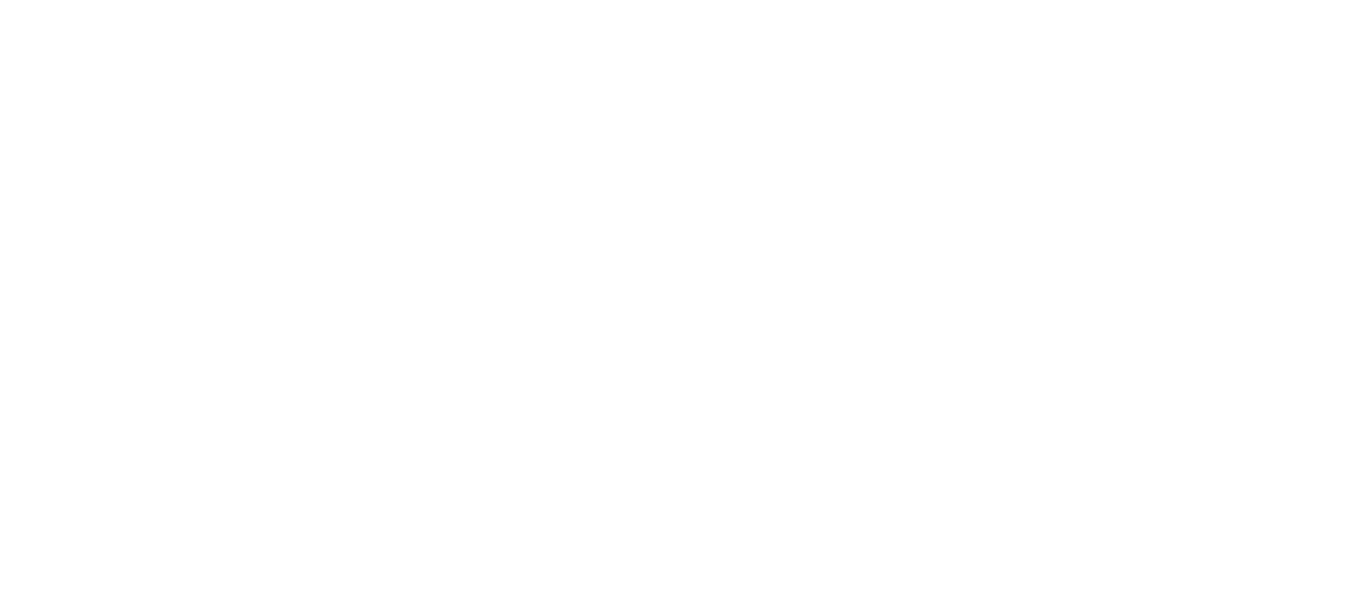 scroll, scrollTop: 0, scrollLeft: 0, axis: both 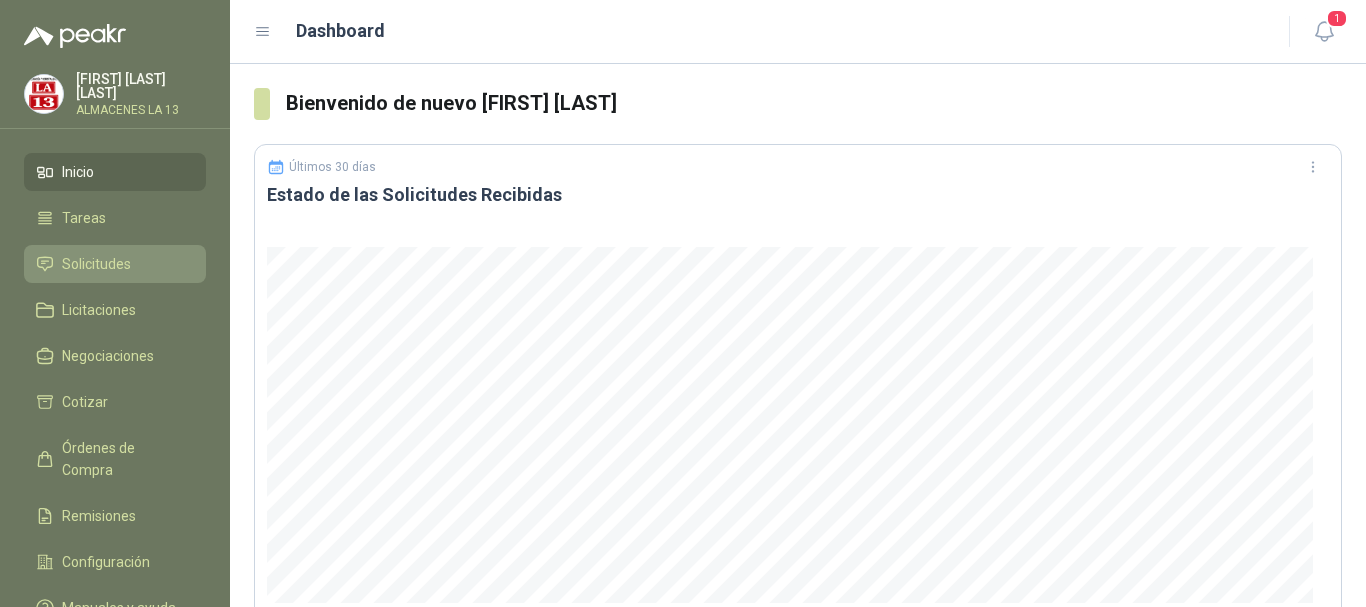 click on "Solicitudes" at bounding box center (96, 264) 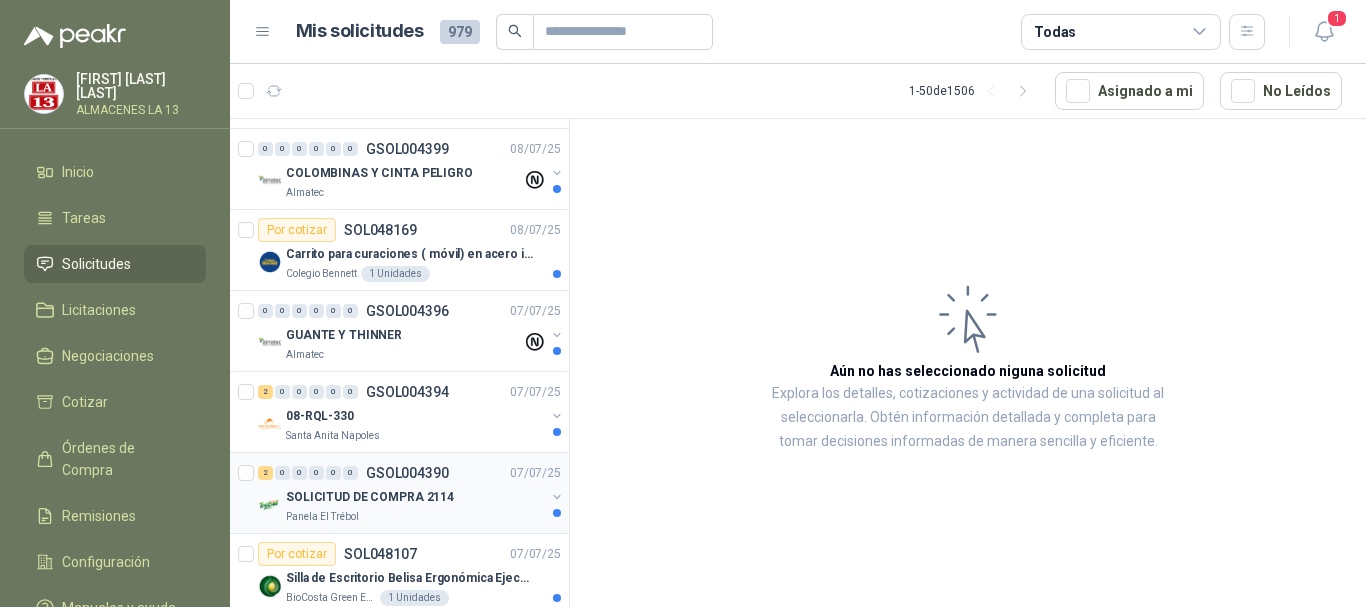 scroll, scrollTop: 100, scrollLeft: 0, axis: vertical 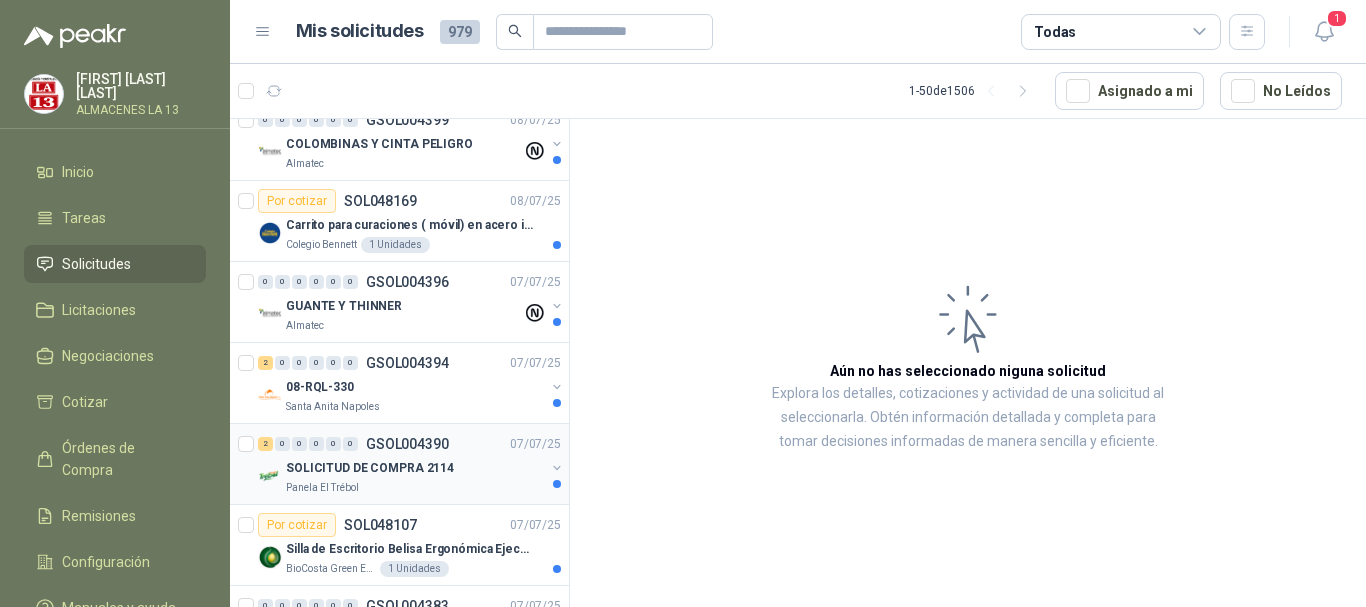 click on "SOLICITUD DE COMPRA 2114" at bounding box center (370, 468) 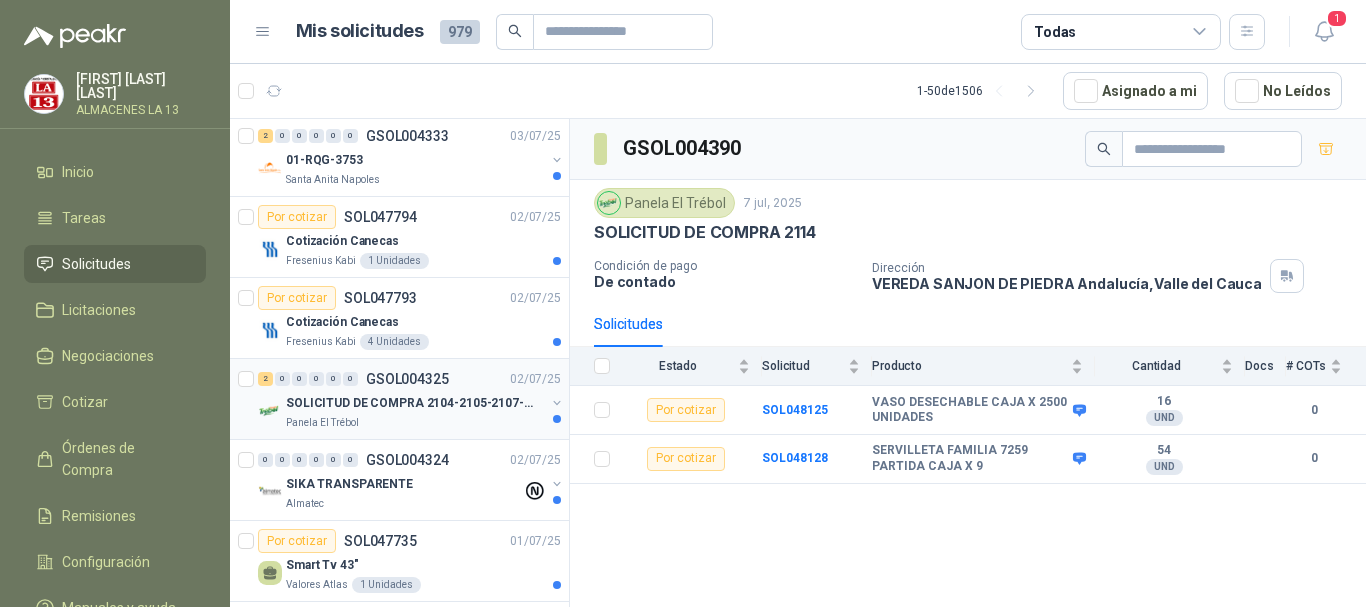 scroll, scrollTop: 1300, scrollLeft: 0, axis: vertical 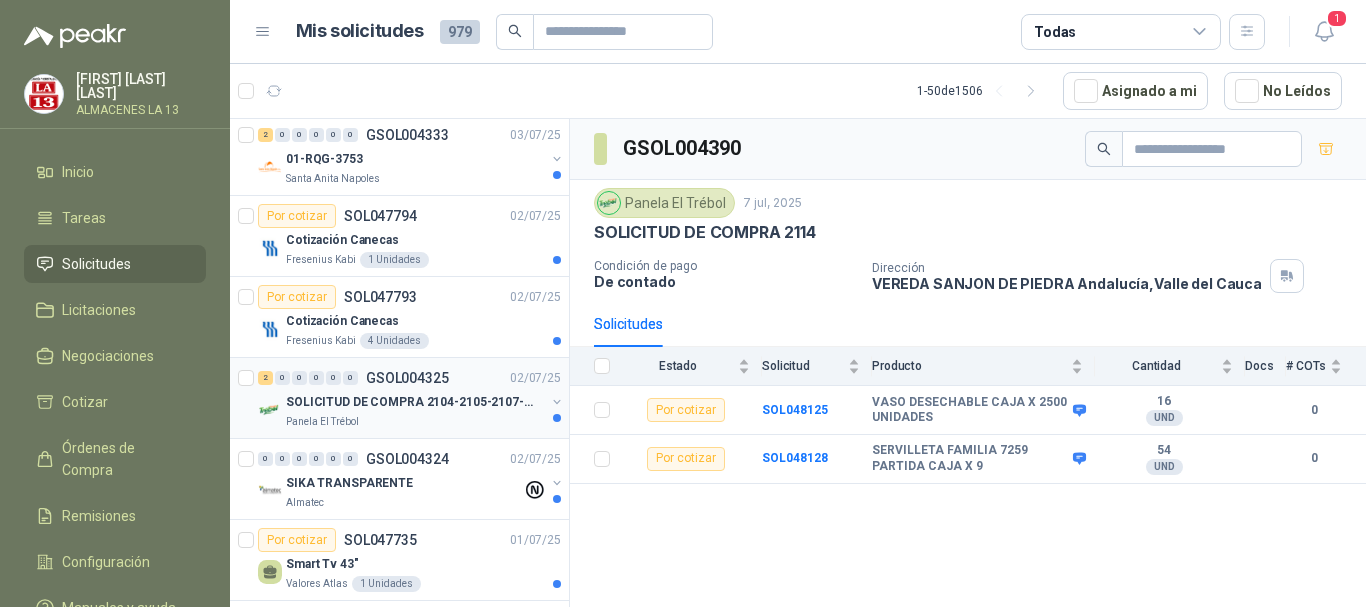 click on "SOLICITUD DE COMPRA 2104-2105-2107-2110" at bounding box center [410, 402] 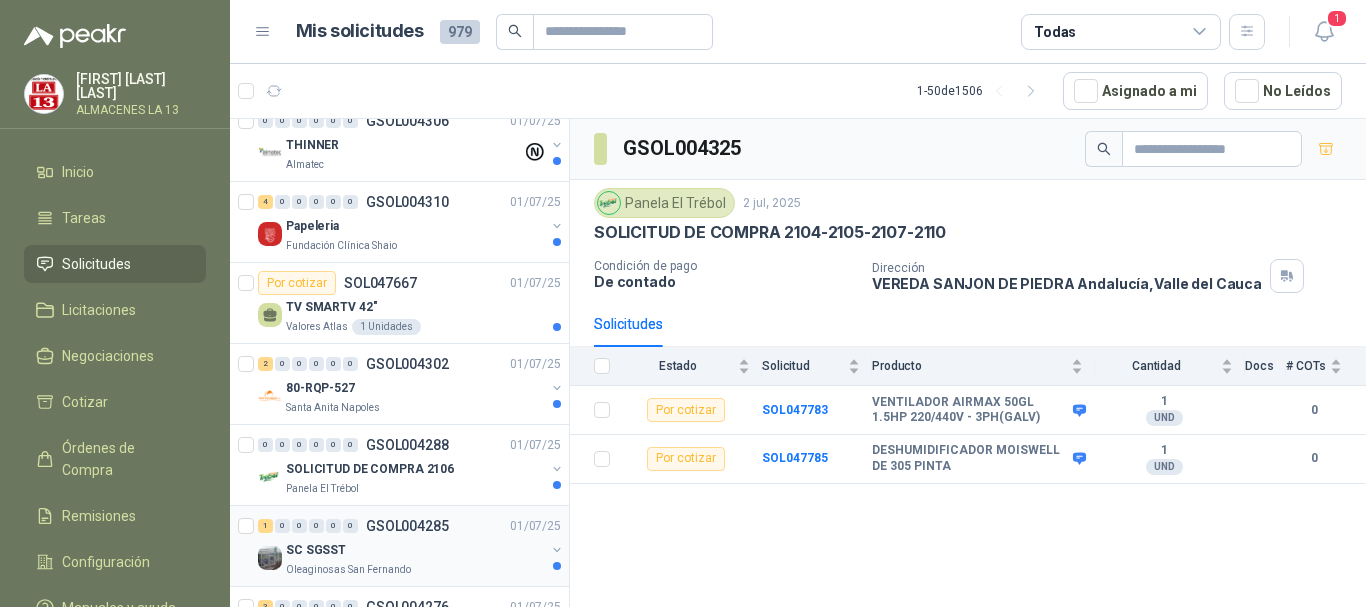 scroll, scrollTop: 1900, scrollLeft: 0, axis: vertical 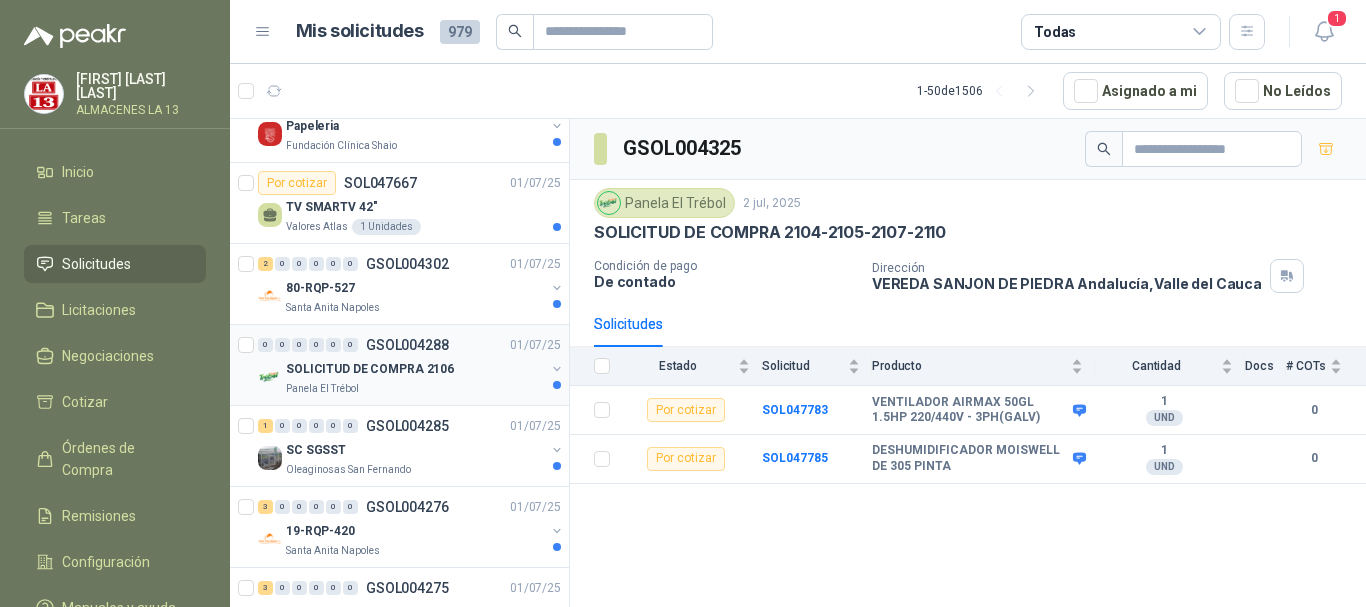 click on "Panela El Trébol" at bounding box center (415, 389) 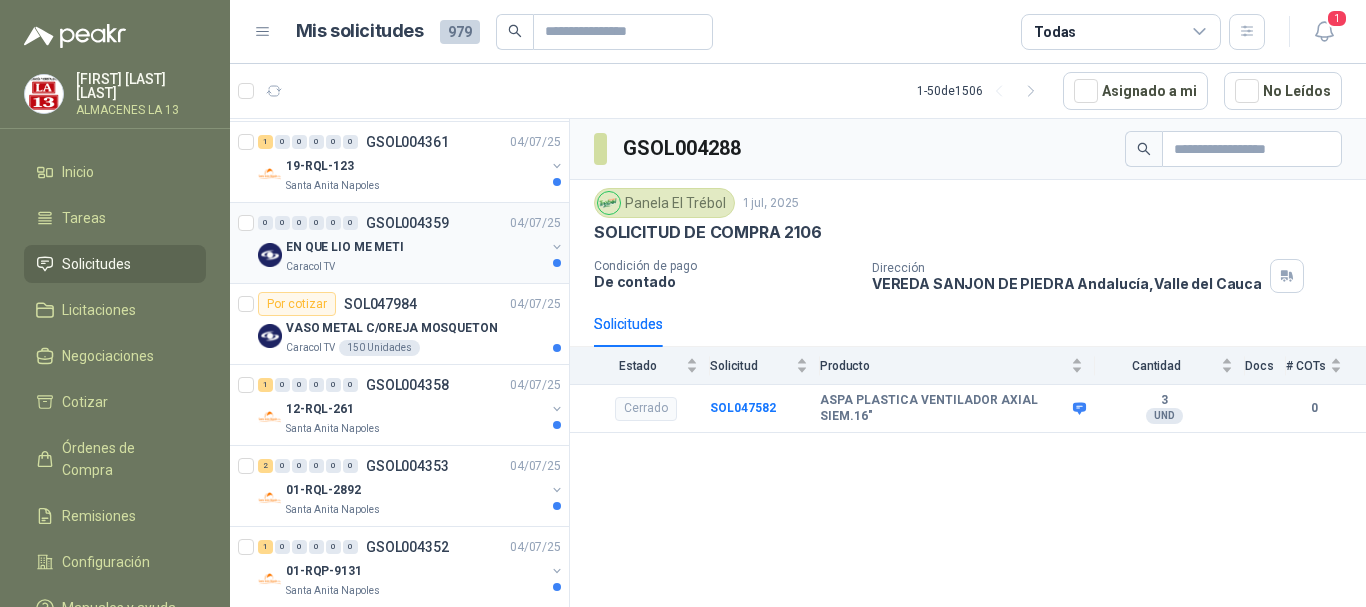 scroll, scrollTop: 600, scrollLeft: 0, axis: vertical 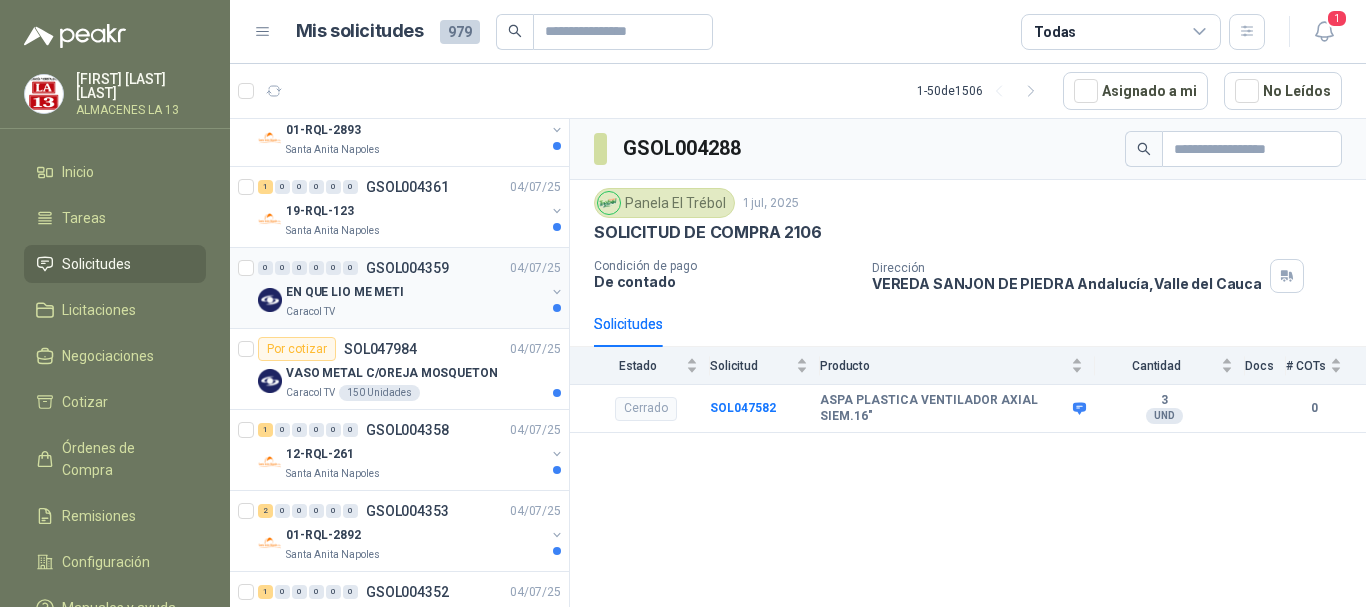 click on "Caracol TV" at bounding box center (415, 312) 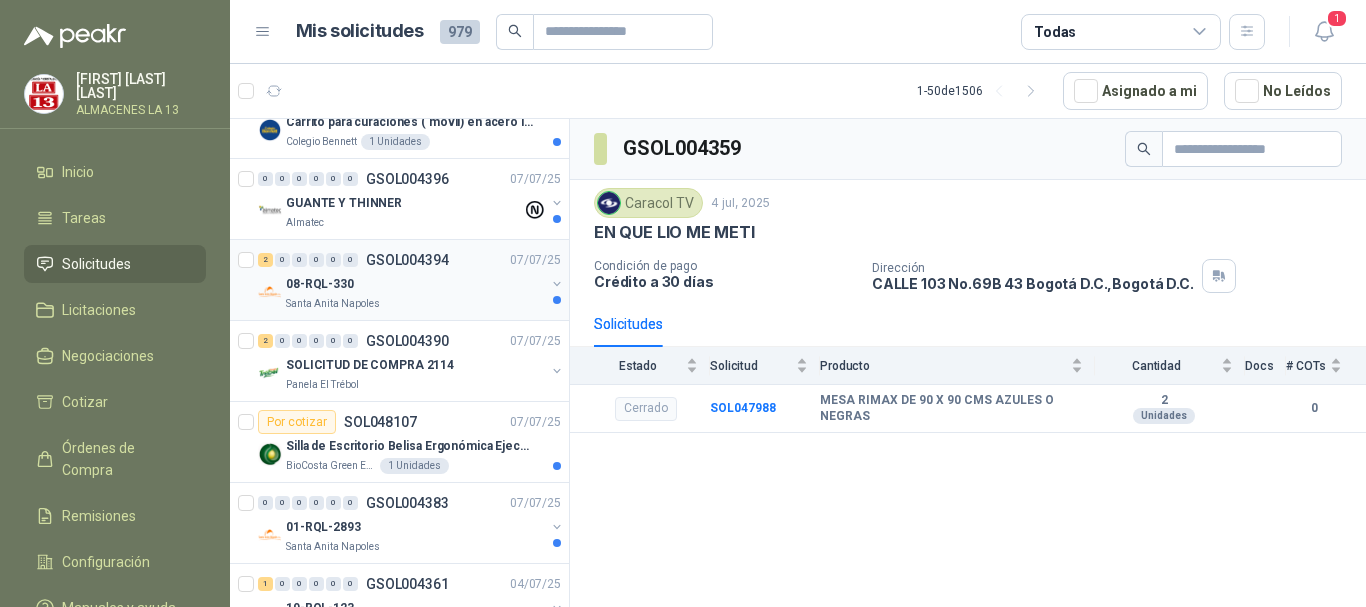 scroll, scrollTop: 200, scrollLeft: 0, axis: vertical 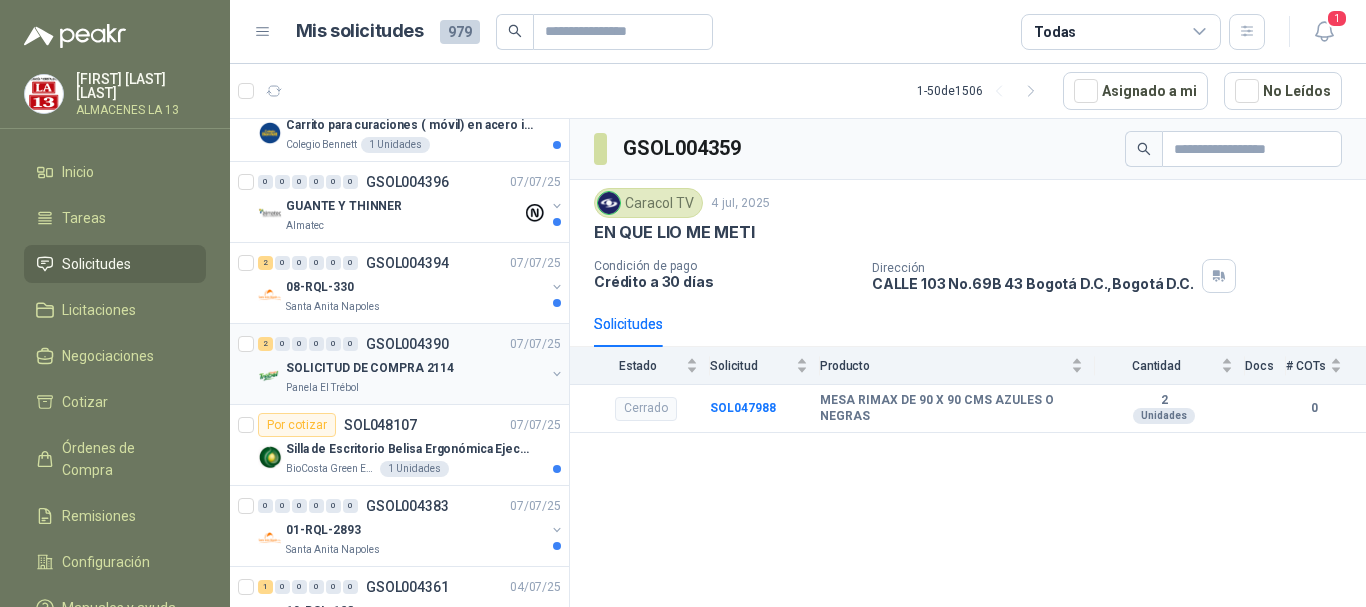 click on "GSOL004390" at bounding box center (407, 344) 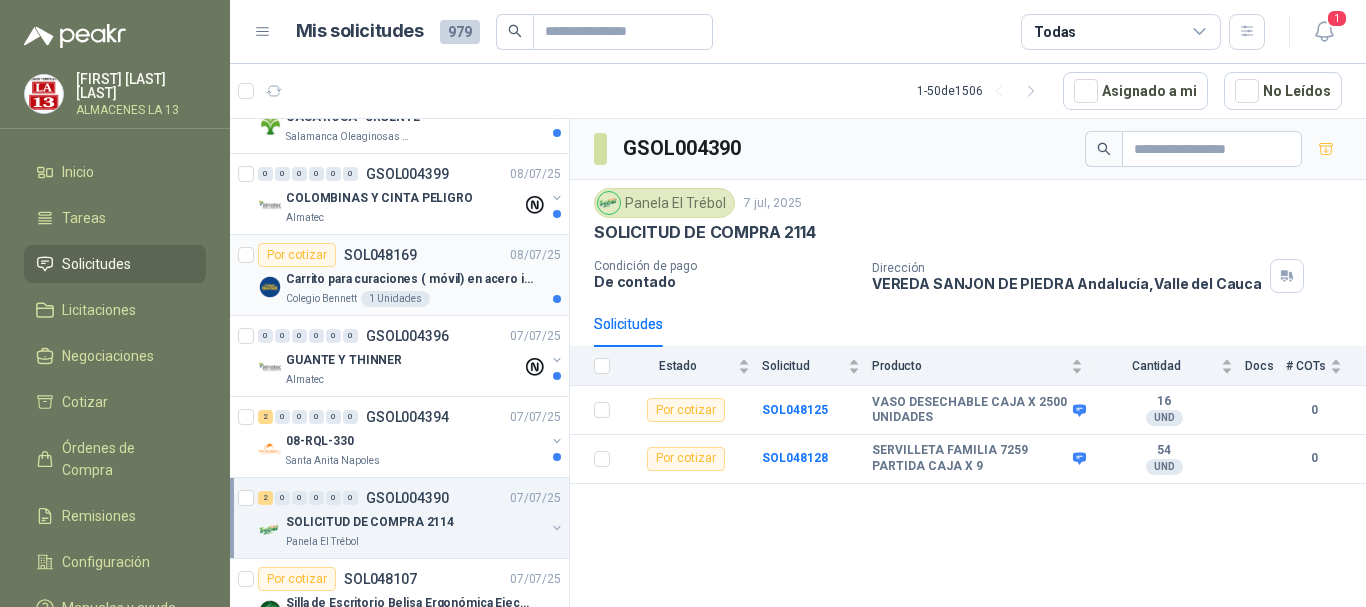 scroll, scrollTop: 0, scrollLeft: 0, axis: both 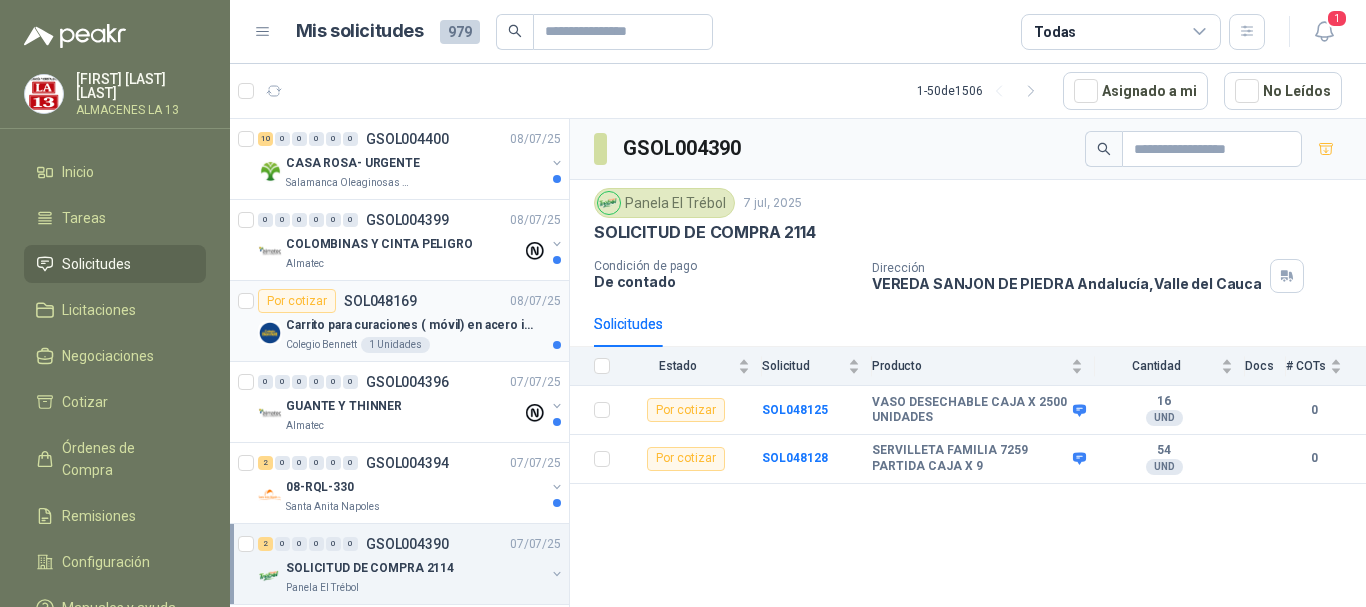click on "Por cotizar SOL048169 08/07/25" at bounding box center [409, 301] 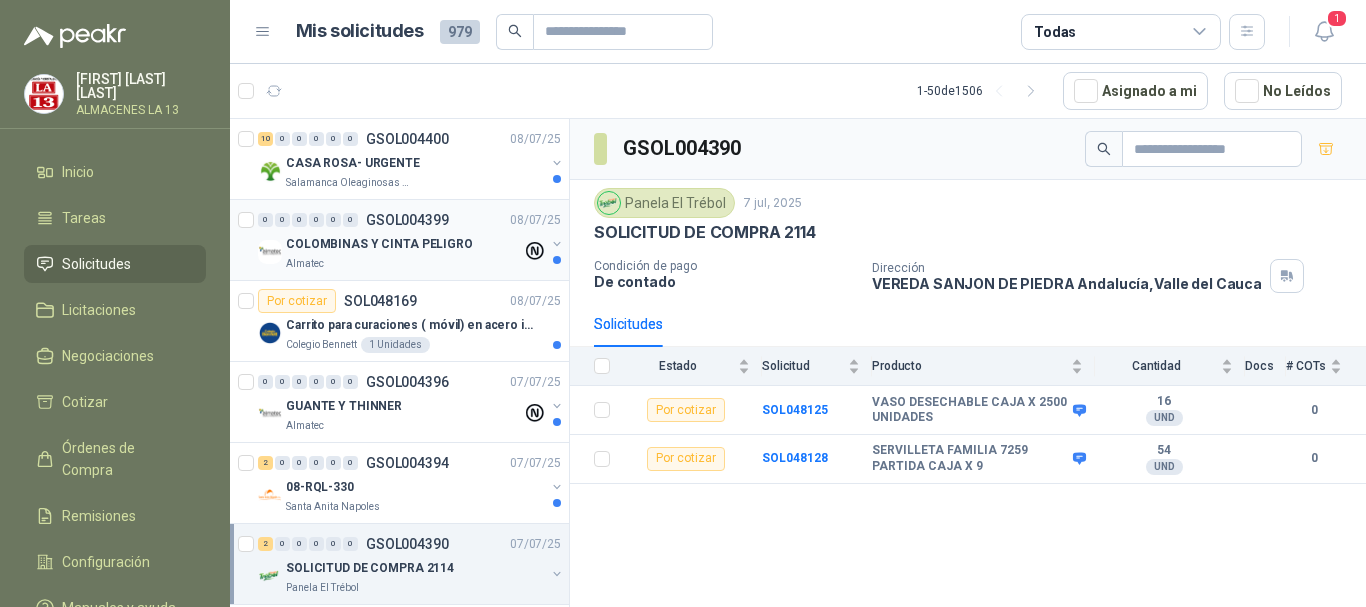 click on "GSOL004399" at bounding box center (407, 220) 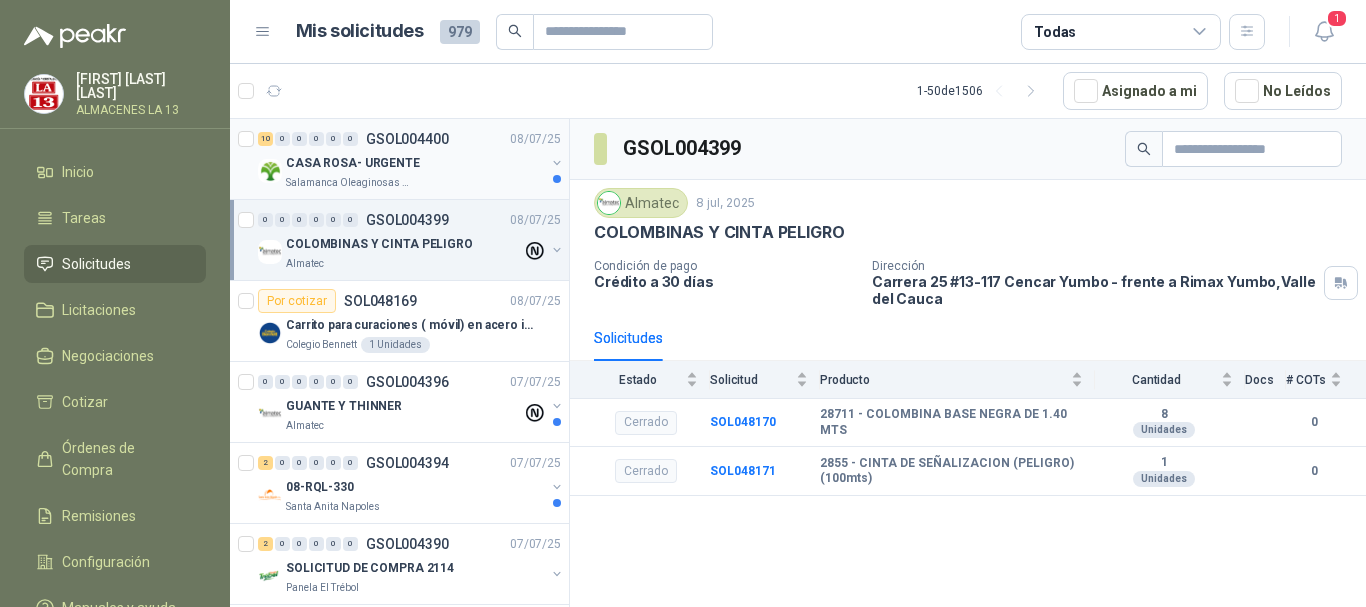 click on "CASA ROSA- URGENTE" at bounding box center [353, 163] 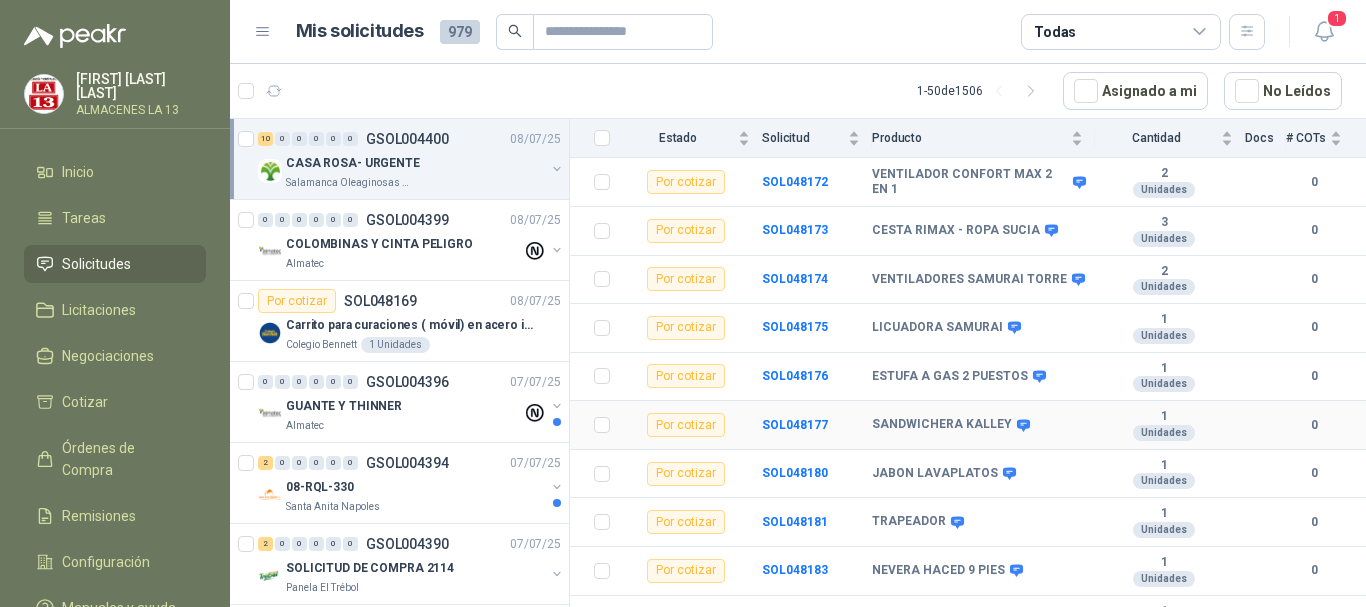 scroll, scrollTop: 258, scrollLeft: 0, axis: vertical 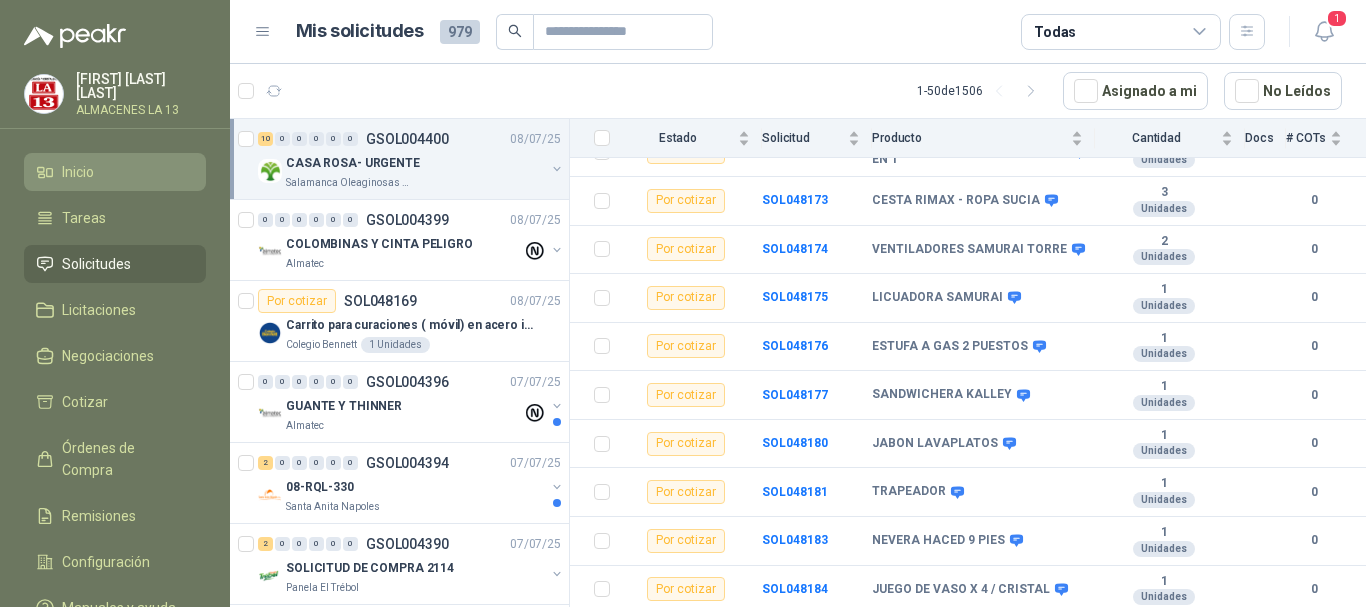 click on "Inicio" at bounding box center [78, 172] 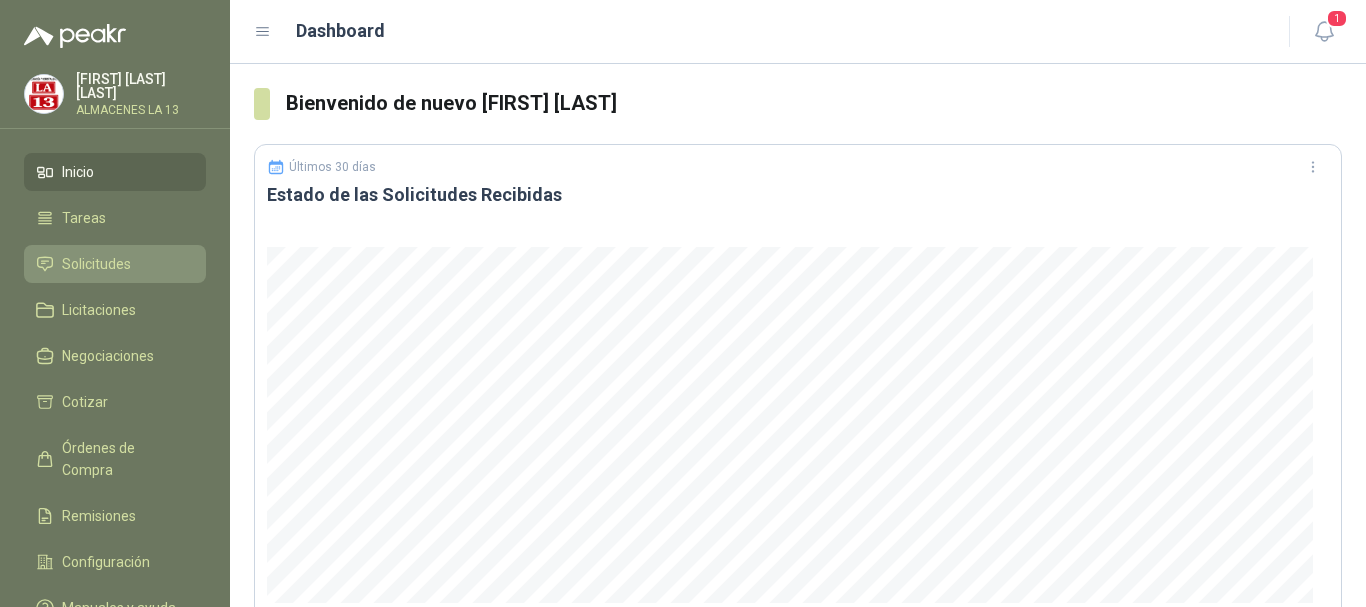 click on "Solicitudes" at bounding box center [96, 264] 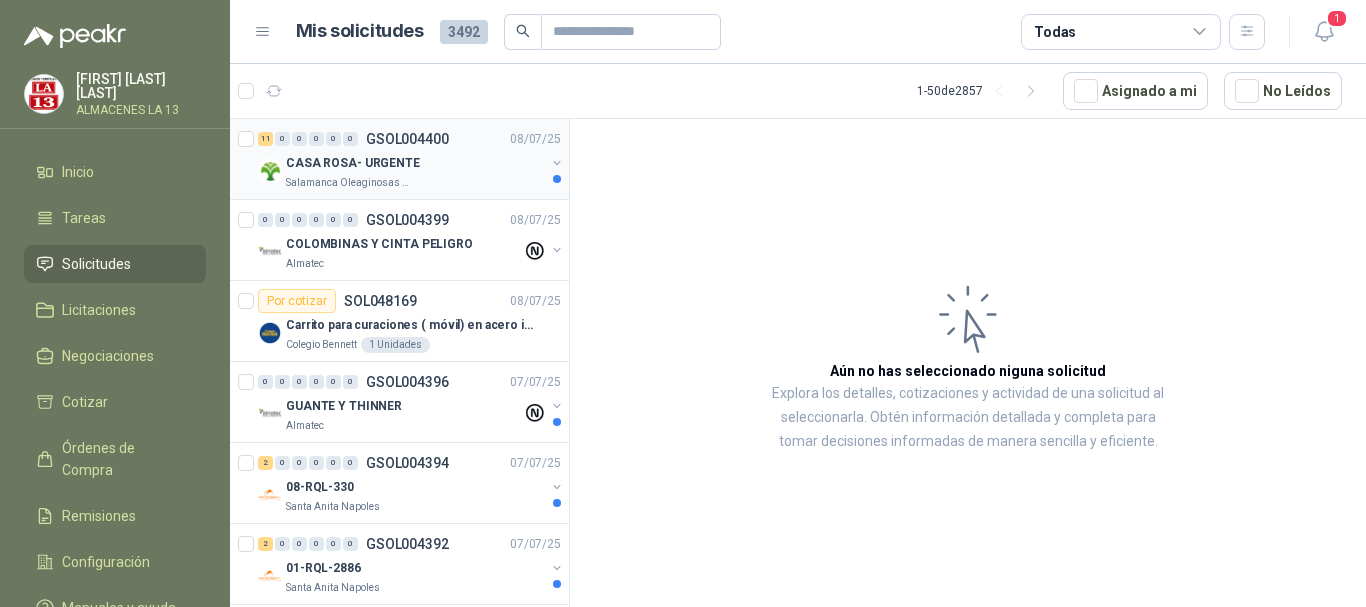 click on "CASA ROSA- URGENTE" at bounding box center [353, 163] 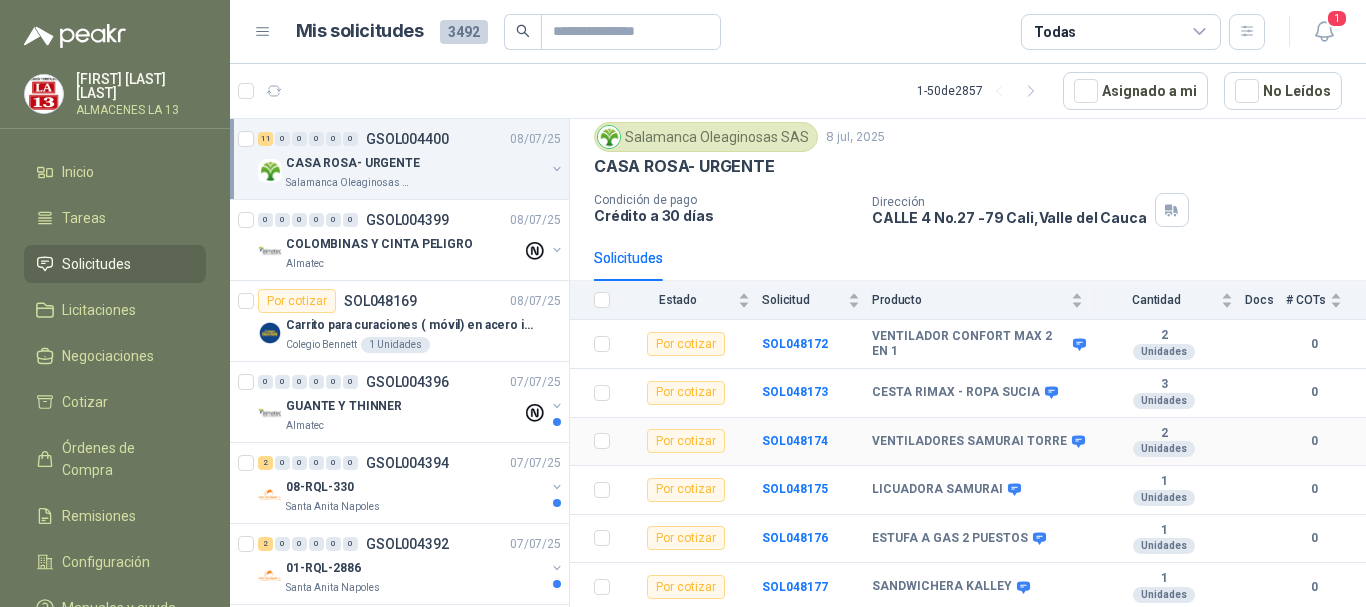 scroll, scrollTop: 100, scrollLeft: 0, axis: vertical 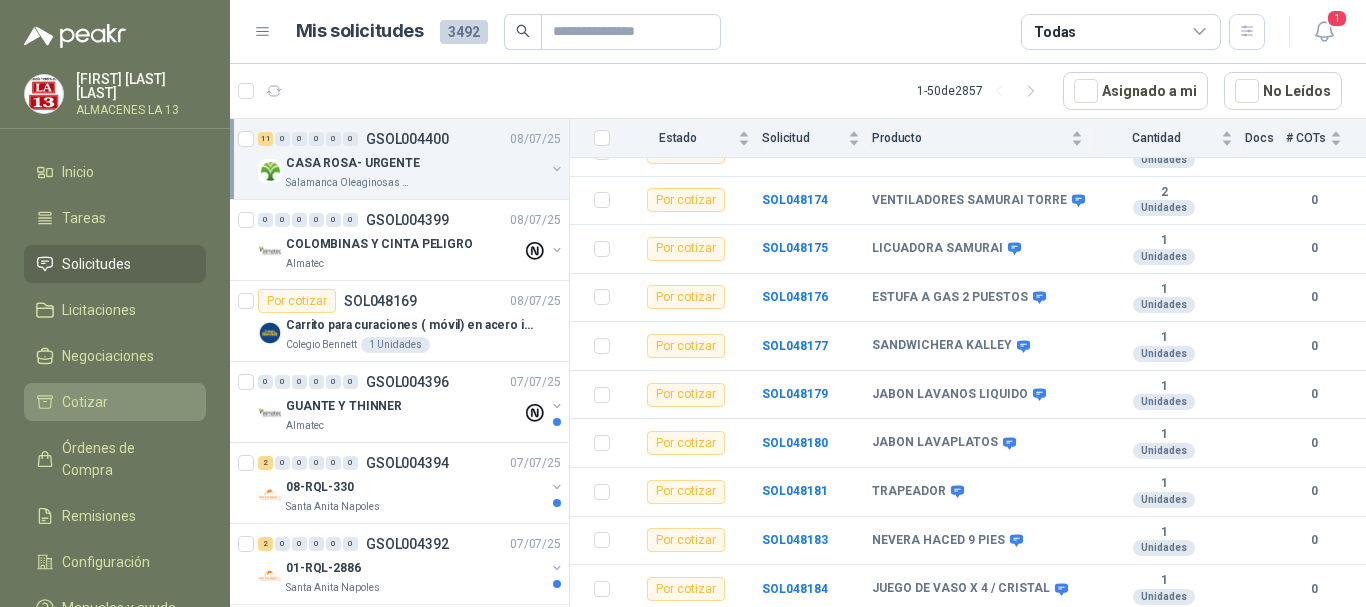 click on "Cotizar" at bounding box center (85, 402) 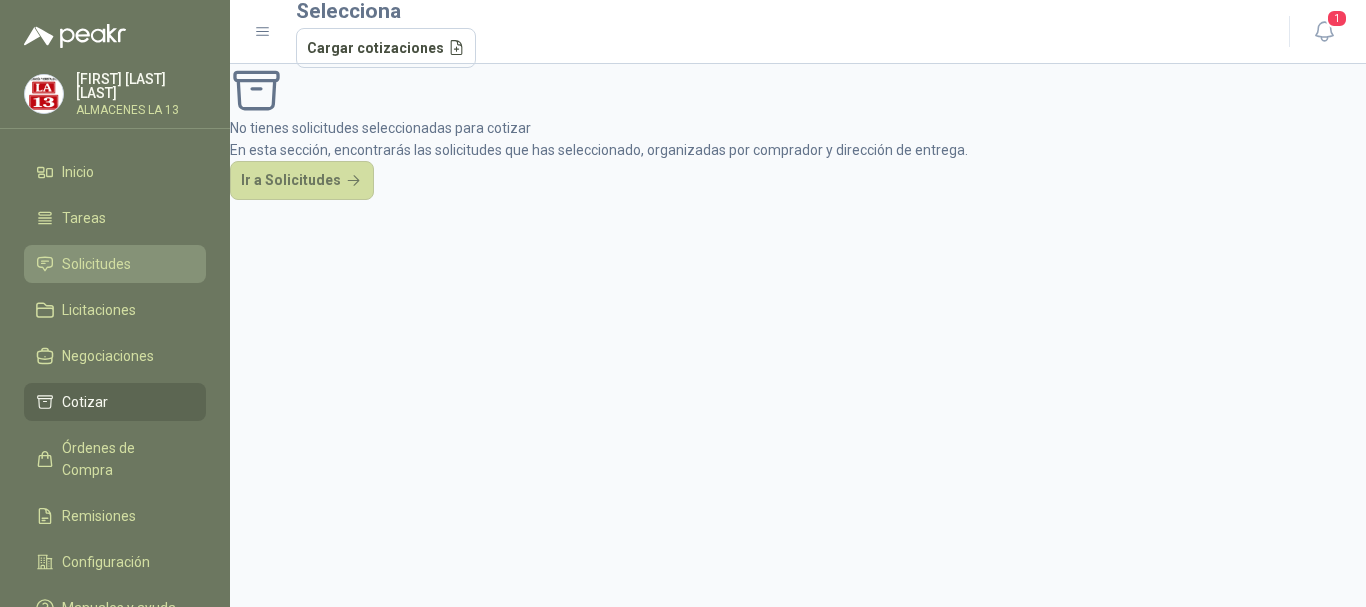 click on "Solicitudes" at bounding box center (96, 264) 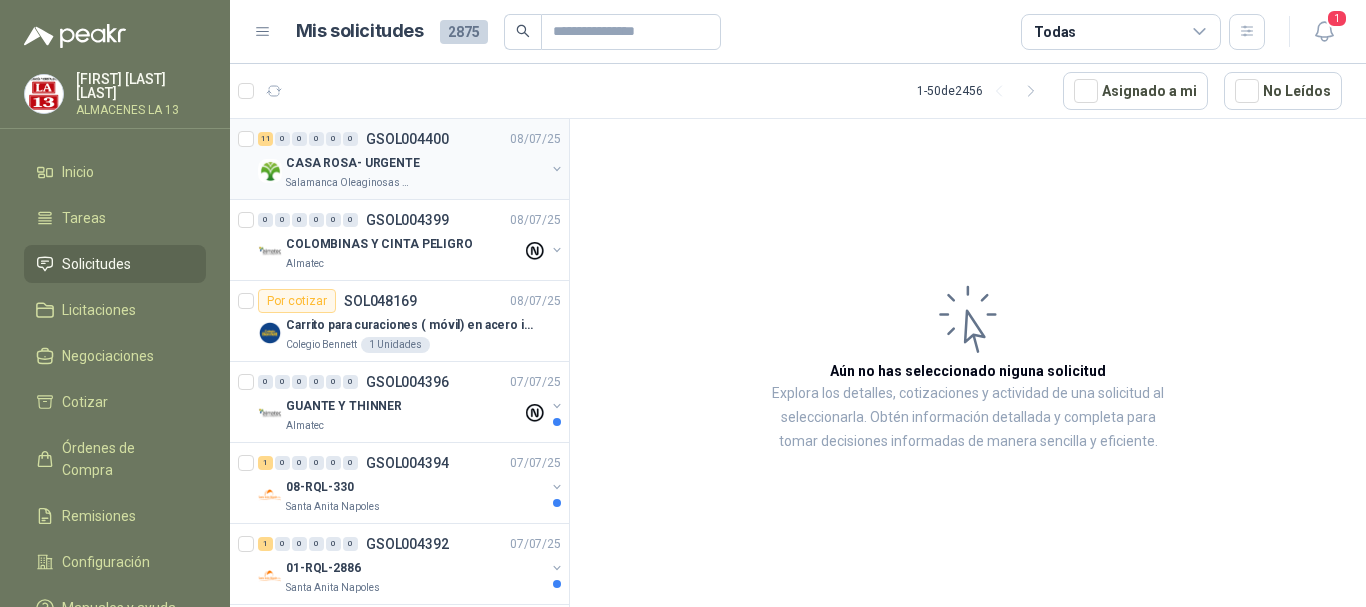 click on "Salamanca Oleaginosas SAS" at bounding box center (349, 183) 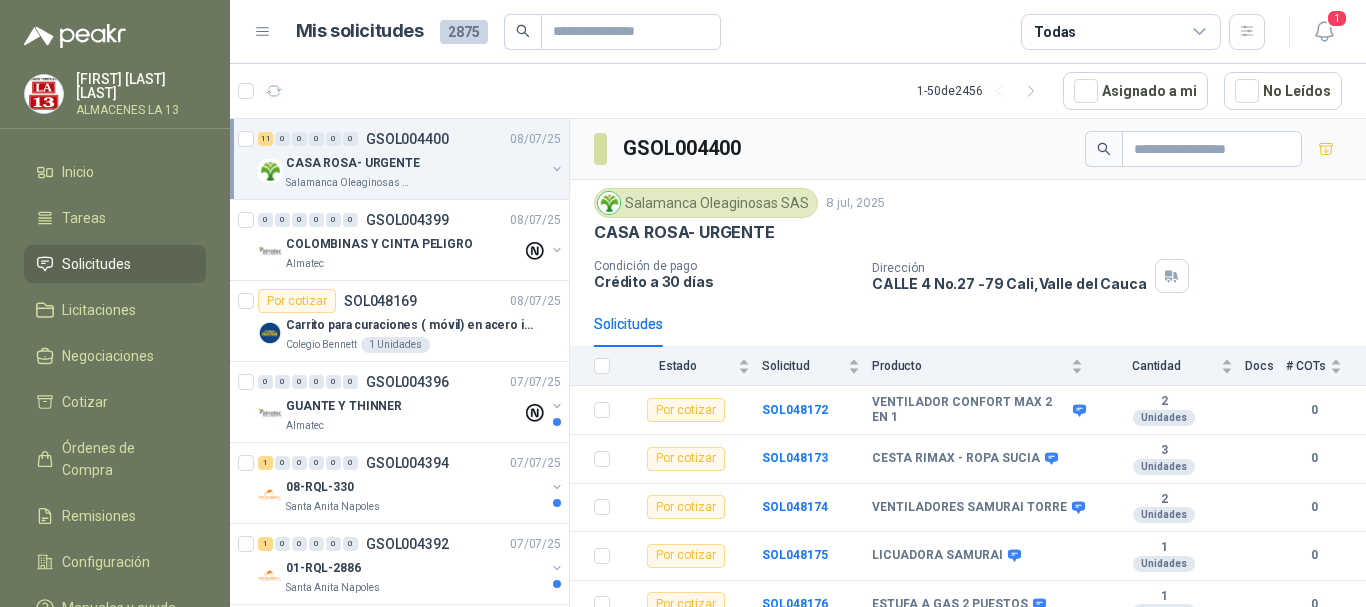 click at bounding box center (557, 169) 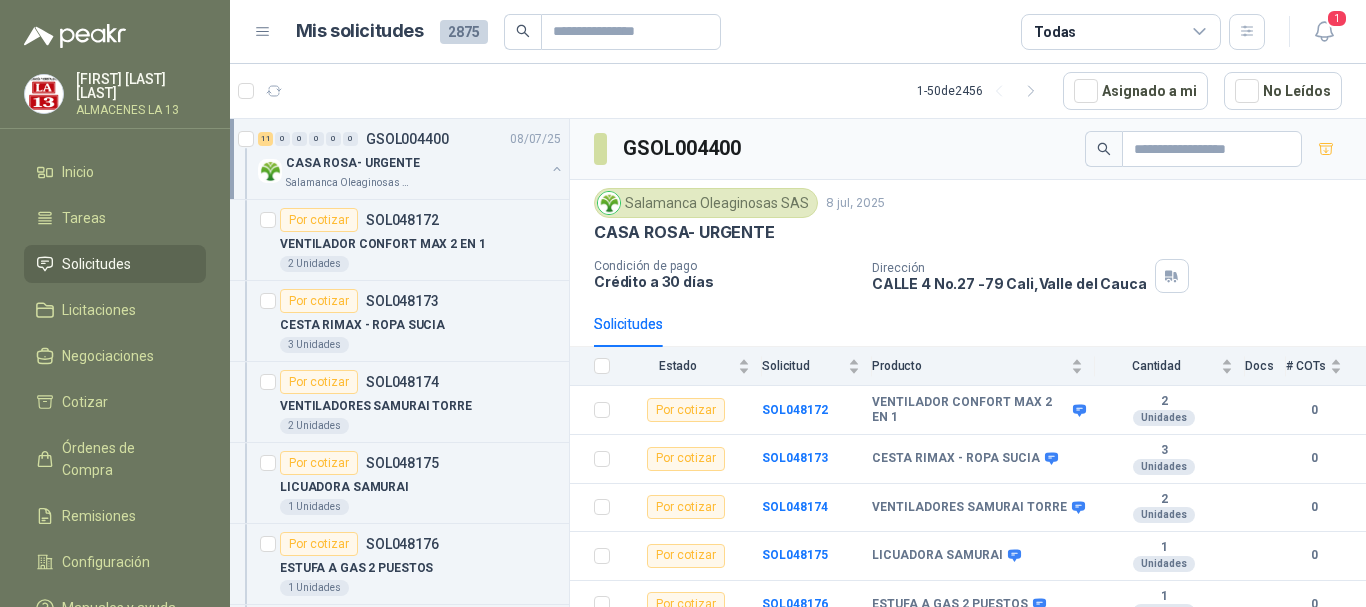 scroll, scrollTop: 7, scrollLeft: 0, axis: vertical 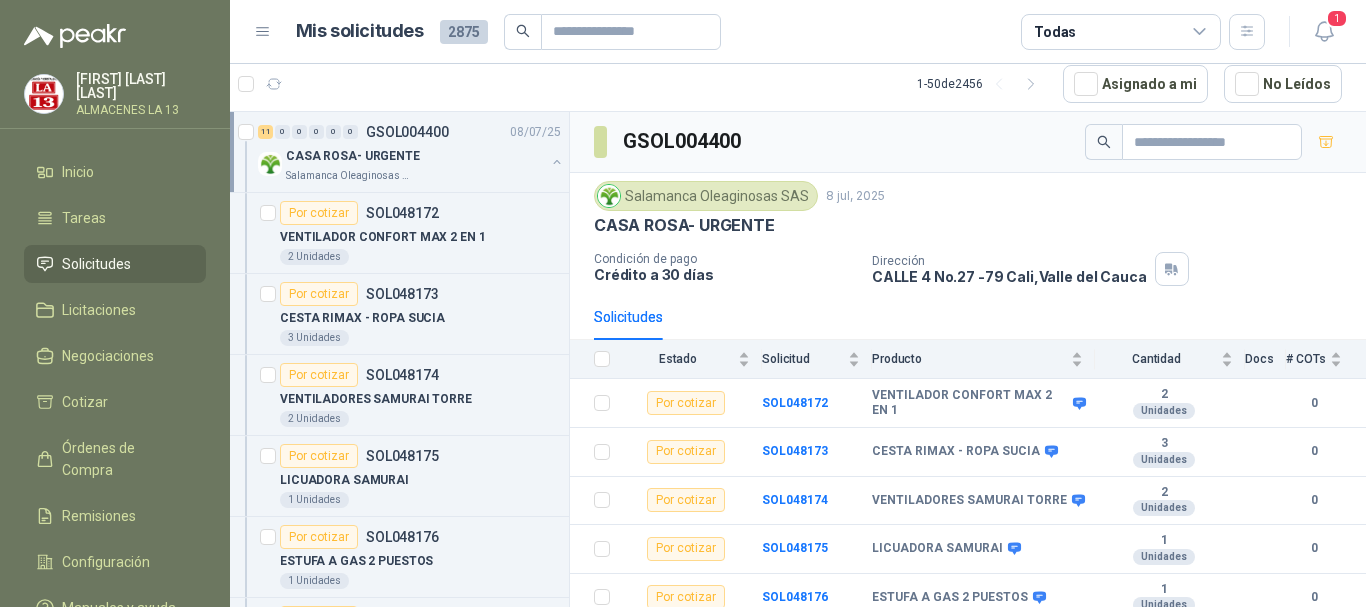 click at bounding box center [557, 162] 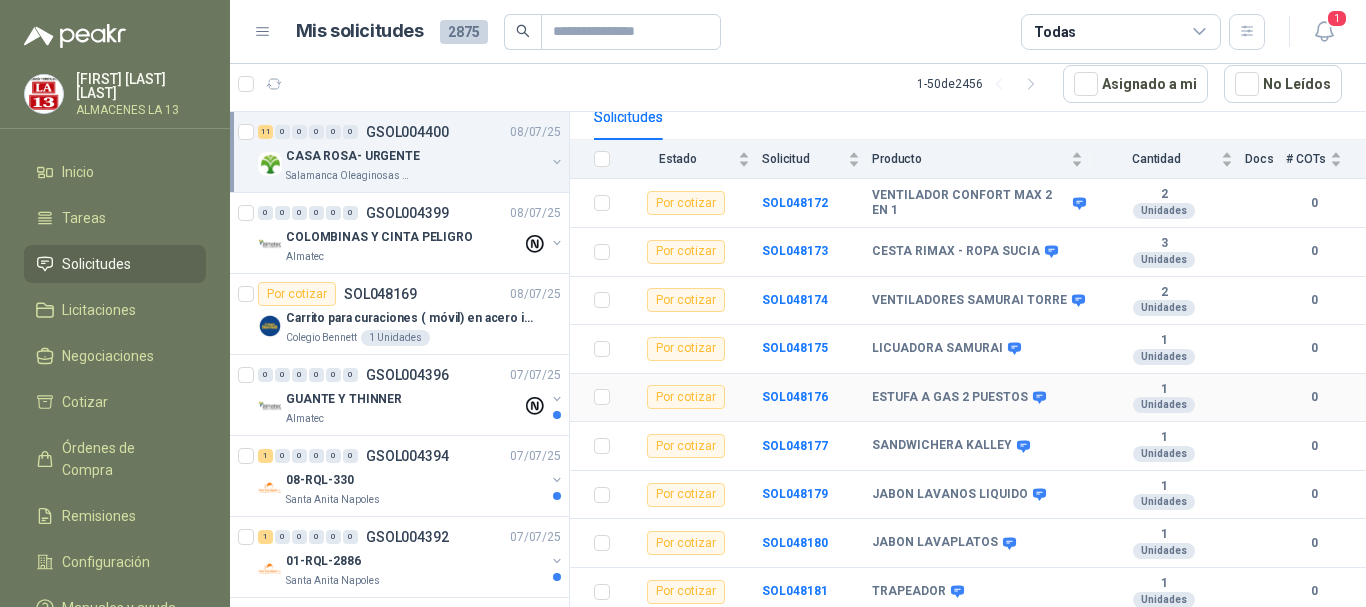 scroll, scrollTop: 307, scrollLeft: 0, axis: vertical 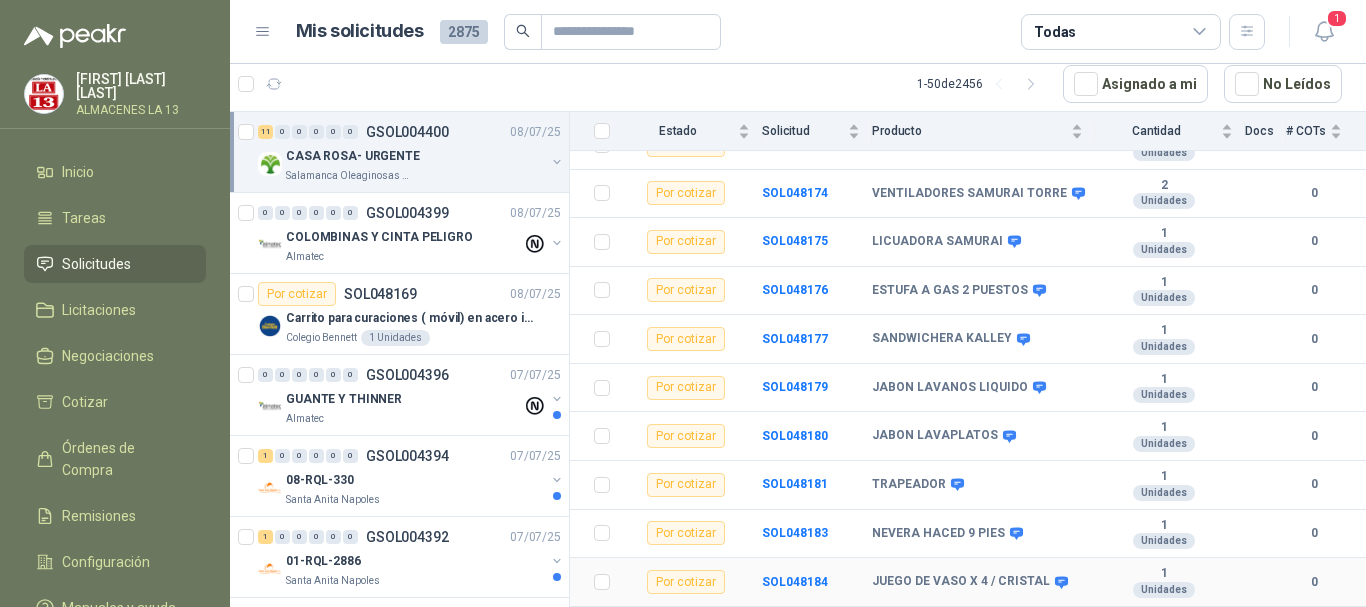 click on "Por cotizar" at bounding box center (686, 582) 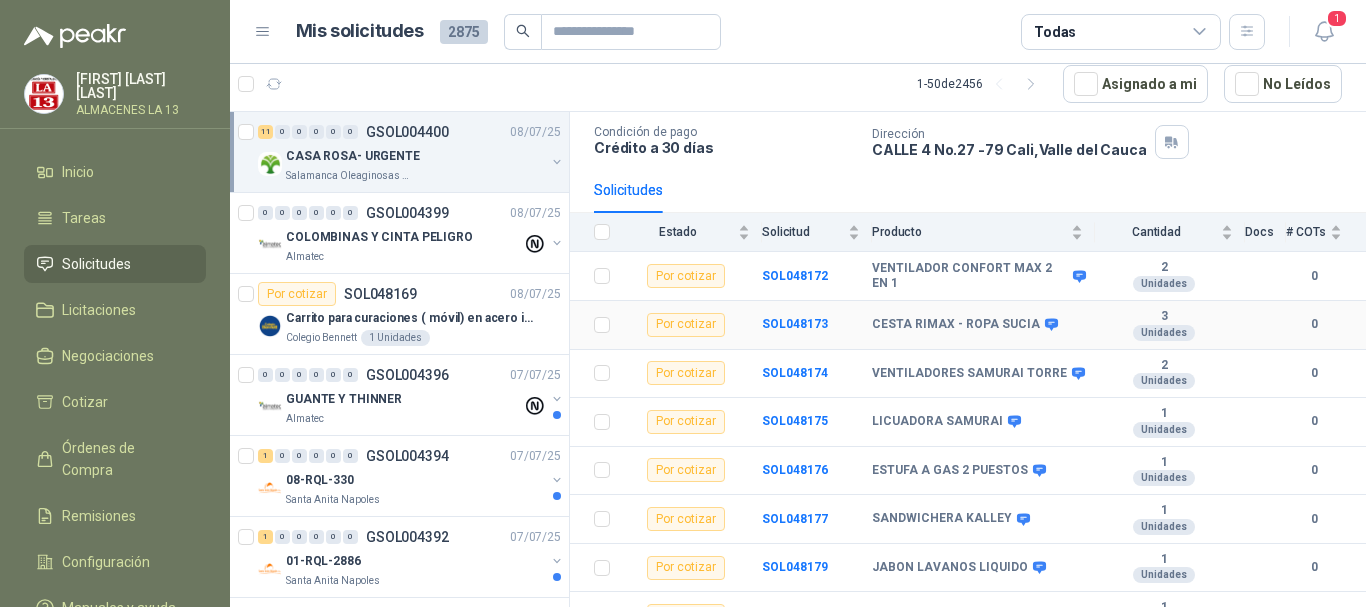 scroll, scrollTop: 0, scrollLeft: 0, axis: both 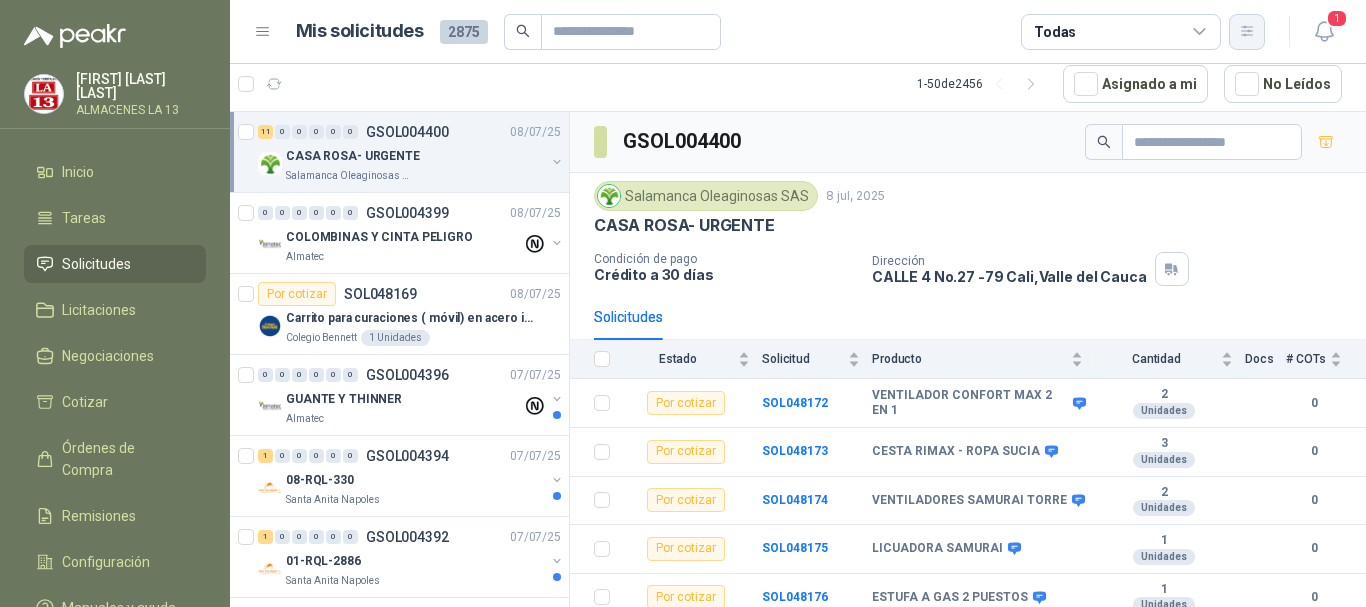 click at bounding box center (1246, 31) 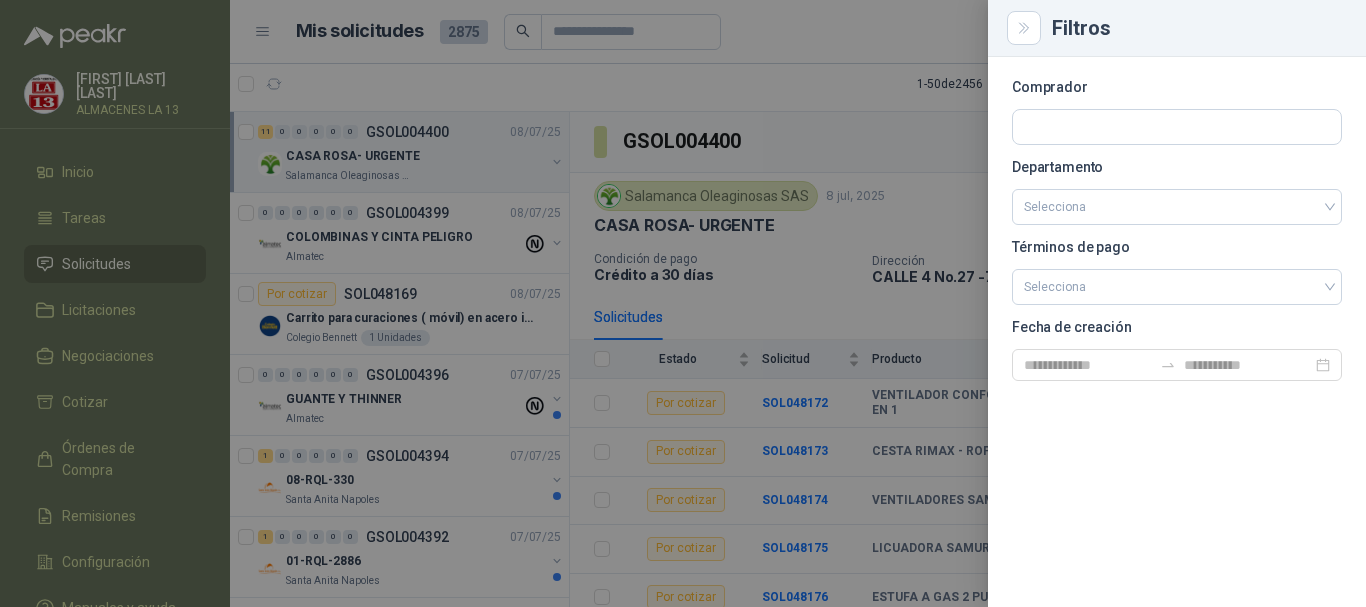 click at bounding box center [683, 303] 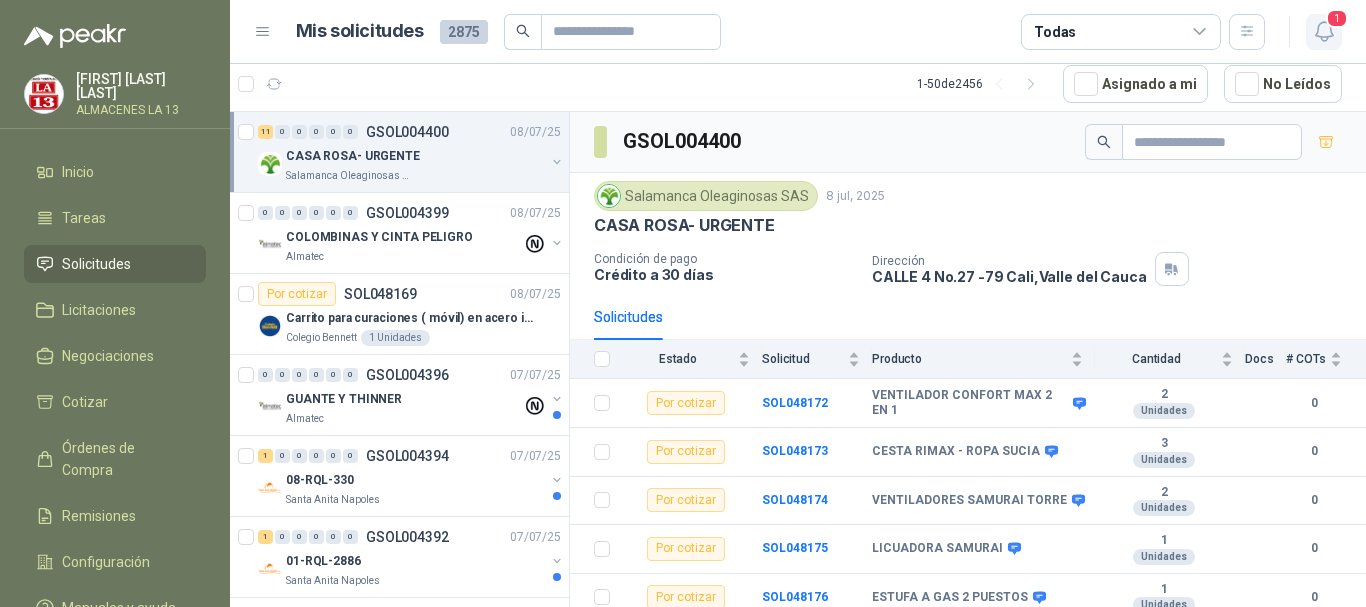 click on "1" at bounding box center [1337, 18] 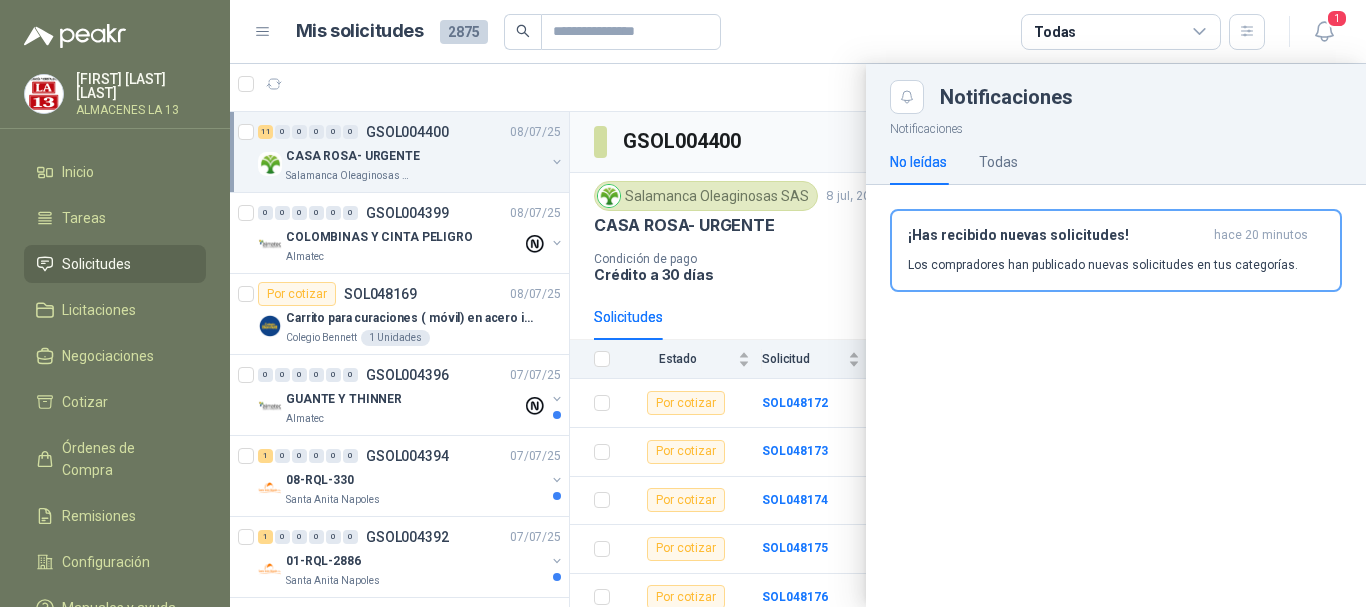 click at bounding box center (798, 335) 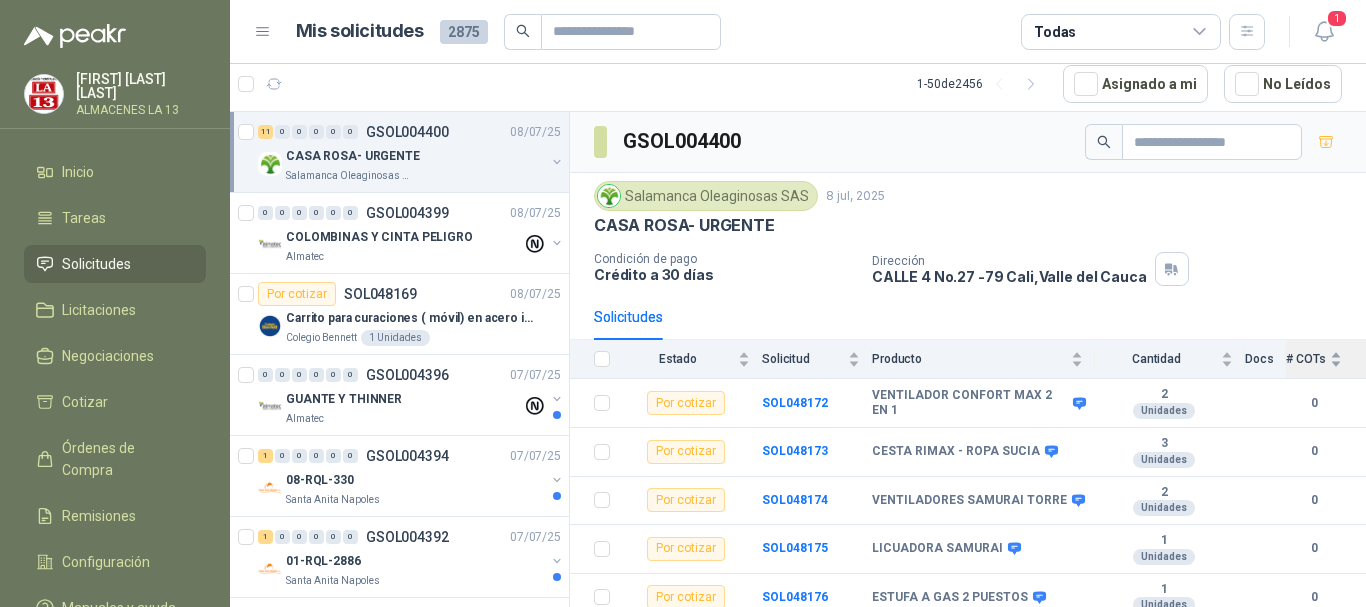 scroll, scrollTop: 100, scrollLeft: 0, axis: vertical 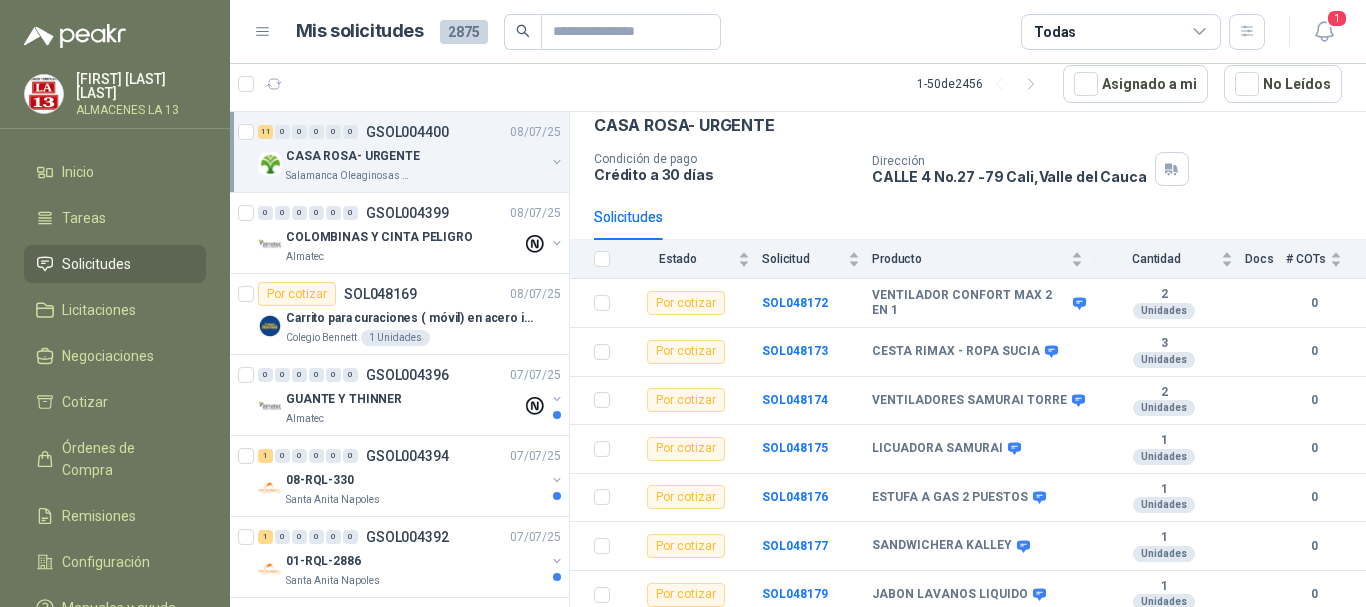 drag, startPoint x: 1232, startPoint y: 257, endPoint x: 1257, endPoint y: 261, distance: 25.317978 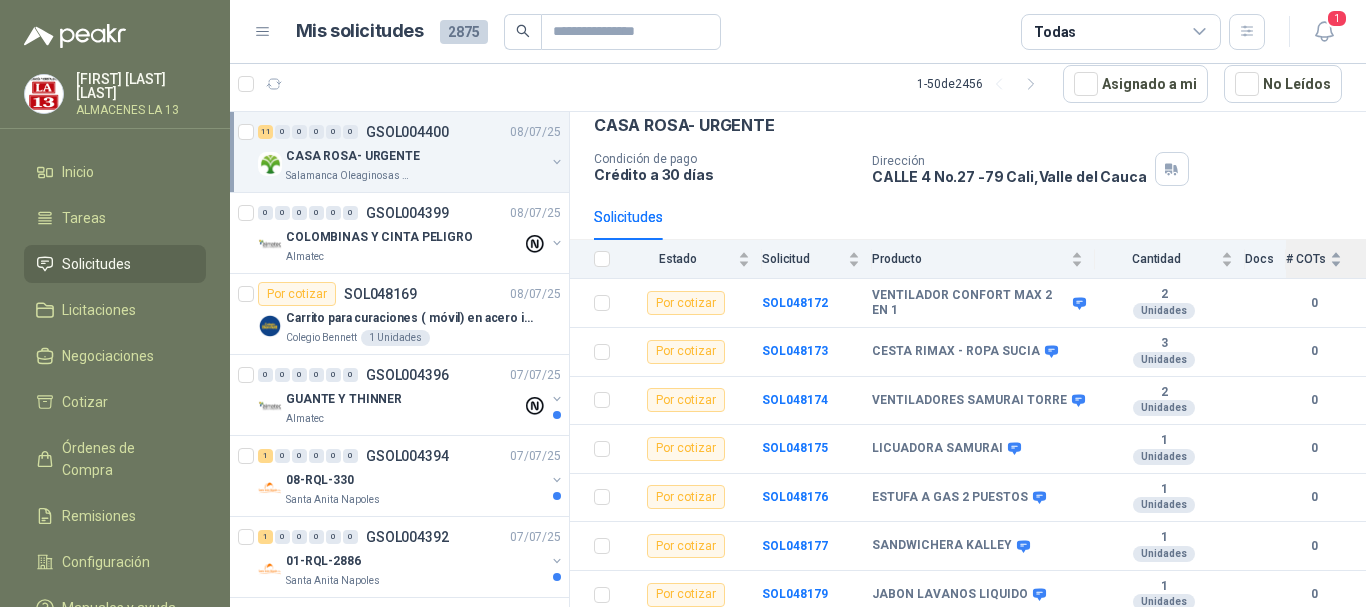 click on "# COTs" at bounding box center [1306, 259] 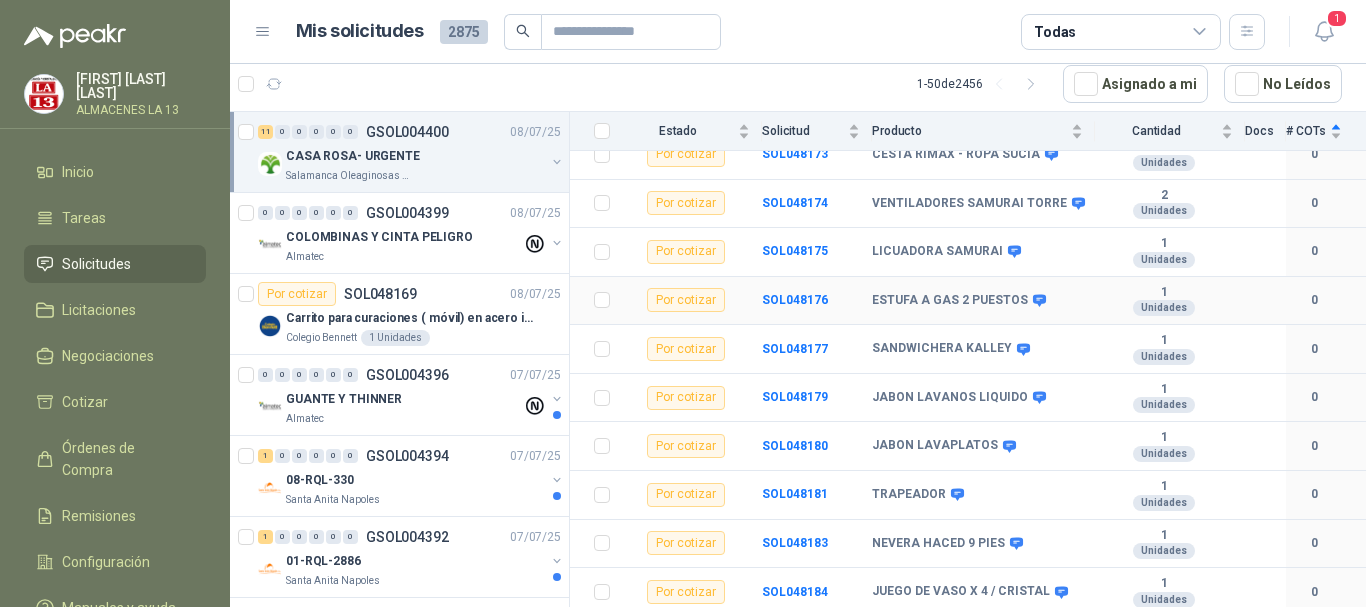 scroll, scrollTop: 307, scrollLeft: 0, axis: vertical 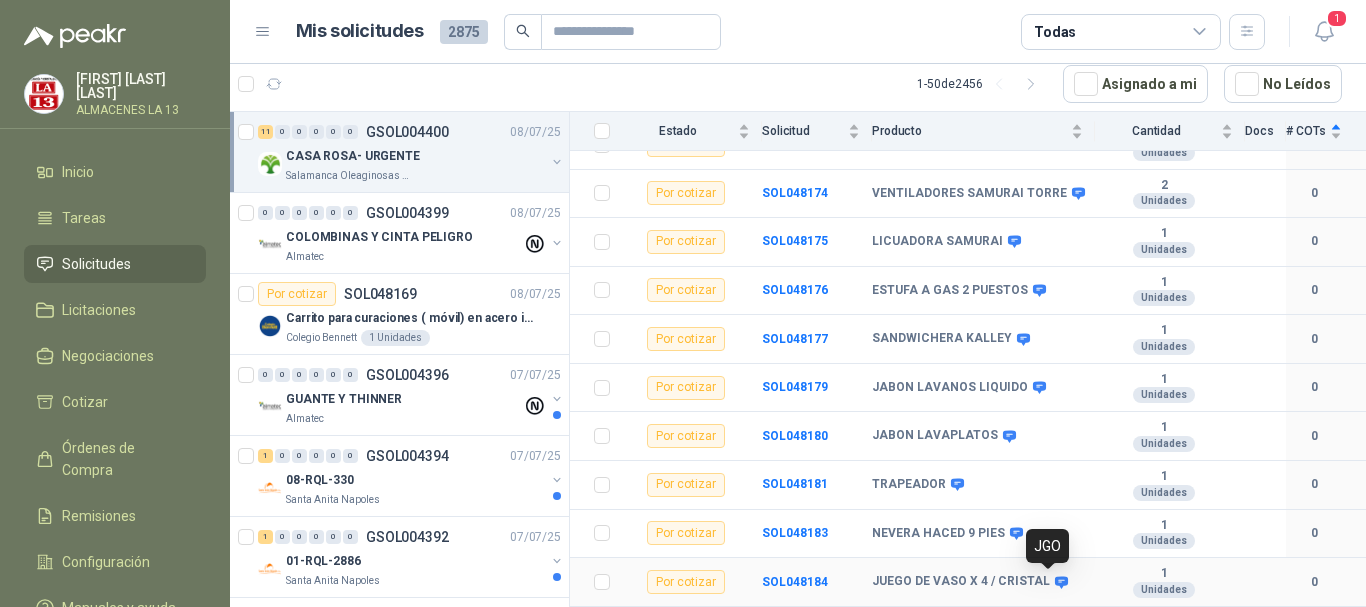 click at bounding box center [1061, 582] 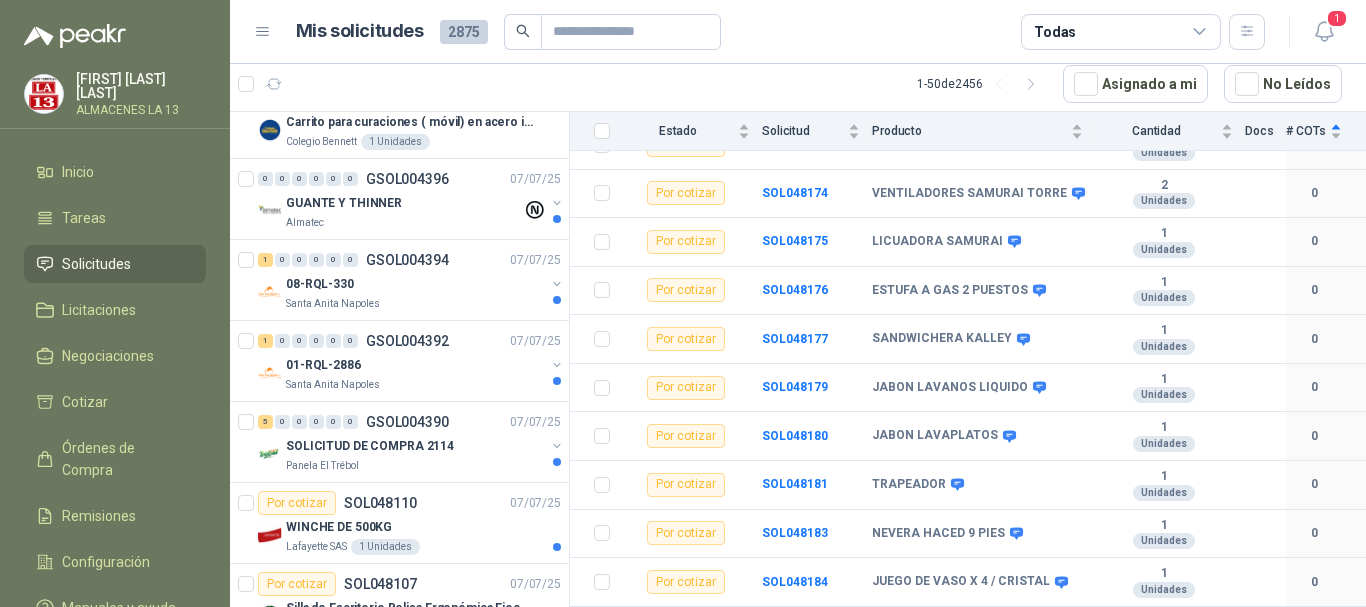 scroll, scrollTop: 200, scrollLeft: 0, axis: vertical 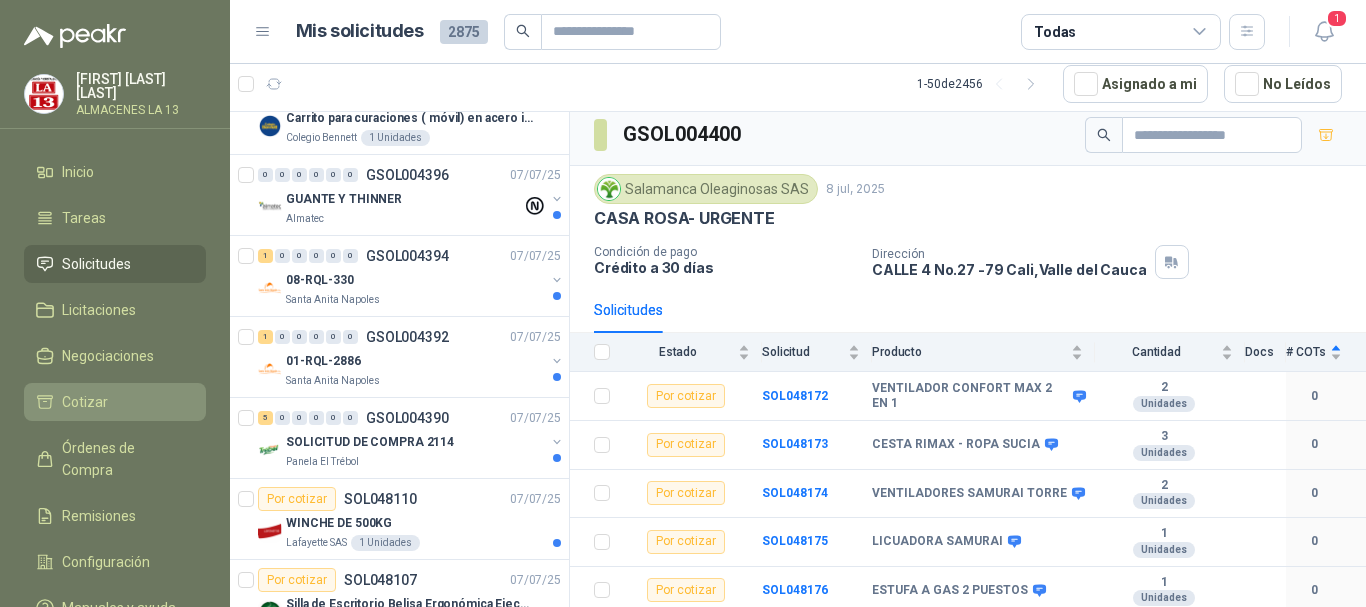 click on "Cotizar" at bounding box center (115, 402) 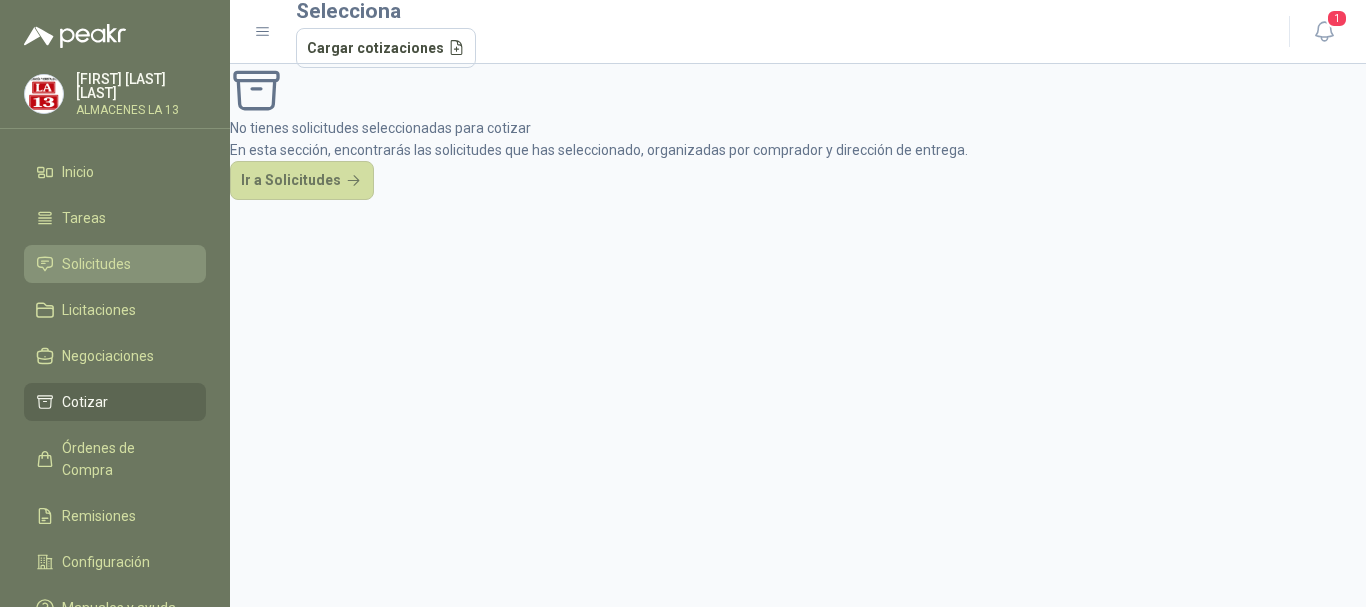 click on "Solicitudes" at bounding box center (96, 264) 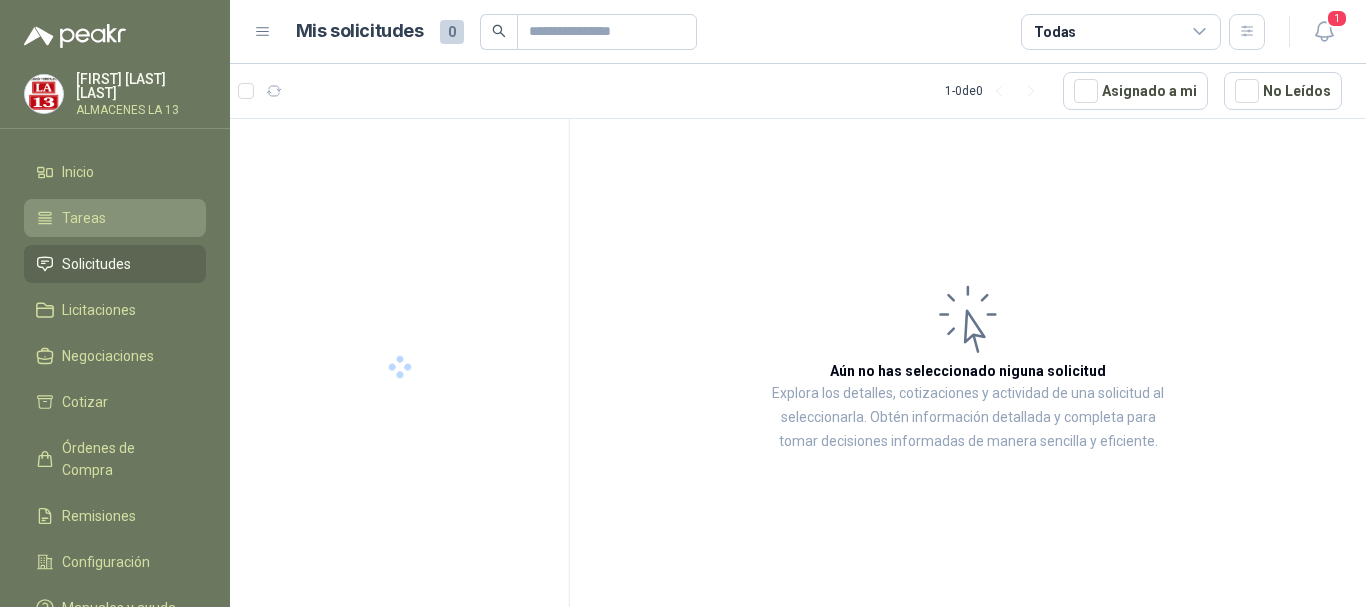 click on "Tareas" at bounding box center (84, 218) 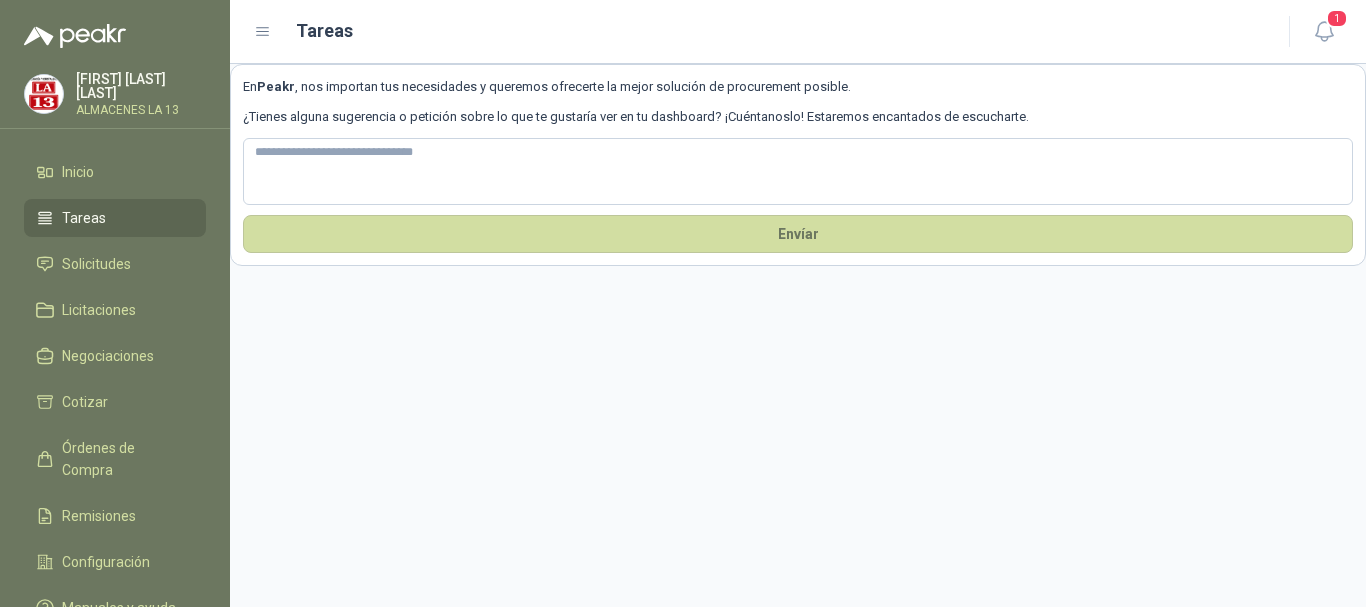 click on "Inicio   Tareas   Solicitudes   Licitaciones   Negociaciones   Cotizar   Órdenes de Compra   Remisiones   Configuración   Manuales y ayuda" at bounding box center [115, 394] 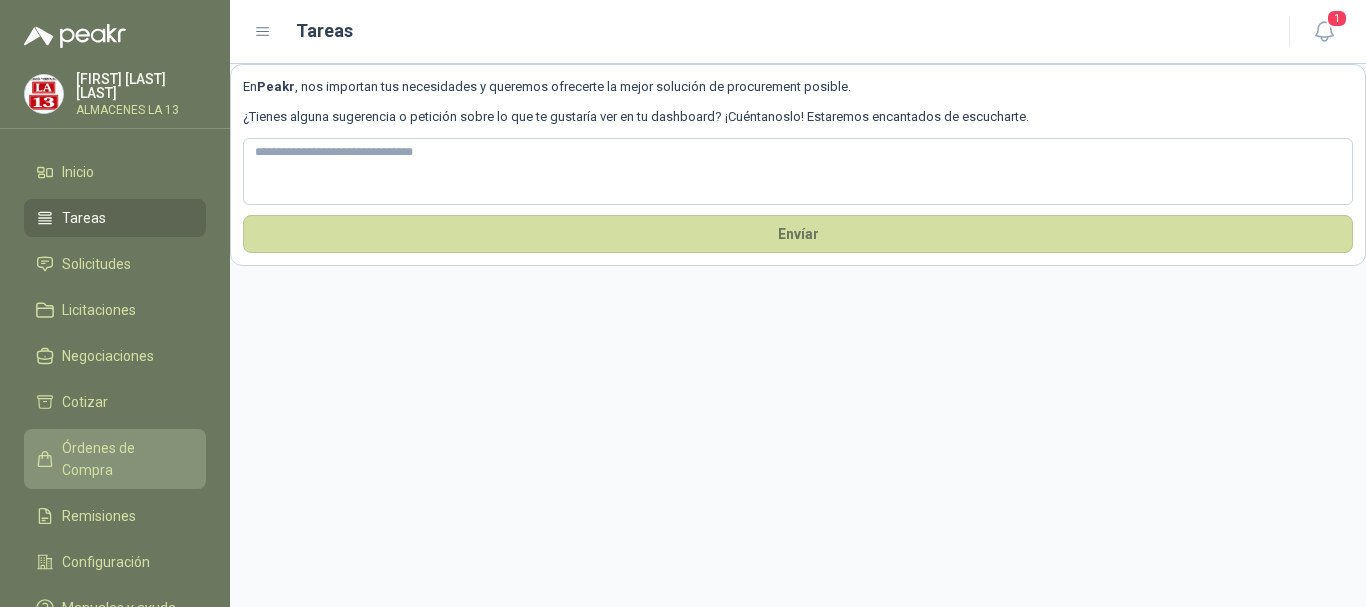 click on "Órdenes de Compra" at bounding box center (124, 459) 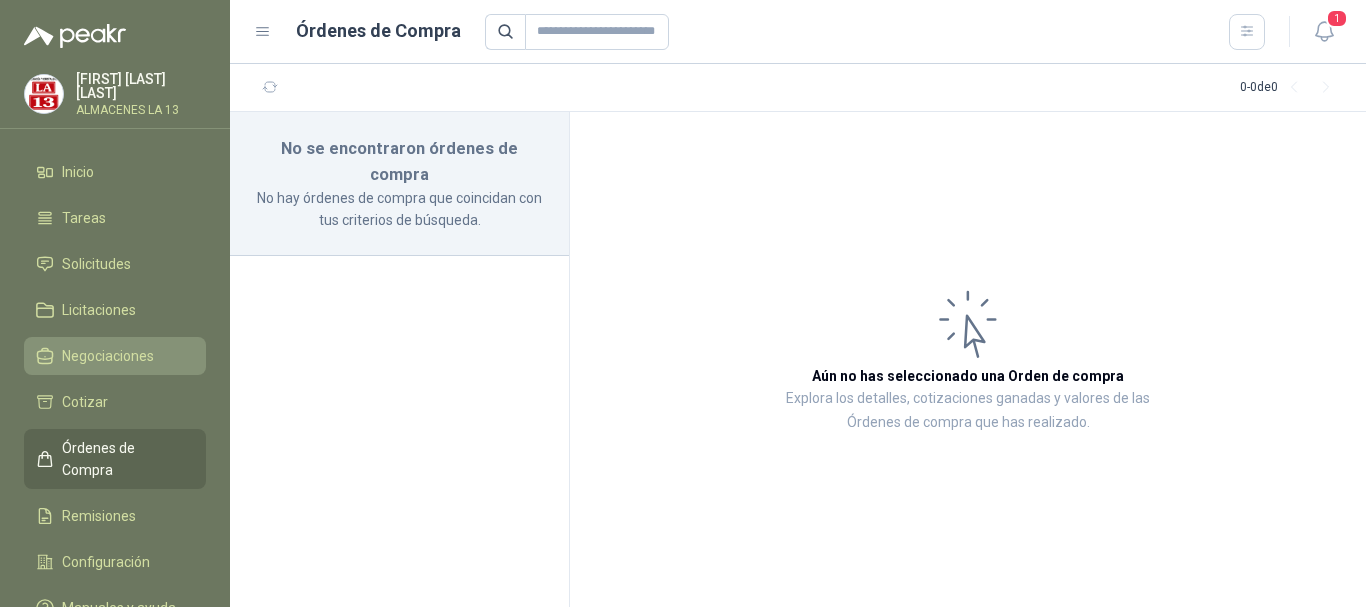 click on "Negociaciones" at bounding box center (108, 356) 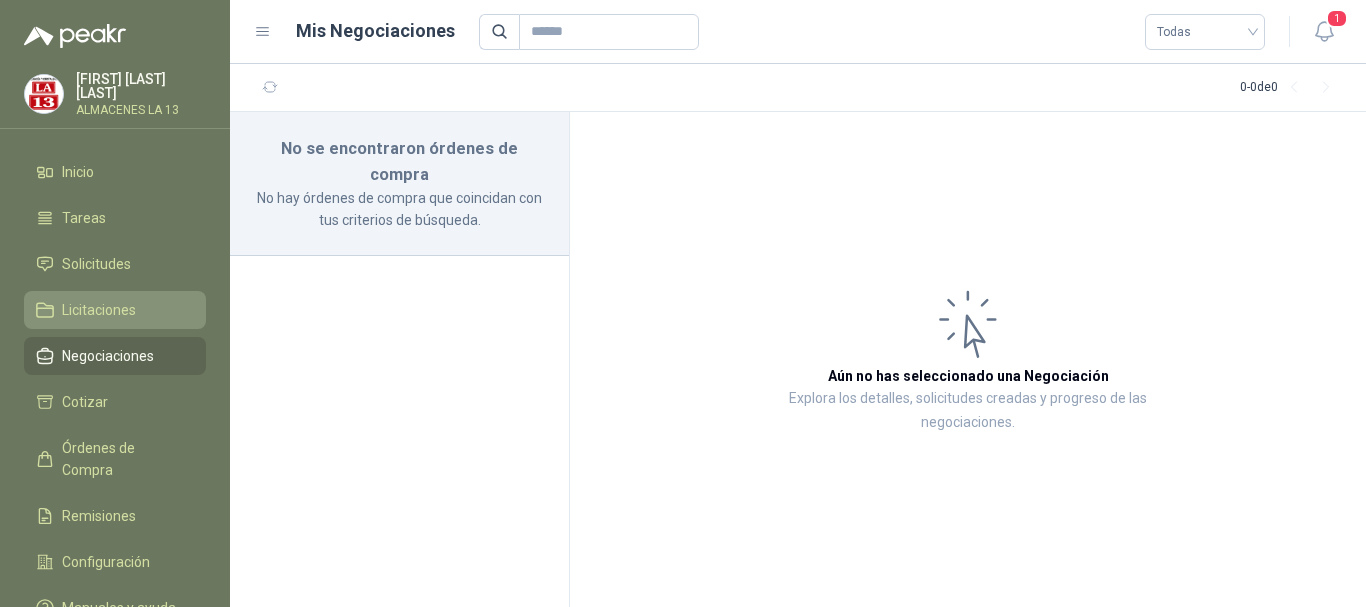 click on "Licitaciones" at bounding box center (99, 310) 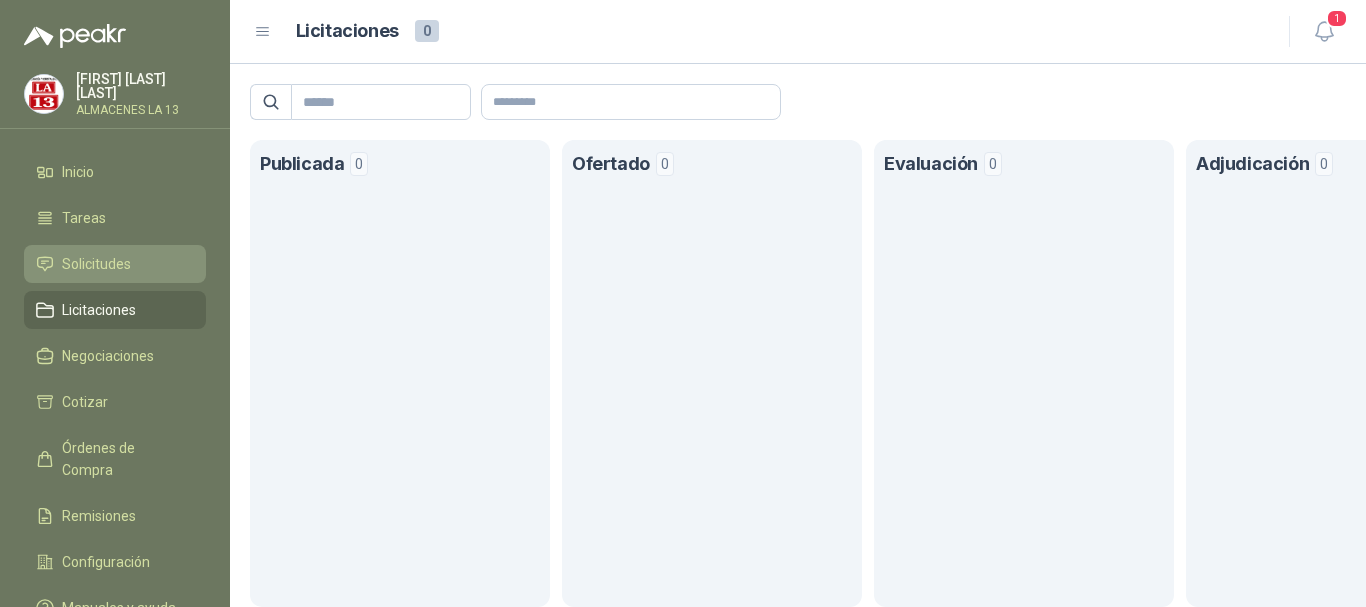 click on "Solicitudes" at bounding box center [96, 264] 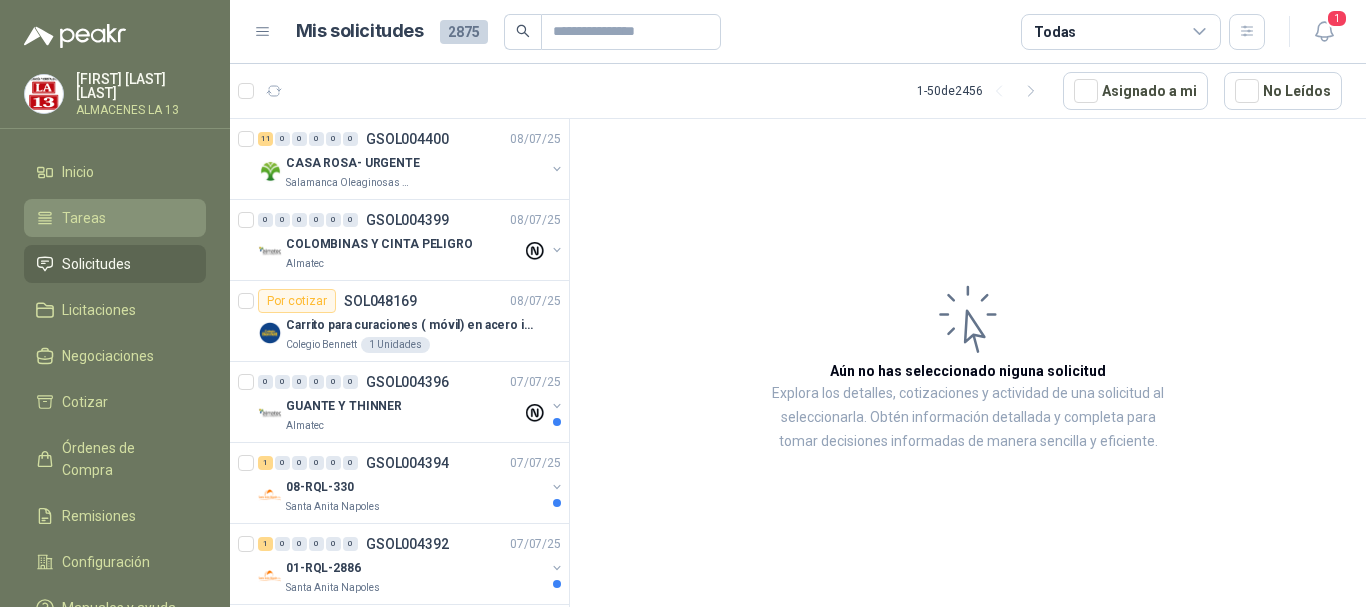 click on "Tareas" at bounding box center [115, 218] 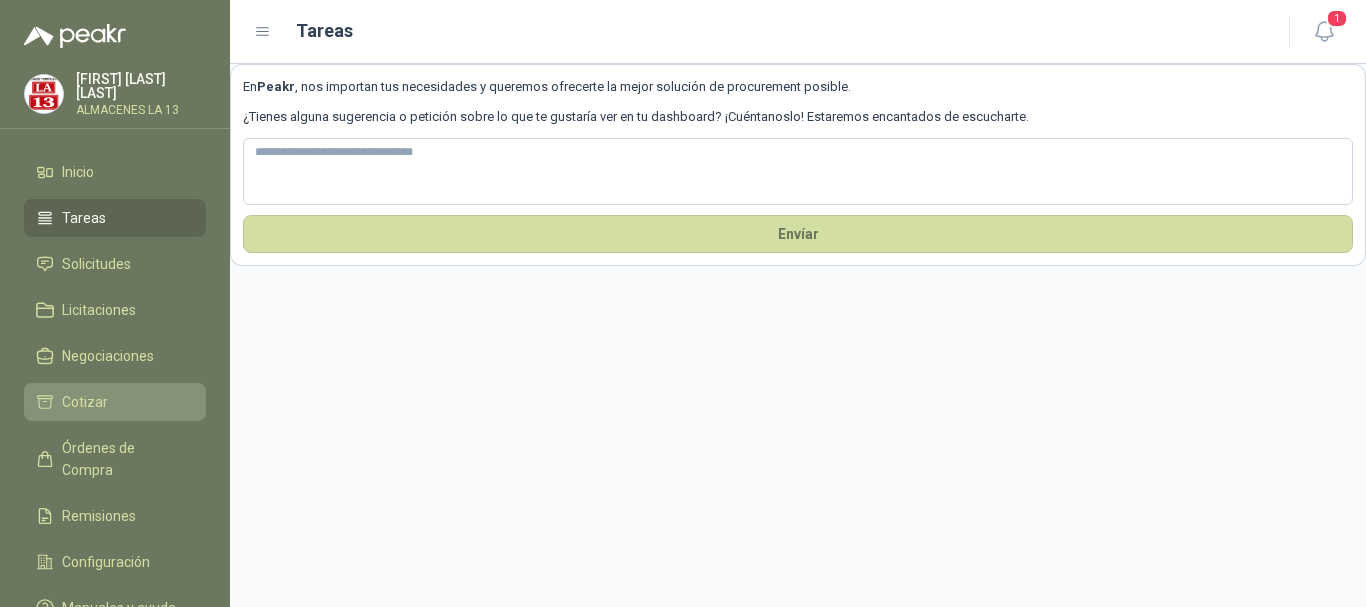 click on "Cotizar" at bounding box center [85, 402] 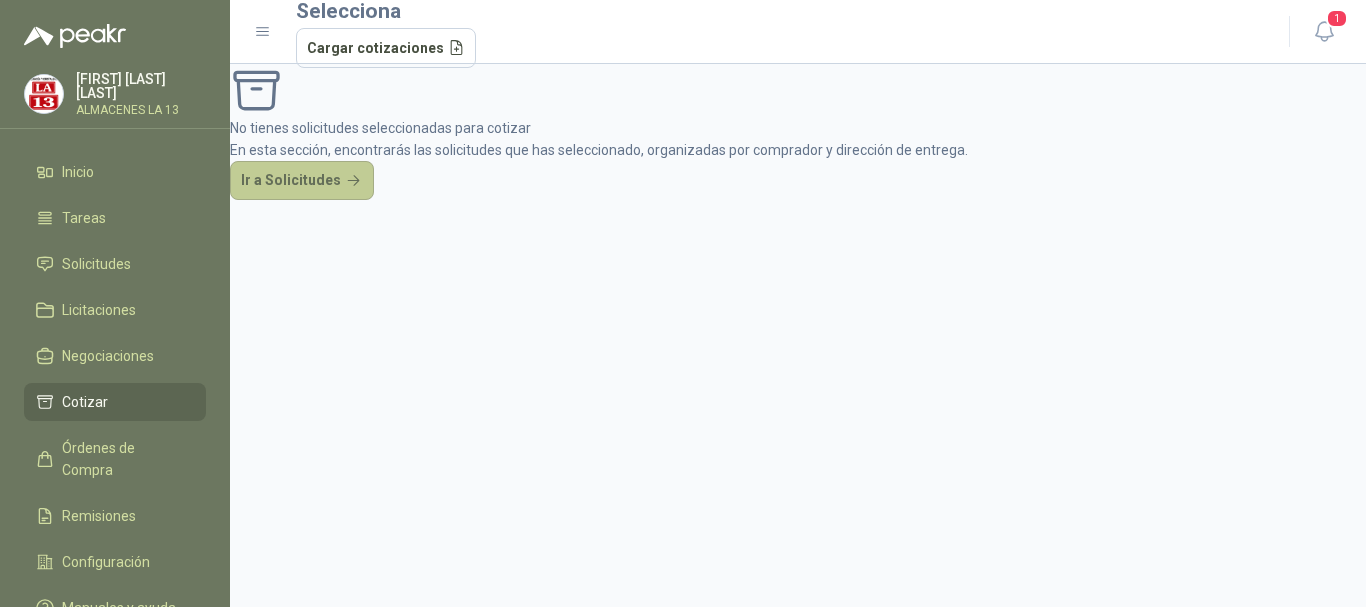 click on "Ir a Solicitudes" at bounding box center (302, 181) 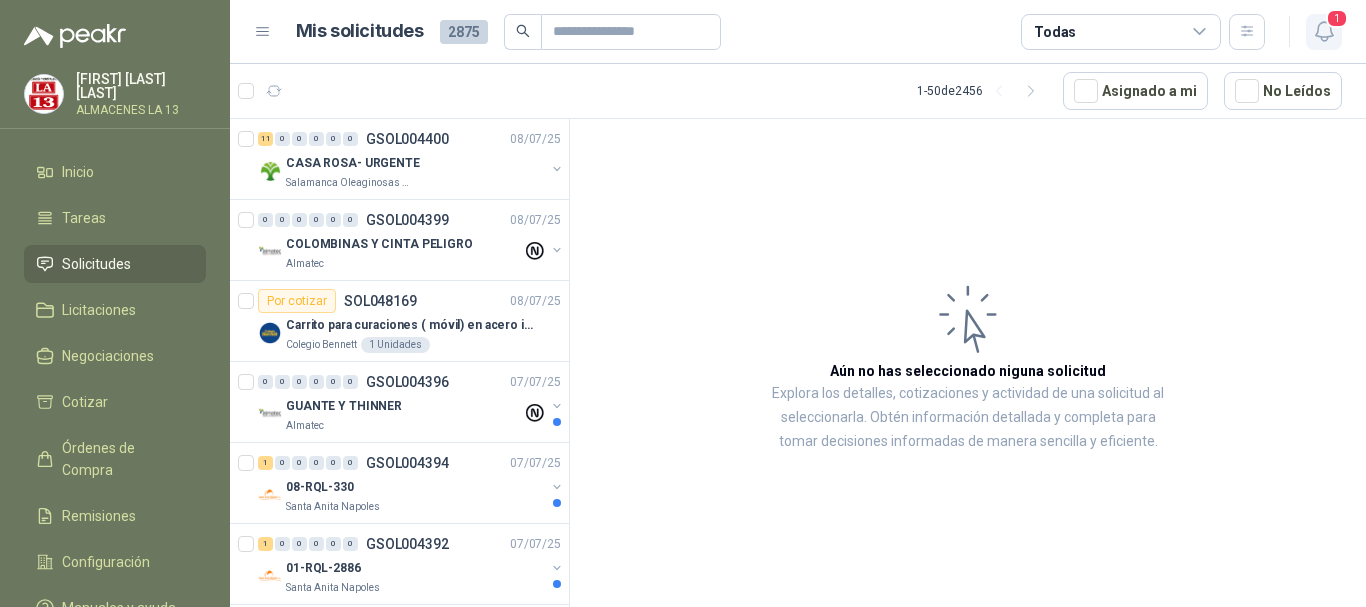 click on "1" at bounding box center (1337, 18) 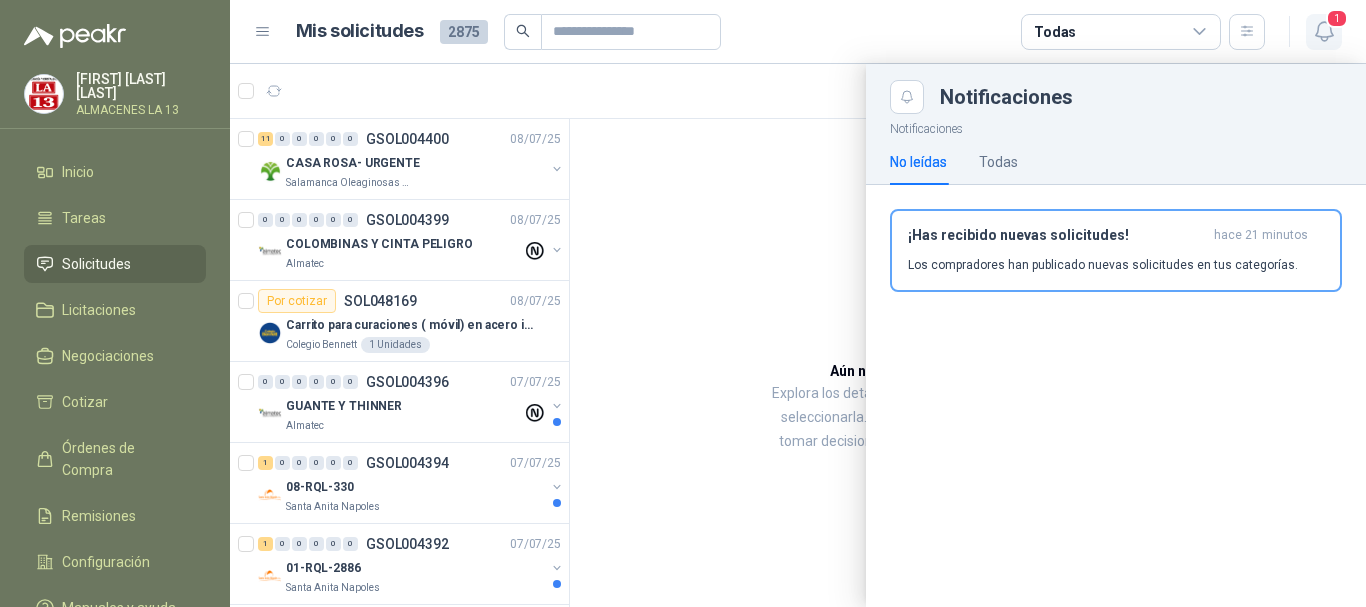 click on "1" at bounding box center (1337, 18) 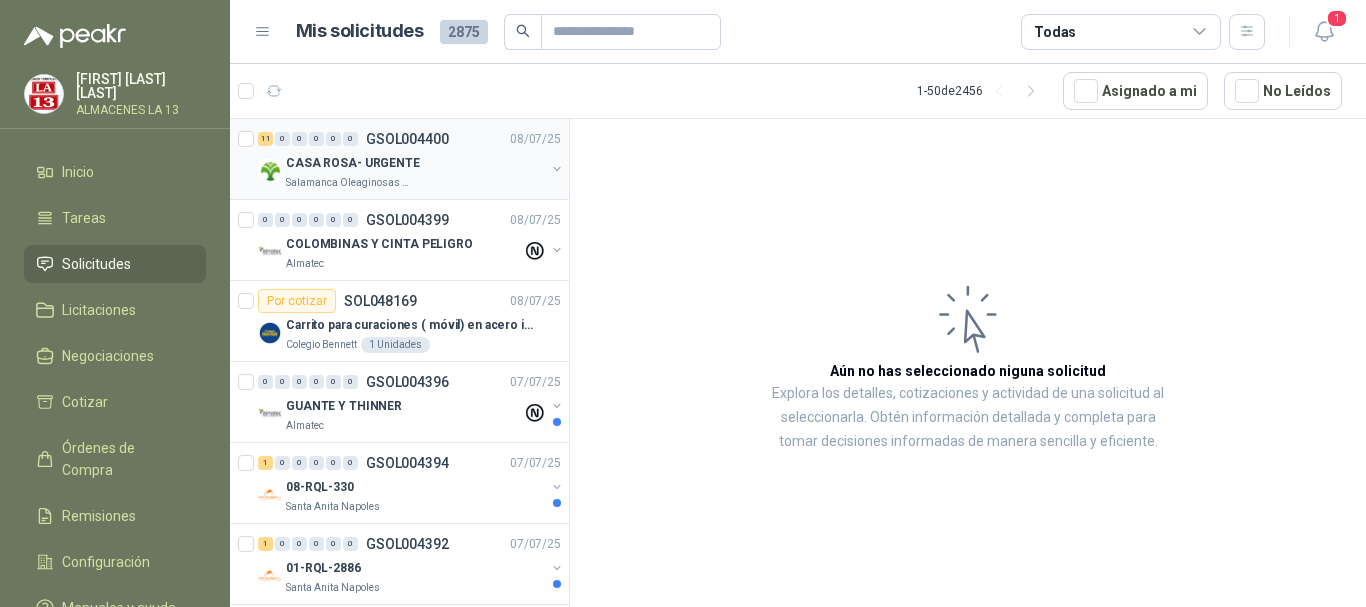 click on "CASA ROSA- URGENTE" at bounding box center [415, 163] 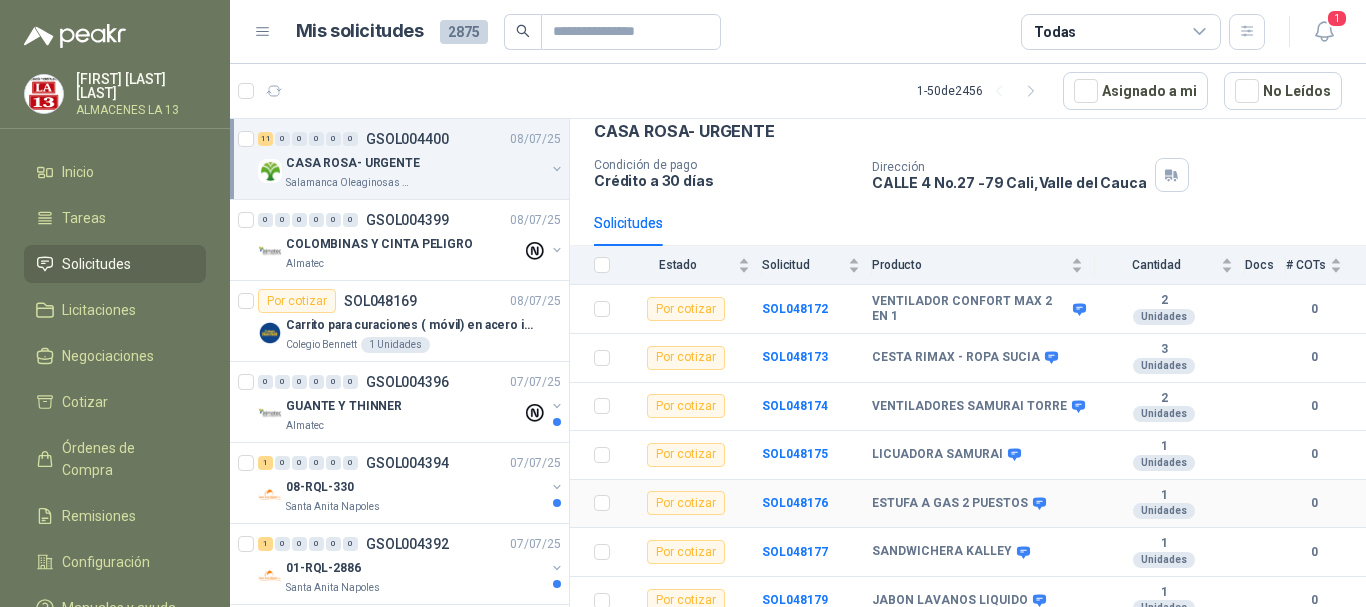 scroll, scrollTop: 100, scrollLeft: 0, axis: vertical 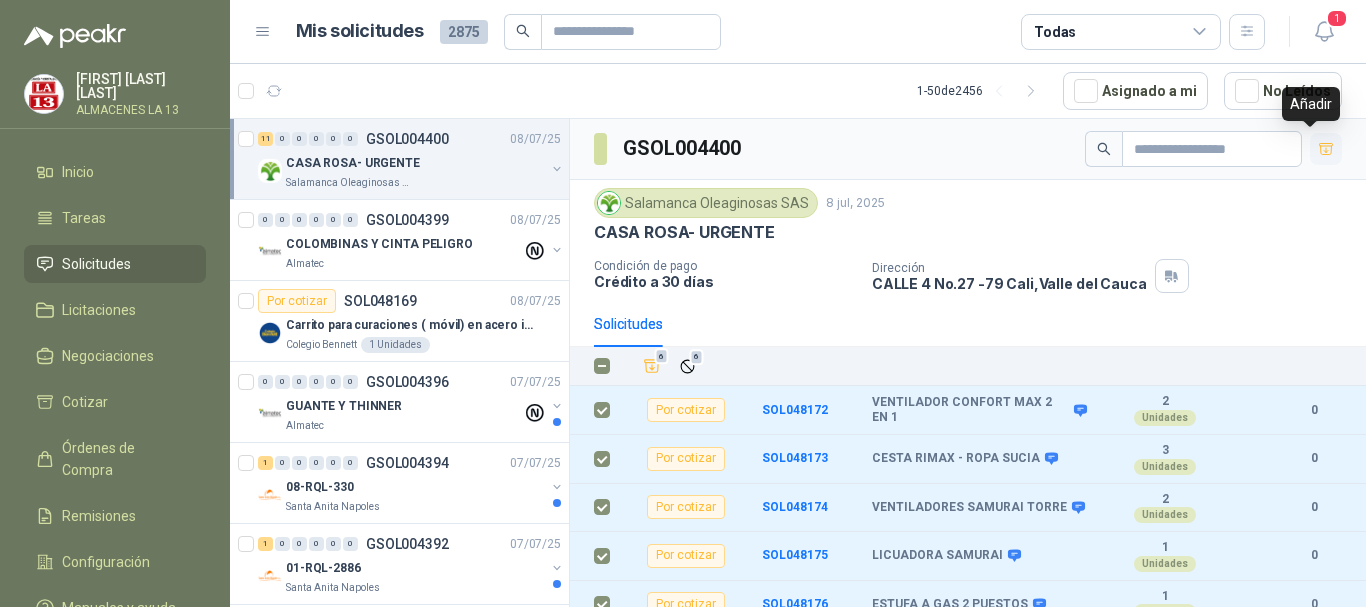 click at bounding box center (1326, 149) 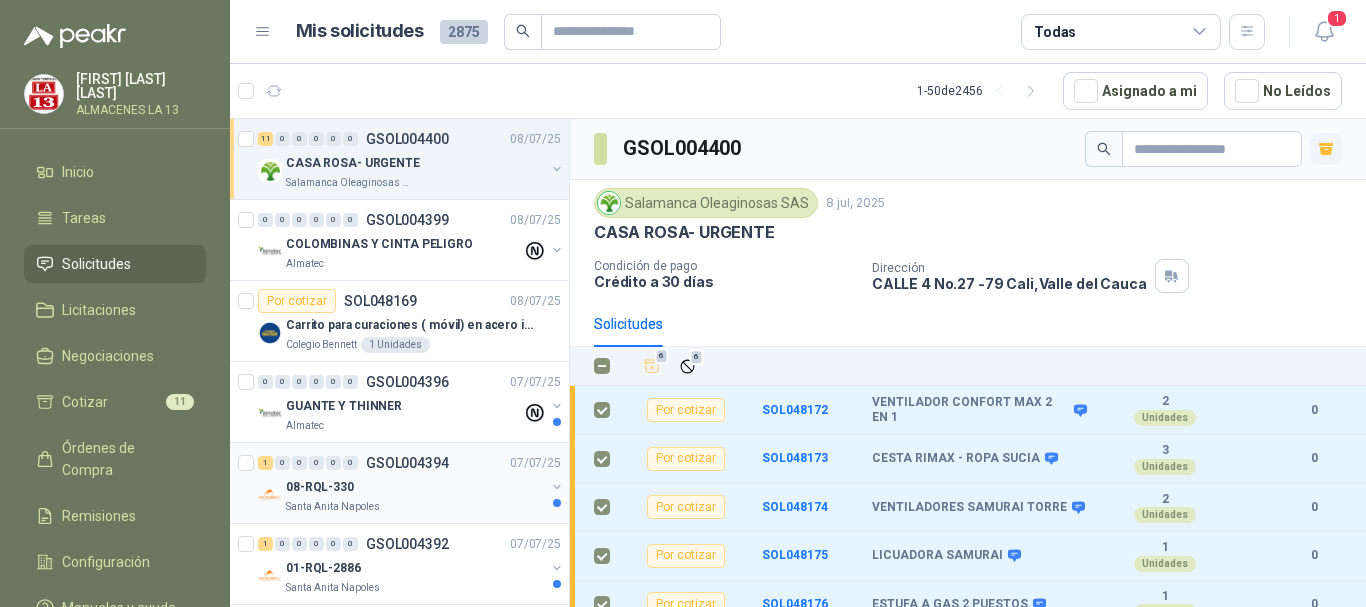 click on "08-RQL-330" at bounding box center (415, 487) 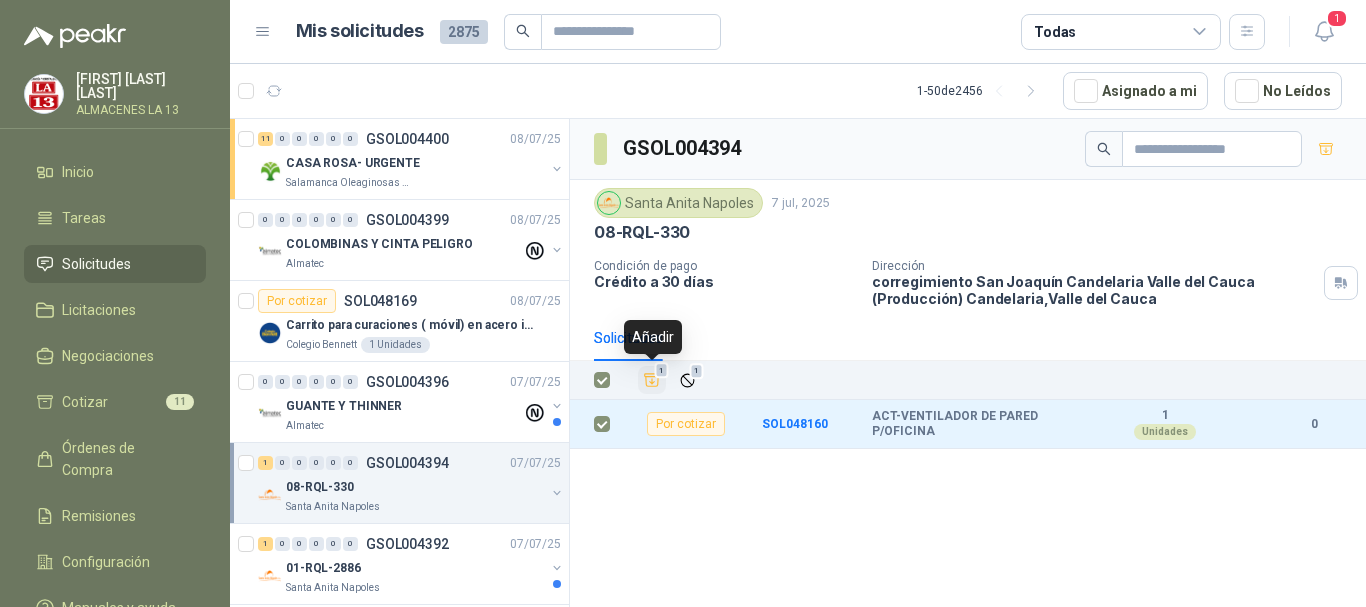 click at bounding box center [652, 380] 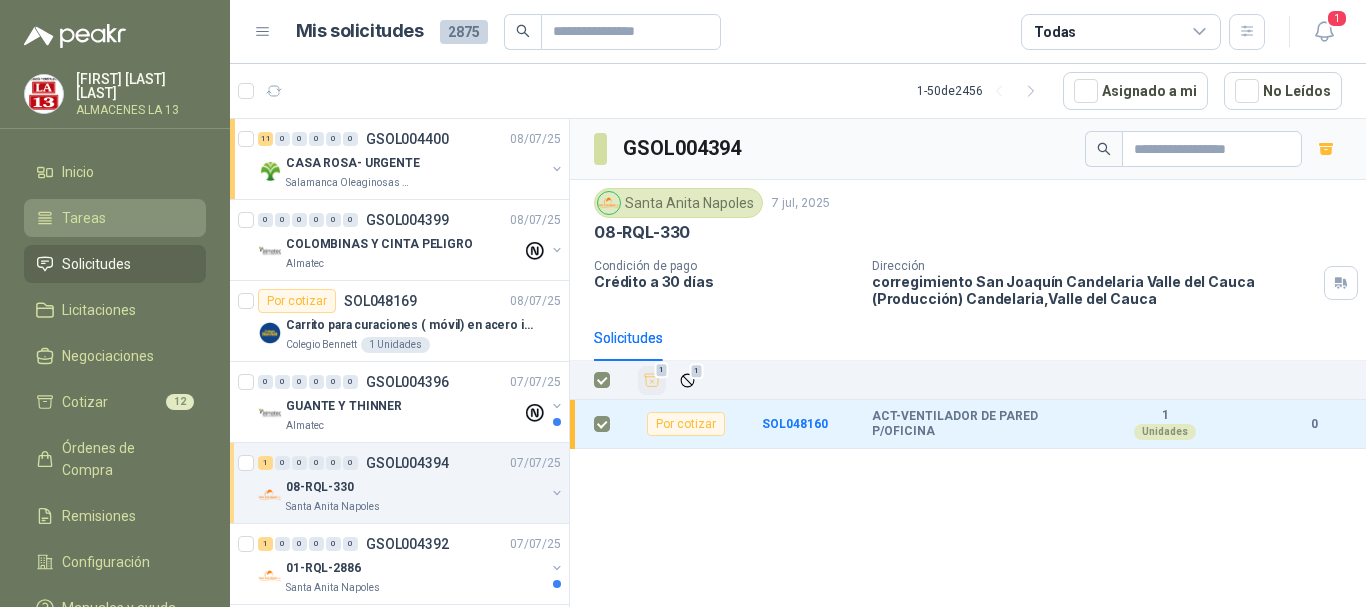 click on "Tareas" at bounding box center [115, 218] 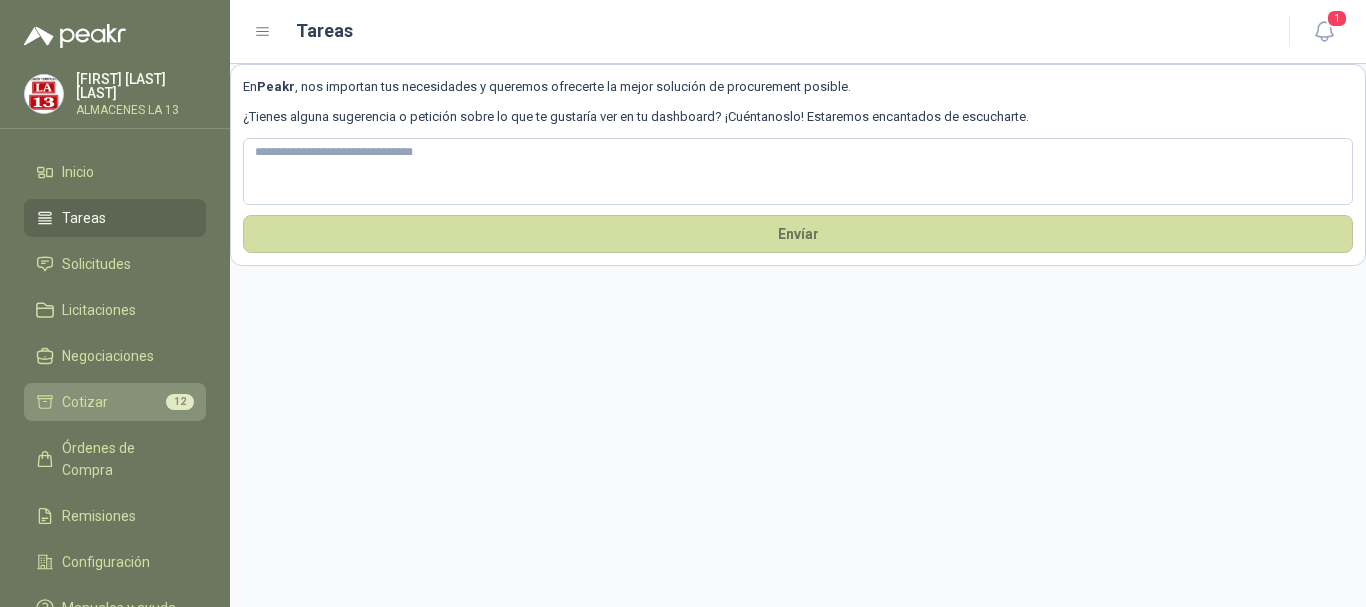 click on "Cotizar" at bounding box center [85, 402] 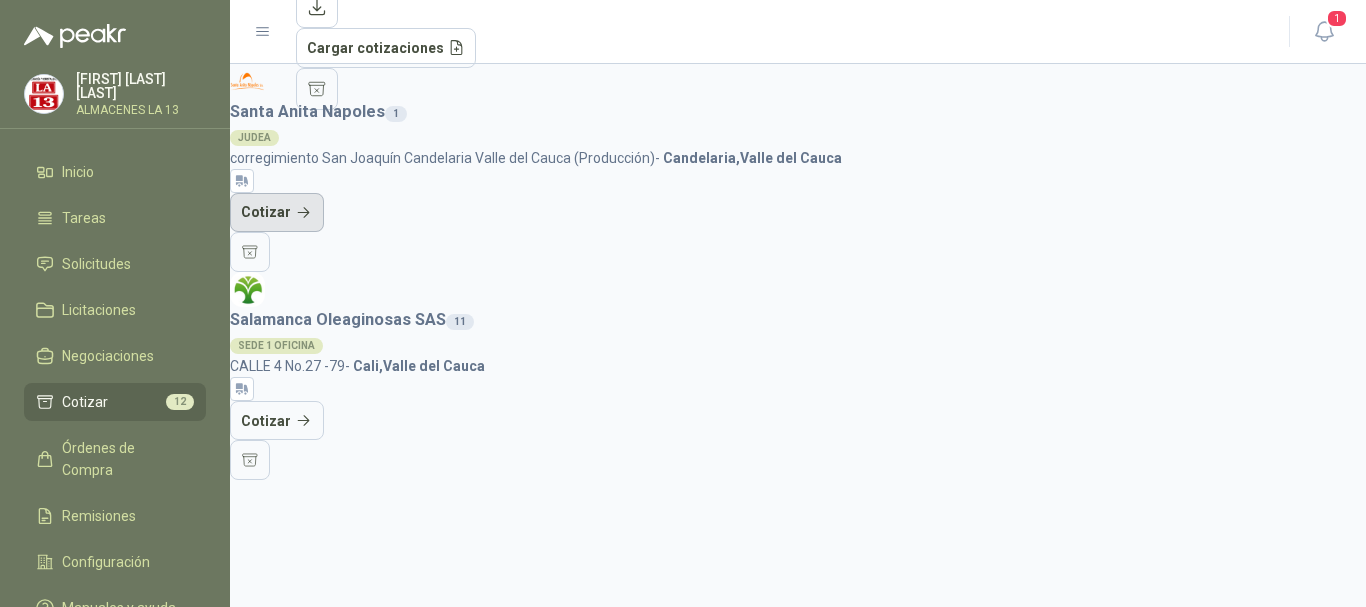 click on "Cotizar" at bounding box center [277, 213] 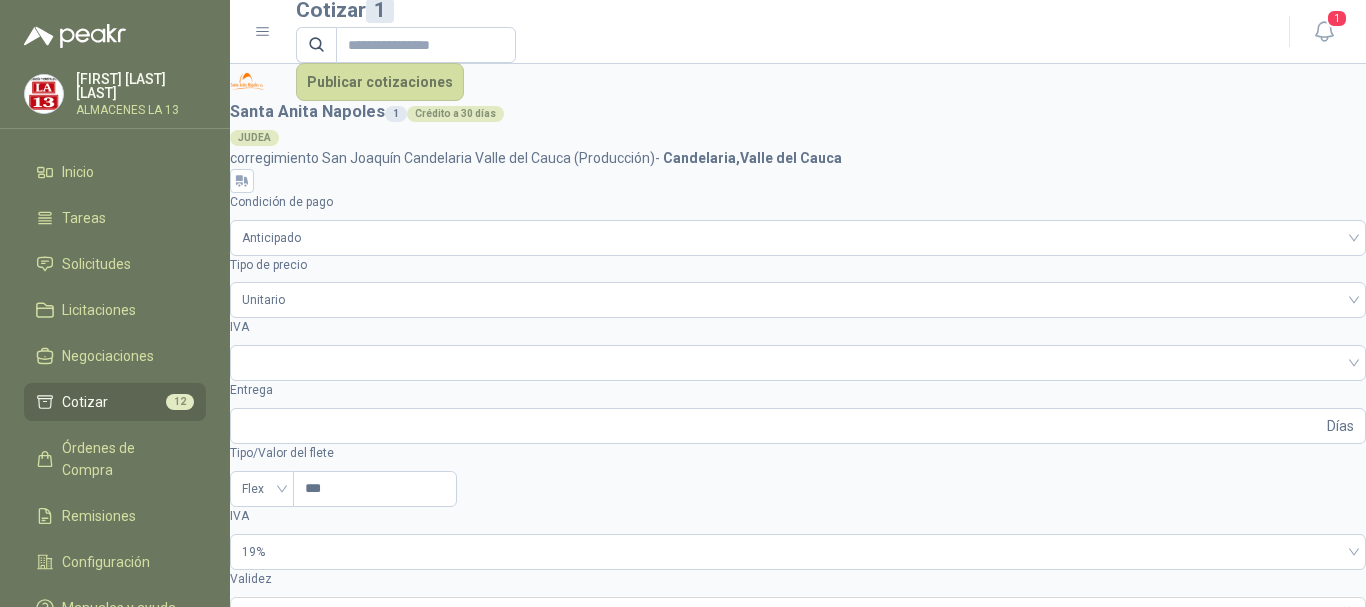 click on "SOL048160  -  ACT-VENTILADOR DE PARED P/OFICINA" at bounding box center [299, 851] 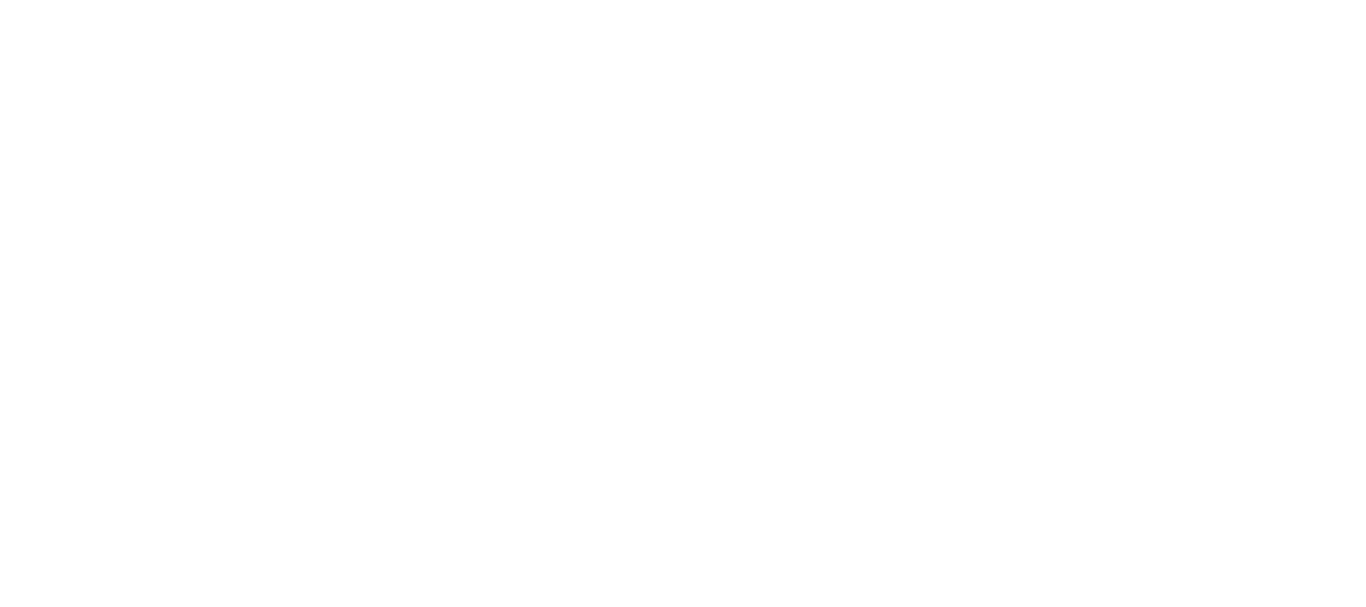 scroll, scrollTop: 0, scrollLeft: 0, axis: both 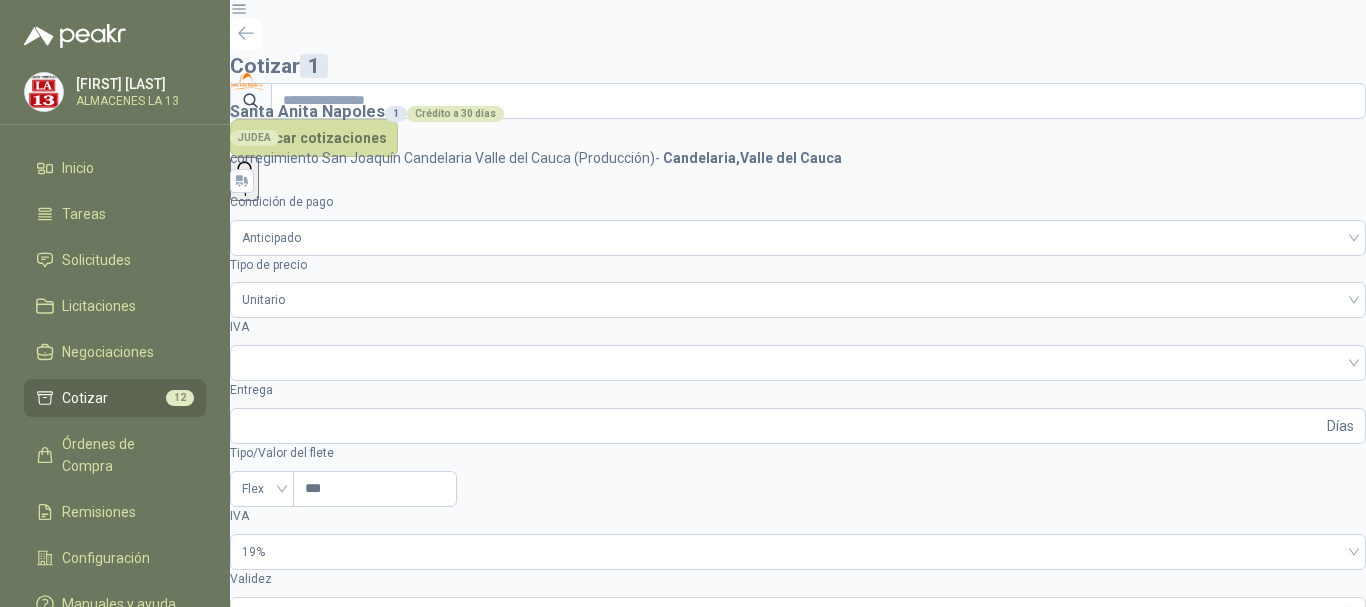 click on "**********" at bounding box center (798, 741) 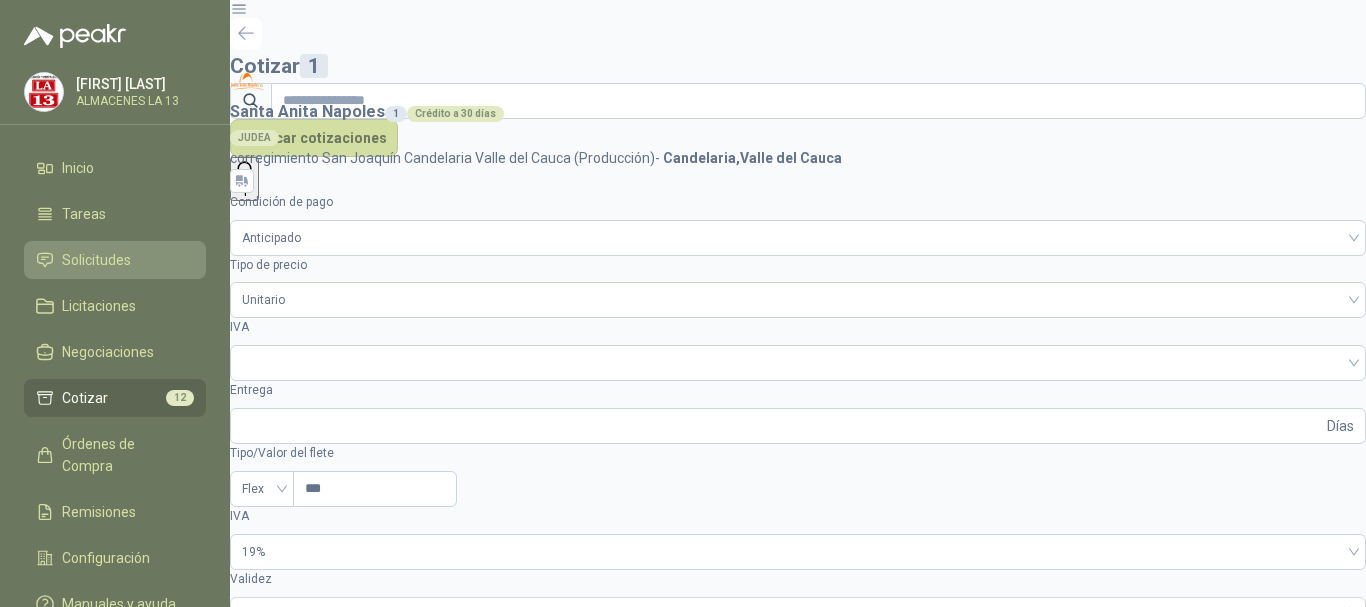 click on "Solicitudes" at bounding box center [96, 260] 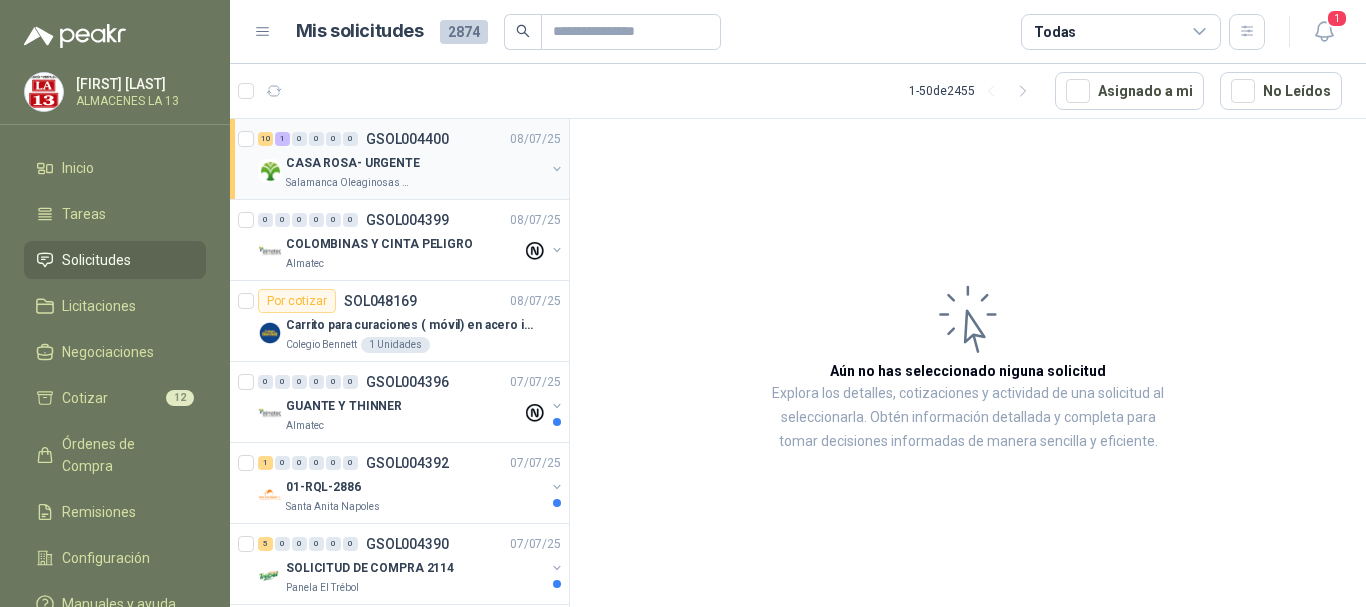 click on "CASA ROSA- URGENTE" at bounding box center [353, 163] 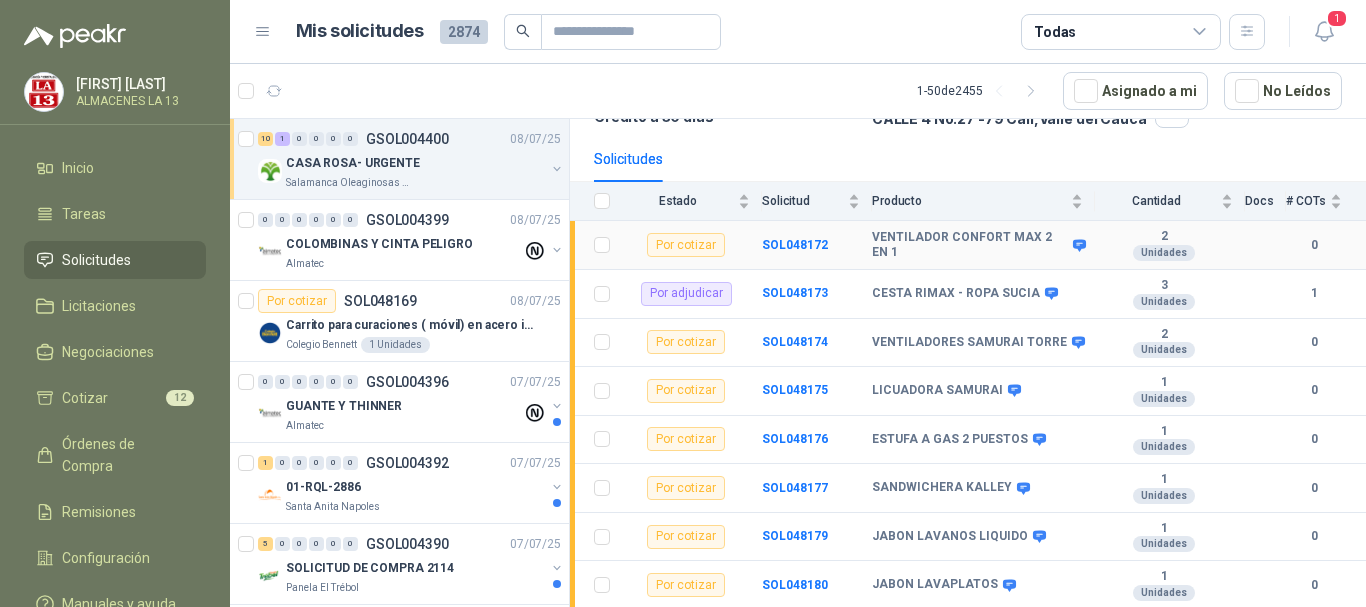 scroll, scrollTop: 200, scrollLeft: 0, axis: vertical 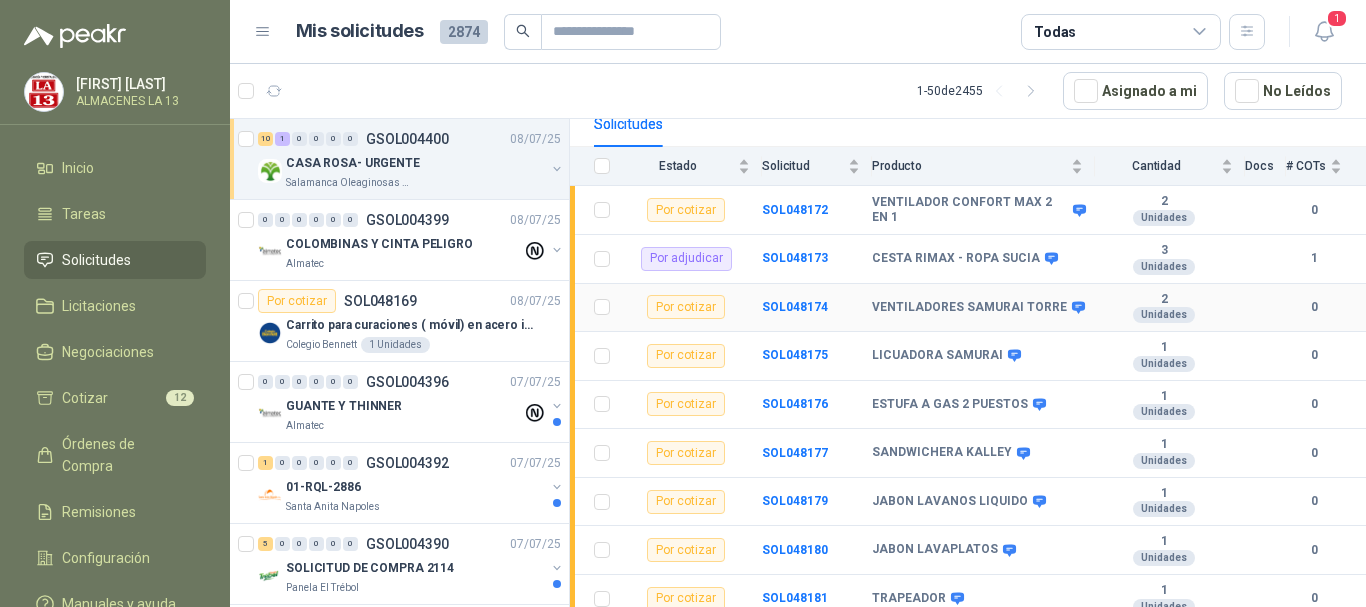 click on "VENTILADORES SAMURAI TORRE" at bounding box center [969, 308] 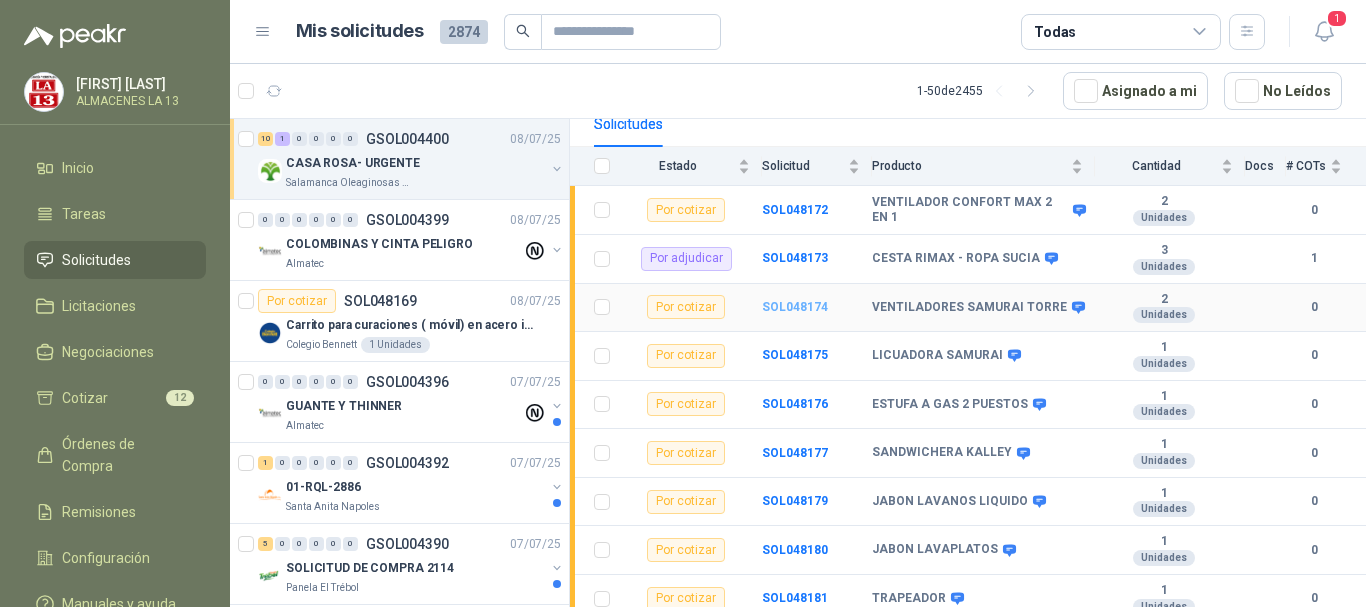 click on "SOL048174" at bounding box center (795, 307) 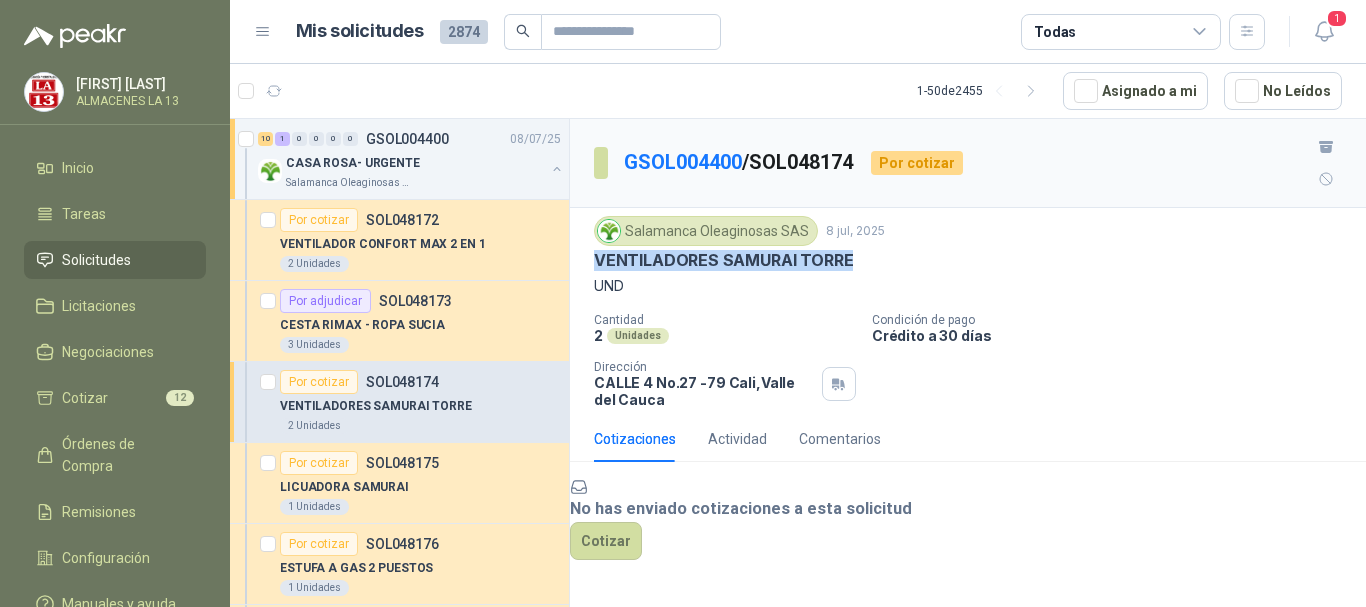 drag, startPoint x: 806, startPoint y: 230, endPoint x: 600, endPoint y: 224, distance: 206.08736 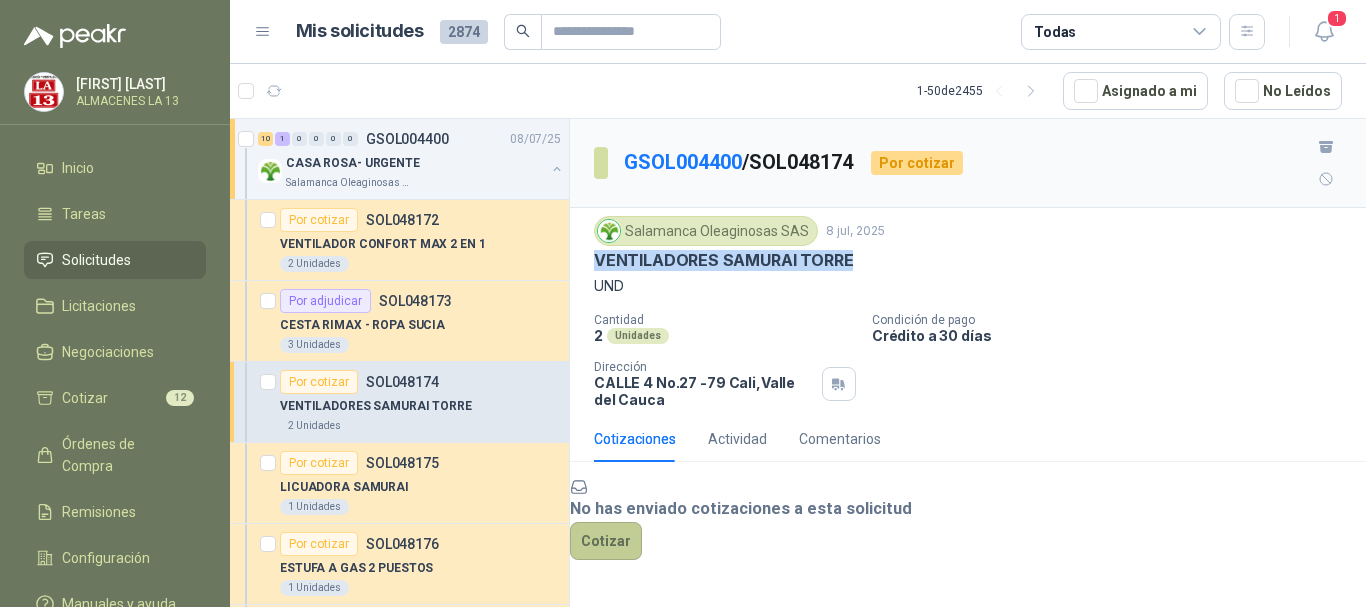 click on "Cotizar" at bounding box center [606, 541] 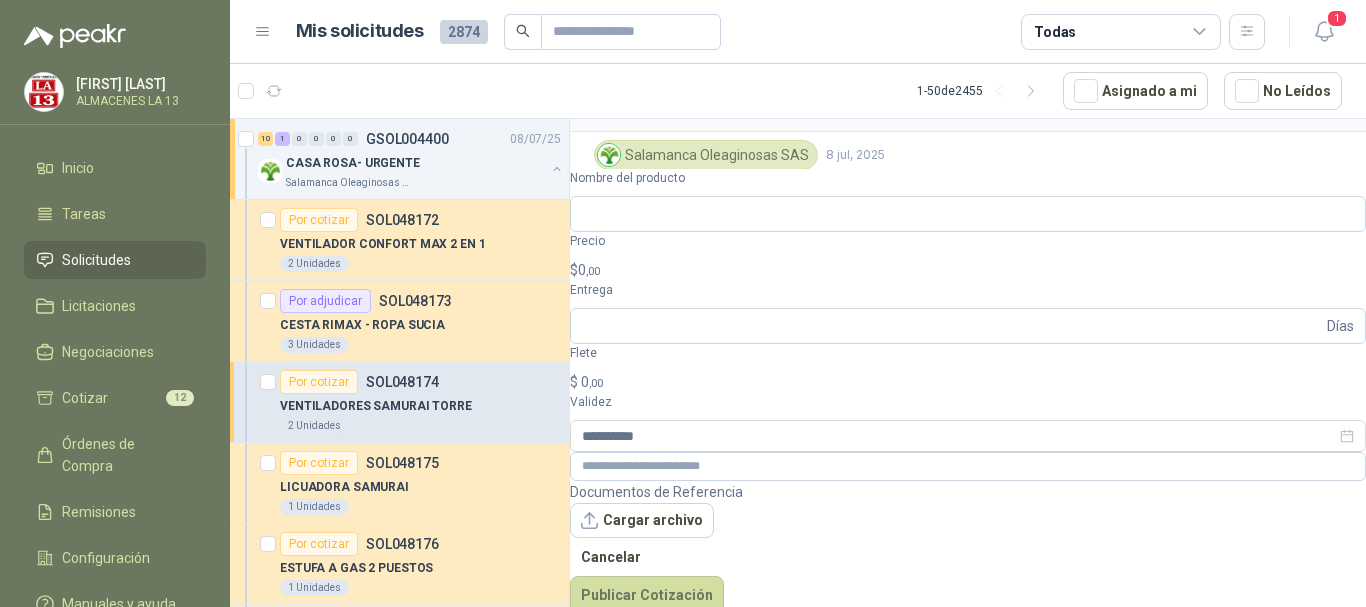 scroll, scrollTop: 74, scrollLeft: 0, axis: vertical 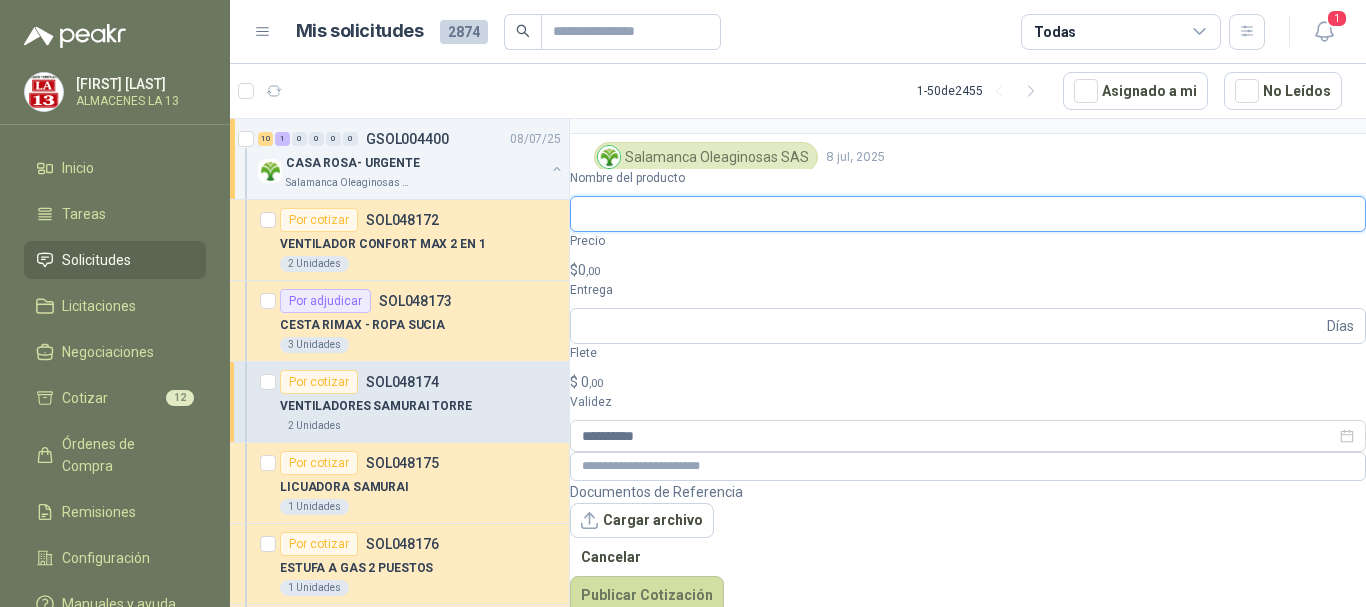 click on "Nombre del producto" at bounding box center (968, 214) 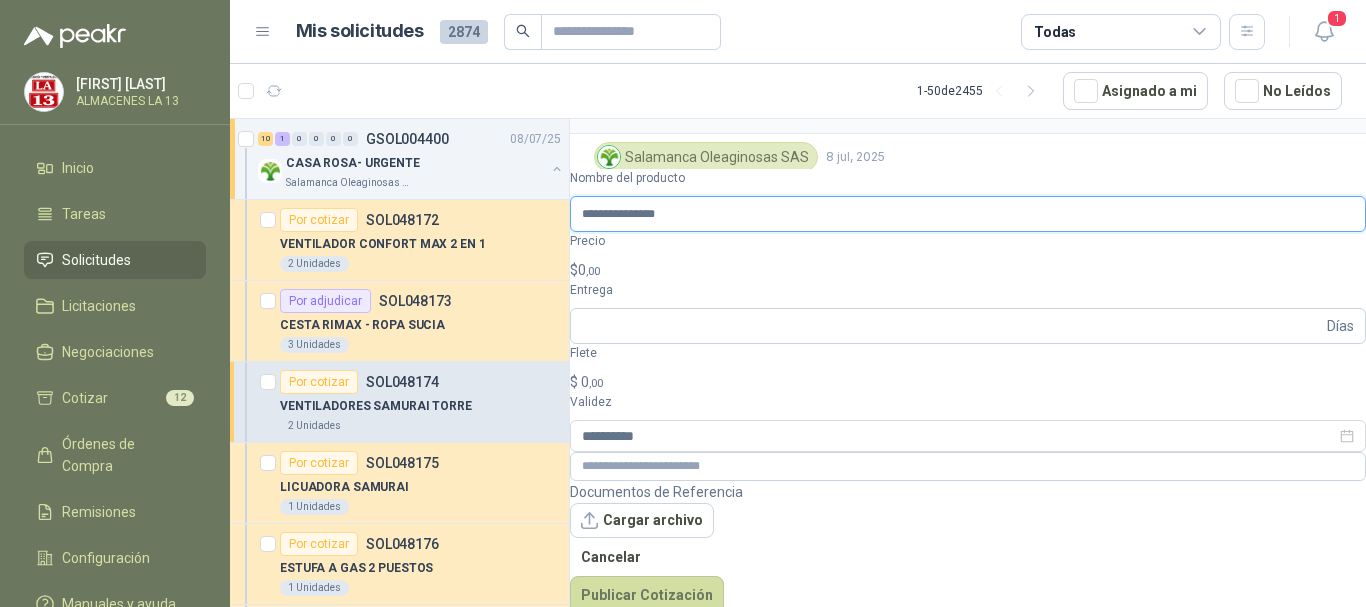 click on "**********" at bounding box center [968, 214] 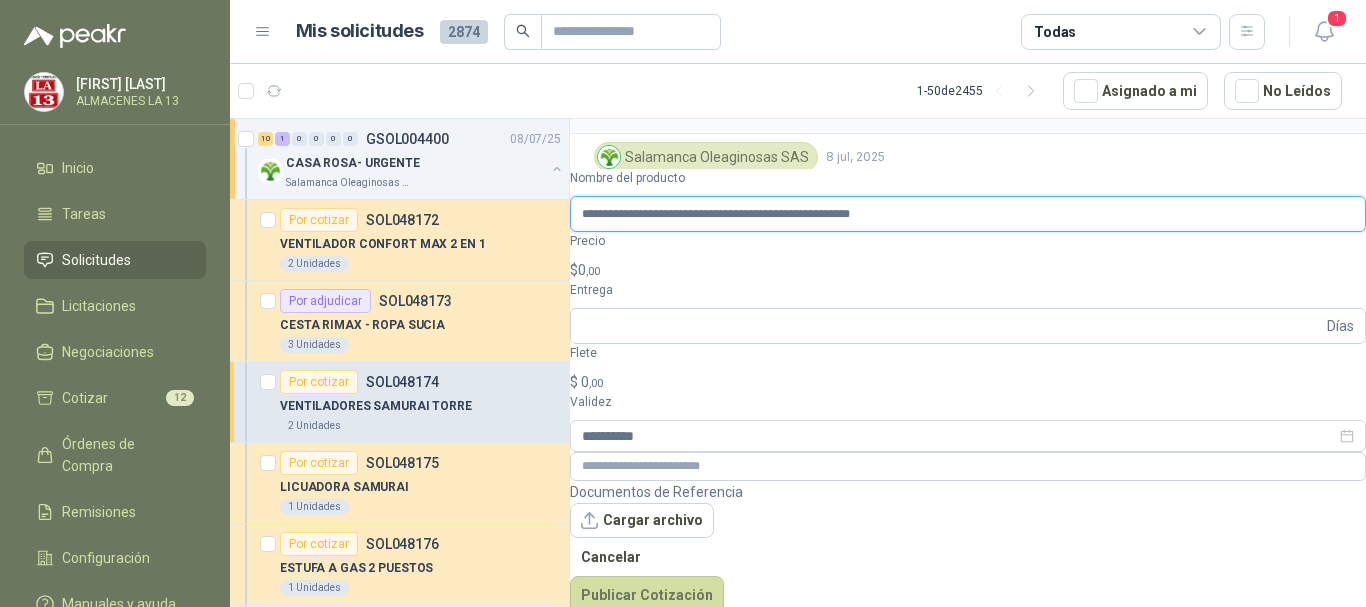 type on "**********" 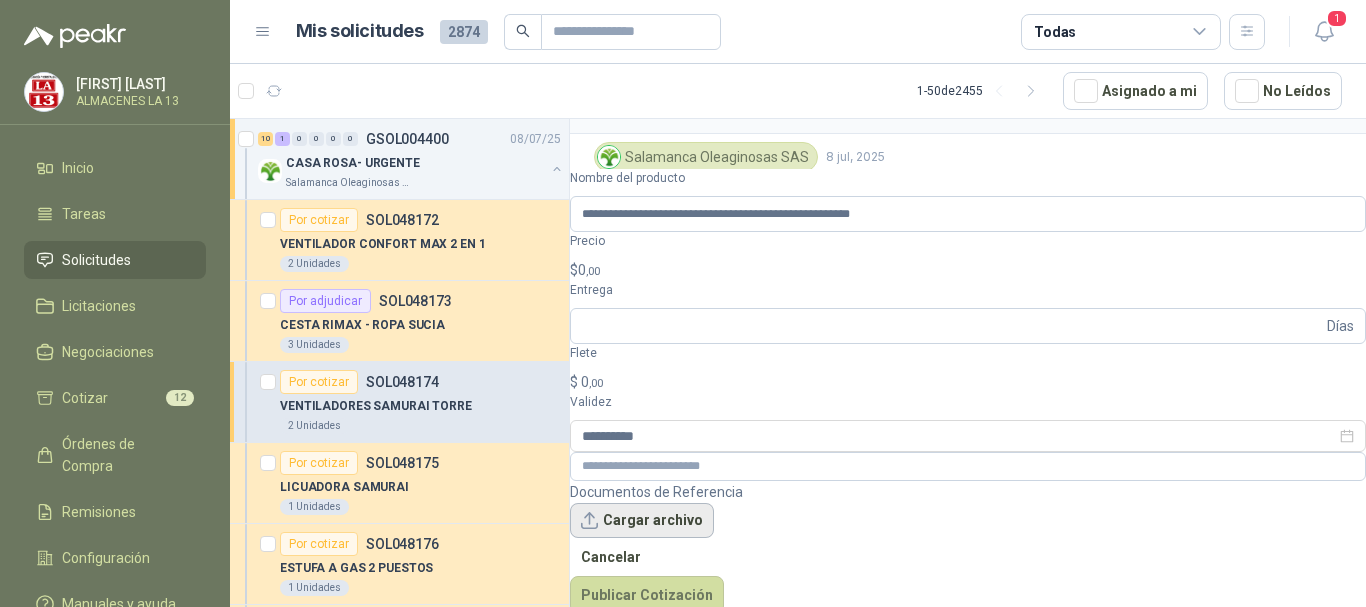 click on "Cargar archivo" at bounding box center (642, 521) 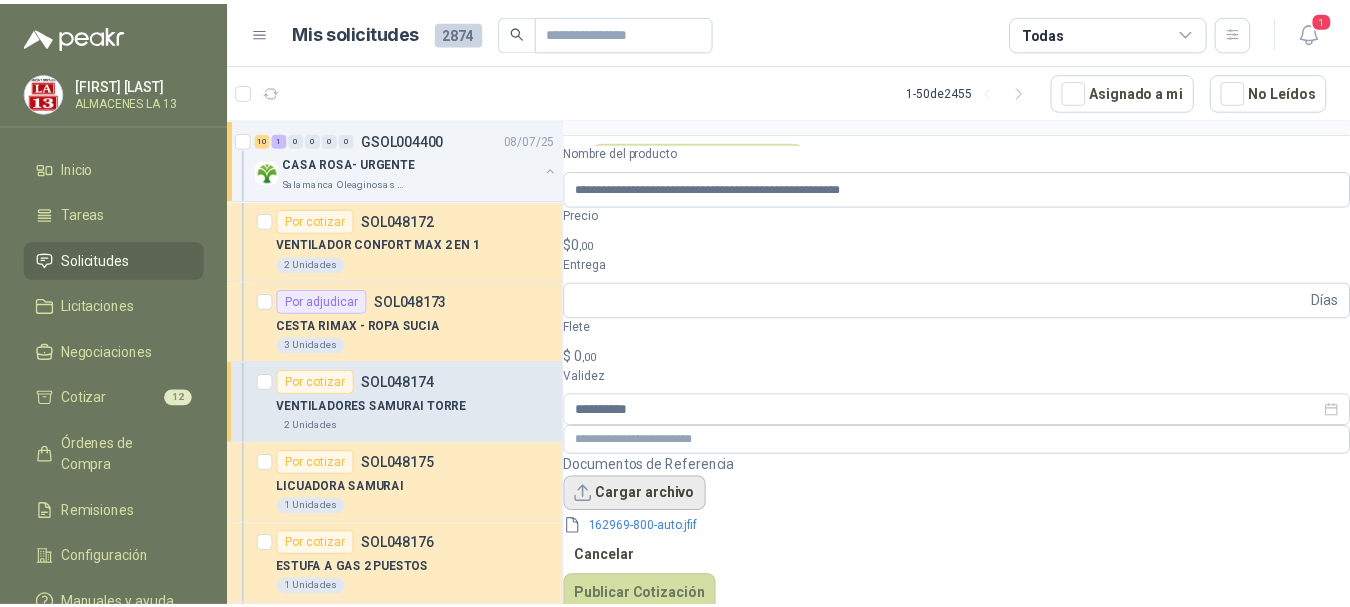 scroll, scrollTop: 88, scrollLeft: 0, axis: vertical 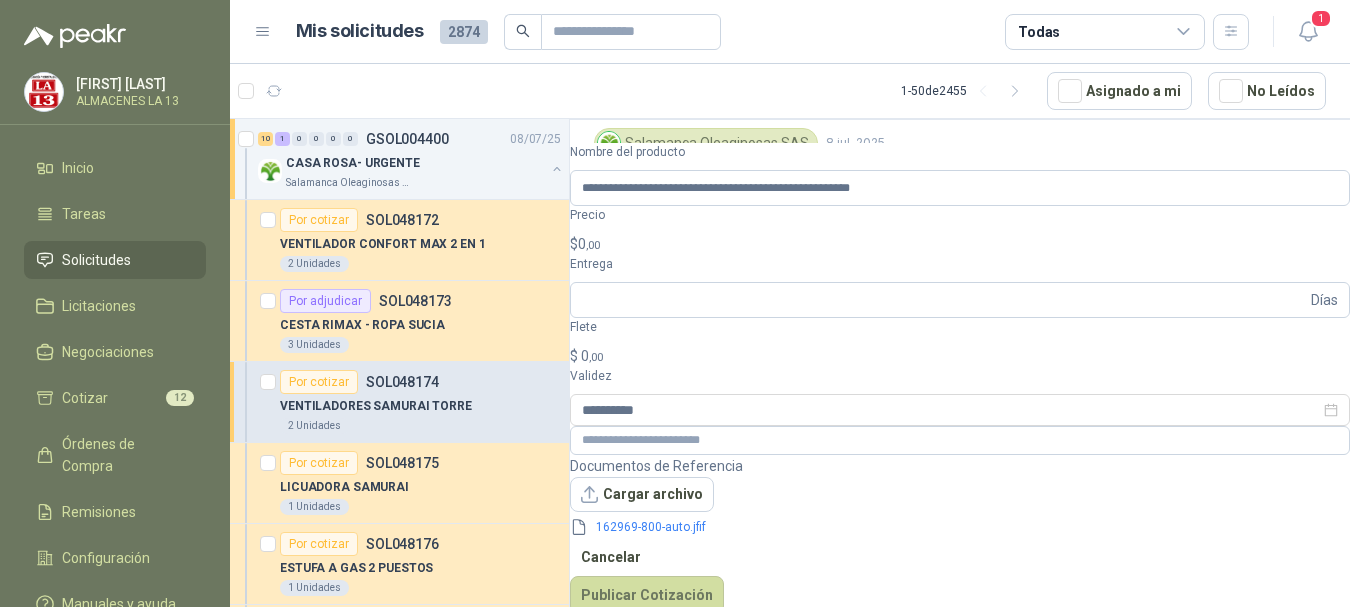click on "Jessica   Fernández Bello ALMACENES LA 13    Inicio   Tareas   Solicitudes   Licitaciones   Negociaciones   Cotizar 12   Órdenes de Compra   Remisiones   Configuración   Manuales y ayuda Mis solicitudes 2874 Todas 1 1 - 50  de  2455 Asignado a mi No Leídos 10   1   0   0   0   0   GSOL004400 08/07/25   CASA ROSA- URGENTE Salamanca Oleaginosas SAS   Por cotizar SOL048172 VENTILADOR CONFORT MAX  2 EN 1 2   Unidades Por adjudicar SOL048173 CESTA RIMAX  - ROPA SUCIA 3   Unidades Por cotizar SOL048174 VENTILADORES SAMURAI TORRE 2   Unidades Por cotizar SOL048175 LICUADORA SAMURAI 1   Unidades Por cotizar SOL048176 ESTUFA A GAS 2 PUESTOS 1   Unidades Por cotizar SOL048177 SANDWICHERA KALLEY 1   Unidades Por cotizar SOL048179 JABON LAVANOS LIQUIDO 1   Unidades Por cotizar SOL048180 JABON LAVAPLATOS 1   Unidades Por cotizar SOL048181 TRAPEADOR 1   Unidades Por cotizar SOL048183 NEVERA HACED 9 PIES 1   Unidades Por cotizar SOL048184 JUEGO DE VASO X 4  / CRISTAL 1   Unidades 0   0   0   0   0   0   GSOL004399" at bounding box center (675, 303) 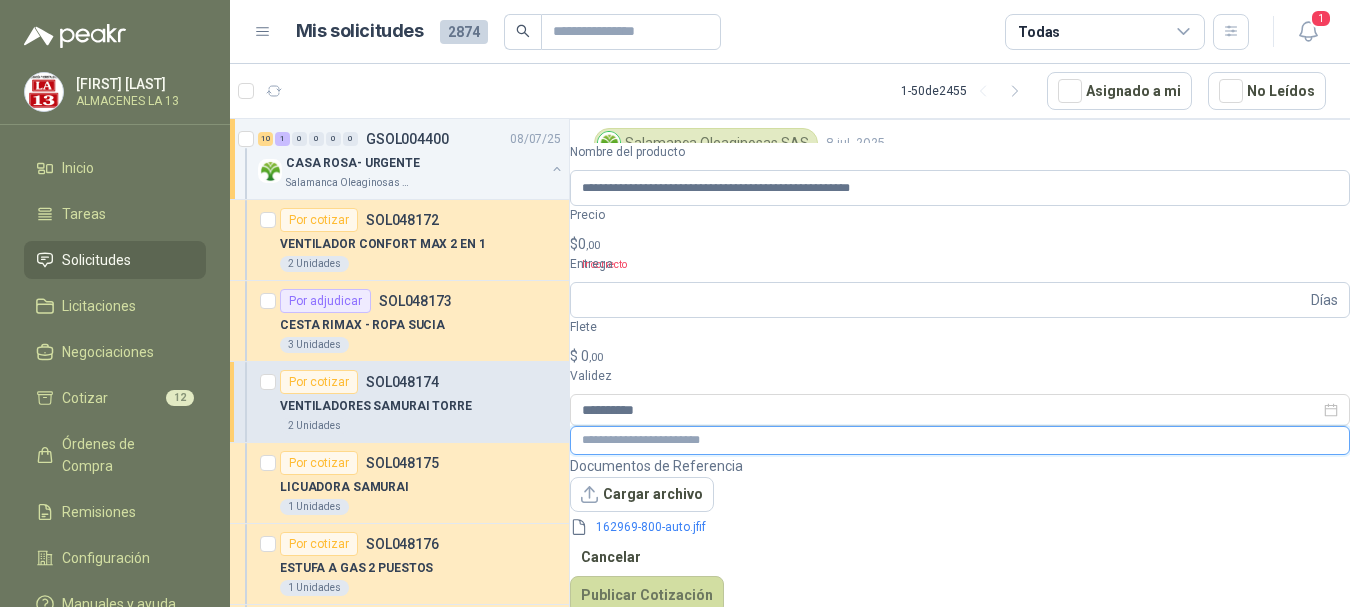 click at bounding box center [960, 440] 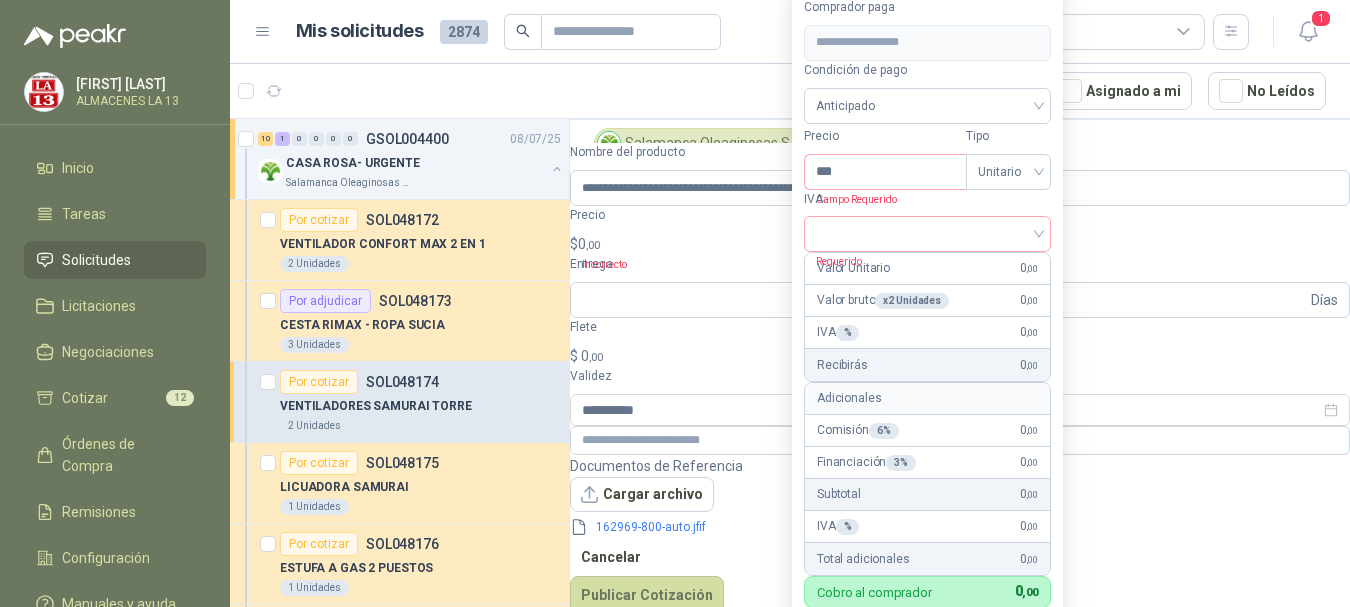 click on "Jessica   Fernández Bello ALMACENES LA 13    Inicio   Tareas   Solicitudes   Licitaciones   Negociaciones   Cotizar 12   Órdenes de Compra   Remisiones   Configuración   Manuales y ayuda Mis solicitudes 2874 Todas 1 1 - 50  de  2455 Asignado a mi No Leídos 10   1   0   0   0   0   GSOL004400 08/07/25   CASA ROSA- URGENTE Salamanca Oleaginosas SAS   Por cotizar SOL048172 VENTILADOR CONFORT MAX  2 EN 1 2   Unidades Por adjudicar SOL048173 CESTA RIMAX  - ROPA SUCIA 3   Unidades Por cotizar SOL048174 VENTILADORES SAMURAI TORRE 2   Unidades Por cotizar SOL048175 LICUADORA SAMURAI 1   Unidades Por cotizar SOL048176 ESTUFA A GAS 2 PUESTOS 1   Unidades Por cotizar SOL048177 SANDWICHERA KALLEY 1   Unidades Por cotizar SOL048179 JABON LAVANOS LIQUIDO 1   Unidades Por cotizar SOL048180 JABON LAVAPLATOS 1   Unidades Por cotizar SOL048181 TRAPEADOR 1   Unidades Por cotizar SOL048183 NEVERA HACED 9 PIES 1   Unidades Por cotizar SOL048184 JUEGO DE VASO X 4  / CRISTAL 1   Unidades 0   0   0   0   0   0   GSOL004399" at bounding box center (675, 303) 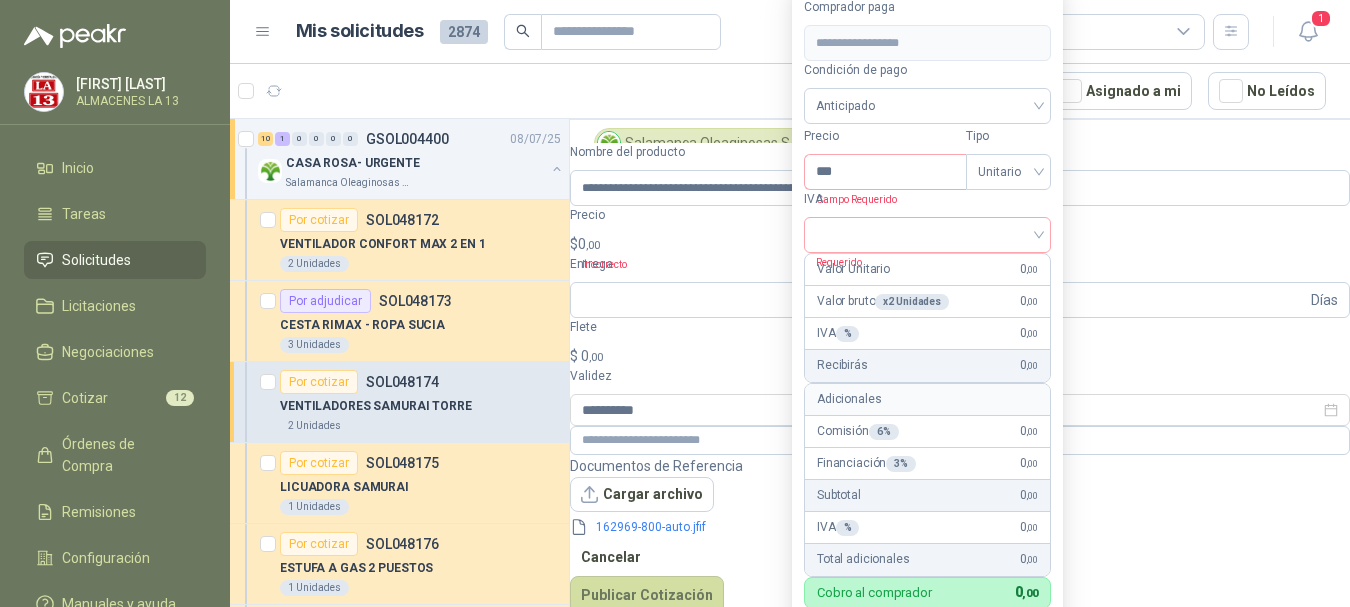 click on "Campo Requerido" at bounding box center [850, 199] 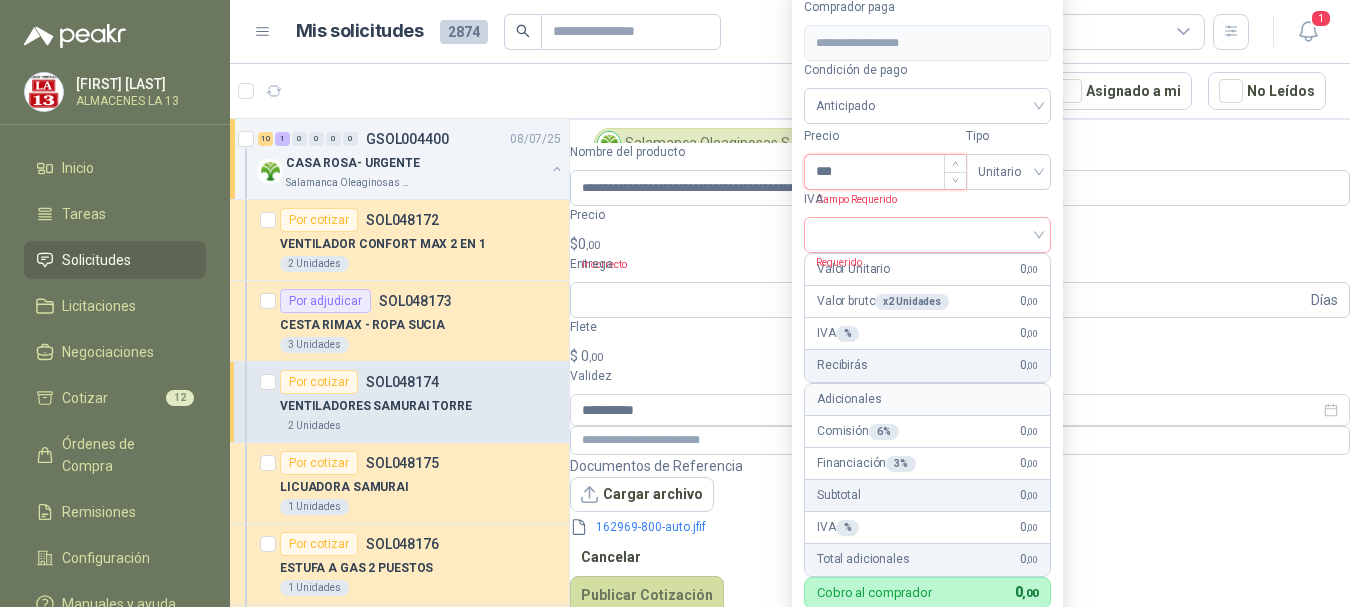 click on "***" at bounding box center [885, 172] 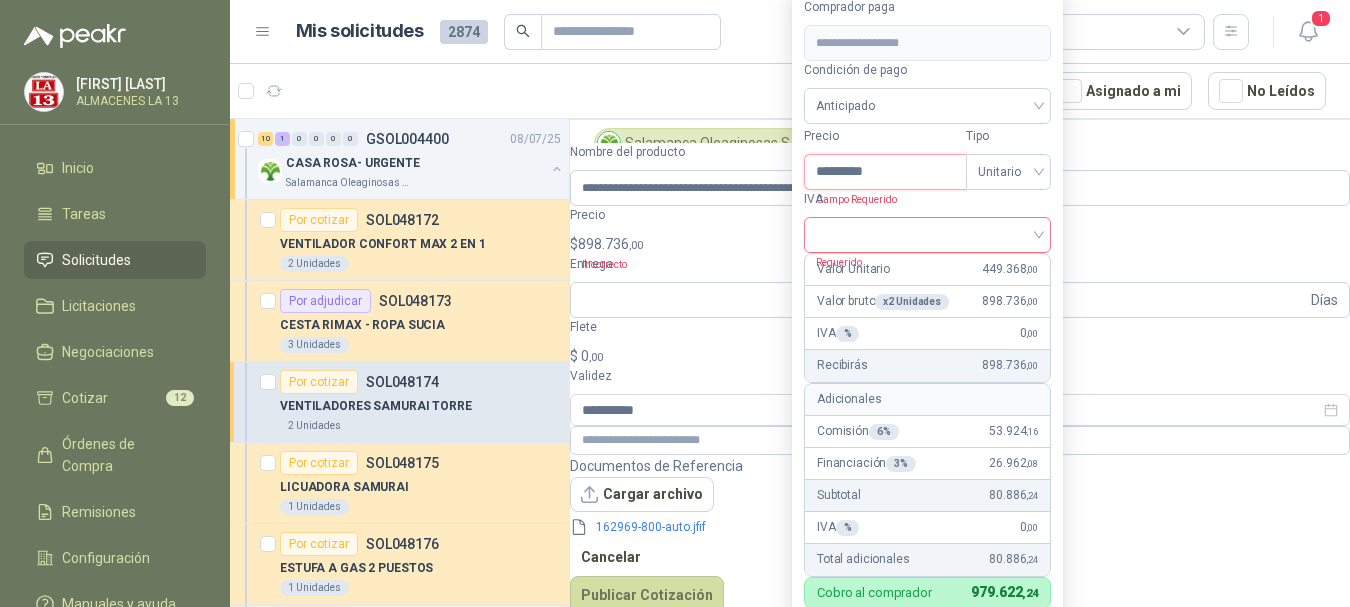 type on "*********" 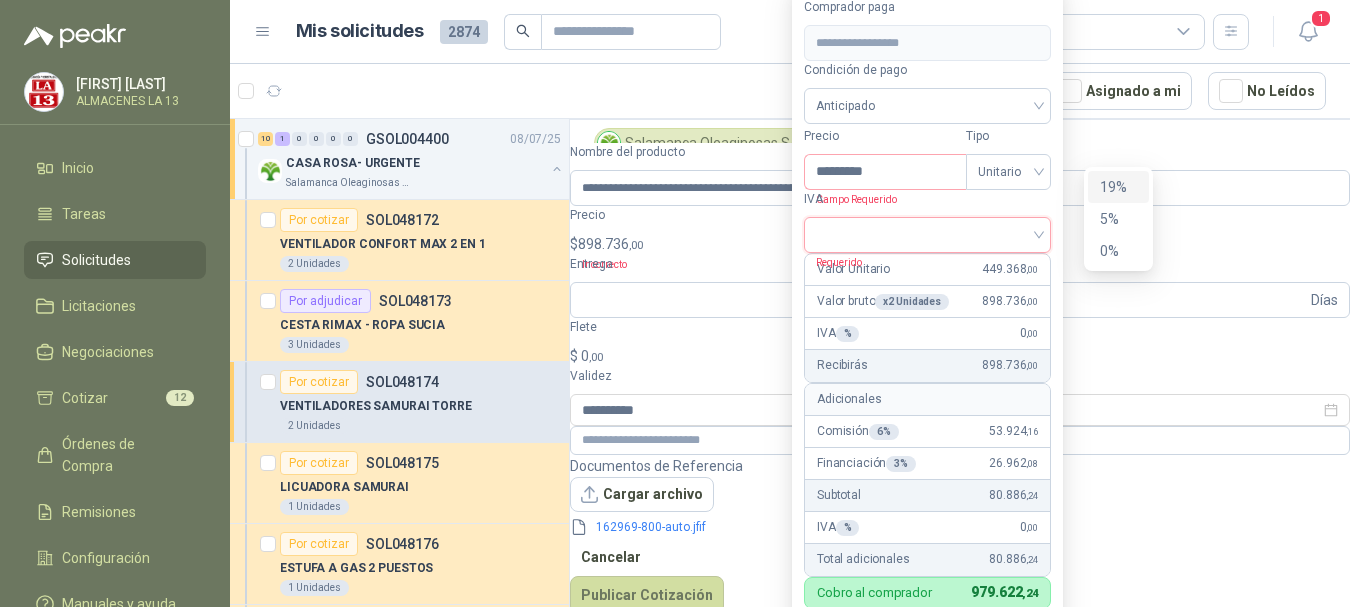 click at bounding box center (927, 233) 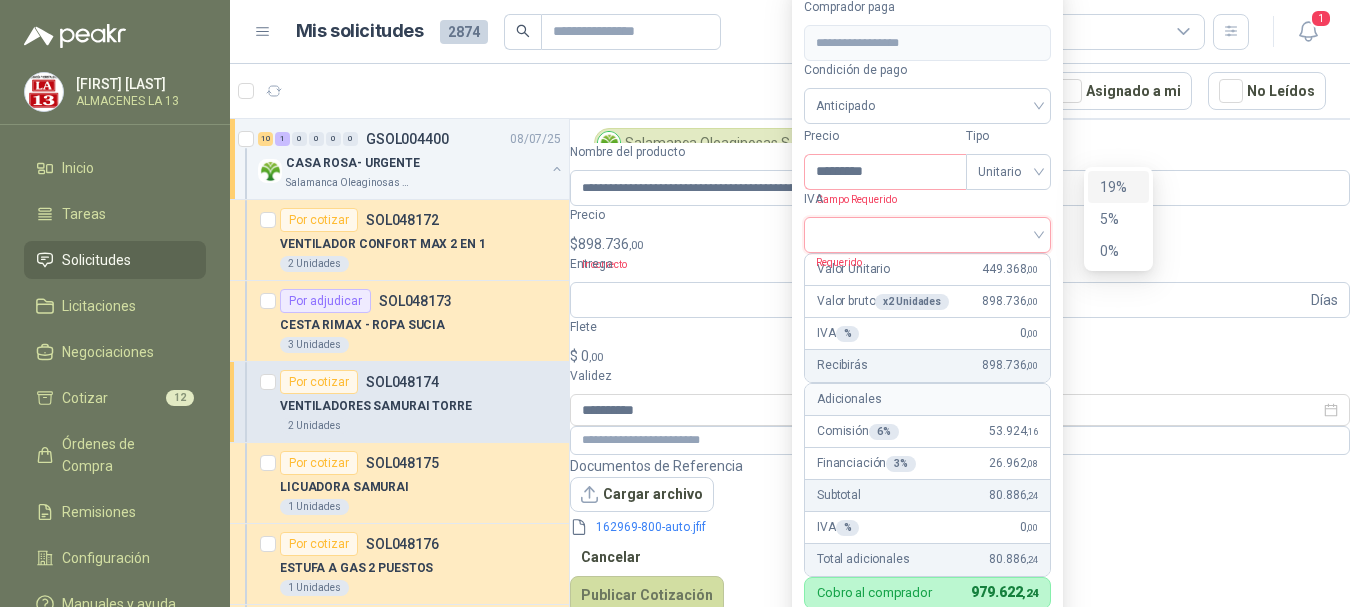 click on "19%" at bounding box center [1118, 187] 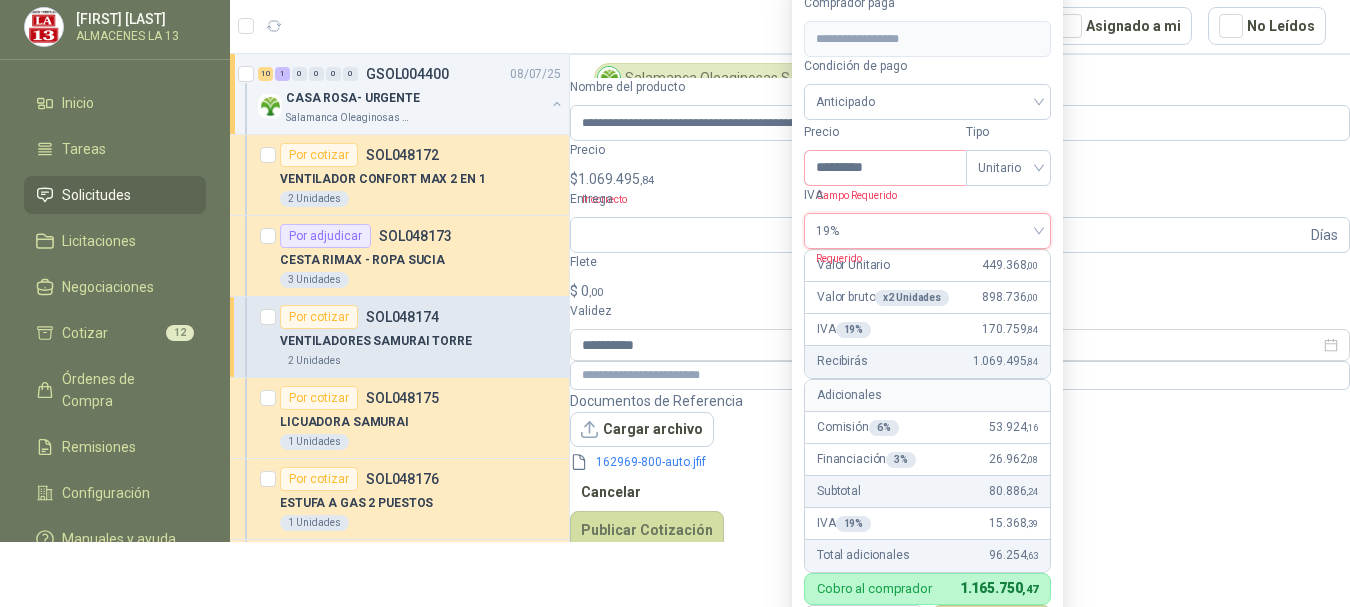 scroll, scrollTop: 86, scrollLeft: 0, axis: vertical 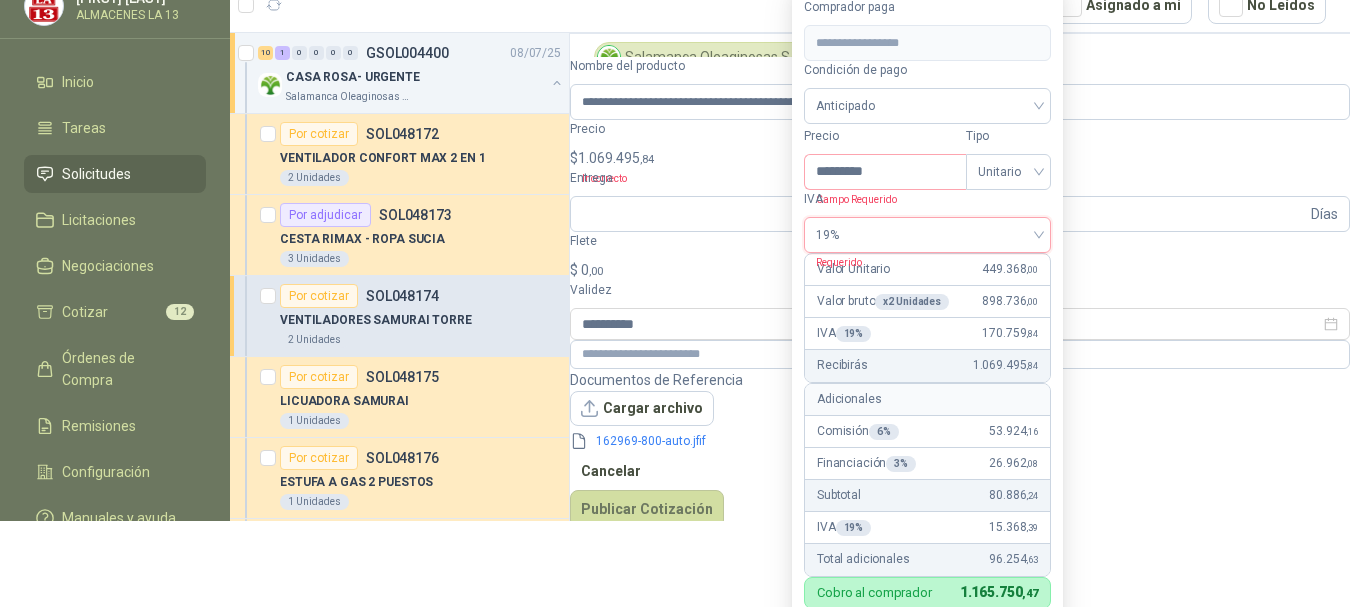 click on "Documentos de Referencia Cargar archivo 162969-800-auto.jfif Cancelar Publicar Cotización" at bounding box center (960, 449) 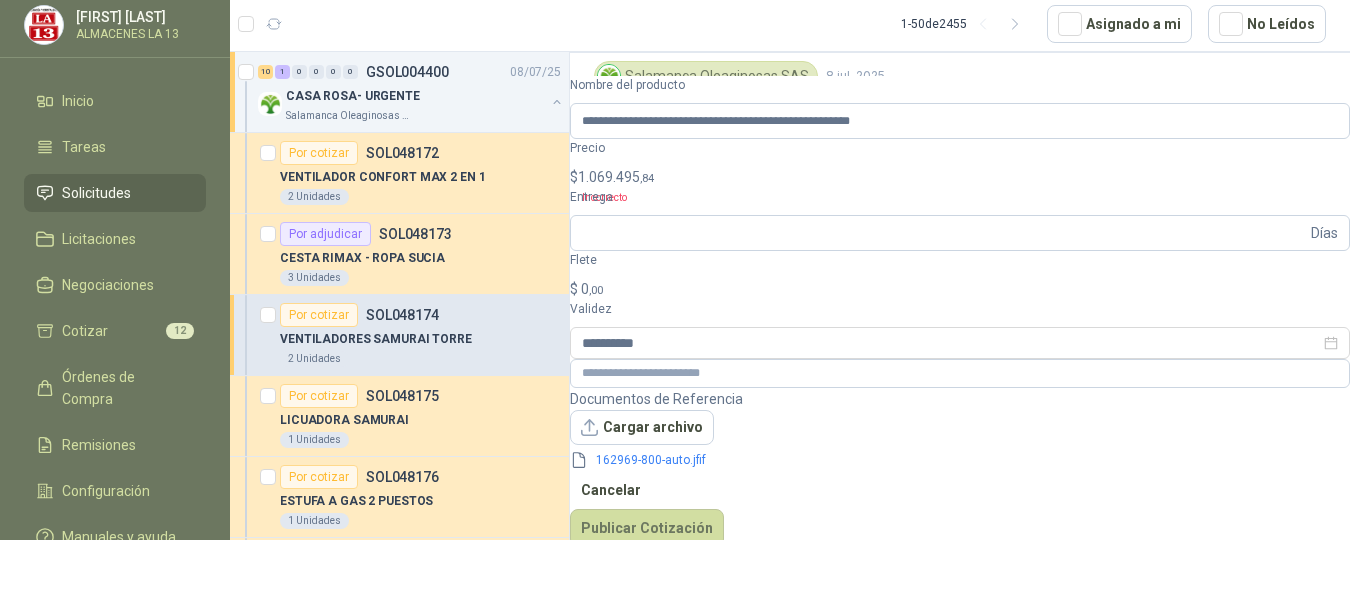 scroll, scrollTop: 0, scrollLeft: 0, axis: both 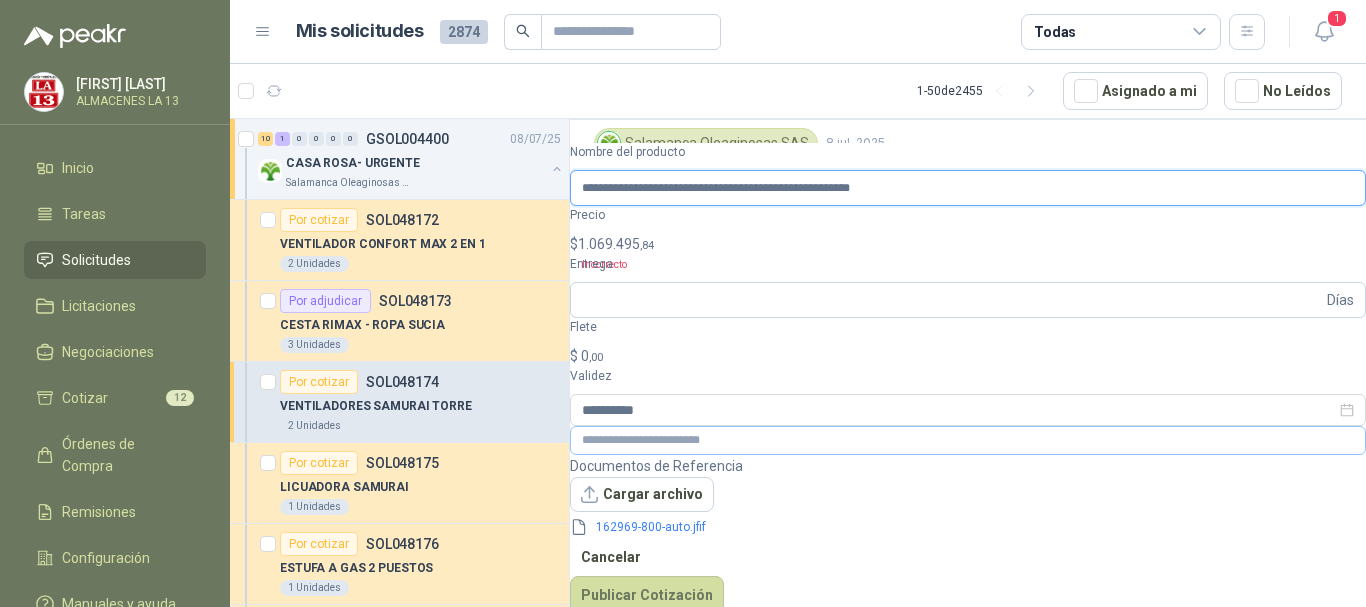 drag, startPoint x: 651, startPoint y: 430, endPoint x: 651, endPoint y: 456, distance: 26 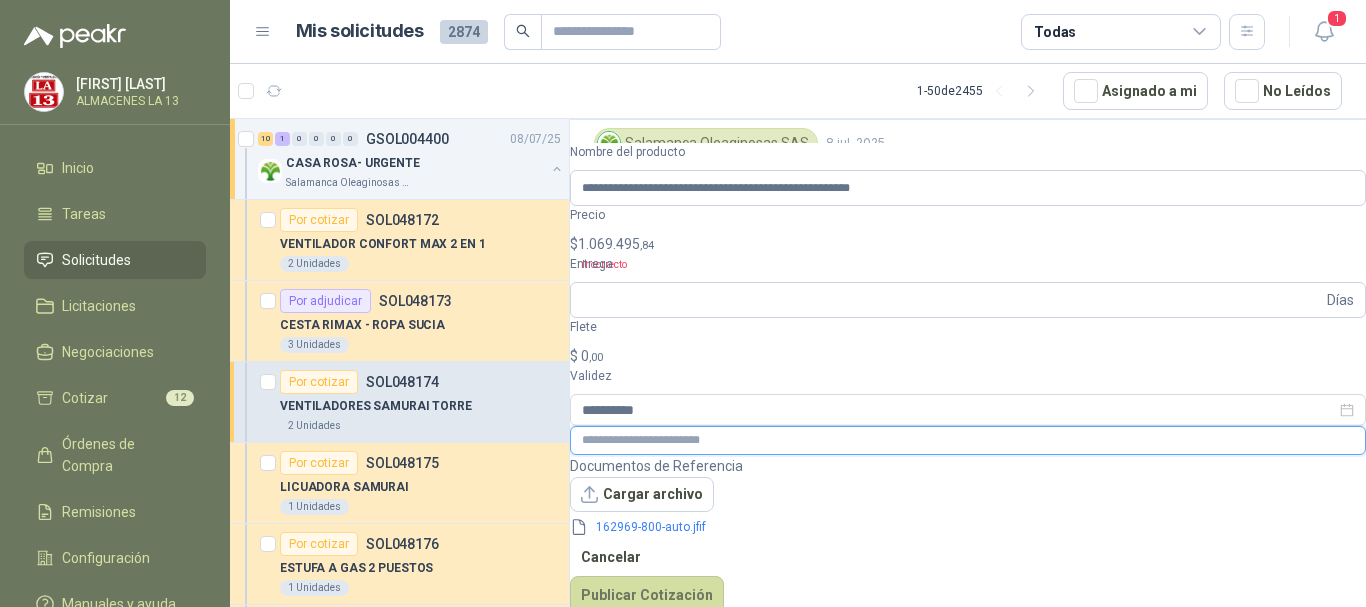 click at bounding box center [968, 440] 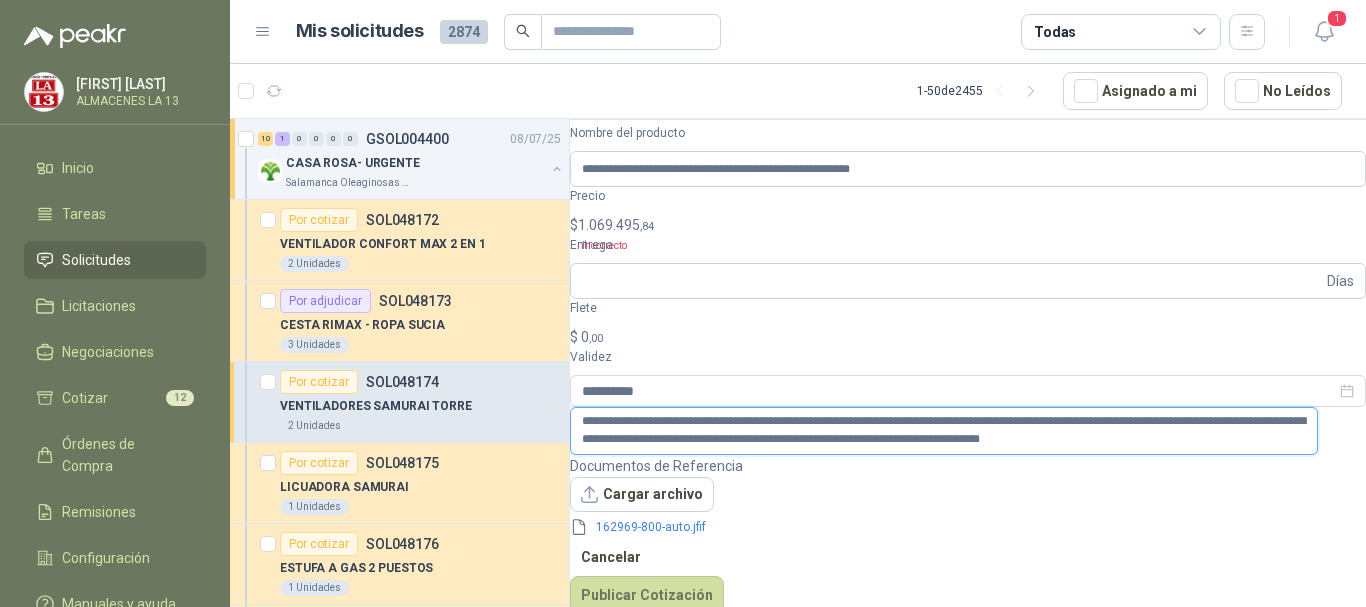 type on "**********" 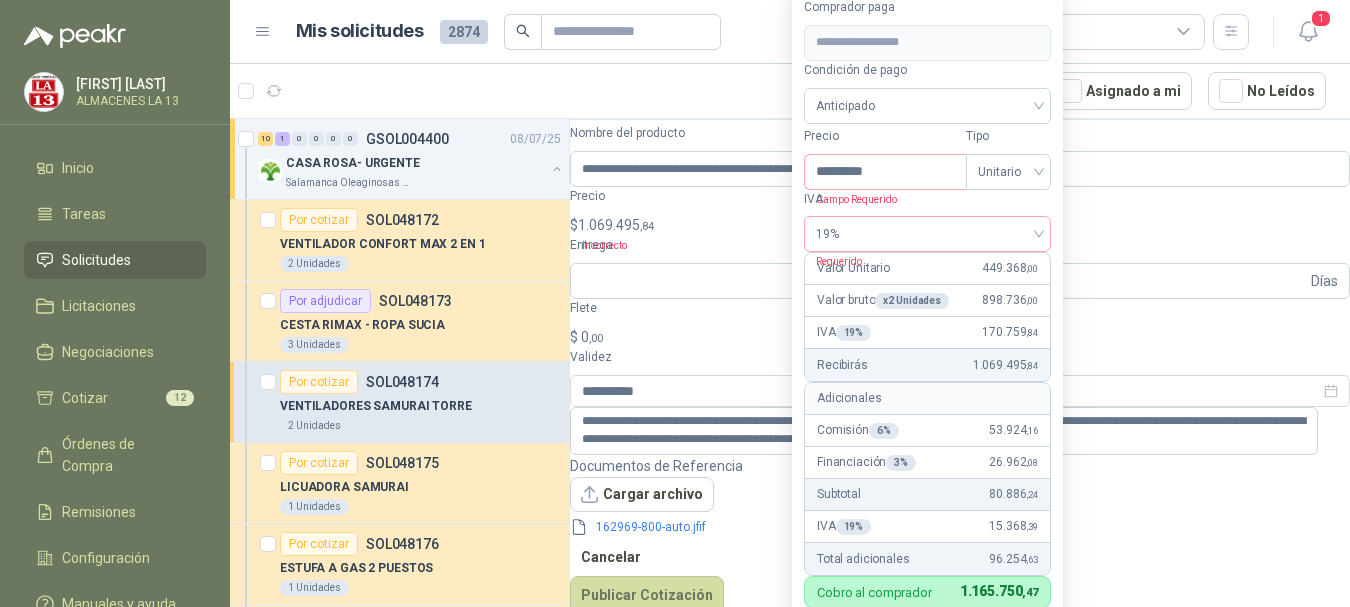 click on "Jessica   Fernández Bello ALMACENES LA 13    Inicio   Tareas   Solicitudes   Licitaciones   Negociaciones   Cotizar 12   Órdenes de Compra   Remisiones   Configuración   Manuales y ayuda Mis solicitudes 2874 Todas 1 1 - 50  de  2455 Asignado a mi No Leídos 10   1   0   0   0   0   GSOL004400 08/07/25   CASA ROSA- URGENTE Salamanca Oleaginosas SAS   Por cotizar SOL048172 VENTILADOR CONFORT MAX  2 EN 1 2   Unidades Por adjudicar SOL048173 CESTA RIMAX  - ROPA SUCIA 3   Unidades Por cotizar SOL048174 VENTILADORES SAMURAI TORRE 2   Unidades Por cotizar SOL048175 LICUADORA SAMURAI 1   Unidades Por cotizar SOL048176 ESTUFA A GAS 2 PUESTOS 1   Unidades Por cotizar SOL048177 SANDWICHERA KALLEY 1   Unidades Por cotizar SOL048179 JABON LAVANOS LIQUIDO 1   Unidades Por cotizar SOL048180 JABON LAVAPLATOS 1   Unidades Por cotizar SOL048181 TRAPEADOR 1   Unidades Por cotizar SOL048183 NEVERA HACED 9 PIES 1   Unidades Por cotizar SOL048184 JUEGO DE VASO X 4  / CRISTAL 1   Unidades 0   0   0   0   0   0   GSOL004399" at bounding box center [675, 303] 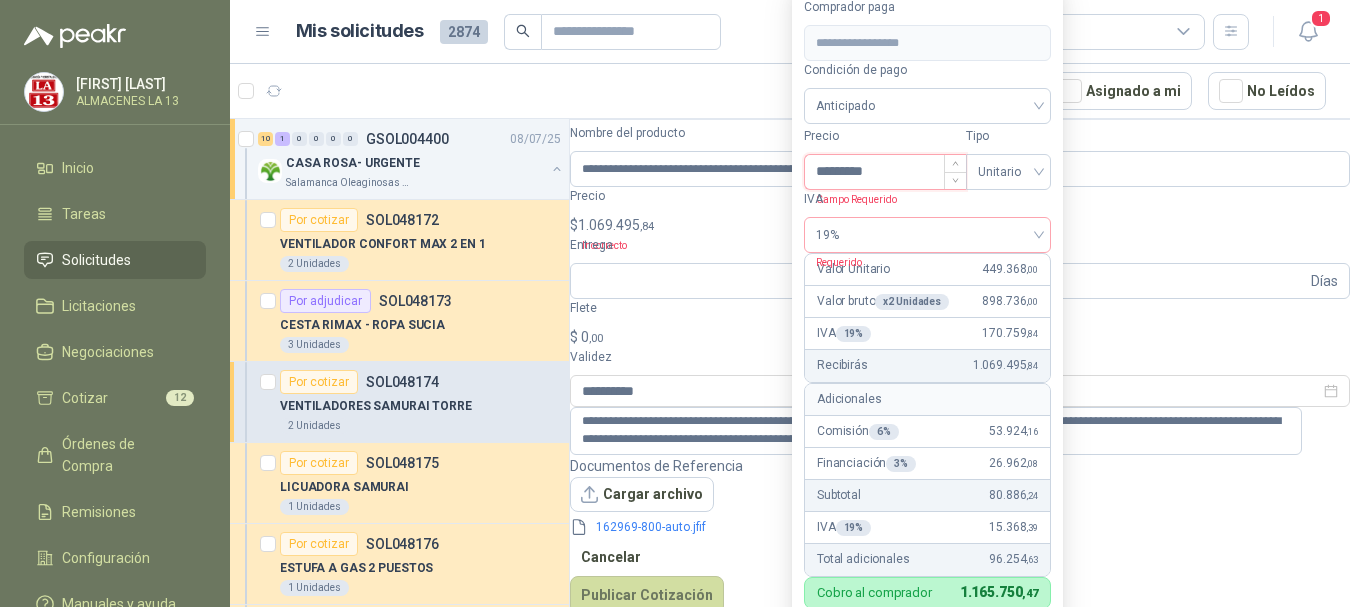 click on "*********" at bounding box center (885, 172) 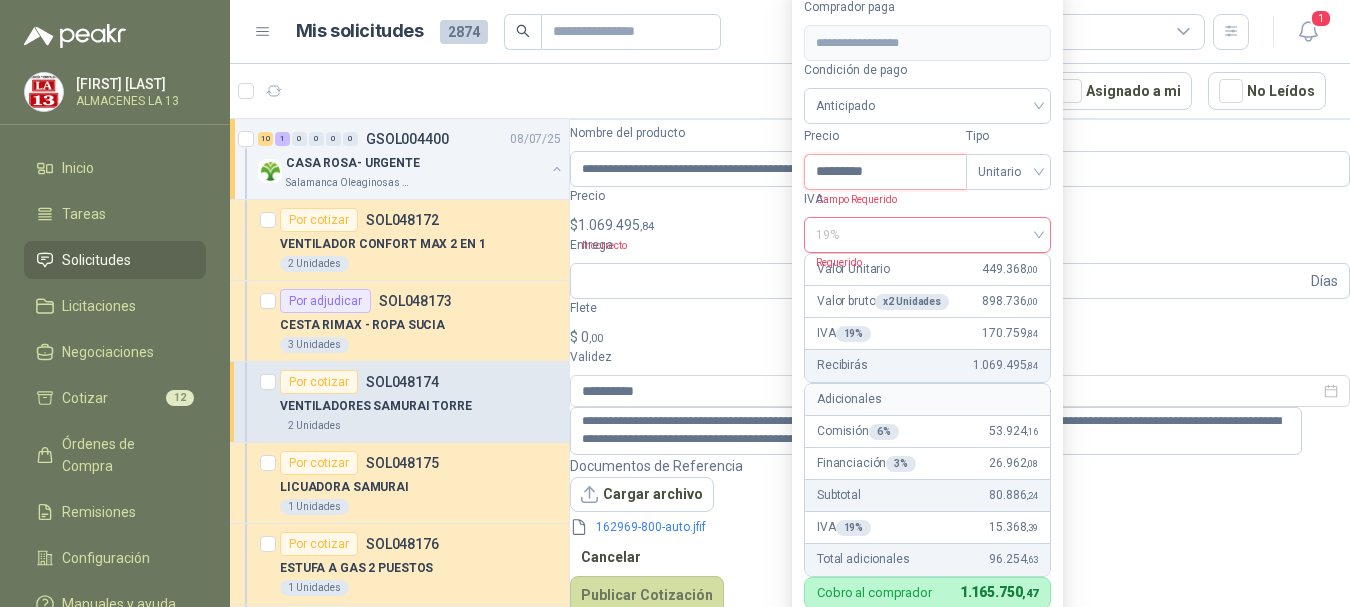 click on "19%" at bounding box center (927, 235) 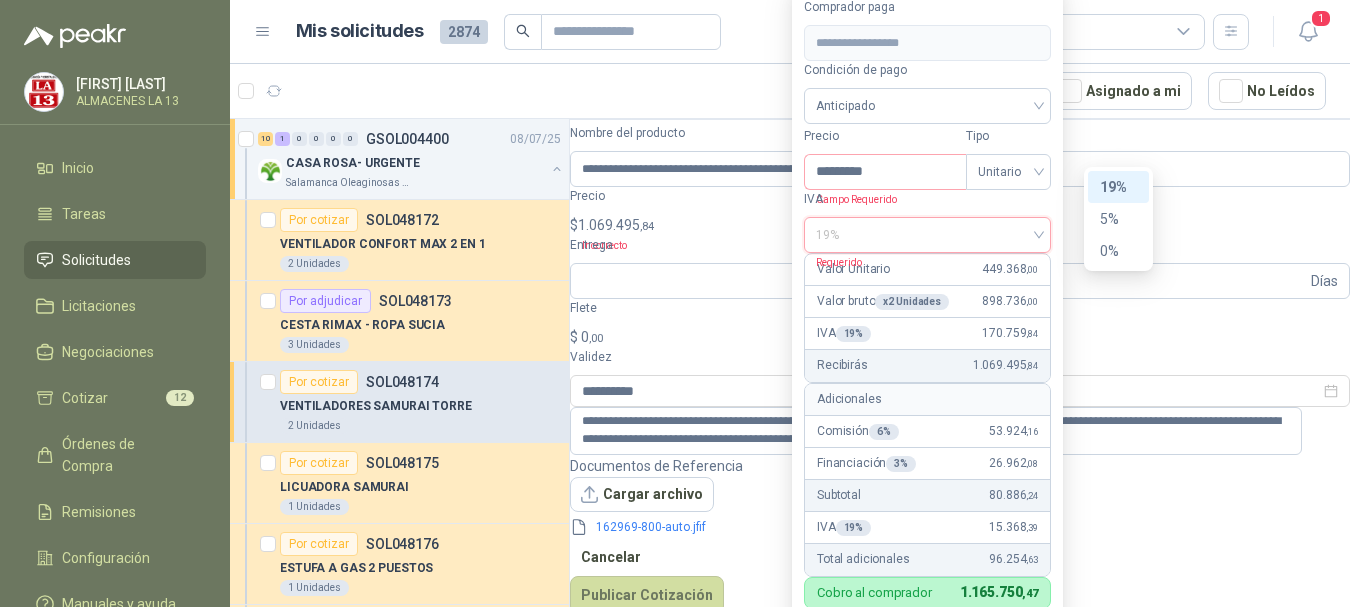 click on "19%" at bounding box center (1118, 187) 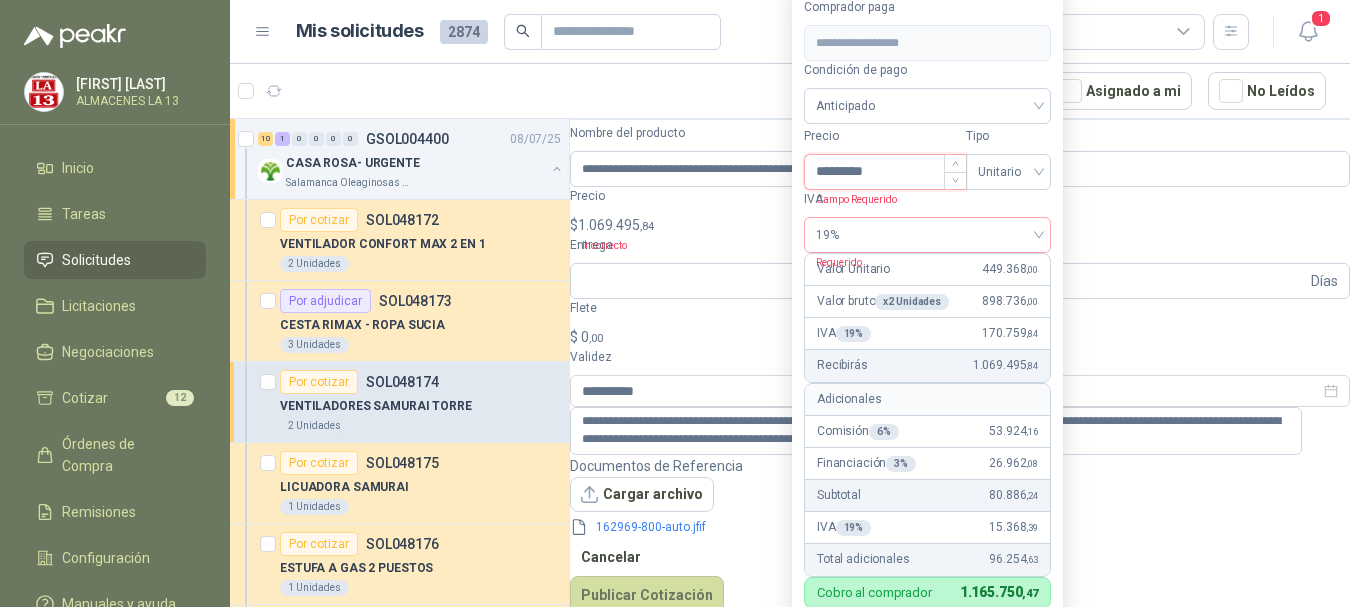 click on "*********" at bounding box center [885, 172] 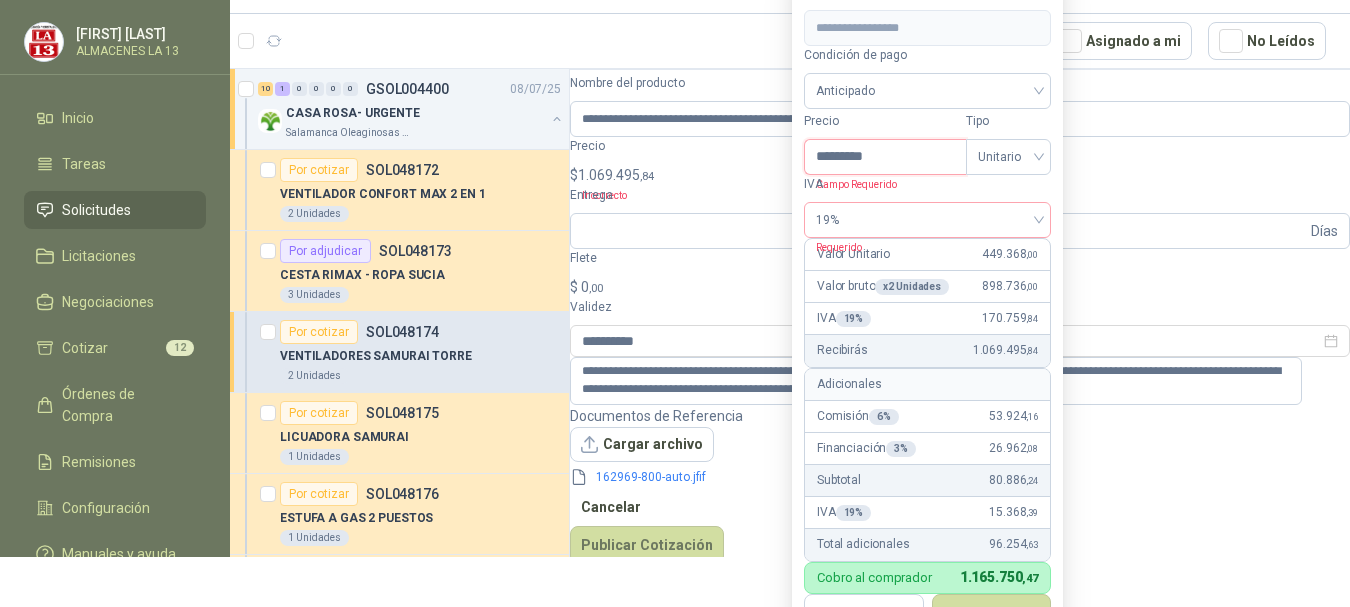 scroll, scrollTop: 52, scrollLeft: 0, axis: vertical 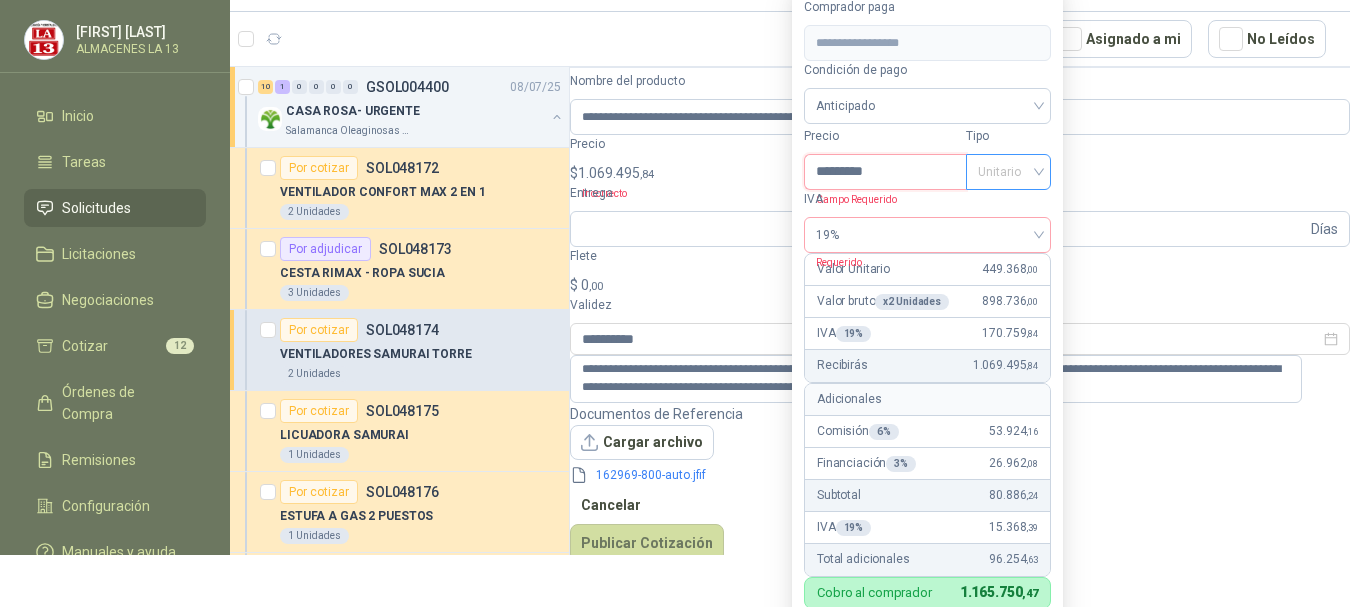click on "Unitario" at bounding box center (1008, 172) 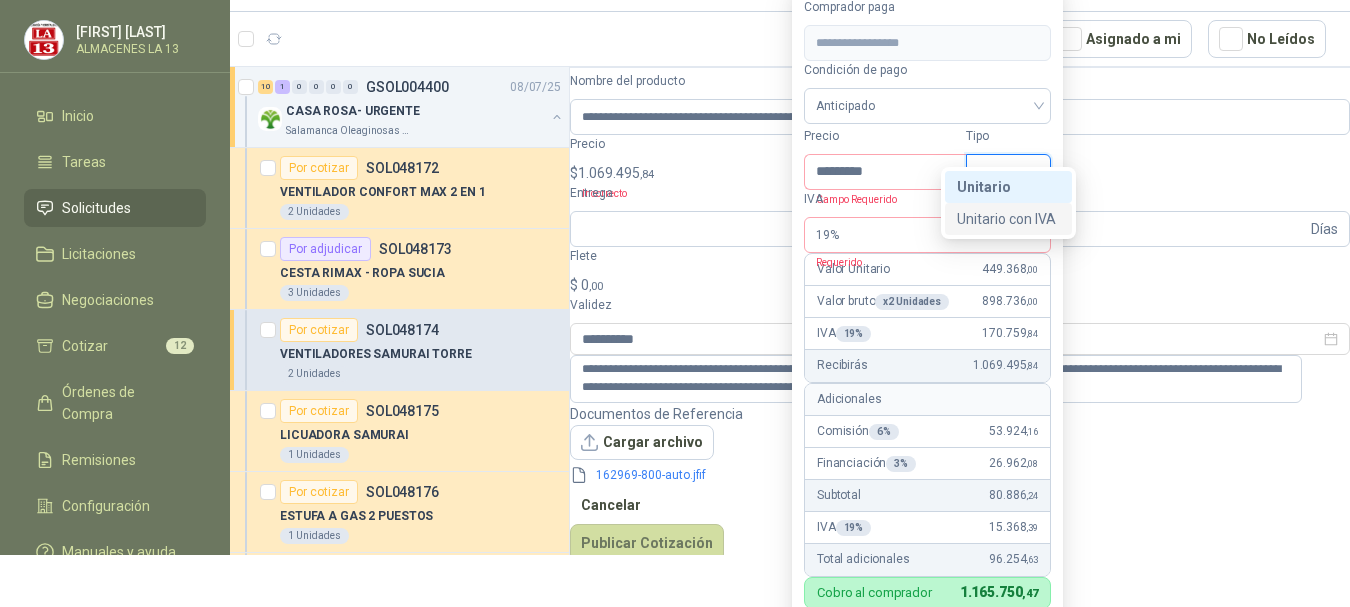 click on "Unitario con IVA" at bounding box center (0, 0) 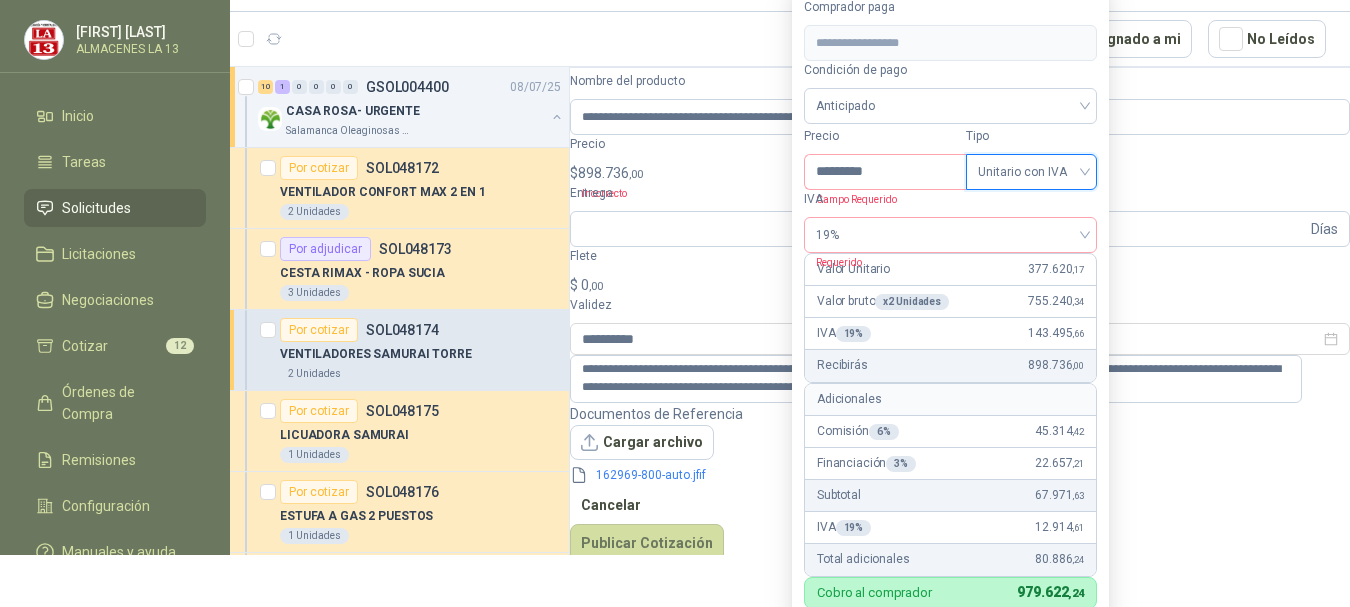 drag, startPoint x: 1001, startPoint y: 152, endPoint x: 1001, endPoint y: 167, distance: 15 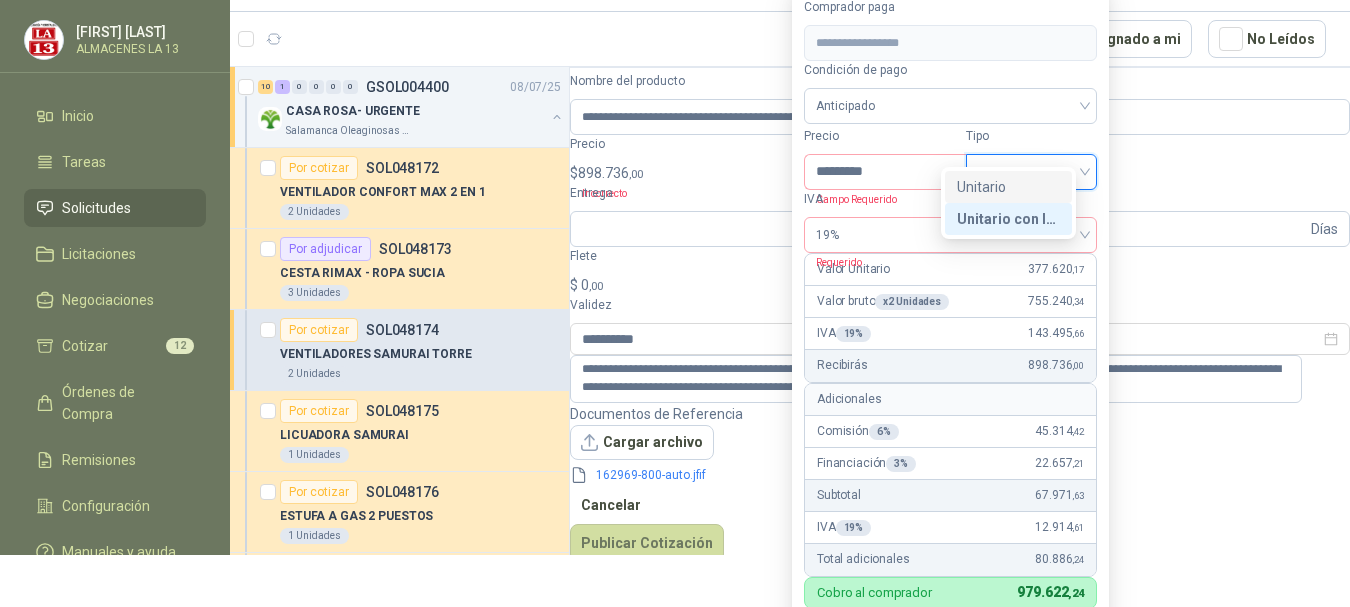 click on "Unitario" at bounding box center [0, 0] 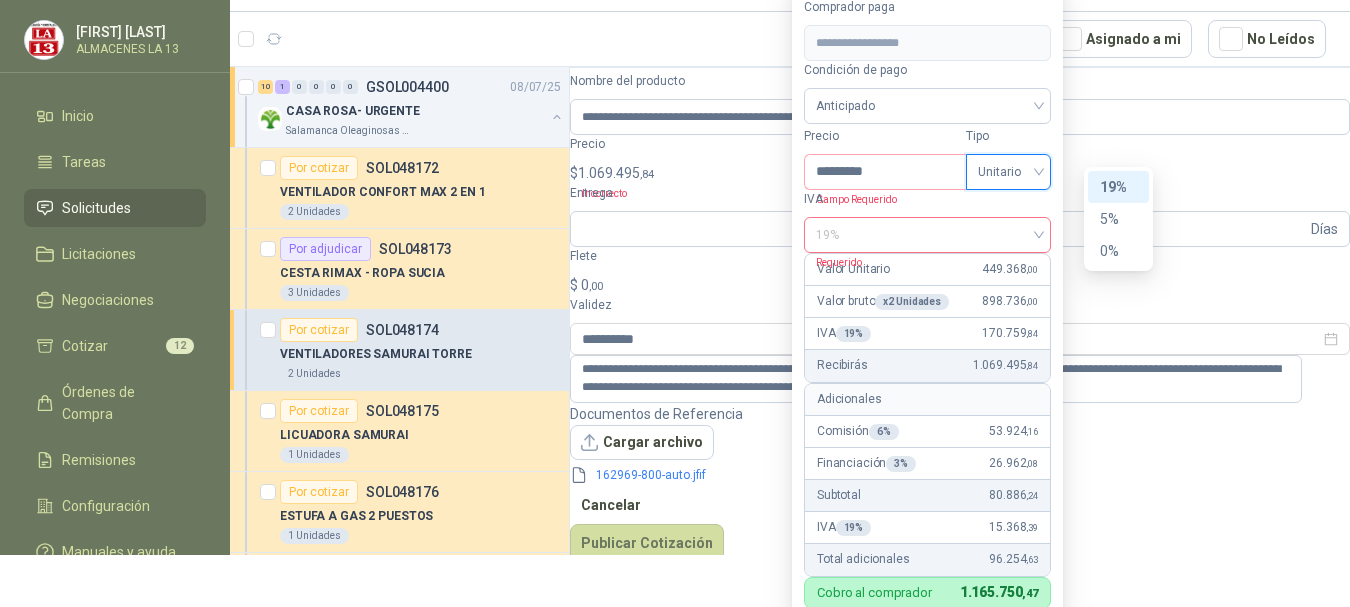 click on "19%" at bounding box center (927, 235) 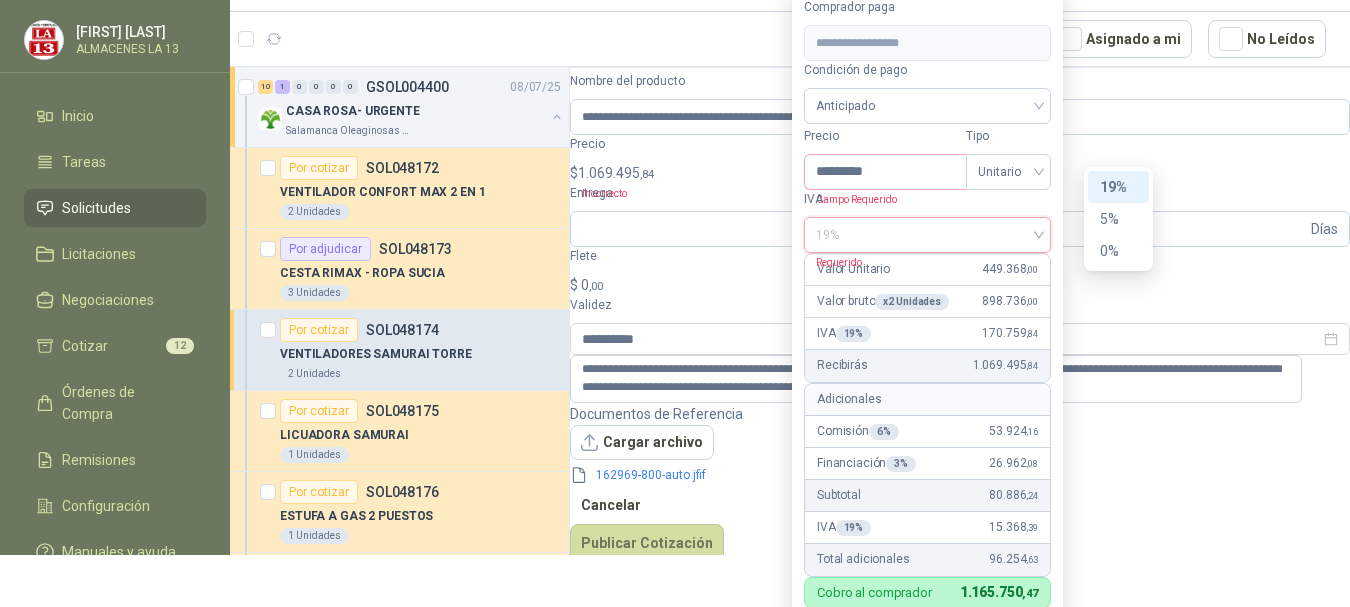 click on "19%" at bounding box center (1118, 187) 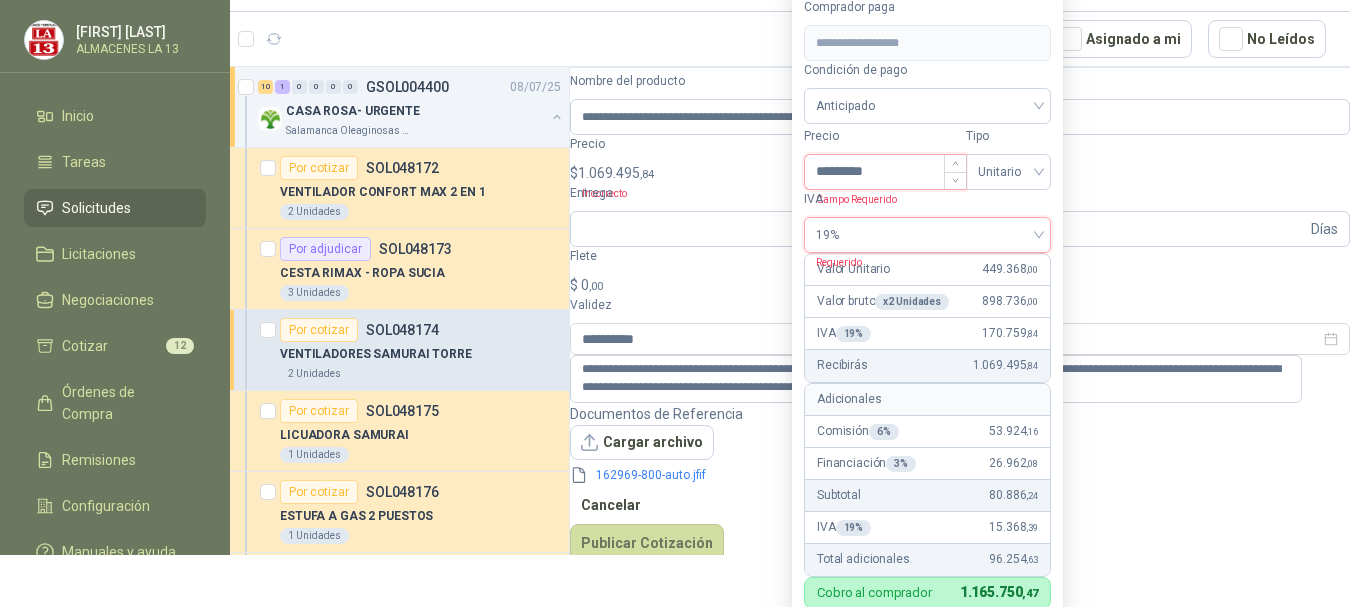 click on "*********" at bounding box center (885, 172) 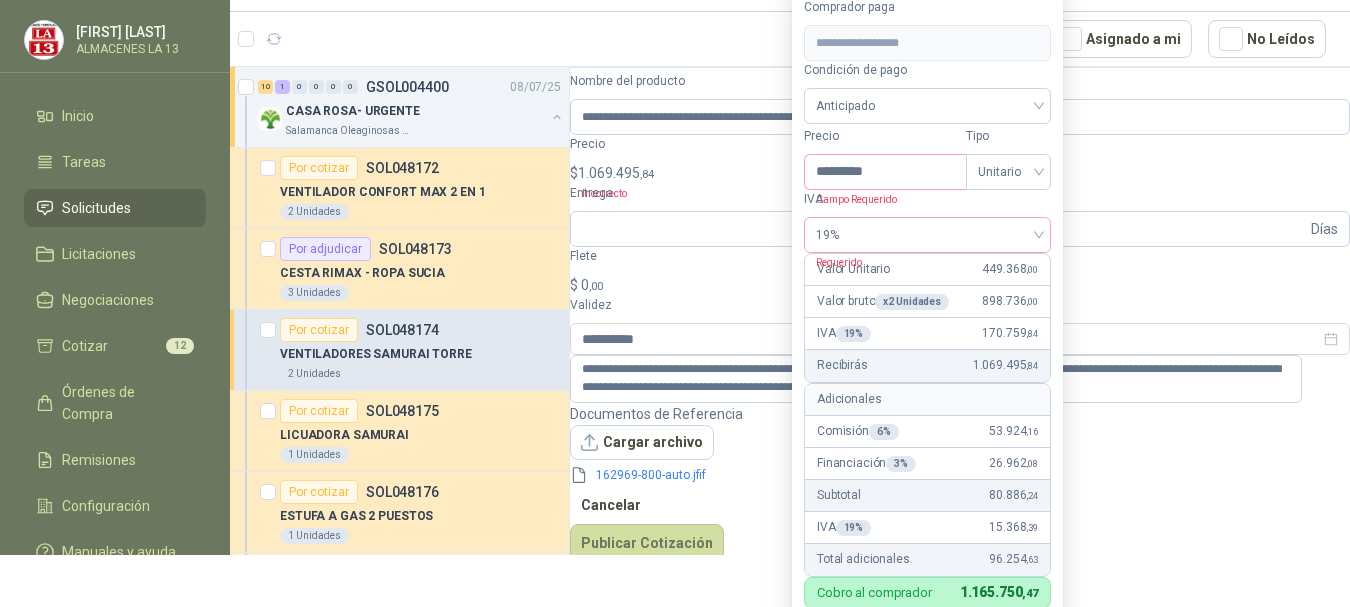 click on "Documentos de Referencia Cargar archivo 162969-800-auto.jfif Cancelar Publicar Cotización" at bounding box center [960, 483] 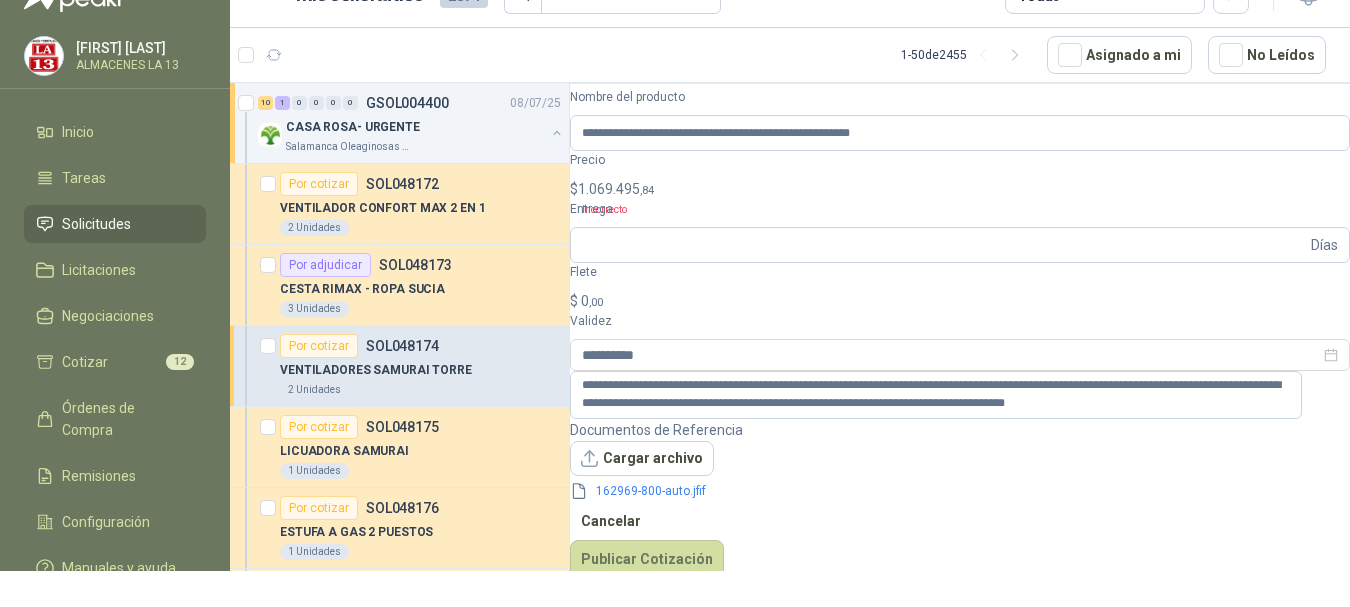 scroll, scrollTop: 0, scrollLeft: 0, axis: both 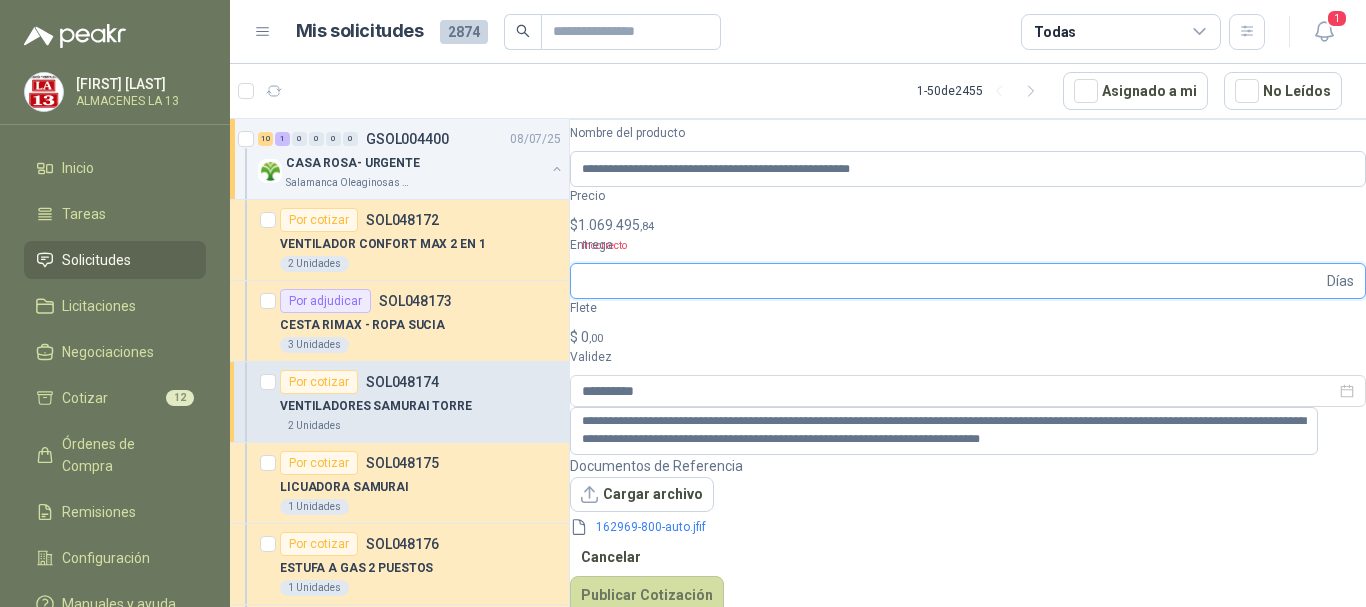 click on "Entrega" at bounding box center [952, 281] 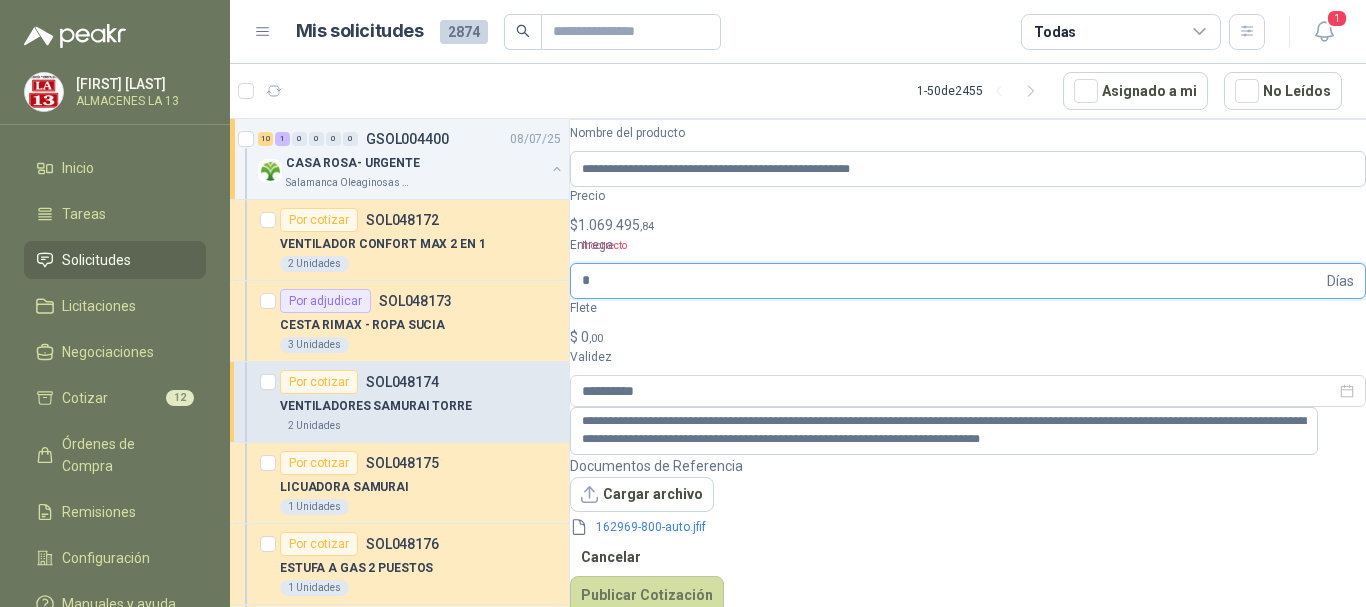 type on "*" 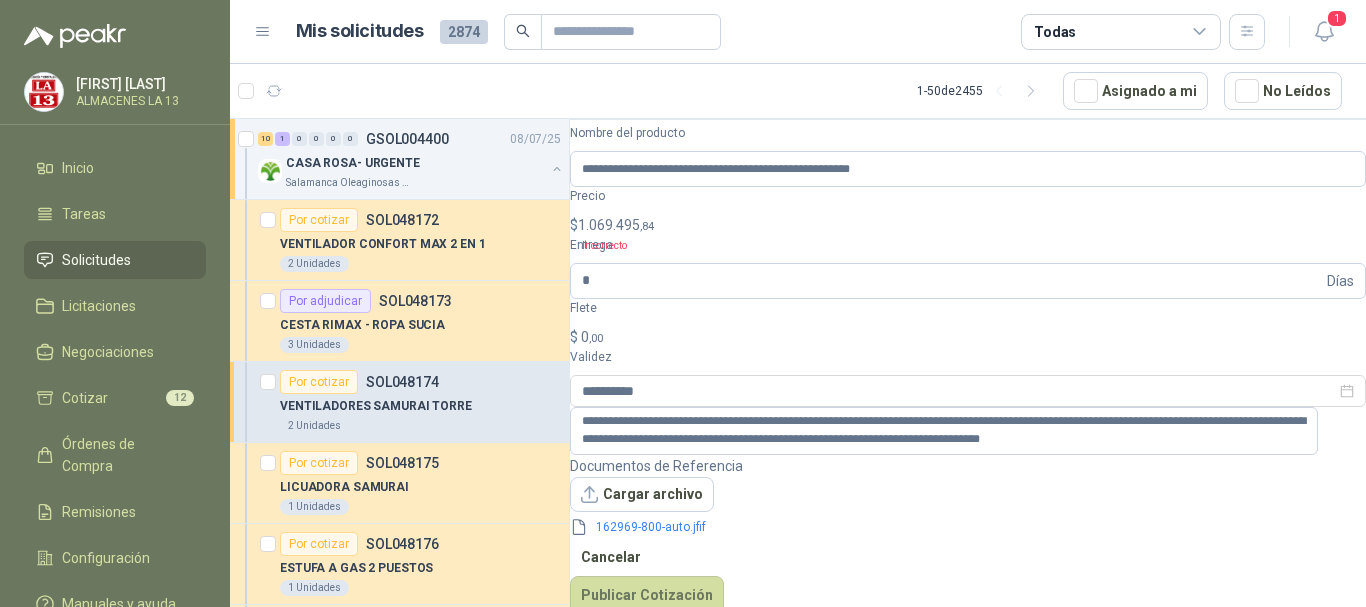 click on "Cantidad 2   Unidades Condición de pago Crédito a 30 días Dirección CALLE 4 No.27 -79   Cali ,  Valle del Cauca" at bounding box center [968, 272] 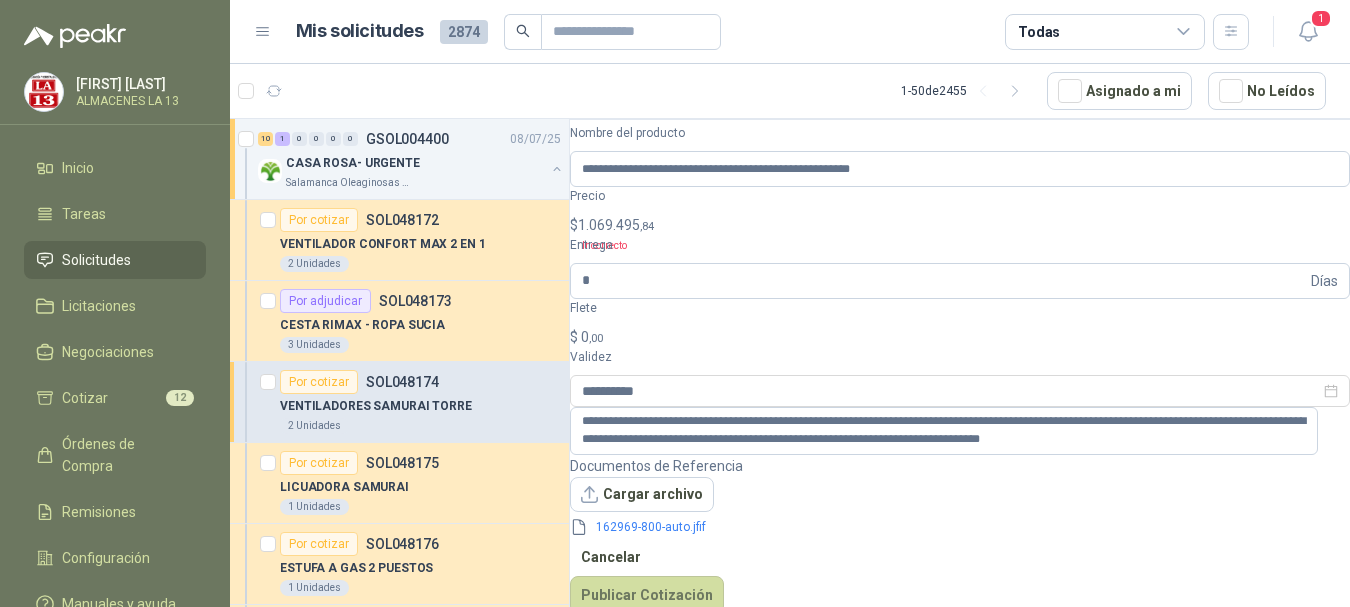 click on "Jessica   Fernández Bello ALMACENES LA 13    Inicio   Tareas   Solicitudes   Licitaciones   Negociaciones   Cotizar 12   Órdenes de Compra   Remisiones   Configuración   Manuales y ayuda Mis solicitudes 2874 Todas 1 1 - 50  de  2455 Asignado a mi No Leídos 10   1   0   0   0   0   GSOL004400 08/07/25   CASA ROSA- URGENTE Salamanca Oleaginosas SAS   Por cotizar SOL048172 VENTILADOR CONFORT MAX  2 EN 1 2   Unidades Por adjudicar SOL048173 CESTA RIMAX  - ROPA SUCIA 3   Unidades Por cotizar SOL048174 VENTILADORES SAMURAI TORRE 2   Unidades Por cotizar SOL048175 LICUADORA SAMURAI 1   Unidades Por cotizar SOL048176 ESTUFA A GAS 2 PUESTOS 1   Unidades Por cotizar SOL048177 SANDWICHERA KALLEY 1   Unidades Por cotizar SOL048179 JABON LAVANOS LIQUIDO 1   Unidades Por cotizar SOL048180 JABON LAVAPLATOS 1   Unidades Por cotizar SOL048181 TRAPEADOR 1   Unidades Por cotizar SOL048183 NEVERA HACED 9 PIES 1   Unidades Por cotizar SOL048184 JUEGO DE VASO X 4  / CRISTAL 1   Unidades 0   0   0   0   0   0   GSOL004399" at bounding box center [675, 303] 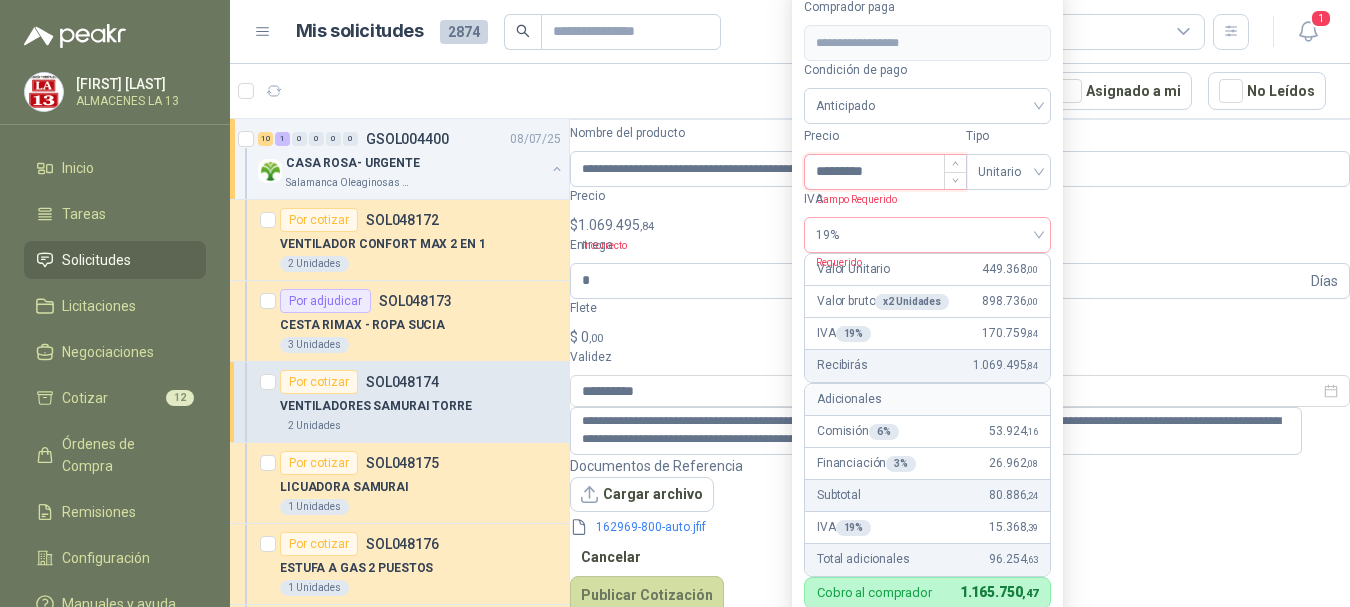 click on "*********" at bounding box center (885, 172) 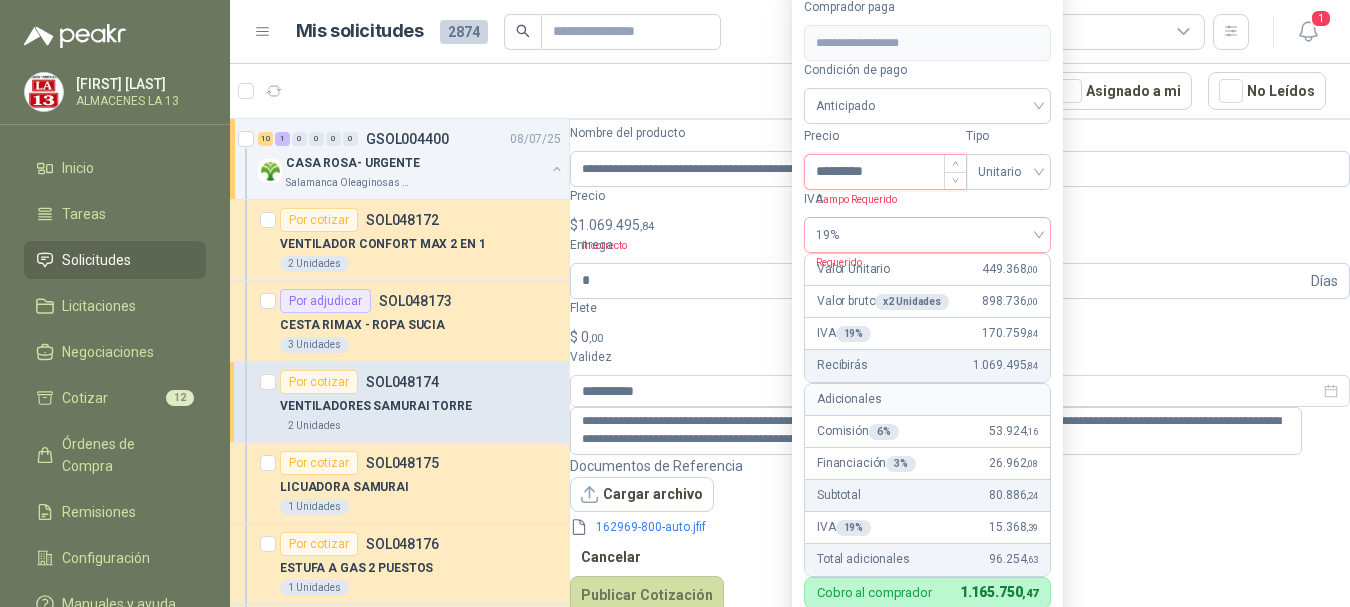 click on "*********" at bounding box center [885, 172] 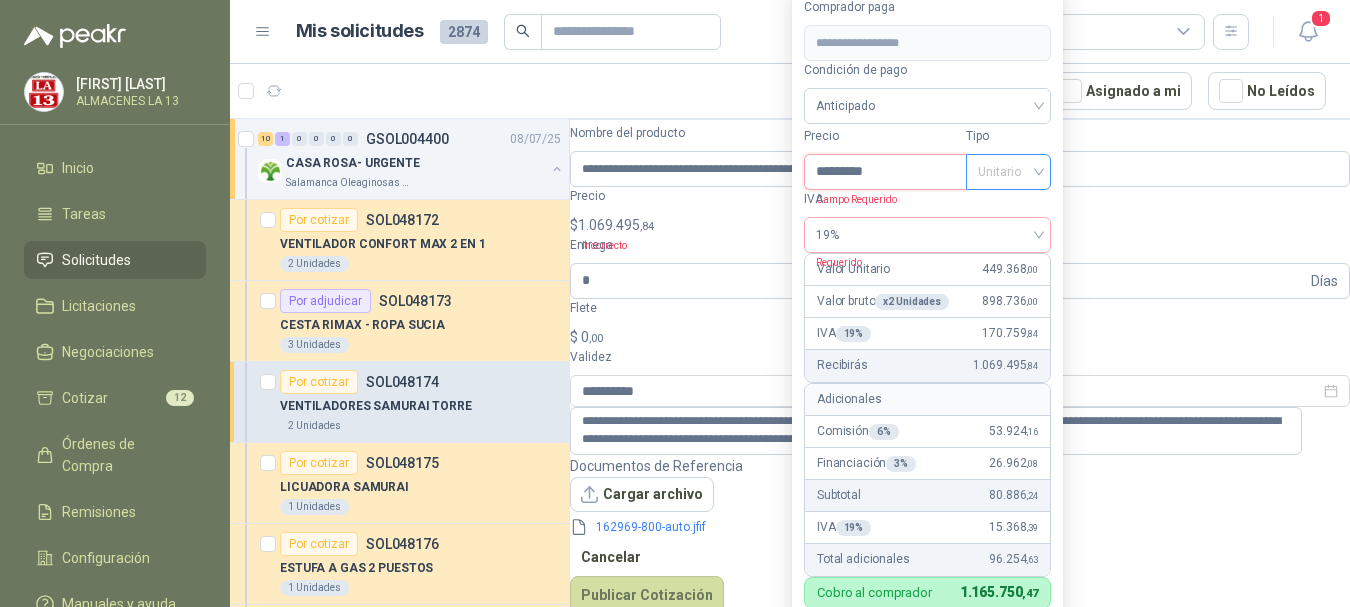 click on "Unitario" at bounding box center (1008, 172) 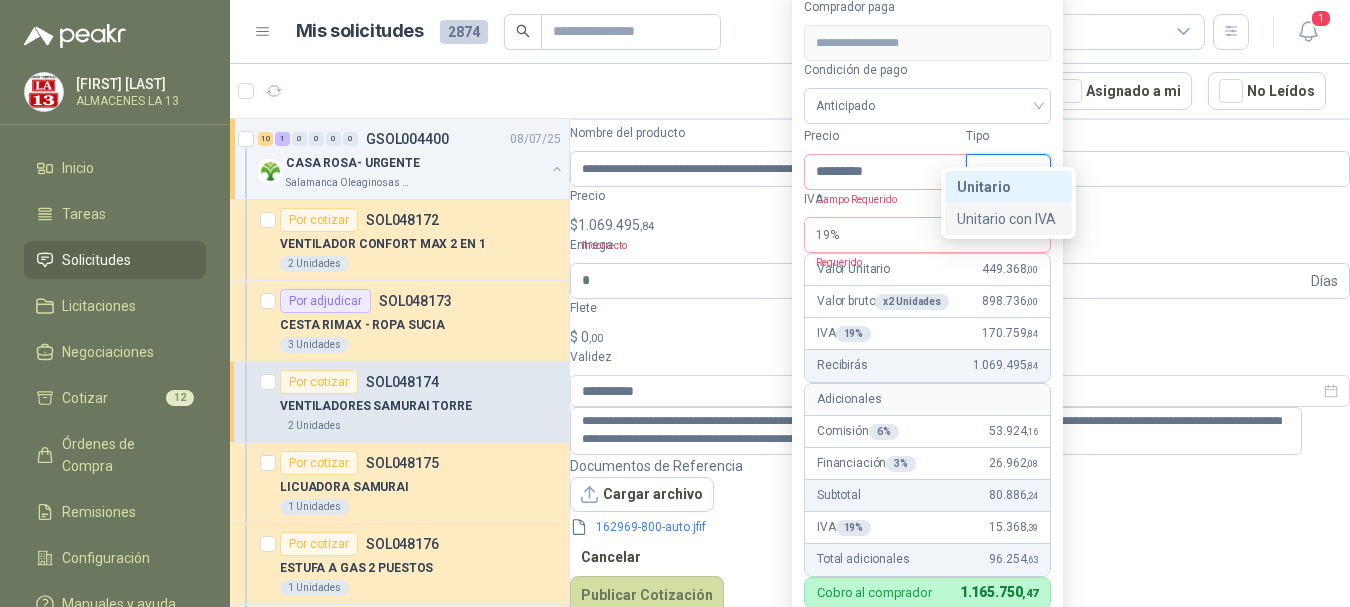 click on "Unitario con IVA" at bounding box center [1008, 219] 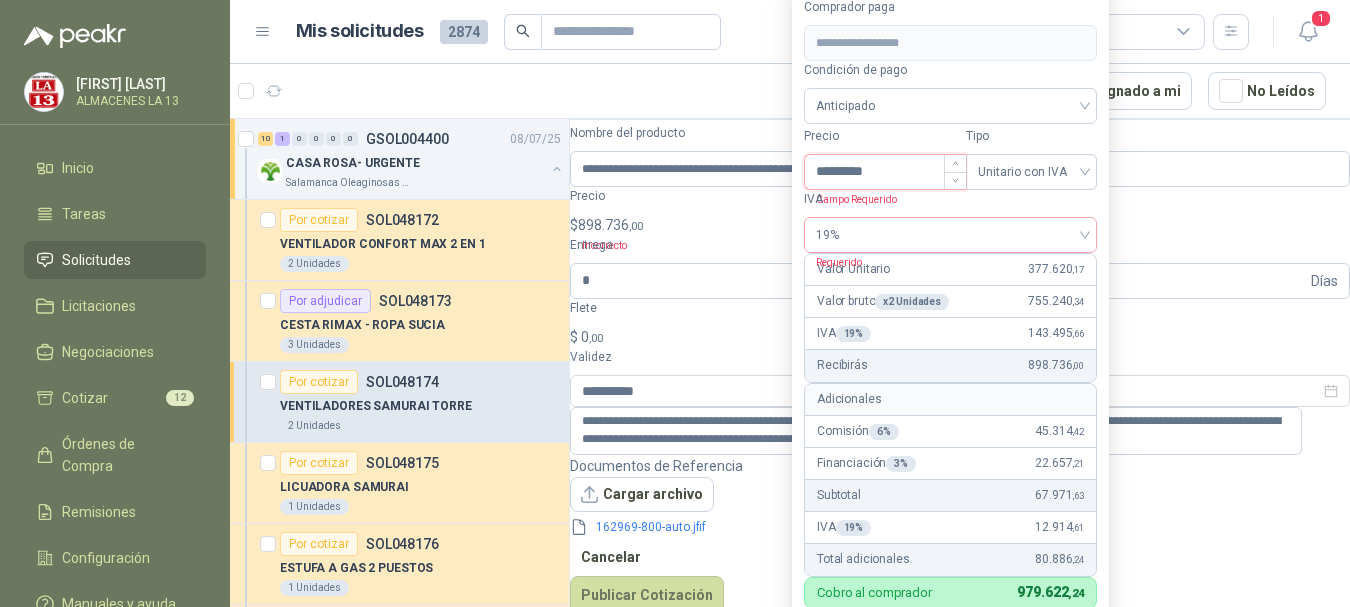 click on "*********" at bounding box center (885, 172) 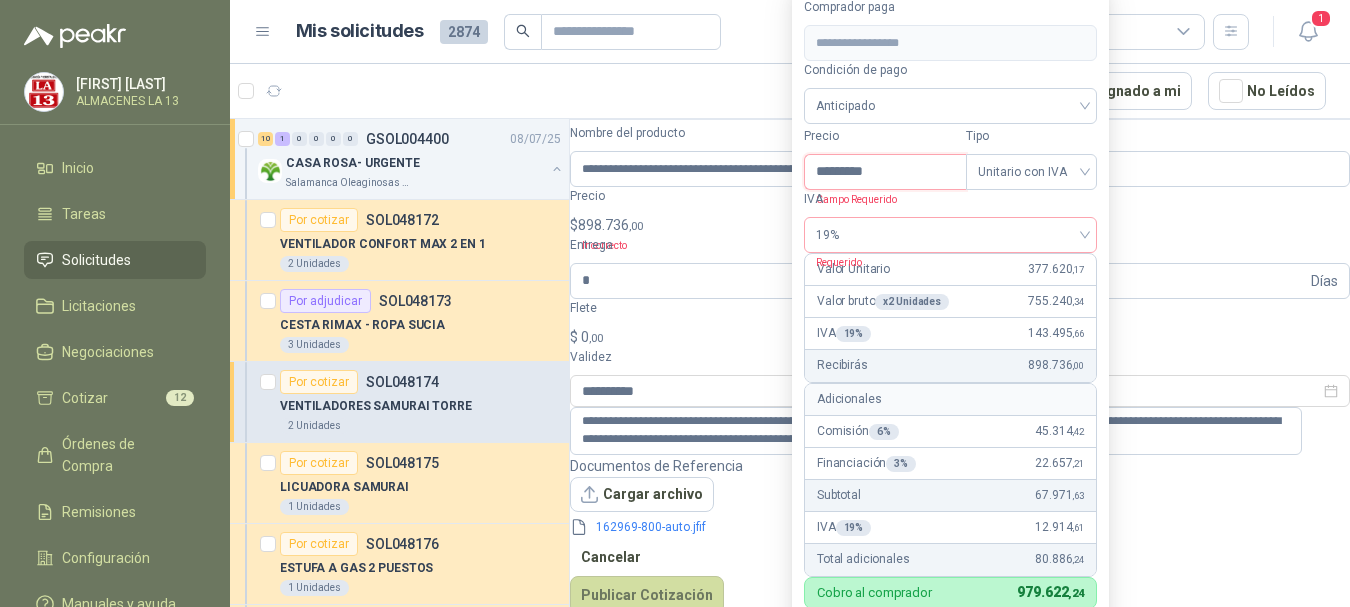 drag, startPoint x: 895, startPoint y: 142, endPoint x: 678, endPoint y: 157, distance: 217.51782 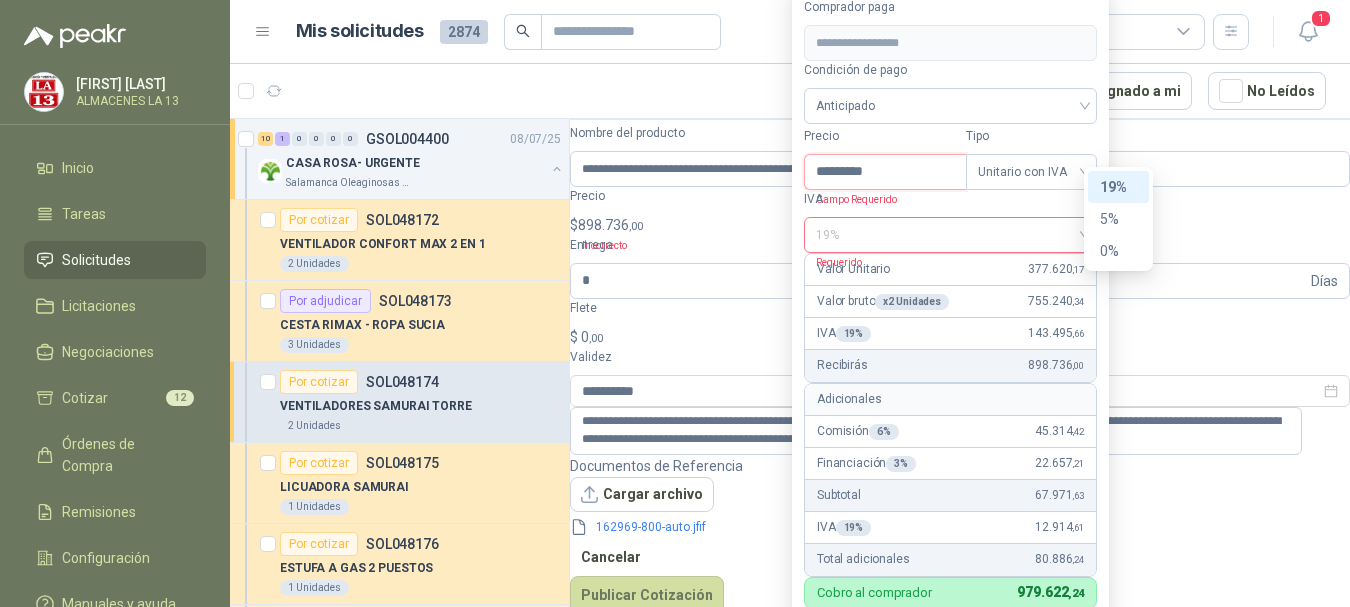 click on "19%" at bounding box center [950, 235] 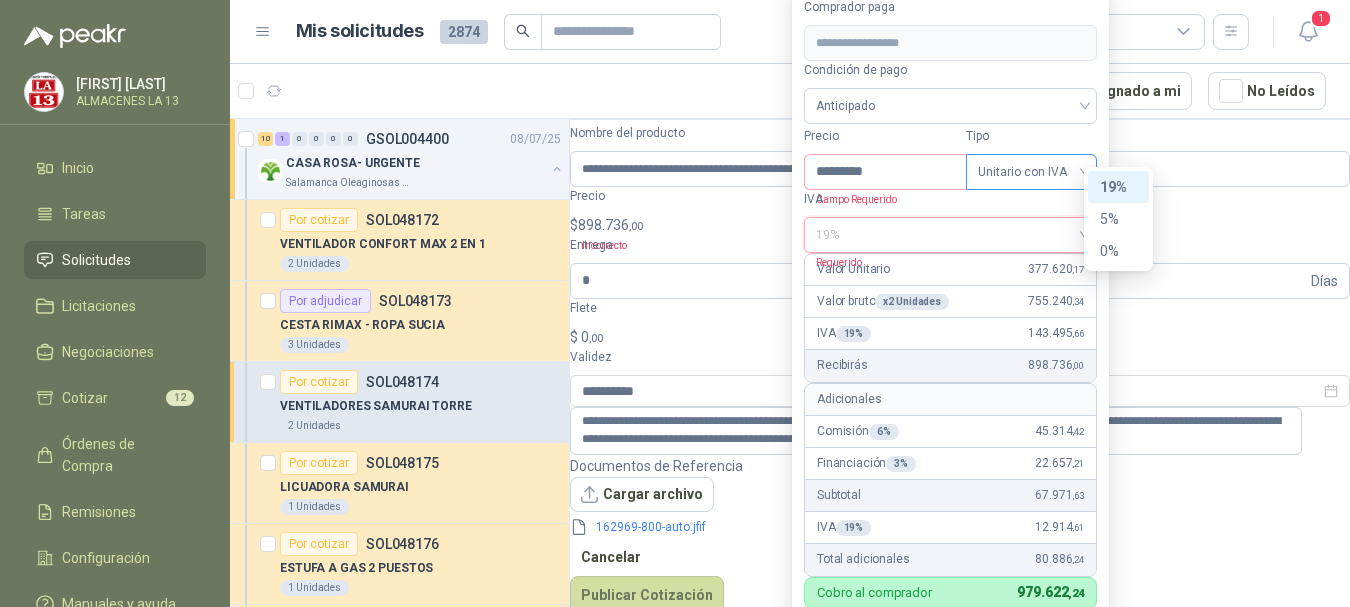 drag, startPoint x: 1000, startPoint y: 148, endPoint x: 986, endPoint y: 157, distance: 16.643316 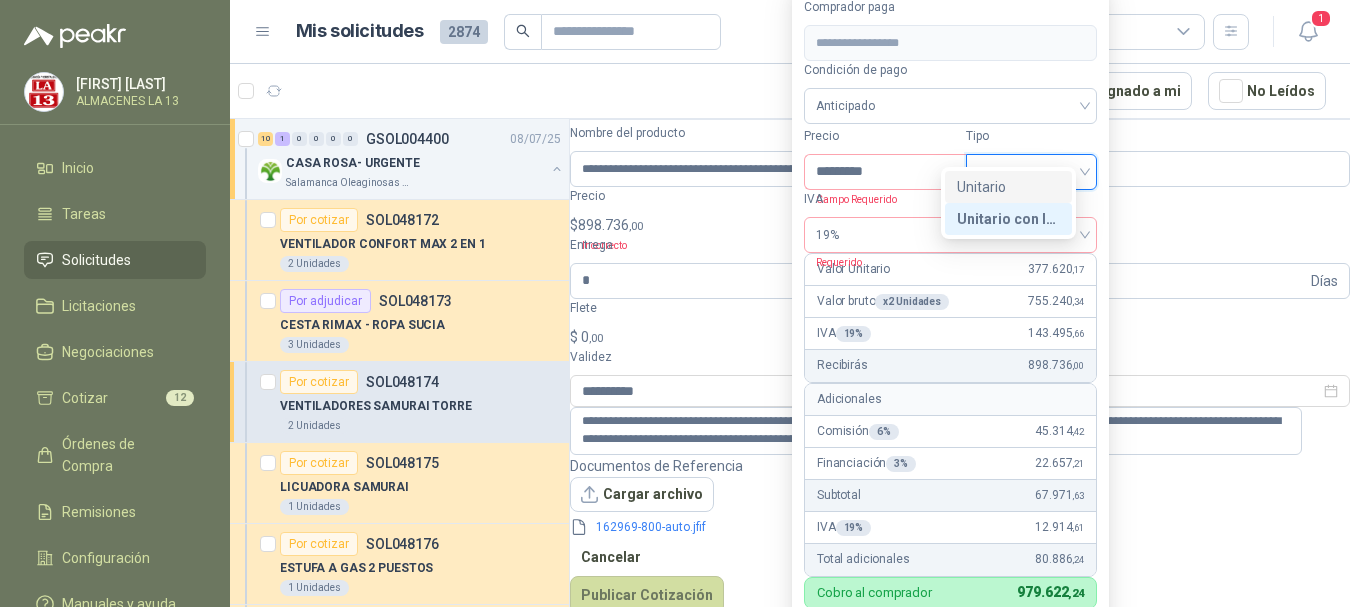 click on "Unitario" at bounding box center [0, 0] 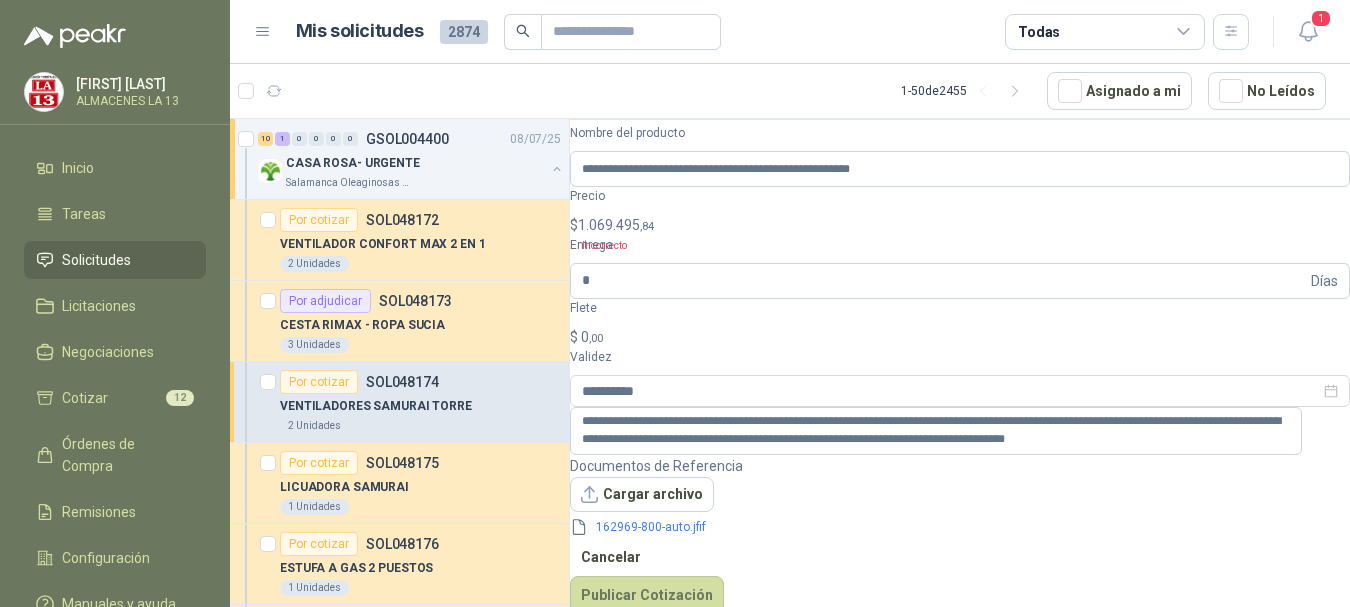 click on "Condición de pago" at bounding box center [722, 232] 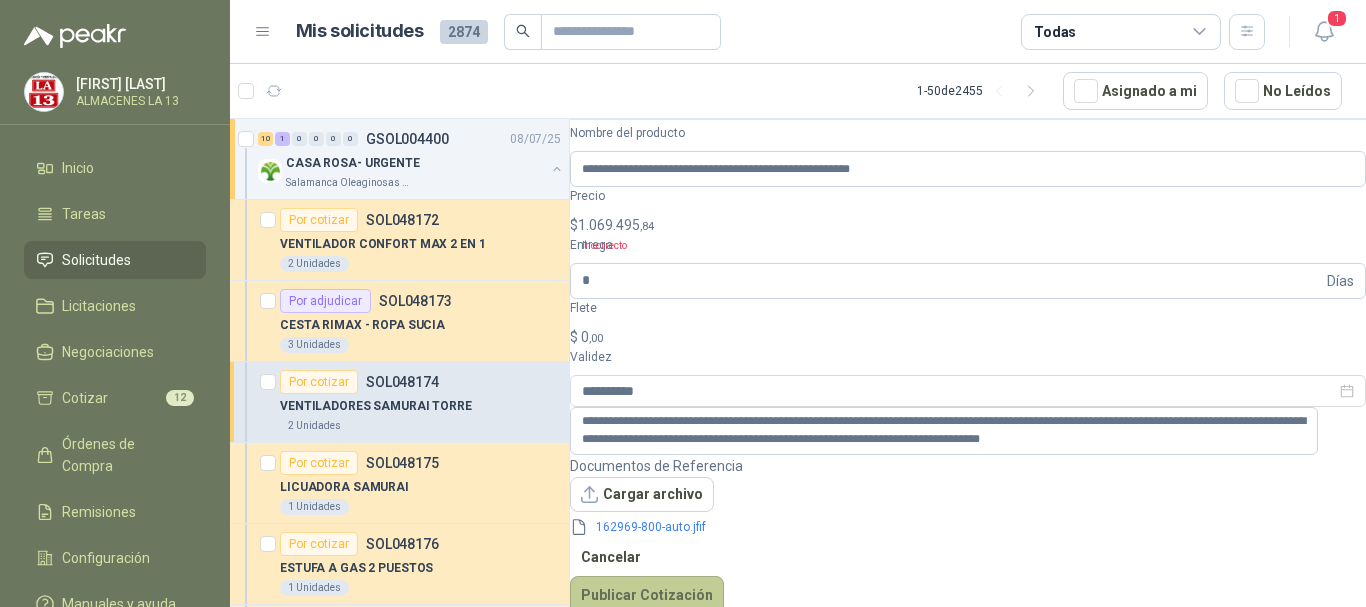 click on "Publicar Cotización" at bounding box center (647, 595) 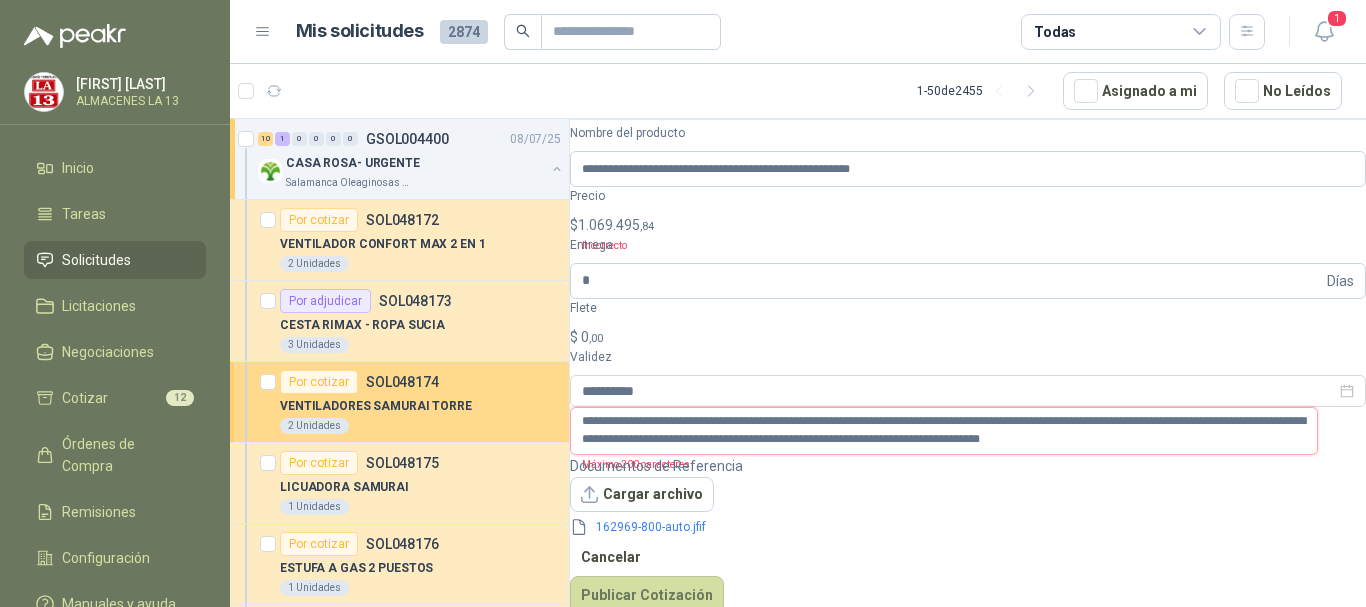 drag, startPoint x: 650, startPoint y: 428, endPoint x: 513, endPoint y: 417, distance: 137.4409 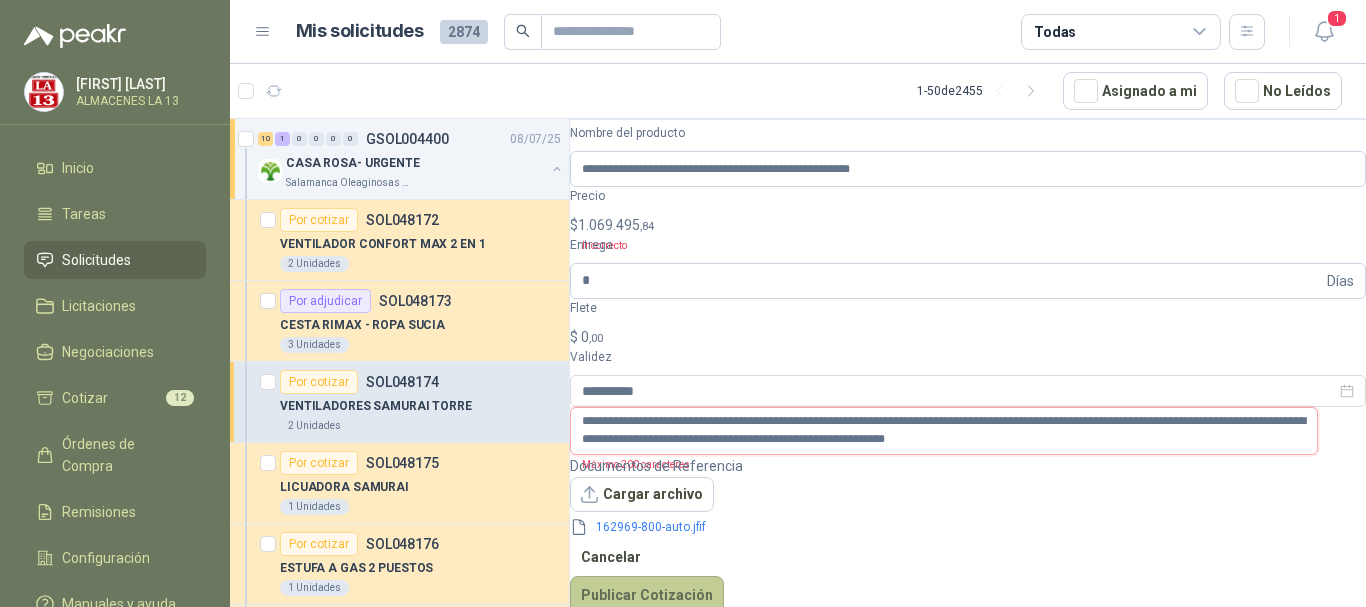 type on "**********" 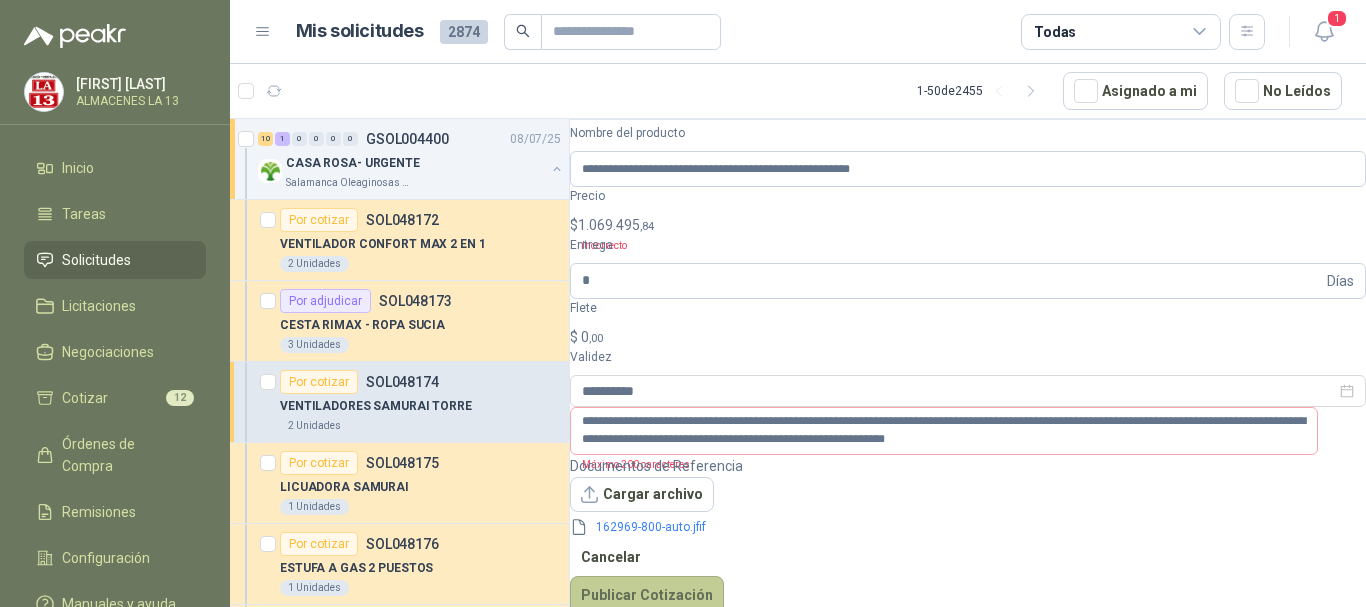 click on "Publicar Cotización" at bounding box center [647, 595] 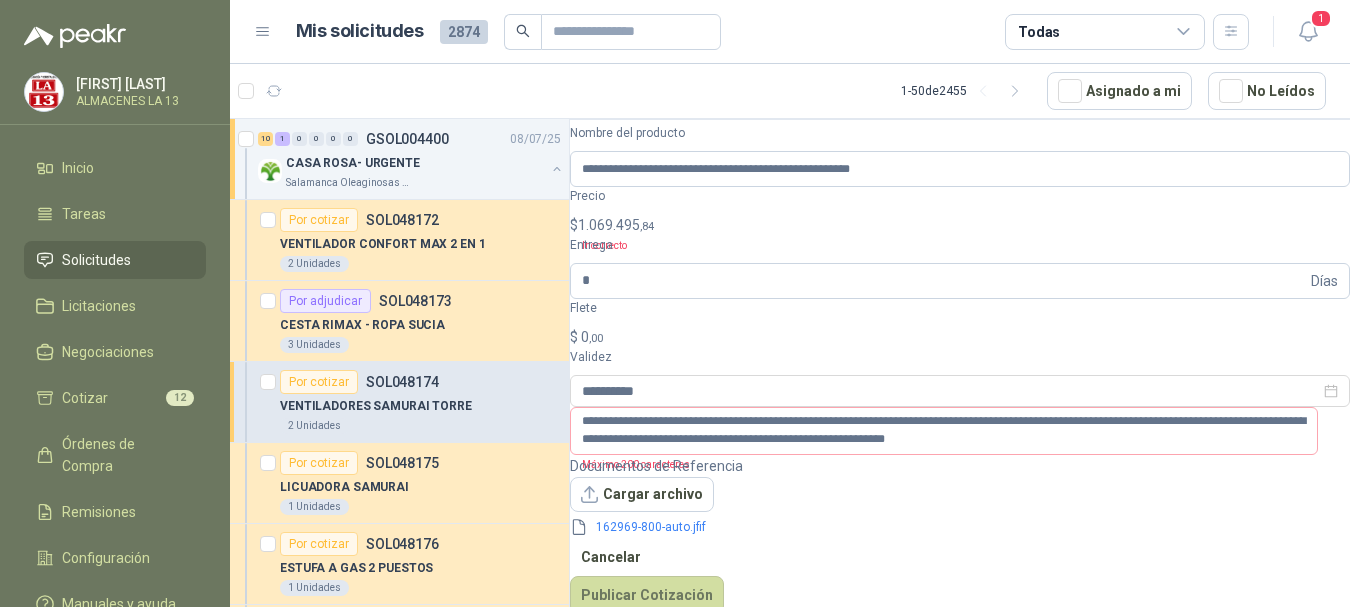 click on "Jessica   Fernández Bello ALMACENES LA 13    Inicio   Tareas   Solicitudes   Licitaciones   Negociaciones   Cotizar 12   Órdenes de Compra   Remisiones   Configuración   Manuales y ayuda Mis solicitudes 2874 Todas 1 1 - 50  de  2455 Asignado a mi No Leídos 10   1   0   0   0   0   GSOL004400 08/07/25   CASA ROSA- URGENTE Salamanca Oleaginosas SAS   Por cotizar SOL048172 VENTILADOR CONFORT MAX  2 EN 1 2   Unidades Por adjudicar SOL048173 CESTA RIMAX  - ROPA SUCIA 3   Unidades Por cotizar SOL048174 VENTILADORES SAMURAI TORRE 2   Unidades Por cotizar SOL048175 LICUADORA SAMURAI 1   Unidades Por cotizar SOL048176 ESTUFA A GAS 2 PUESTOS 1   Unidades Por cotizar SOL048177 SANDWICHERA KALLEY 1   Unidades Por cotizar SOL048179 JABON LAVANOS LIQUIDO 1   Unidades Por cotizar SOL048180 JABON LAVAPLATOS 1   Unidades Por cotizar SOL048181 TRAPEADOR 1   Unidades Por cotizar SOL048183 NEVERA HACED 9 PIES 1   Unidades Por cotizar SOL048184 JUEGO DE VASO X 4  / CRISTAL 1   Unidades 0   0   0   0   0   0   GSOL004399" at bounding box center (675, 303) 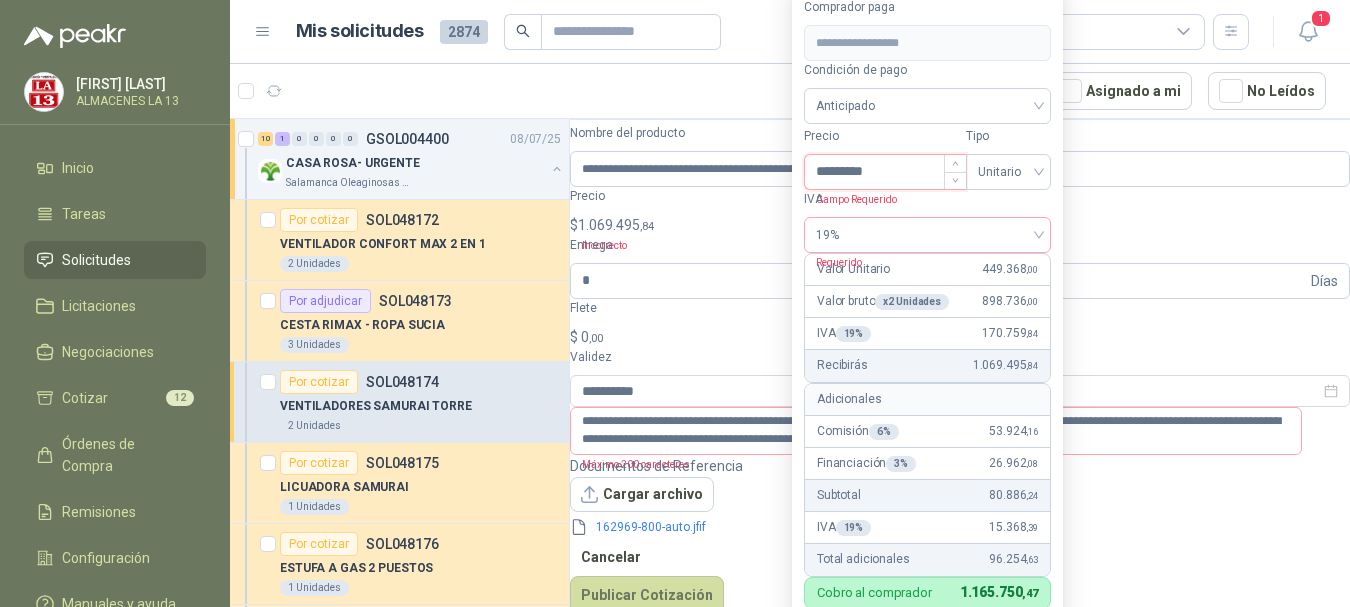 click on "*********" at bounding box center (885, 172) 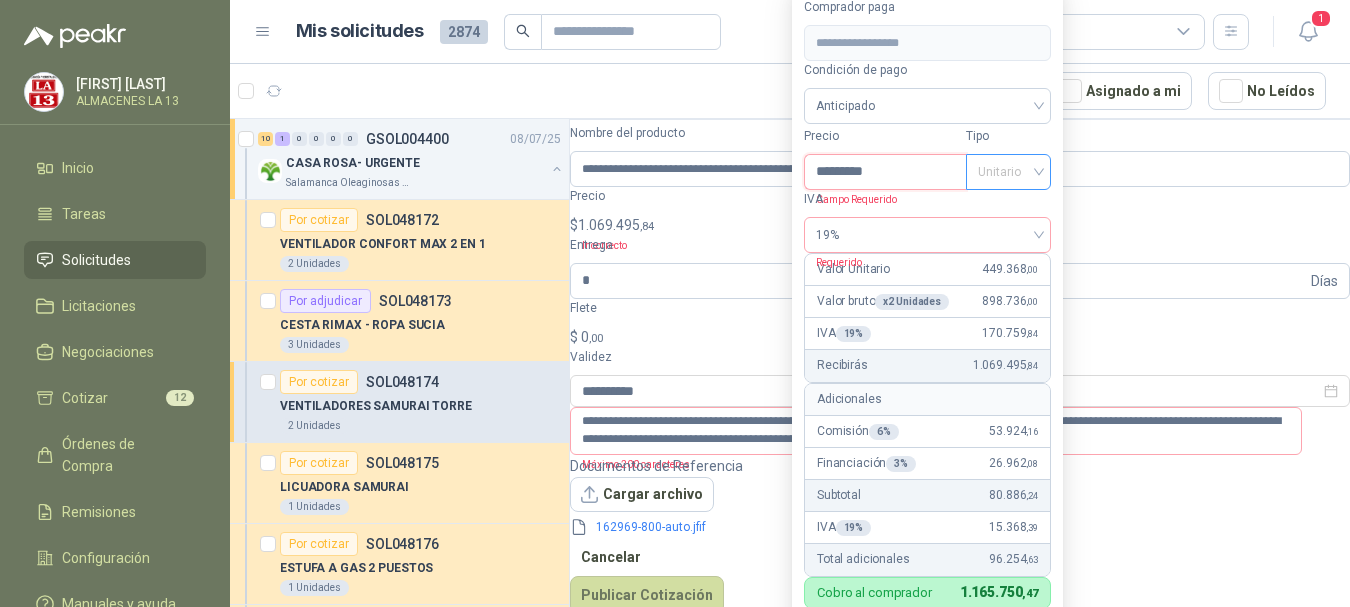 click on "Unitario" at bounding box center [1008, 172] 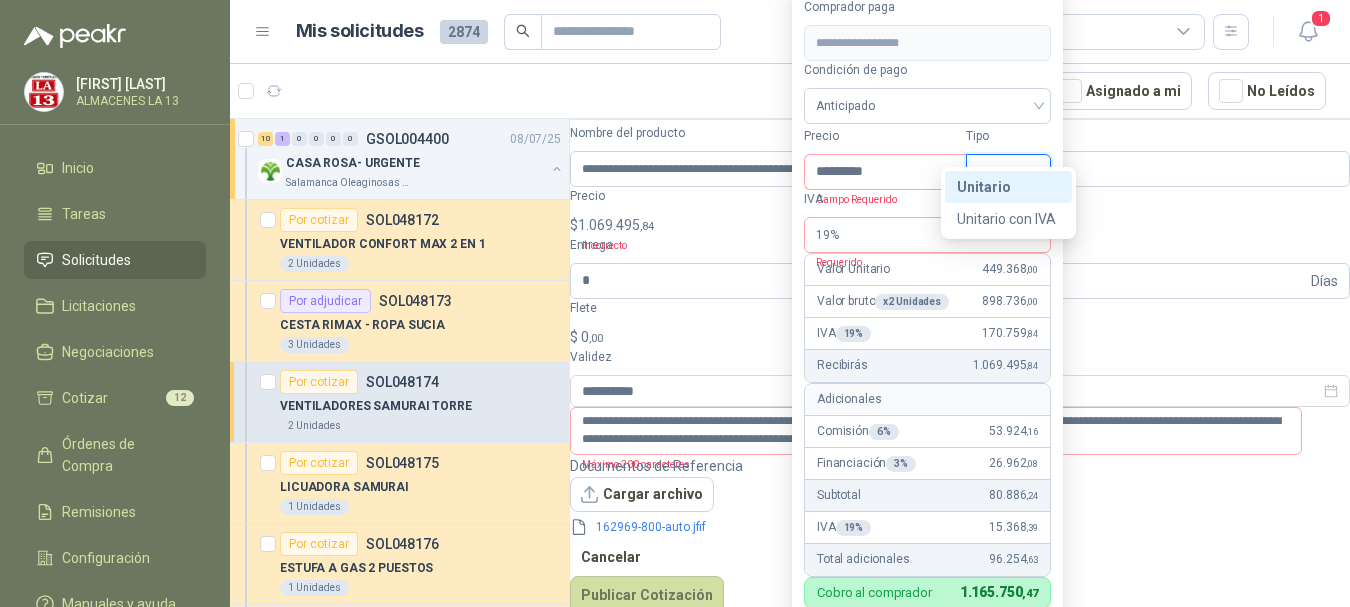 click on "Unitario" at bounding box center (0, 0) 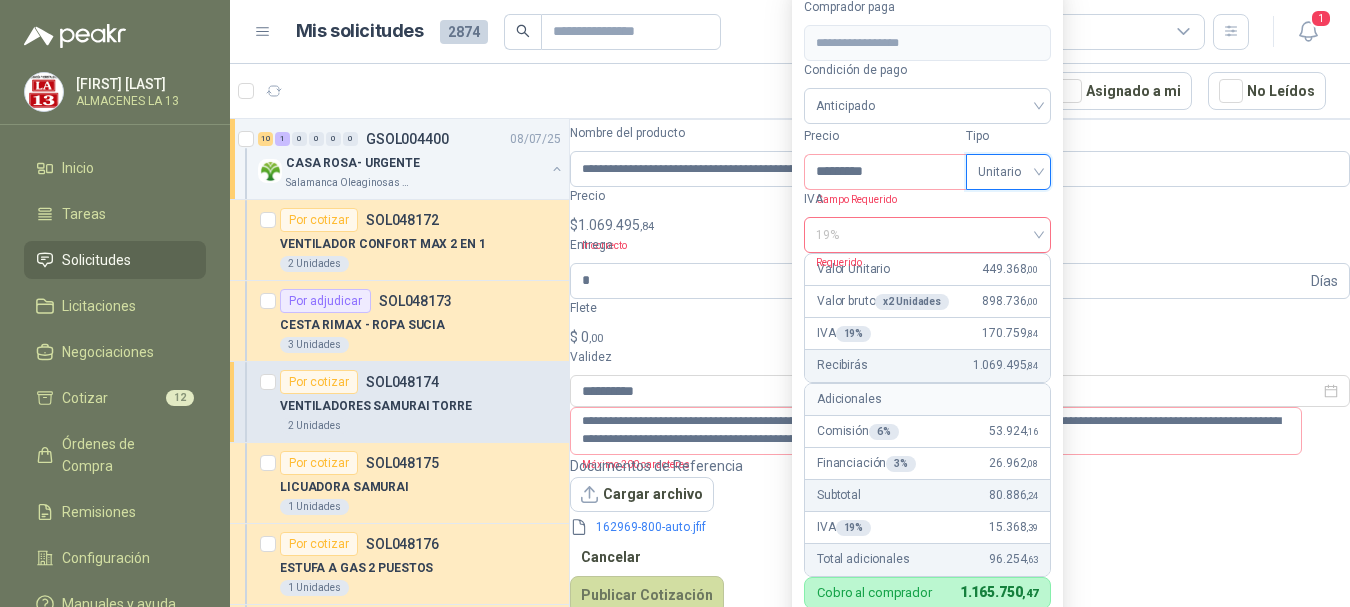 click on "19%" at bounding box center (927, 235) 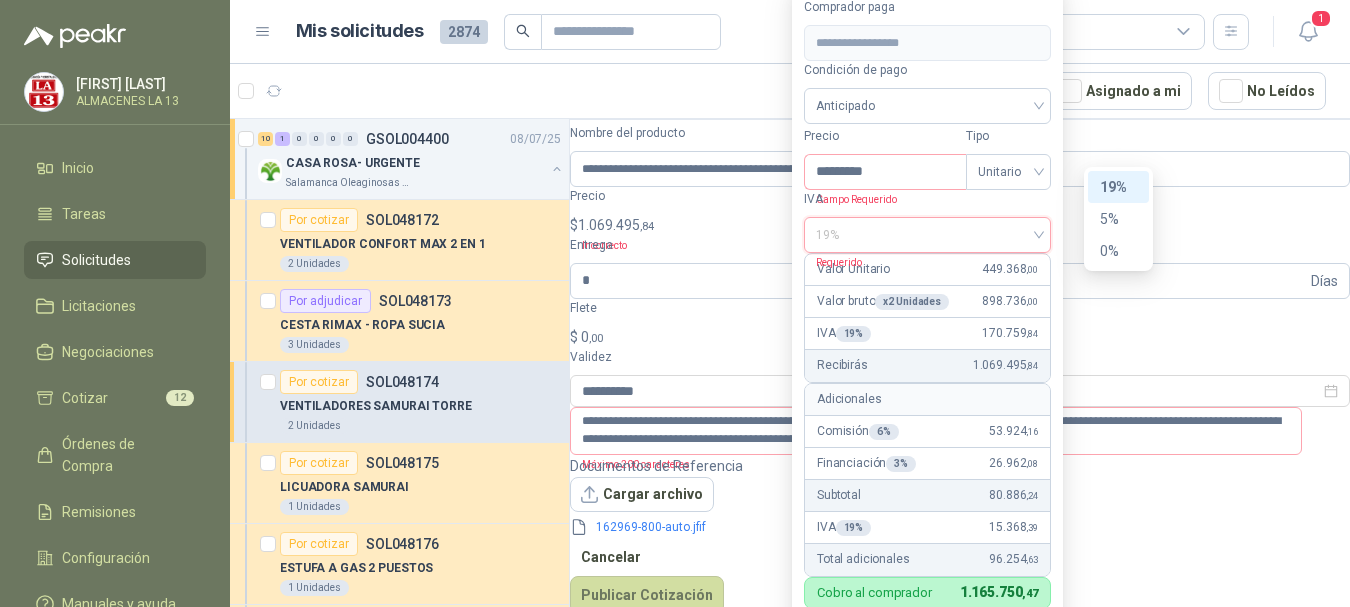 click on "19%" at bounding box center (1118, 187) 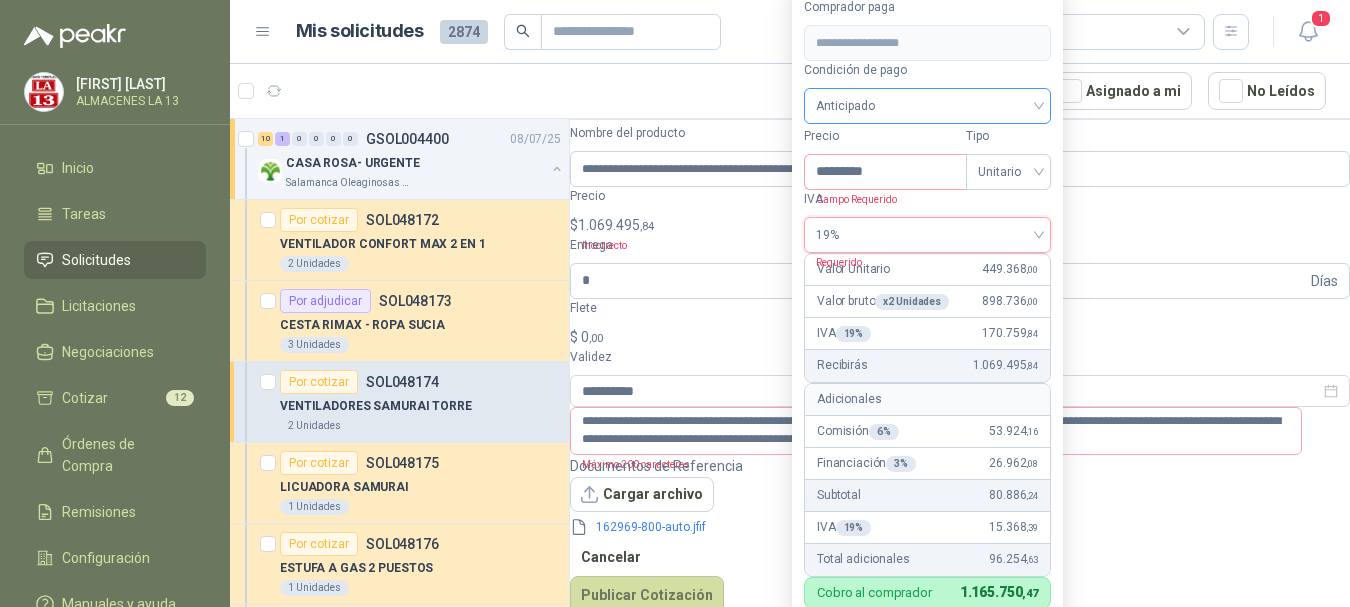 click on "Anticipado" at bounding box center (927, 106) 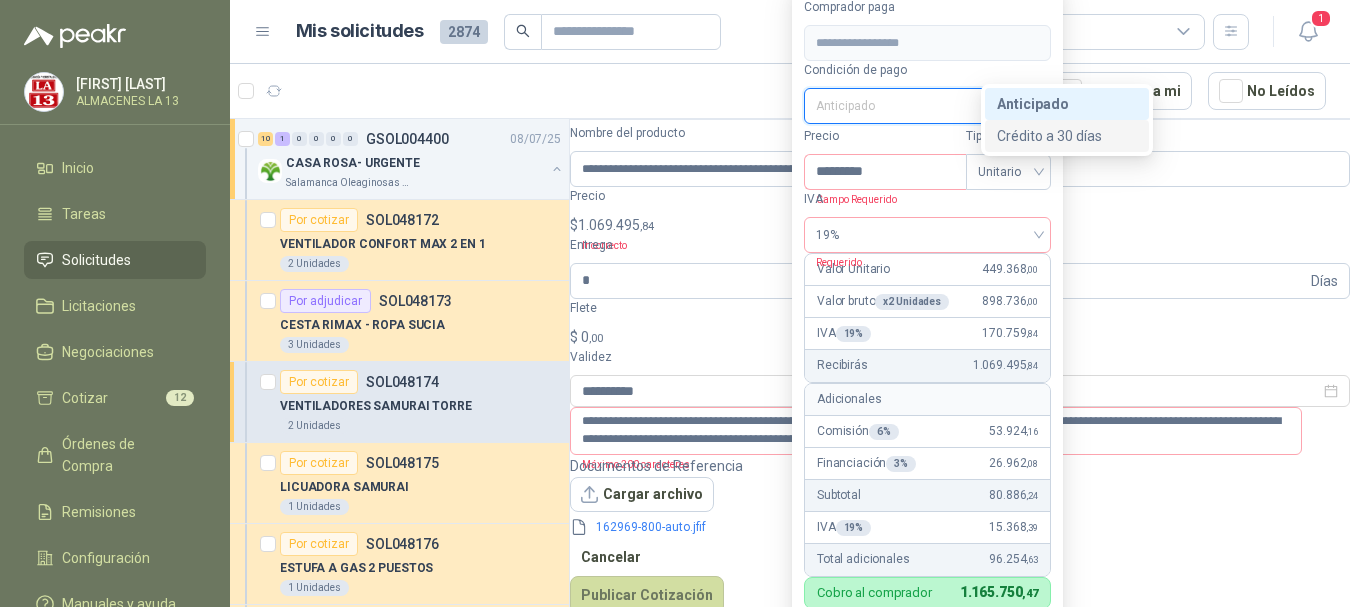 click on "Crédito a 30 días" at bounding box center [1067, 136] 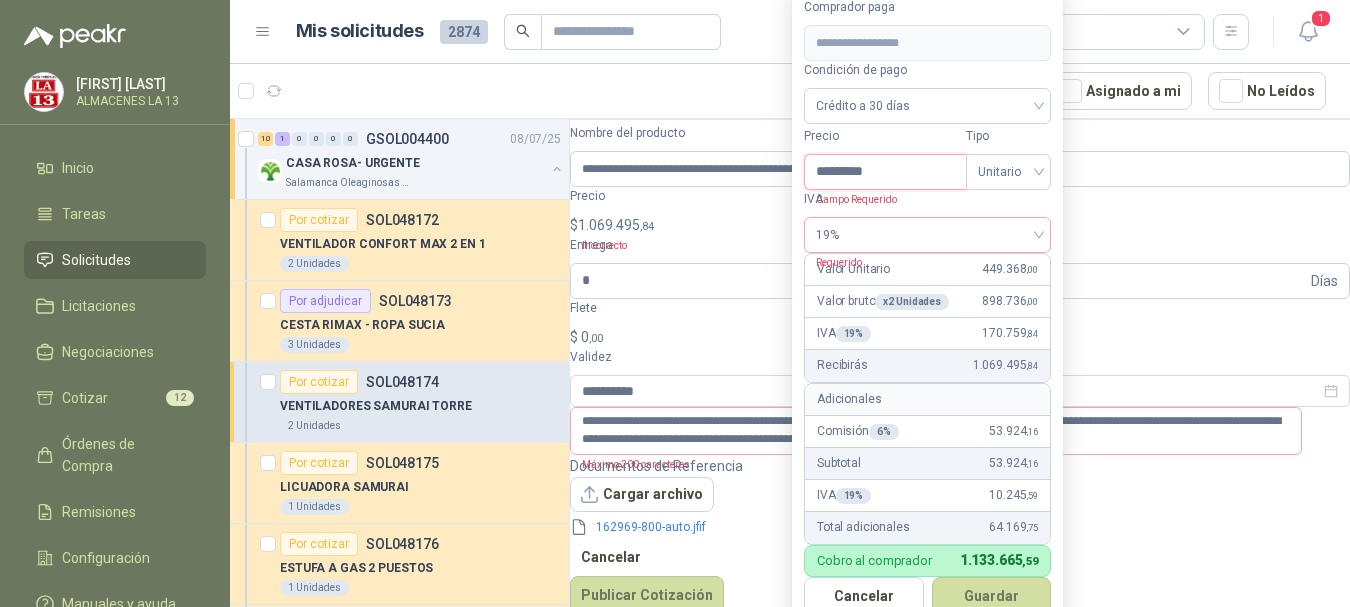 drag, startPoint x: 892, startPoint y: 157, endPoint x: 784, endPoint y: 153, distance: 108.07405 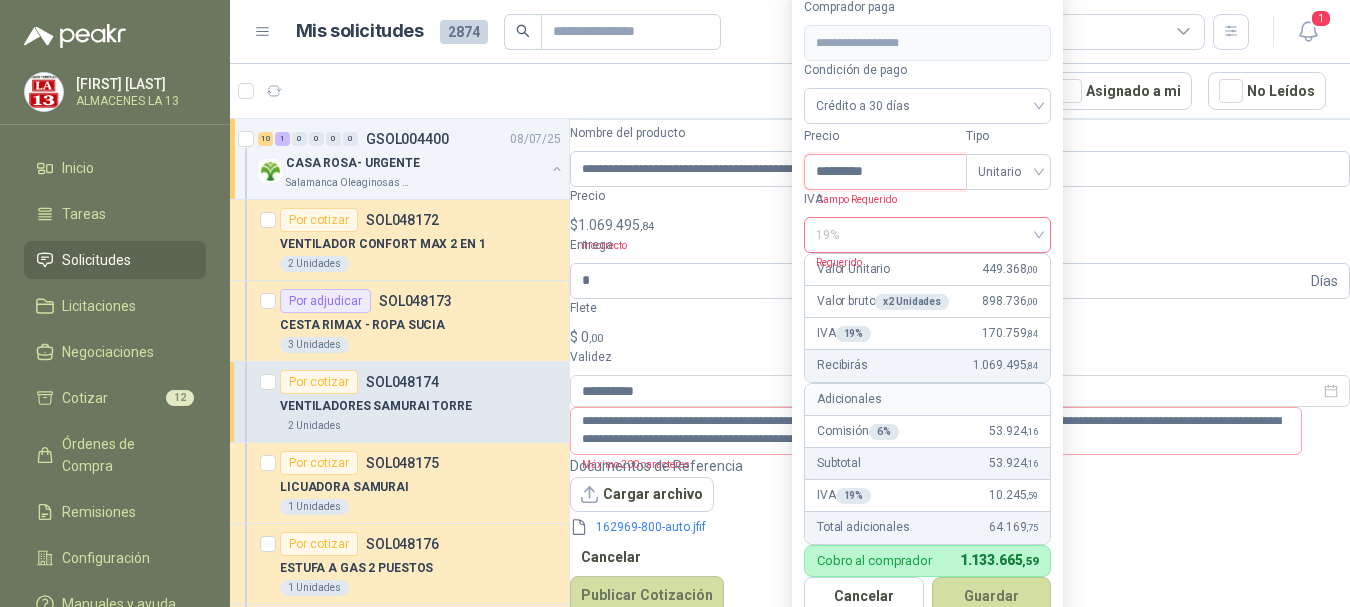 click on "19%" at bounding box center (927, 235) 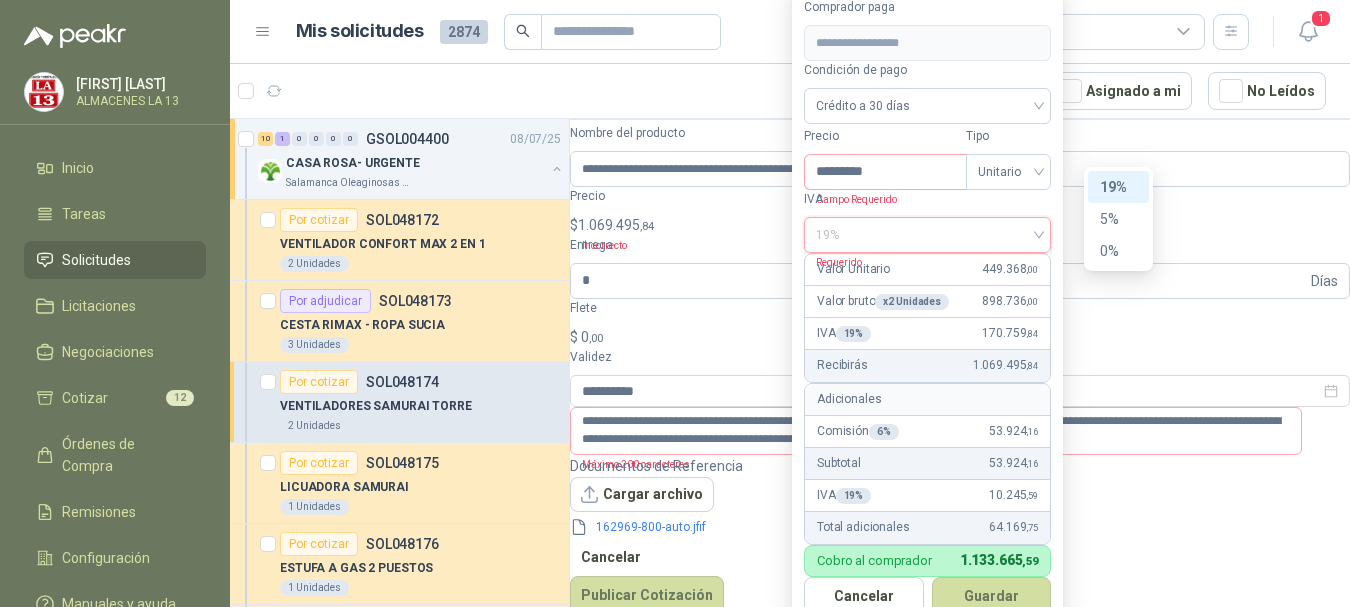 click on "19%" at bounding box center [1118, 187] 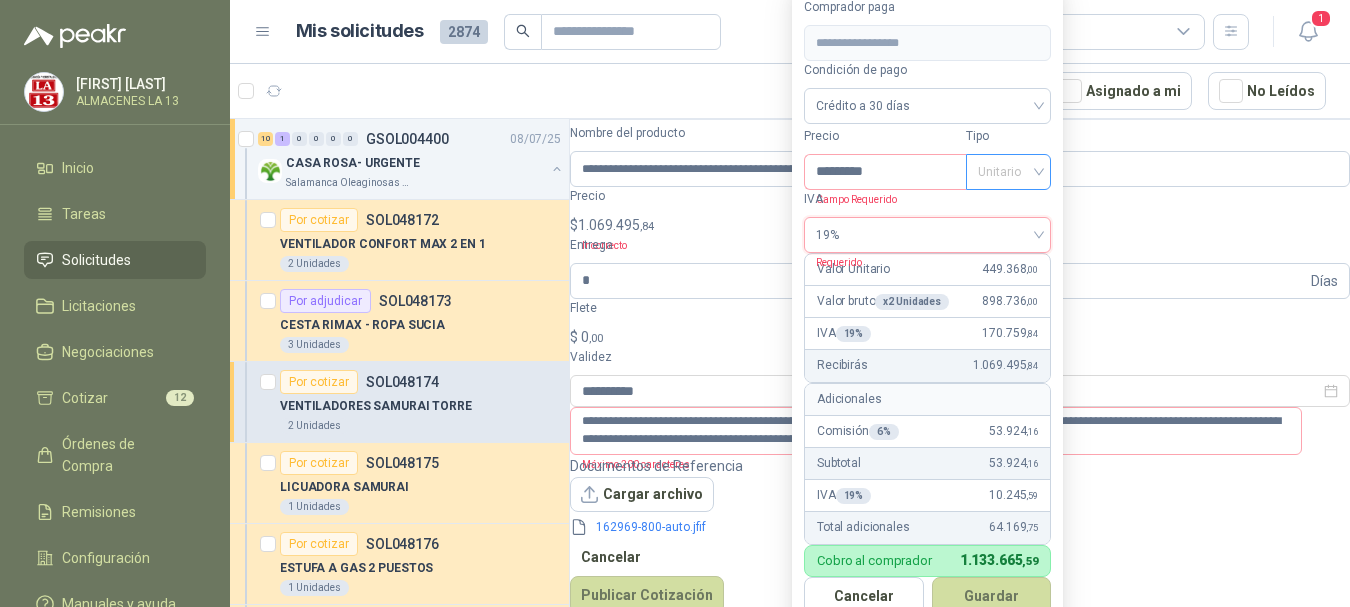 click on "Unitario" at bounding box center (1008, 172) 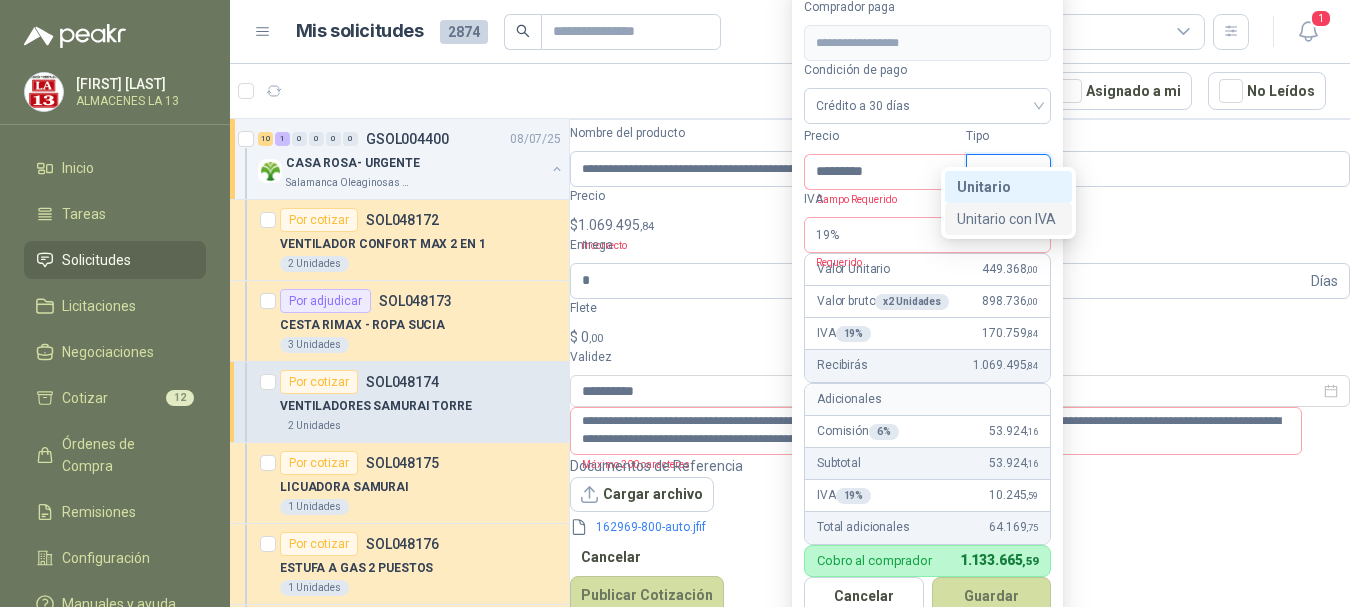 click on "Unitario con IVA" at bounding box center [0, 0] 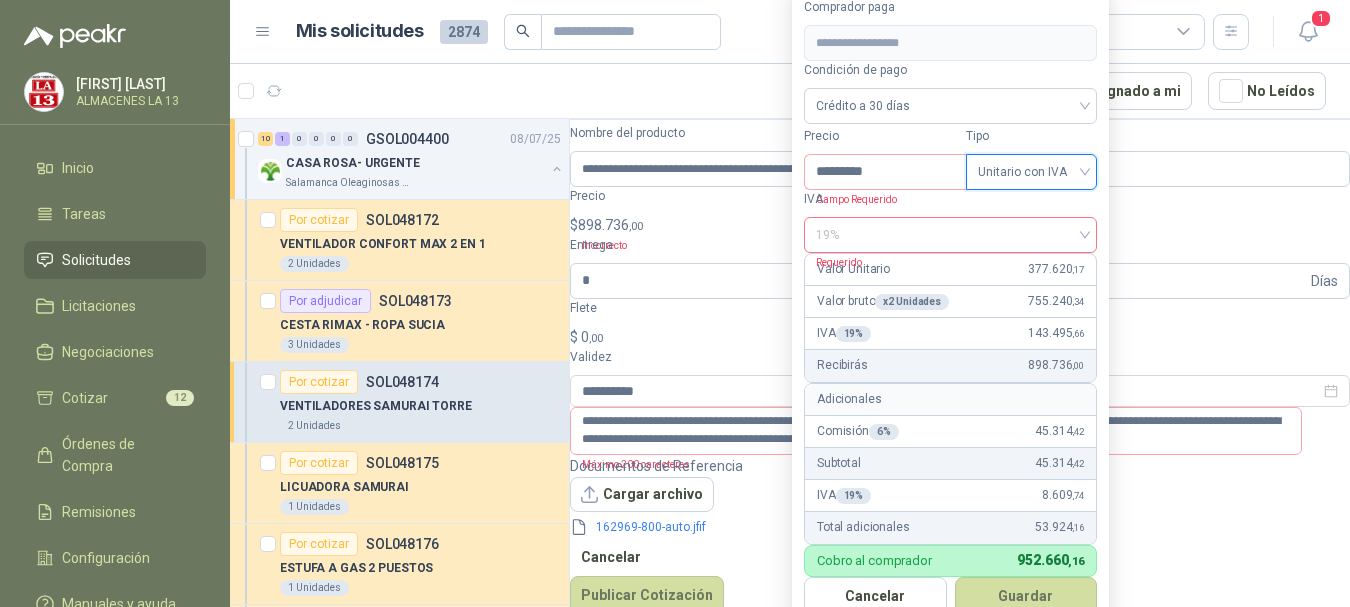 click on "19%" at bounding box center [950, 235] 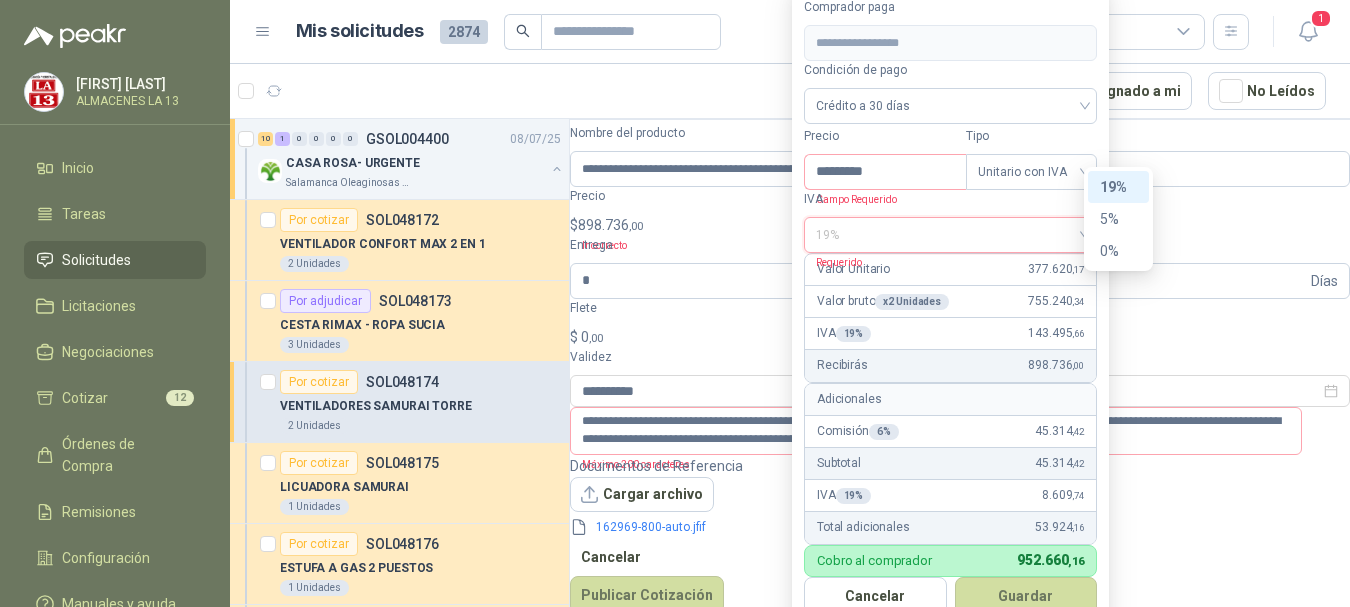 click on "19%" at bounding box center (1118, 187) 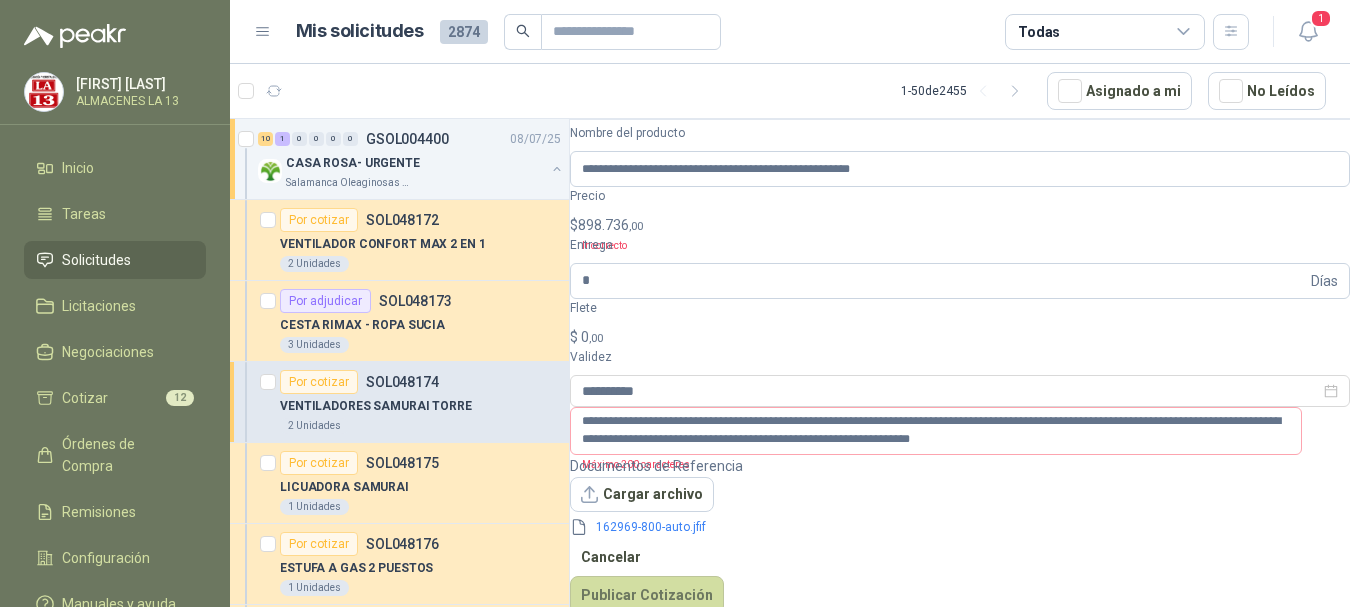 click on "UND" at bounding box center (960, 198) 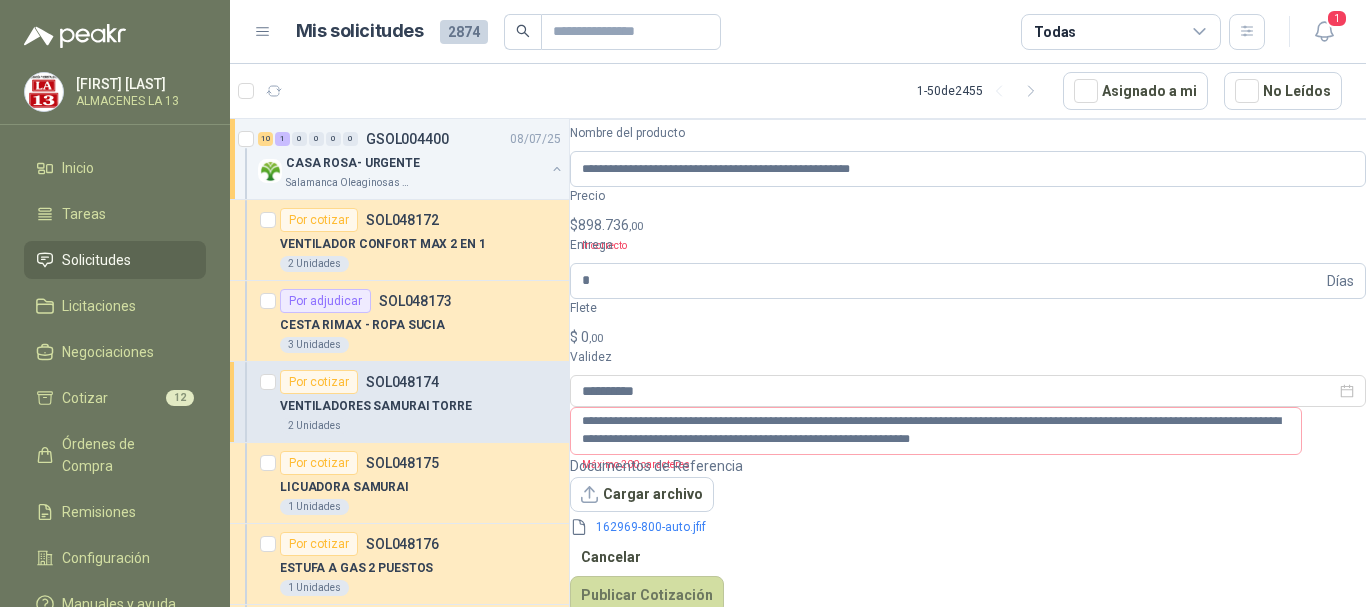 click on "Jessica   Fernández Bello ALMACENES LA 13    Inicio   Tareas   Solicitudes   Licitaciones   Negociaciones   Cotizar 12   Órdenes de Compra   Remisiones   Configuración   Manuales y ayuda Mis solicitudes 2874 Todas 1 1 - 50  de  2455 Asignado a mi No Leídos 10   1   0   0   0   0   GSOL004400 08/07/25   CASA ROSA- URGENTE Salamanca Oleaginosas SAS   Por cotizar SOL048172 VENTILADOR CONFORT MAX  2 EN 1 2   Unidades Por adjudicar SOL048173 CESTA RIMAX  - ROPA SUCIA 3   Unidades Por cotizar SOL048174 VENTILADORES SAMURAI TORRE 2   Unidades Por cotizar SOL048175 LICUADORA SAMURAI 1   Unidades Por cotizar SOL048176 ESTUFA A GAS 2 PUESTOS 1   Unidades Por cotizar SOL048177 SANDWICHERA KALLEY 1   Unidades Por cotizar SOL048179 JABON LAVANOS LIQUIDO 1   Unidades Por cotizar SOL048180 JABON LAVAPLATOS 1   Unidades Por cotizar SOL048181 TRAPEADOR 1   Unidades Por cotizar SOL048183 NEVERA HACED 9 PIES 1   Unidades Por cotizar SOL048184 JUEGO DE VASO X 4  / CRISTAL 1   Unidades 0   0   0   0   0   0   GSOL004399" at bounding box center [683, 303] 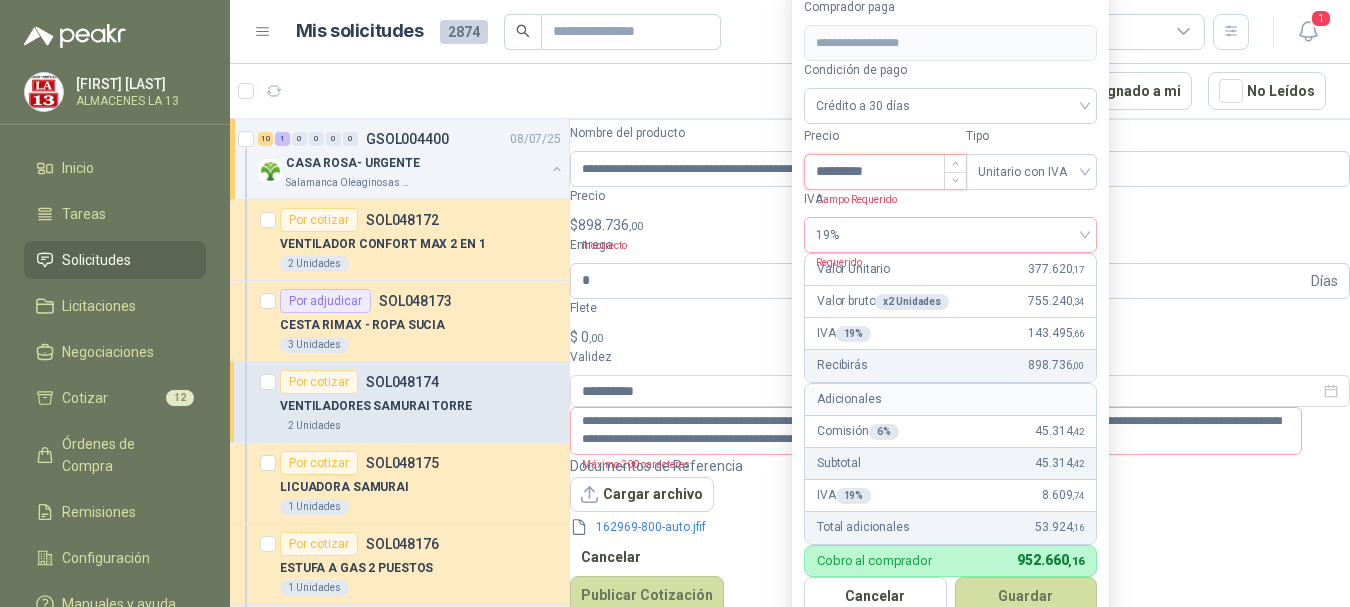 click on "*********" at bounding box center (885, 172) 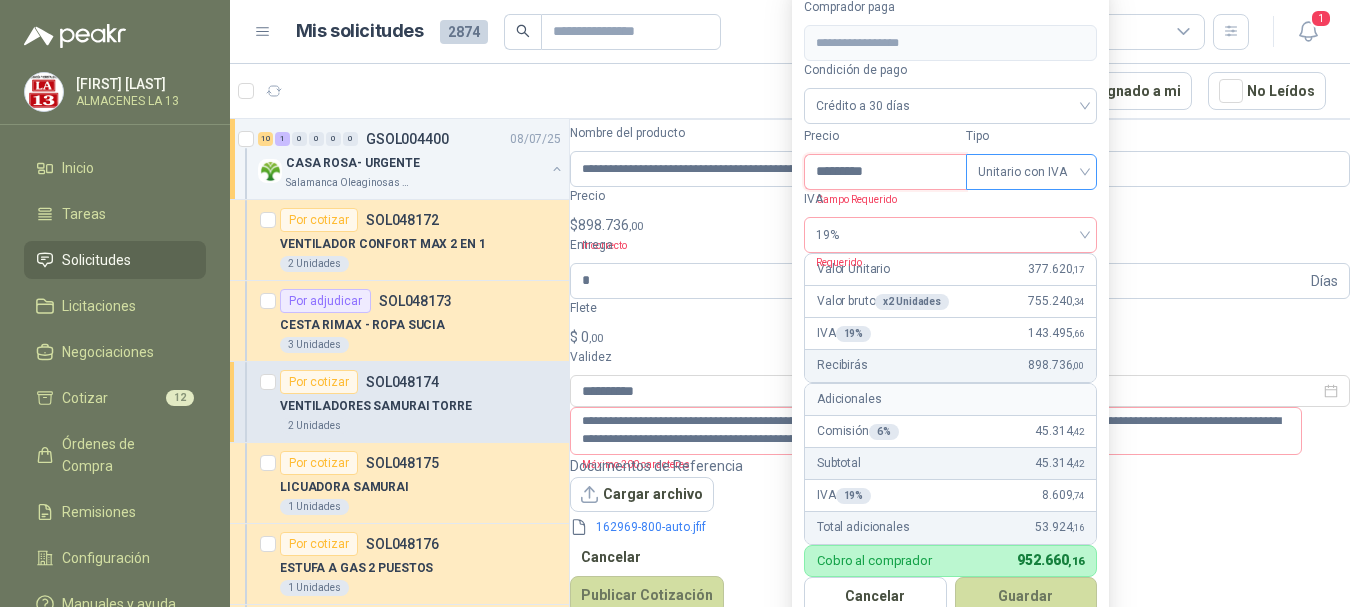 click on "Unitario con IVA" at bounding box center (1031, 172) 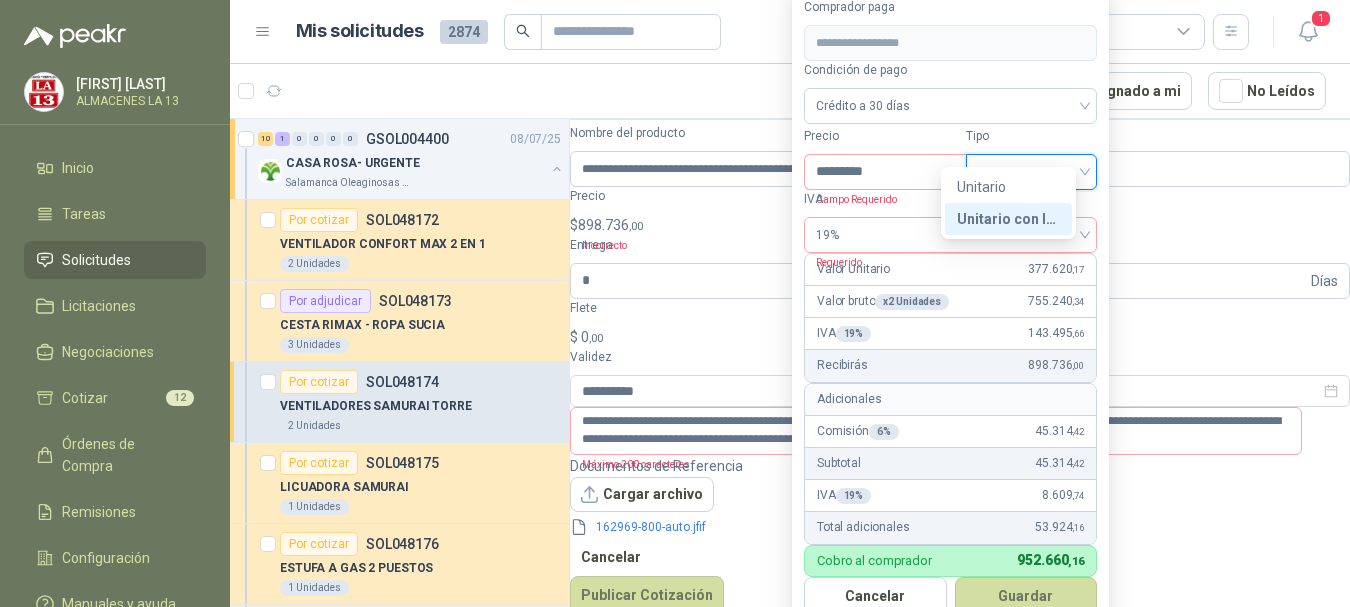 drag, startPoint x: 991, startPoint y: 181, endPoint x: 1000, endPoint y: 214, distance: 34.20526 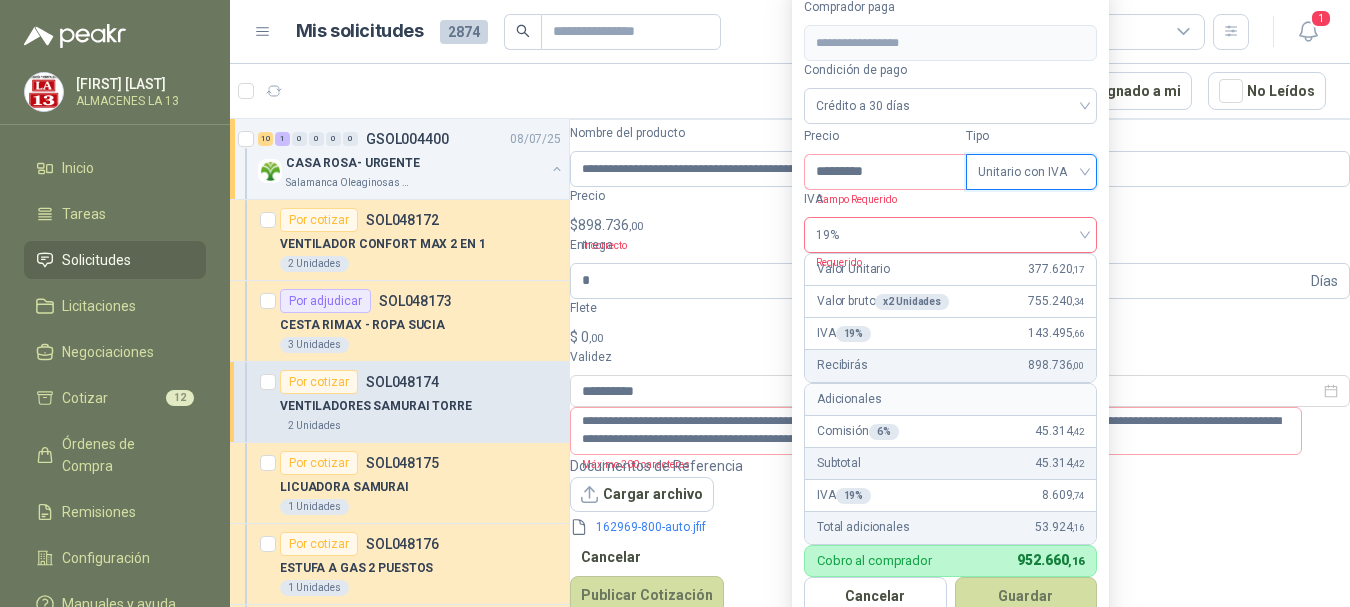click on "19%" at bounding box center (950, 235) 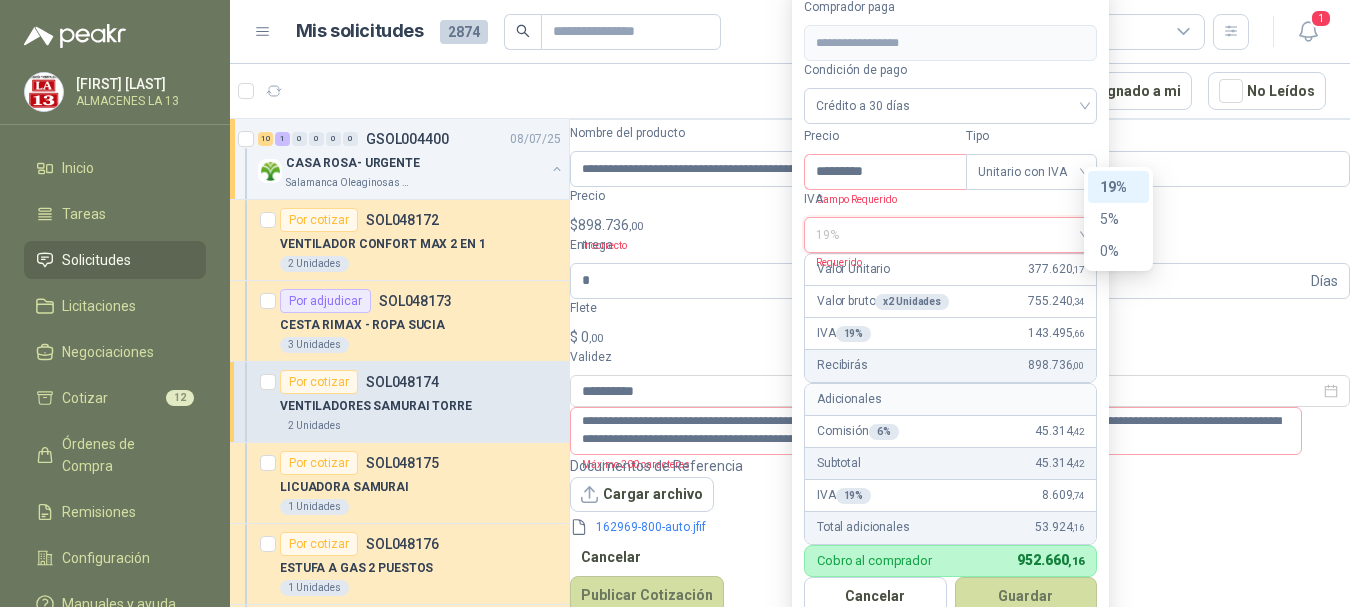 drag, startPoint x: 1105, startPoint y: 184, endPoint x: 997, endPoint y: 168, distance: 109.17875 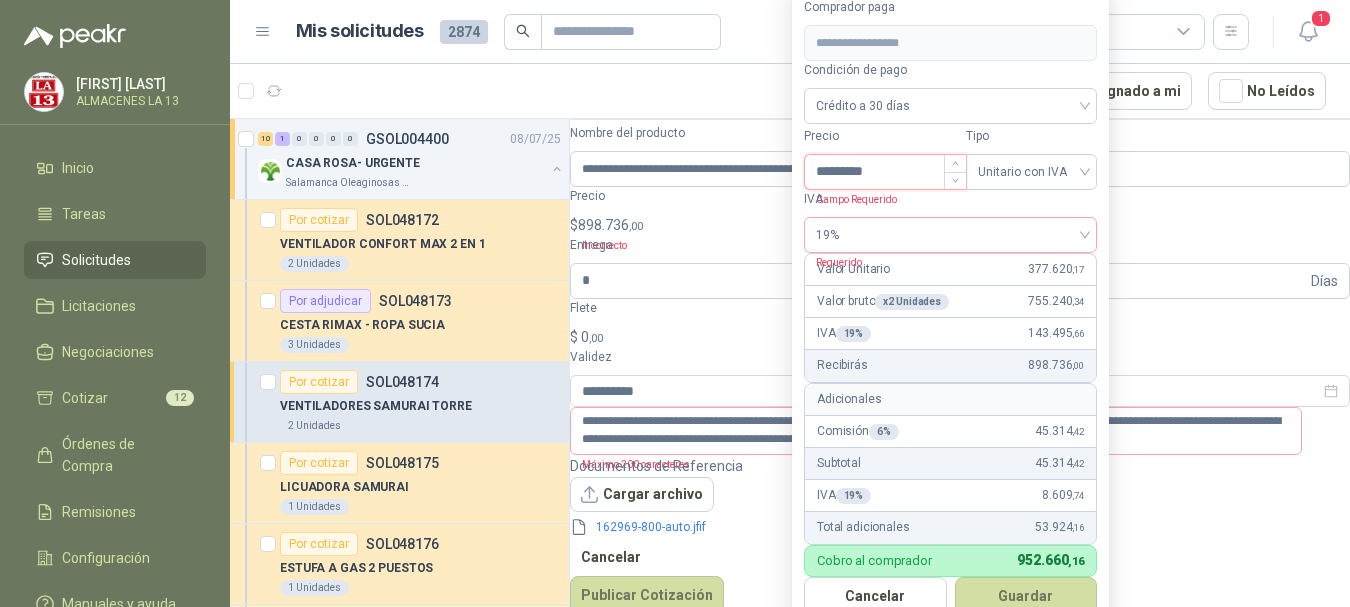 click on "*********" at bounding box center (885, 172) 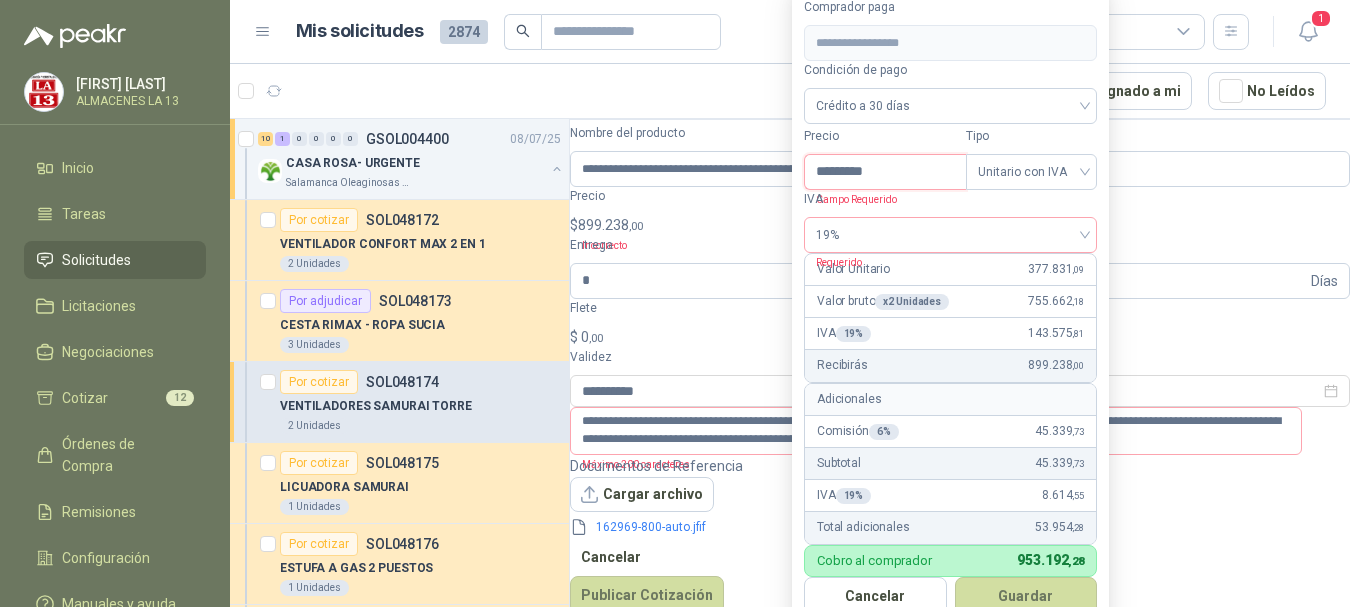 type on "*********" 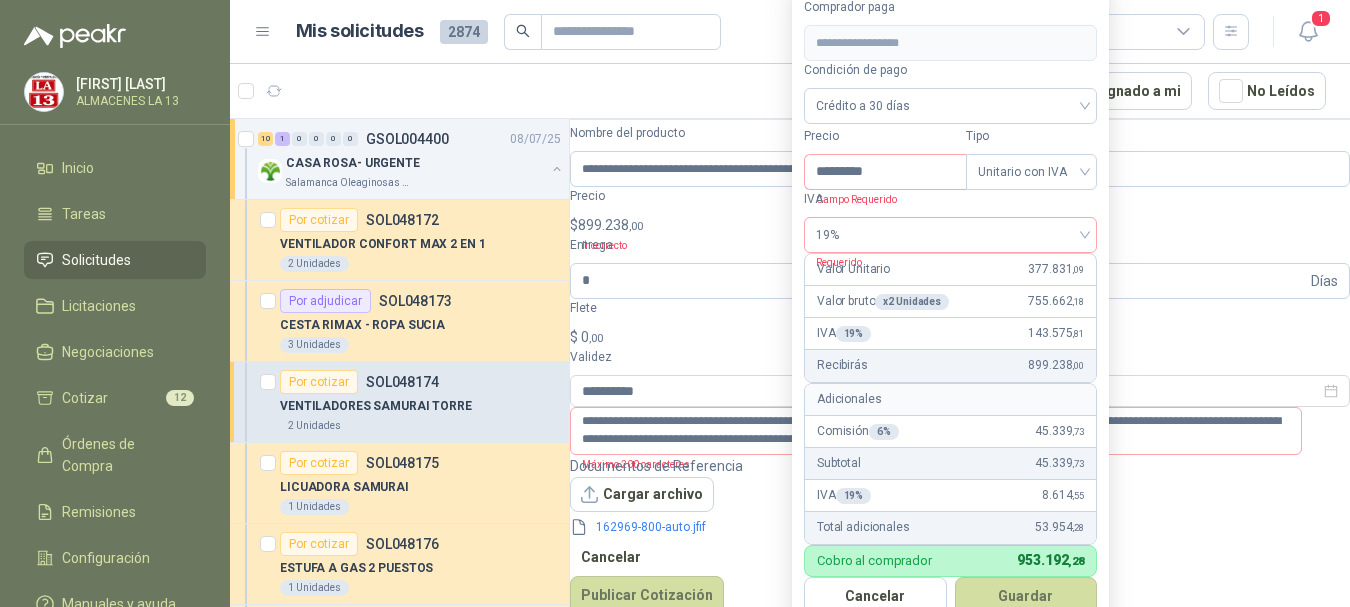 click on "Valor Unitario 377.831 ,09" at bounding box center [950, 270] 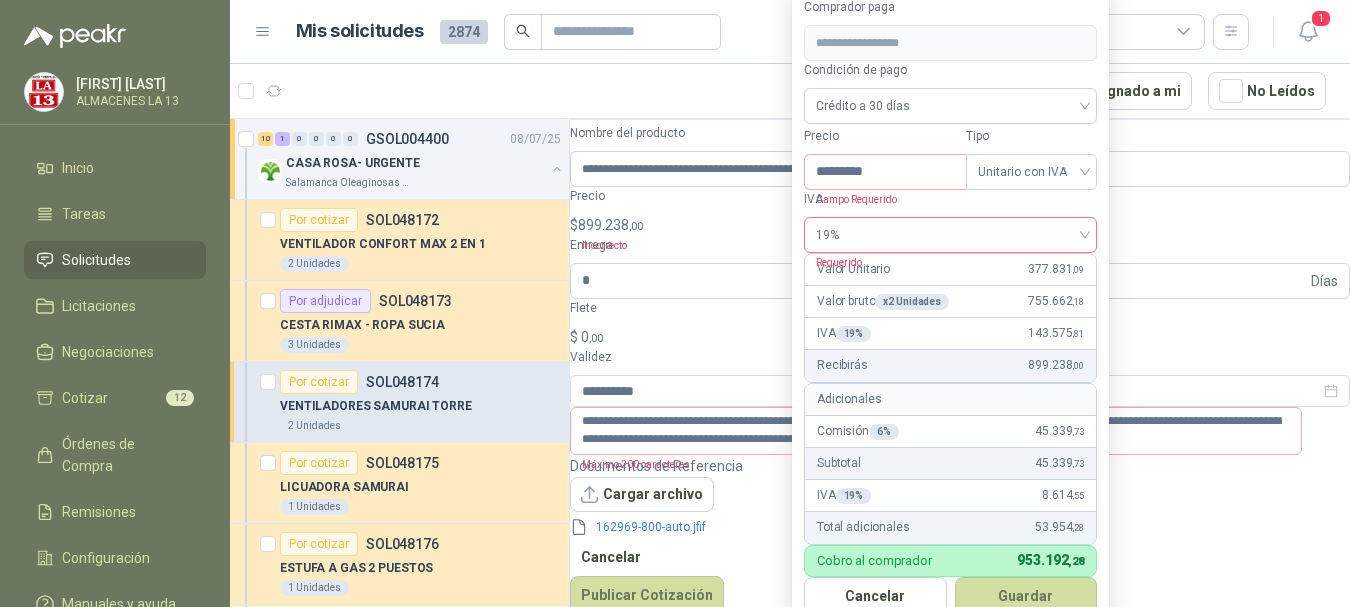 click on "19%" at bounding box center (950, 235) 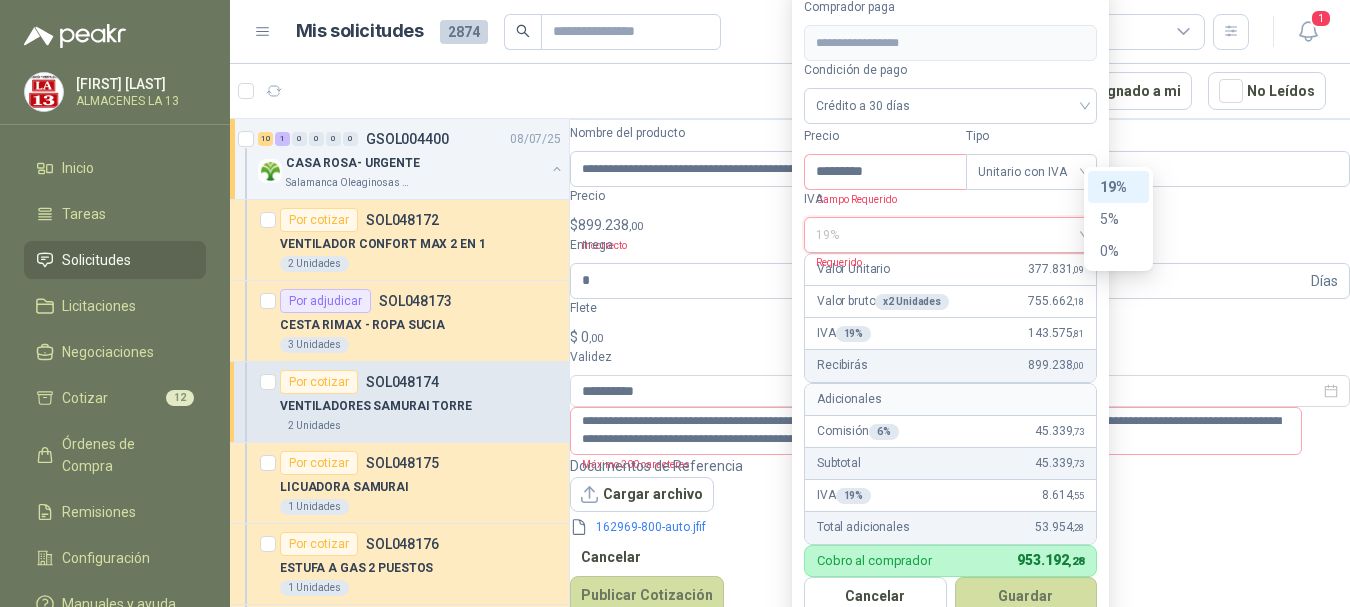 drag, startPoint x: 1110, startPoint y: 183, endPoint x: 1140, endPoint y: 196, distance: 32.695564 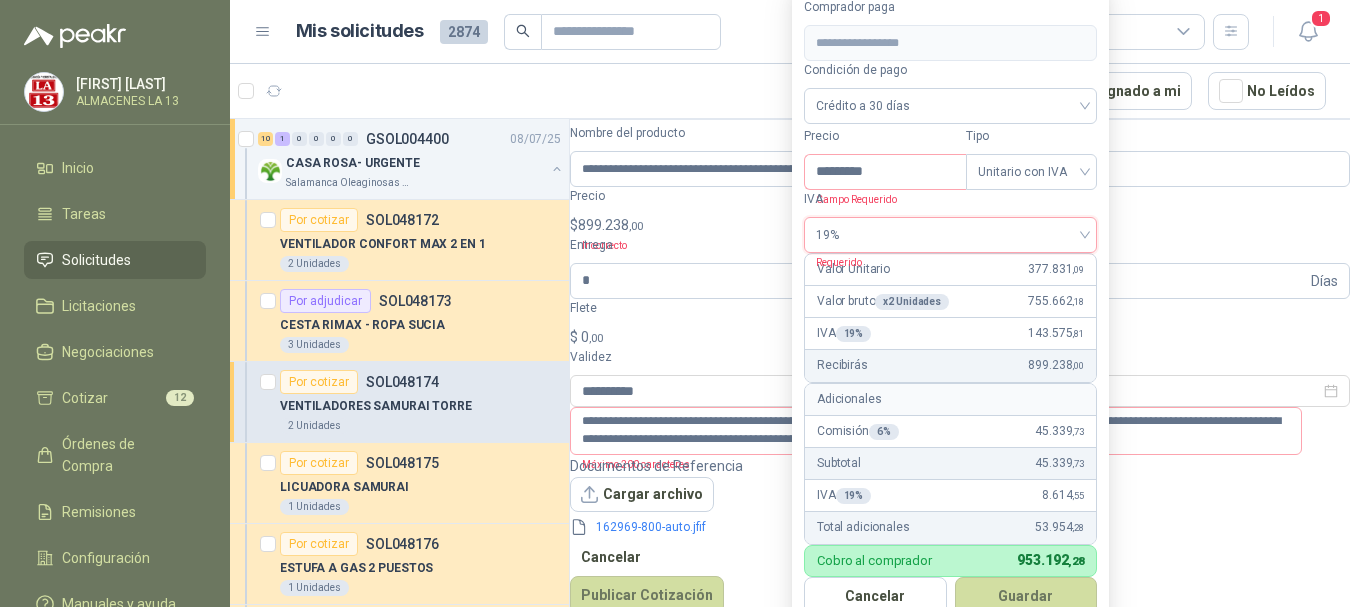 click on "Salamanca Oleaginosas SAS 8 jul, 2025   VENTILADORES SAMURAI TORRE UND Cantidad 2   Unidades Condición de pago Crédito a 30 días Dirección CALLE 4 No.27 -79   Cali ,  Valle del Cauca" at bounding box center [960, 224] 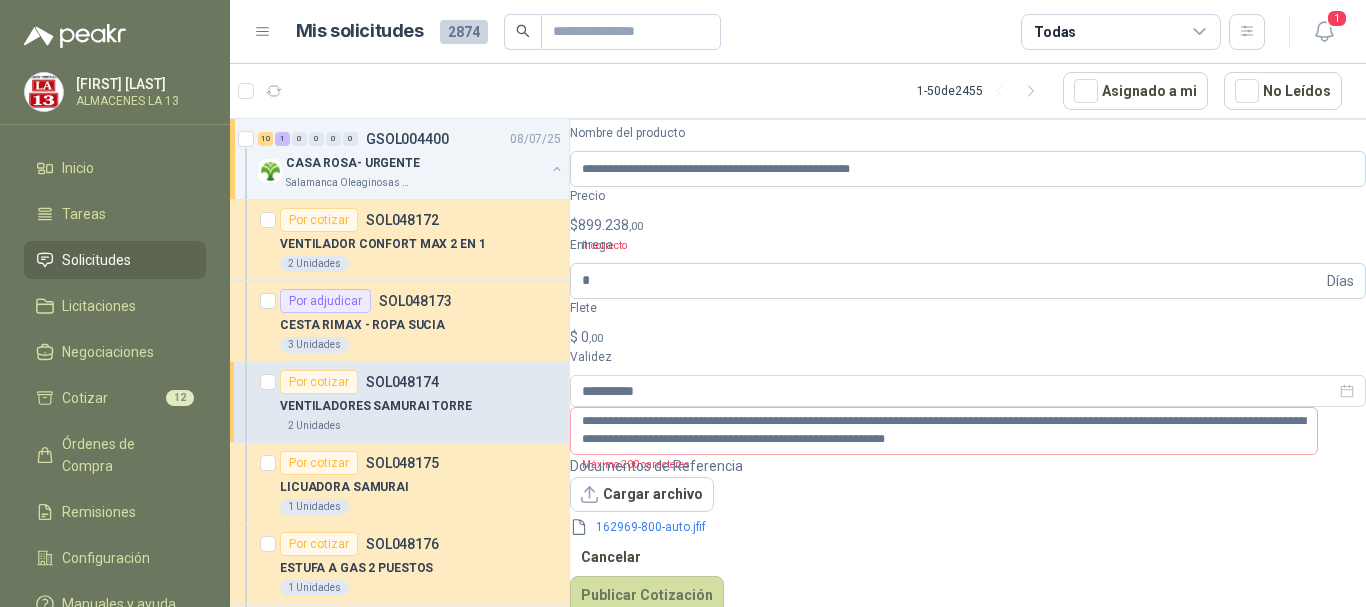 click on "Jessica   Fernández Bello ALMACENES LA 13    Inicio   Tareas   Solicitudes   Licitaciones   Negociaciones   Cotizar 12   Órdenes de Compra   Remisiones   Configuración   Manuales y ayuda Mis solicitudes 2874 Todas 1 1 - 50  de  2455 Asignado a mi No Leídos 10   1   0   0   0   0   GSOL004400 08/07/25   CASA ROSA- URGENTE Salamanca Oleaginosas SAS   Por cotizar SOL048172 VENTILADOR CONFORT MAX  2 EN 1 2   Unidades Por adjudicar SOL048173 CESTA RIMAX  - ROPA SUCIA 3   Unidades Por cotizar SOL048174 VENTILADORES SAMURAI TORRE 2   Unidades Por cotizar SOL048175 LICUADORA SAMURAI 1   Unidades Por cotizar SOL048176 ESTUFA A GAS 2 PUESTOS 1   Unidades Por cotizar SOL048177 SANDWICHERA KALLEY 1   Unidades Por cotizar SOL048179 JABON LAVANOS LIQUIDO 1   Unidades Por cotizar SOL048180 JABON LAVAPLATOS 1   Unidades Por cotizar SOL048181 TRAPEADOR 1   Unidades Por cotizar SOL048183 NEVERA HACED 9 PIES 1   Unidades Por cotizar SOL048184 JUEGO DE VASO X 4  / CRISTAL 1   Unidades 0   0   0   0   0   0   GSOL004399" at bounding box center (683, 303) 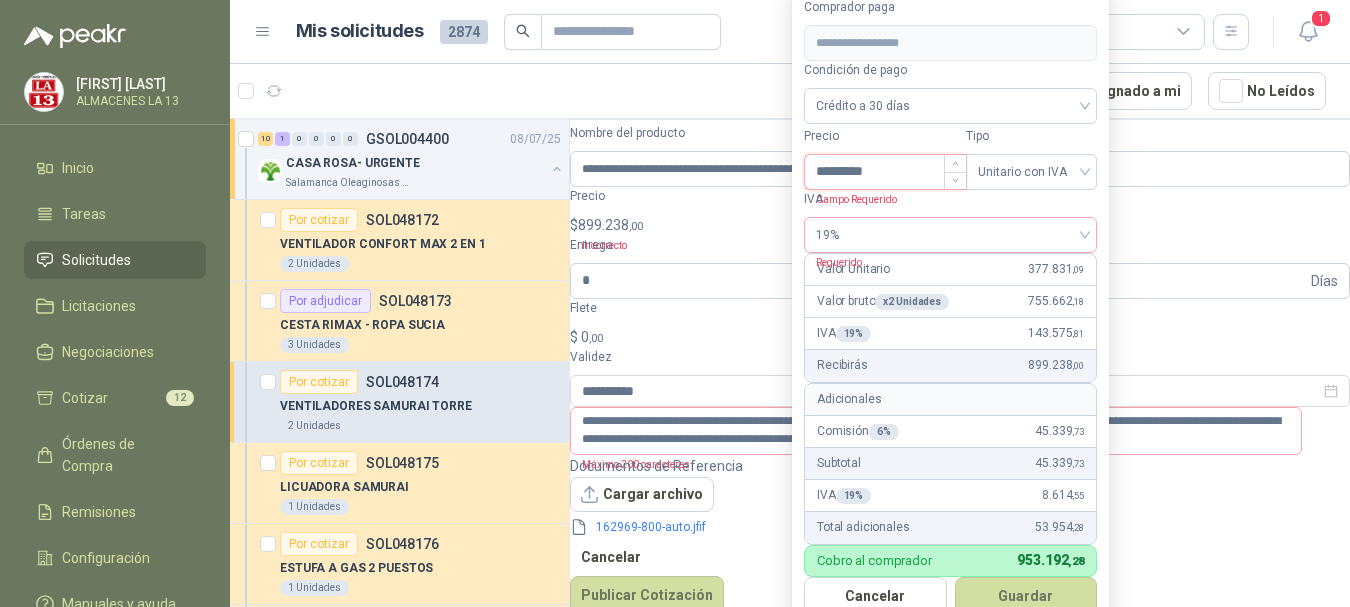 click on "*********" at bounding box center (885, 172) 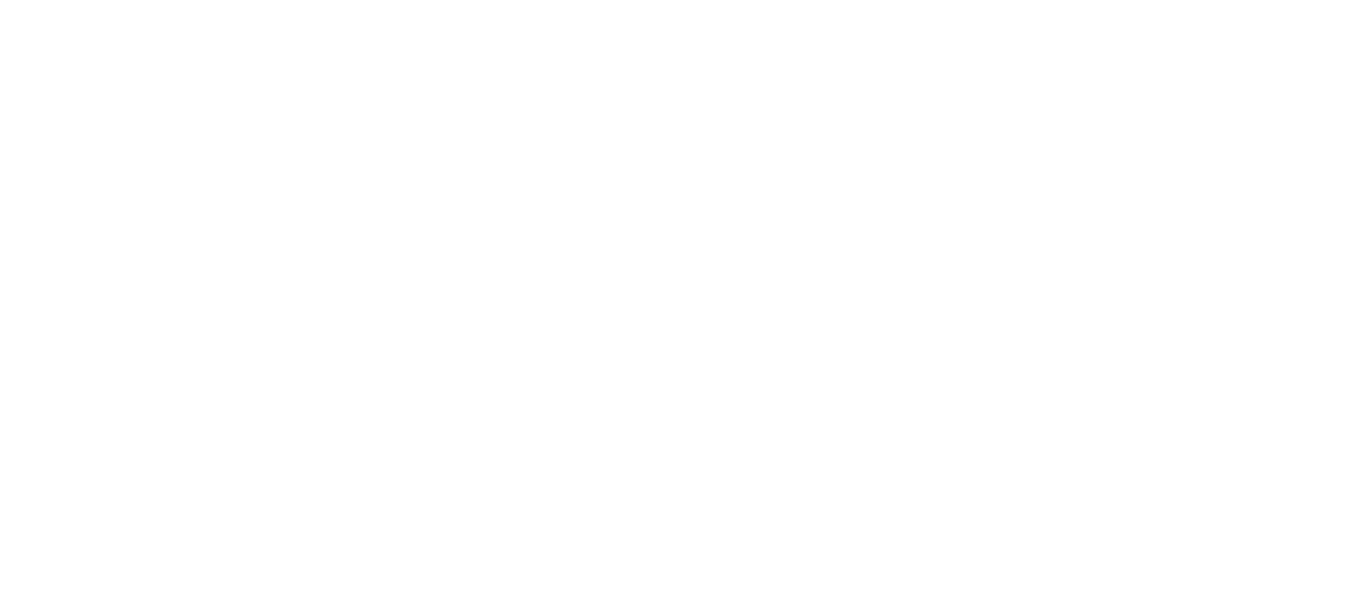 scroll, scrollTop: 0, scrollLeft: 0, axis: both 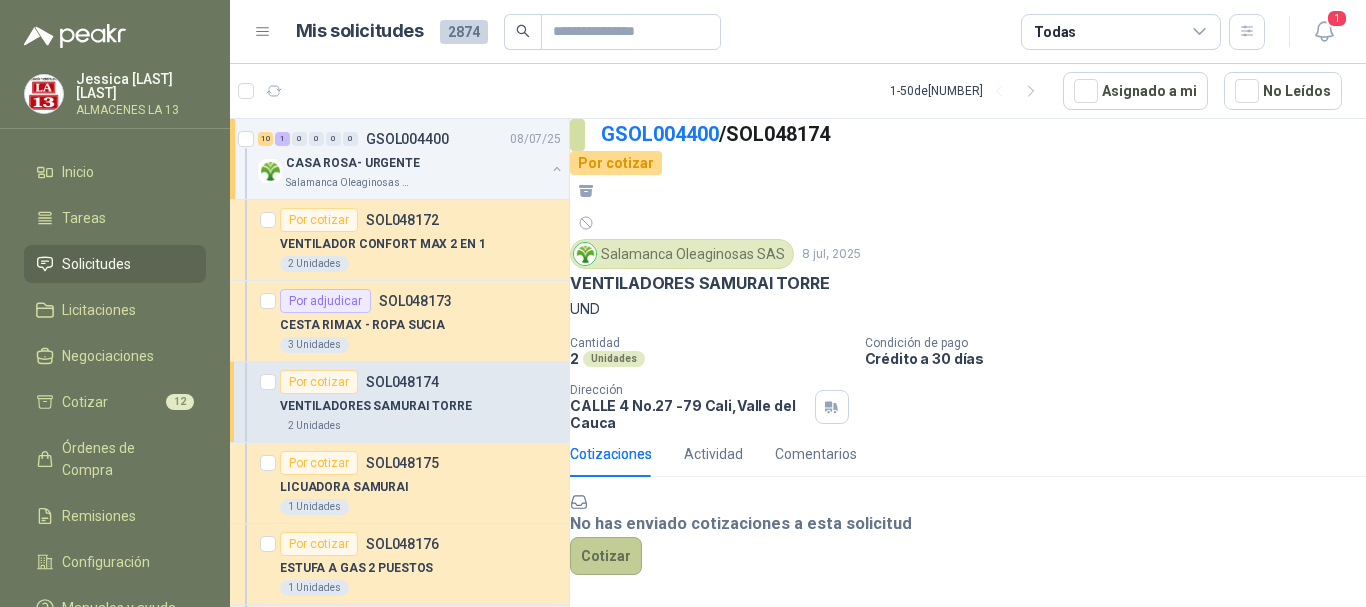 click on "Cotizar" at bounding box center [606, 556] 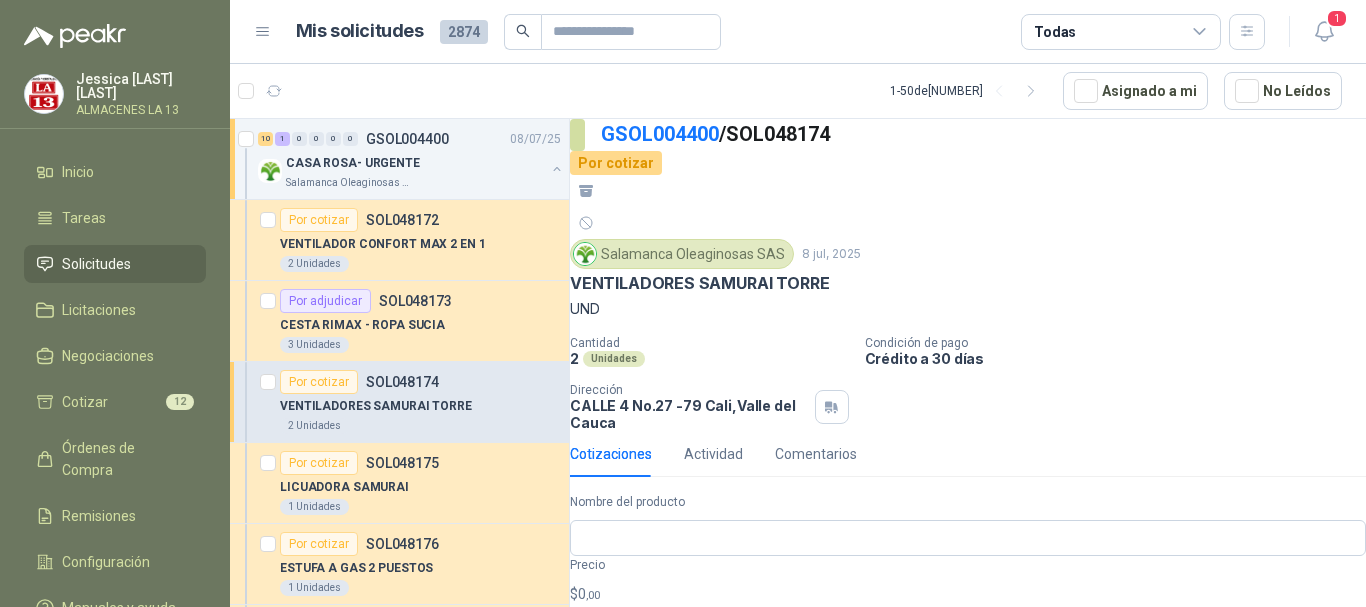 scroll, scrollTop: 74, scrollLeft: 0, axis: vertical 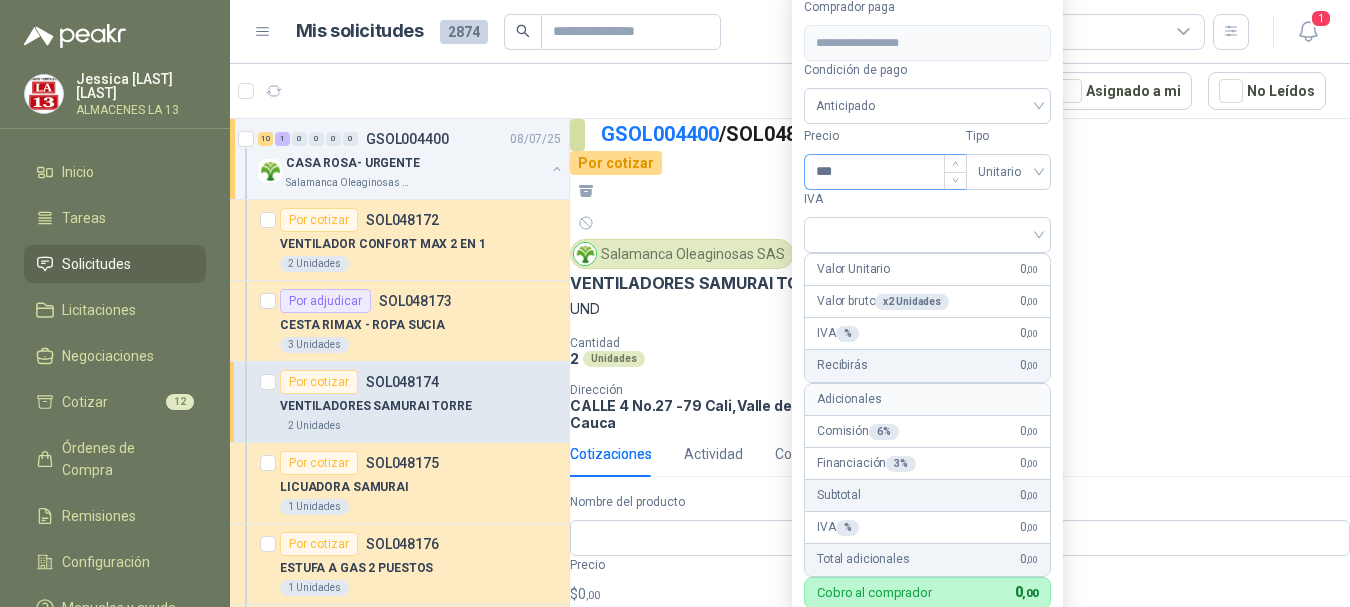 click on "***" at bounding box center [885, 172] 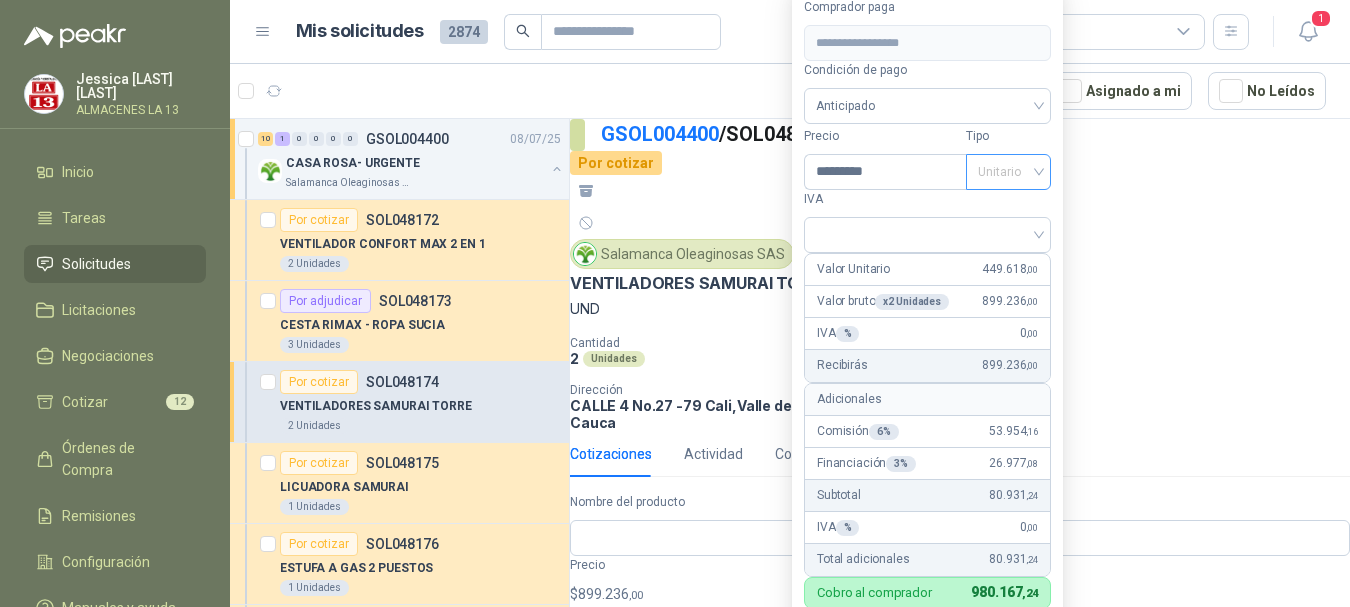 click on "Unitario" at bounding box center [1008, 172] 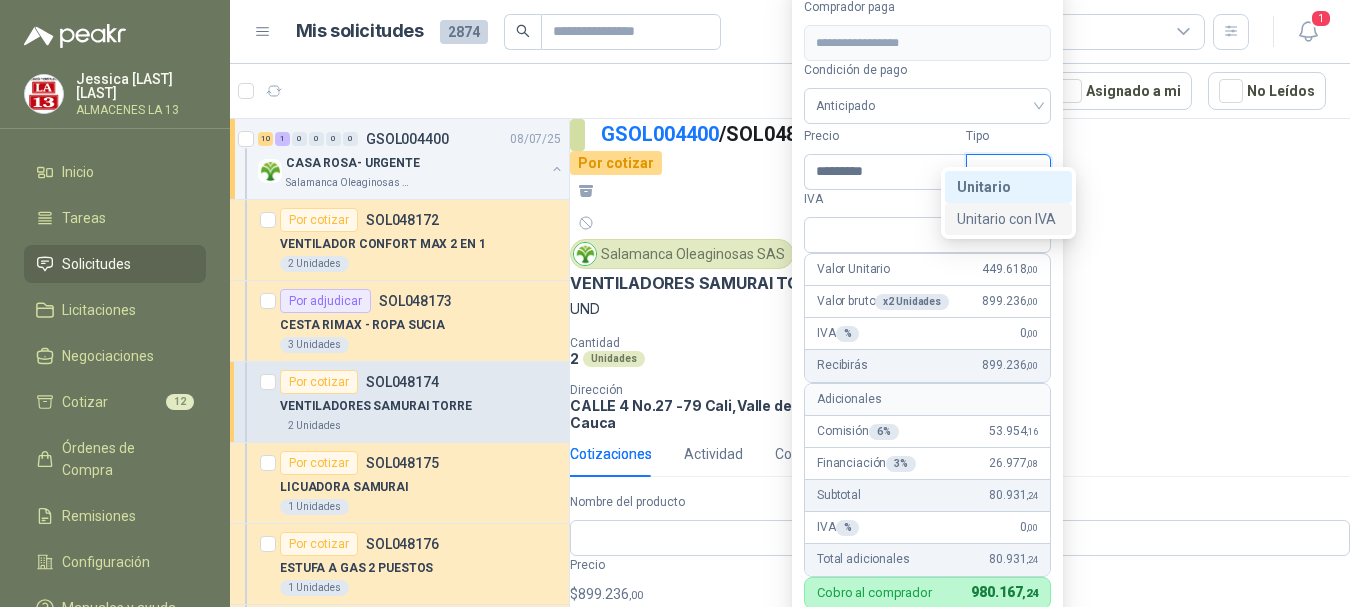 click on "Unitario con IVA" at bounding box center (1008, 219) 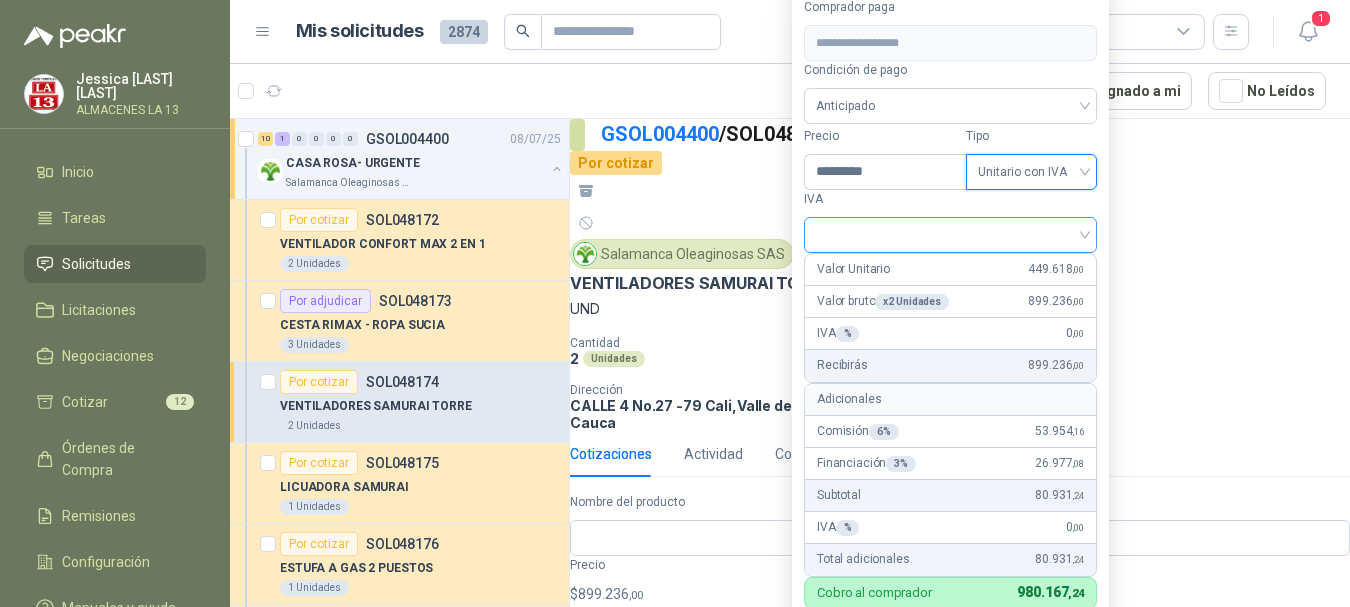 click at bounding box center (950, 233) 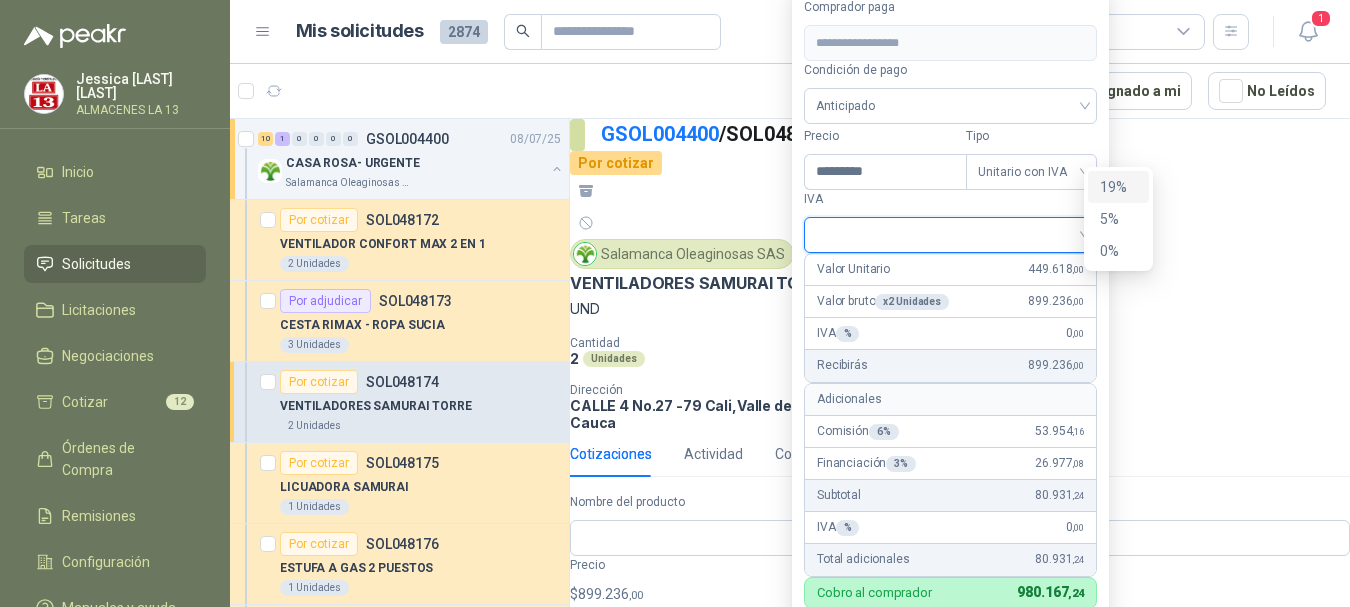 click on "19%" at bounding box center [0, 0] 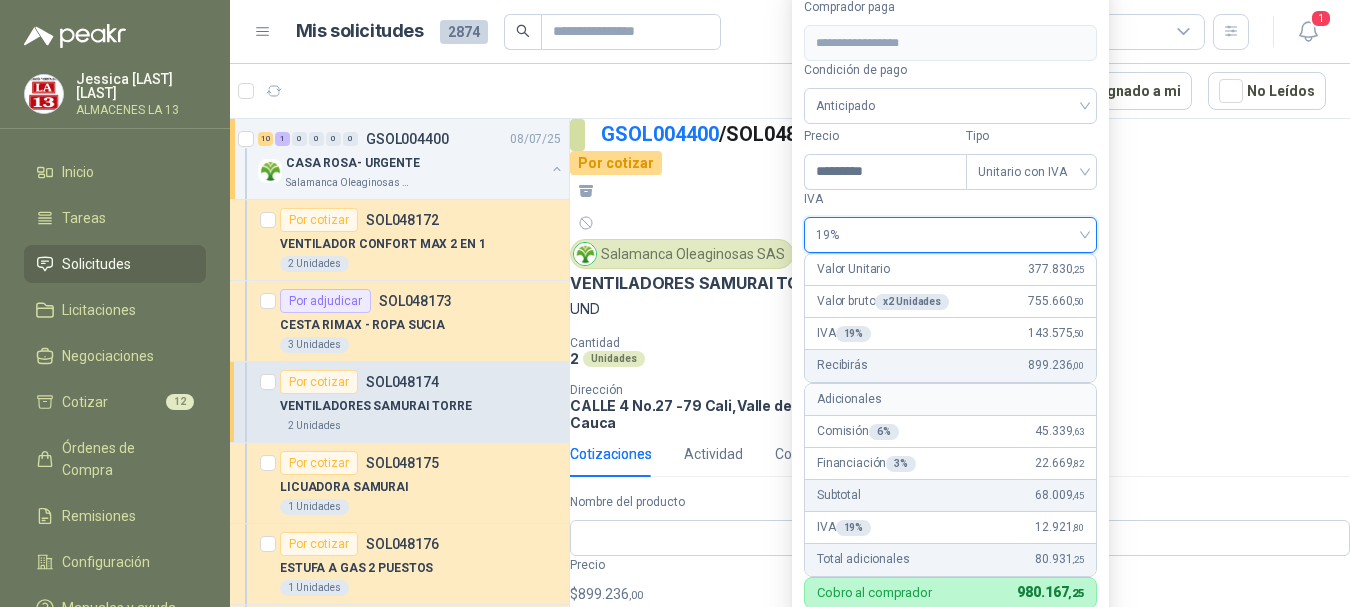 click on "Cotizaciones Actividad Comentarios" at bounding box center (960, 454) 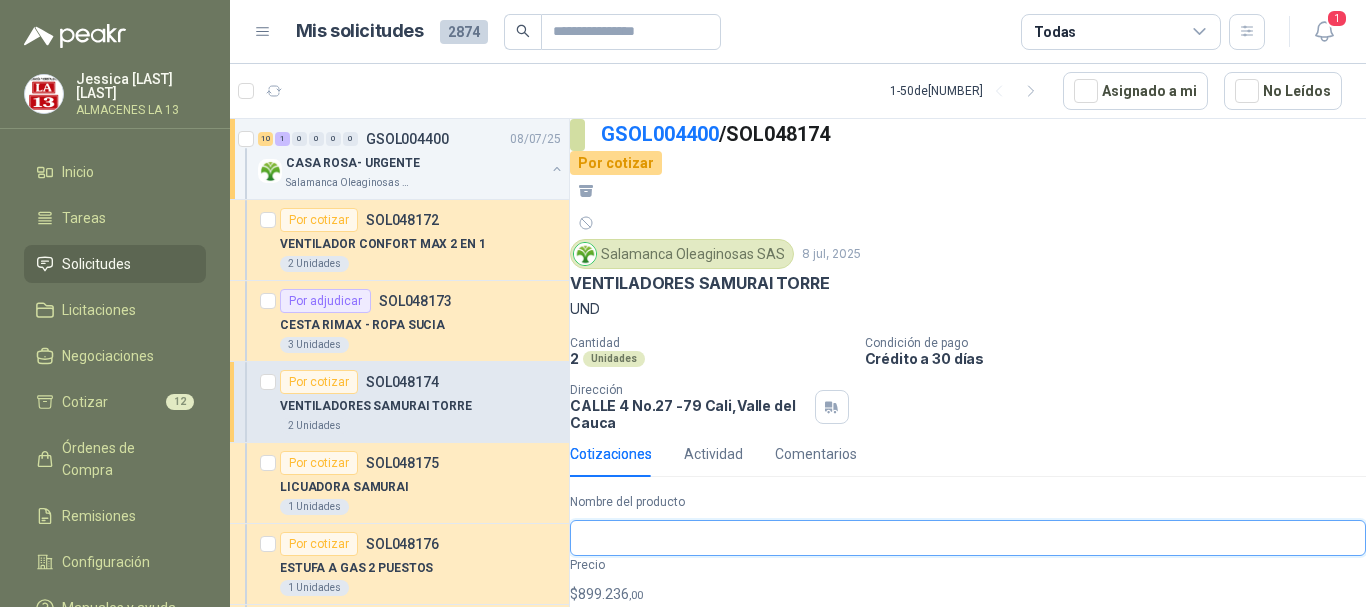 click on "Nombre del producto" at bounding box center [968, 538] 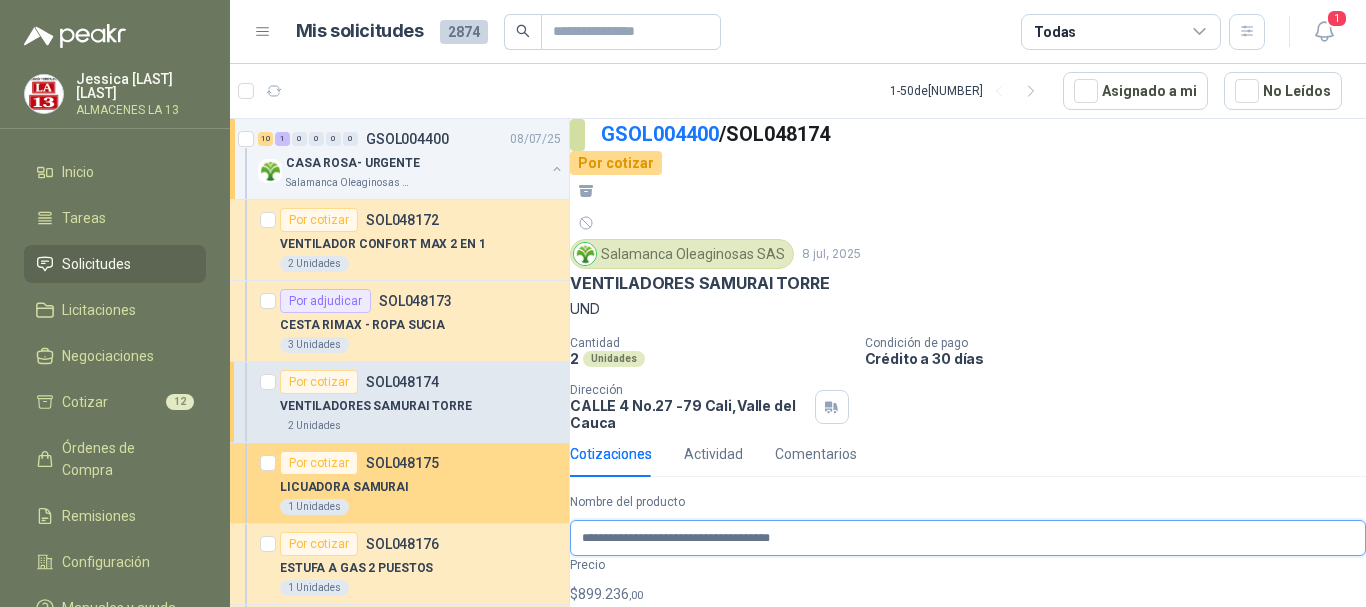 drag, startPoint x: 859, startPoint y: 443, endPoint x: 339, endPoint y: 483, distance: 521.5362 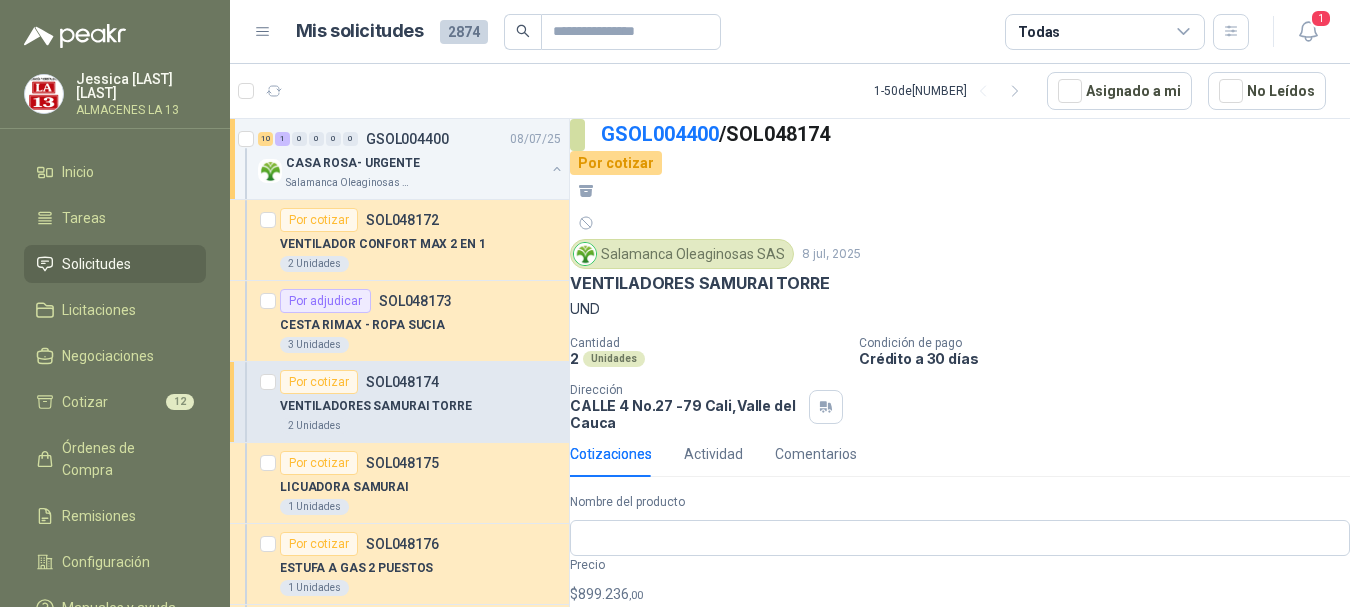 click on "Jessica   Fernández Bello ALMACENES LA 13    Inicio   Tareas   Solicitudes   Licitaciones   Negociaciones   Cotizar 12   Órdenes de Compra   Remisiones   Configuración   Manuales y ayuda Mis solicitudes 2874 Todas 1 1 - 50  de  2455 Asignado a mi No Leídos 10   1   0   0   0   0   GSOL004400 08/07/25   CASA ROSA- URGENTE Salamanca Oleaginosas SAS   Por cotizar SOL048172 VENTILADOR CONFORT MAX  2 EN 1 2   Unidades Por adjudicar SOL048173 CESTA RIMAX  - ROPA SUCIA 3   Unidades Por cotizar SOL048174 VENTILADORES SAMURAI TORRE 2   Unidades Por cotizar SOL048175 LICUADORA SAMURAI 1   Unidades Por cotizar SOL048176 ESTUFA A GAS 2 PUESTOS 1   Unidades Por cotizar SOL048177 SANDWICHERA KALLEY 1   Unidades Por cotizar SOL048179 JABON LAVANOS LIQUIDO 1   Unidades Por cotizar SOL048180 JABON LAVAPLATOS 1   Unidades Por cotizar SOL048181 TRAPEADOR 1   Unidades Por cotizar SOL048183 NEVERA HACED 9 PIES 1   Unidades Por cotizar SOL048184 JUEGO DE VASO X 4  / CRISTAL 1   Unidades 0   0   0   0   0   0   GSOL004399" at bounding box center (675, 303) 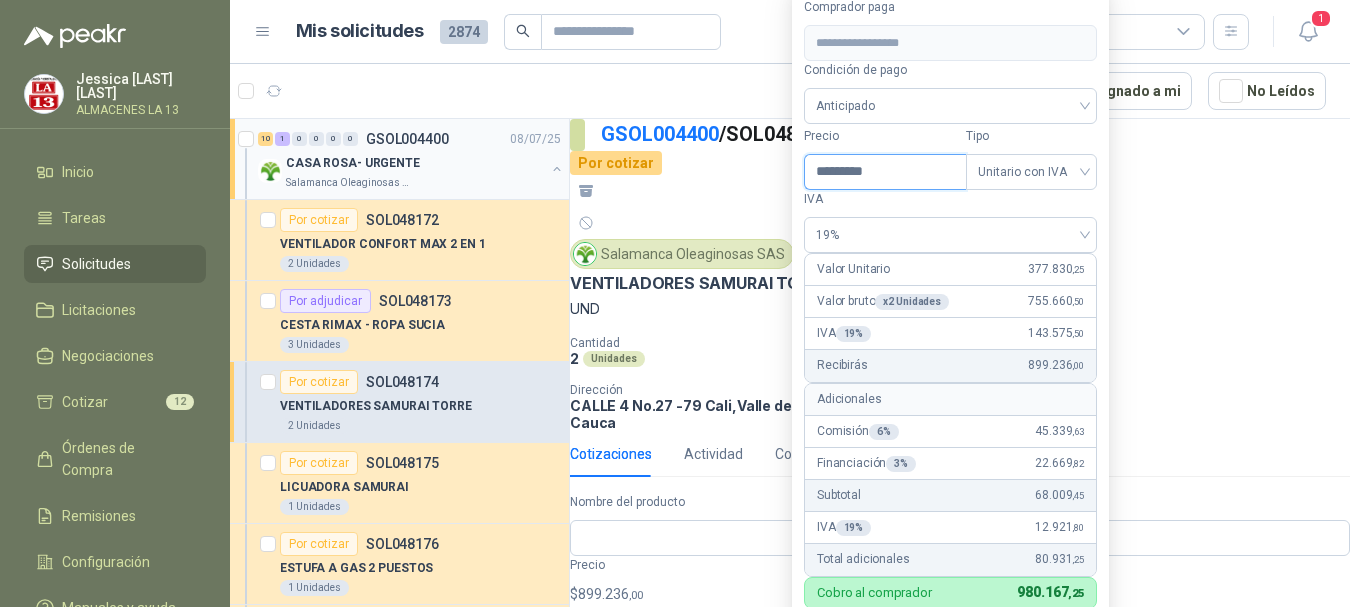 drag, startPoint x: 882, startPoint y: 144, endPoint x: 425, endPoint y: 169, distance: 457.6833 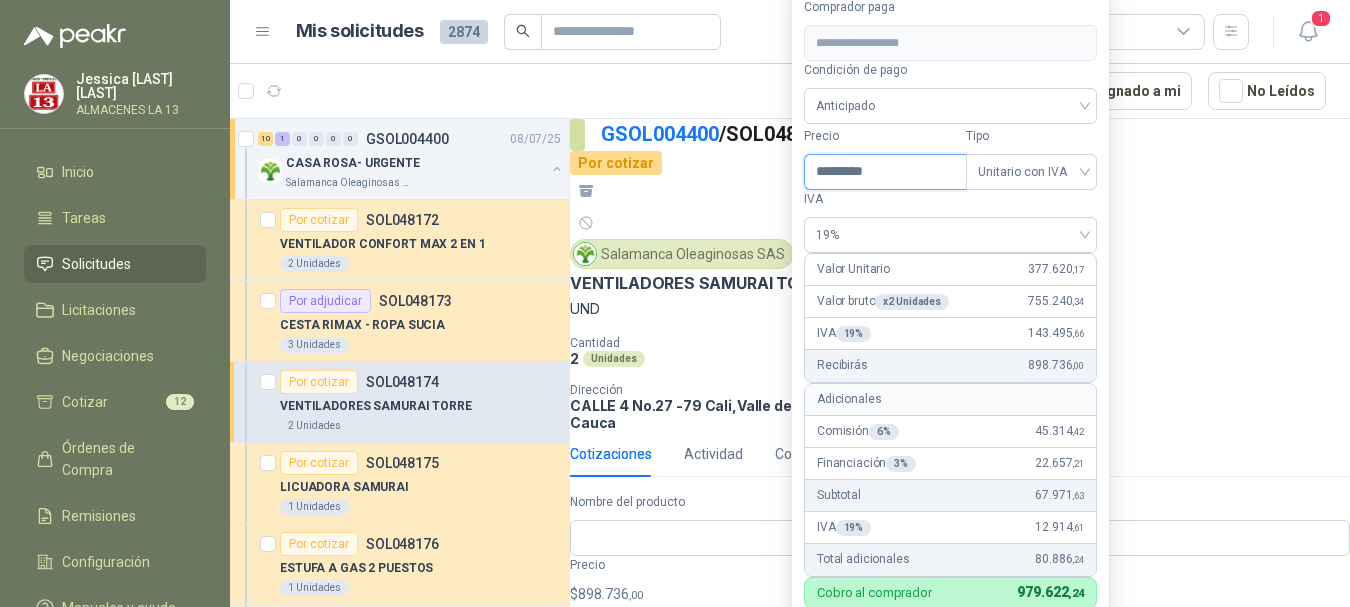 type on "*********" 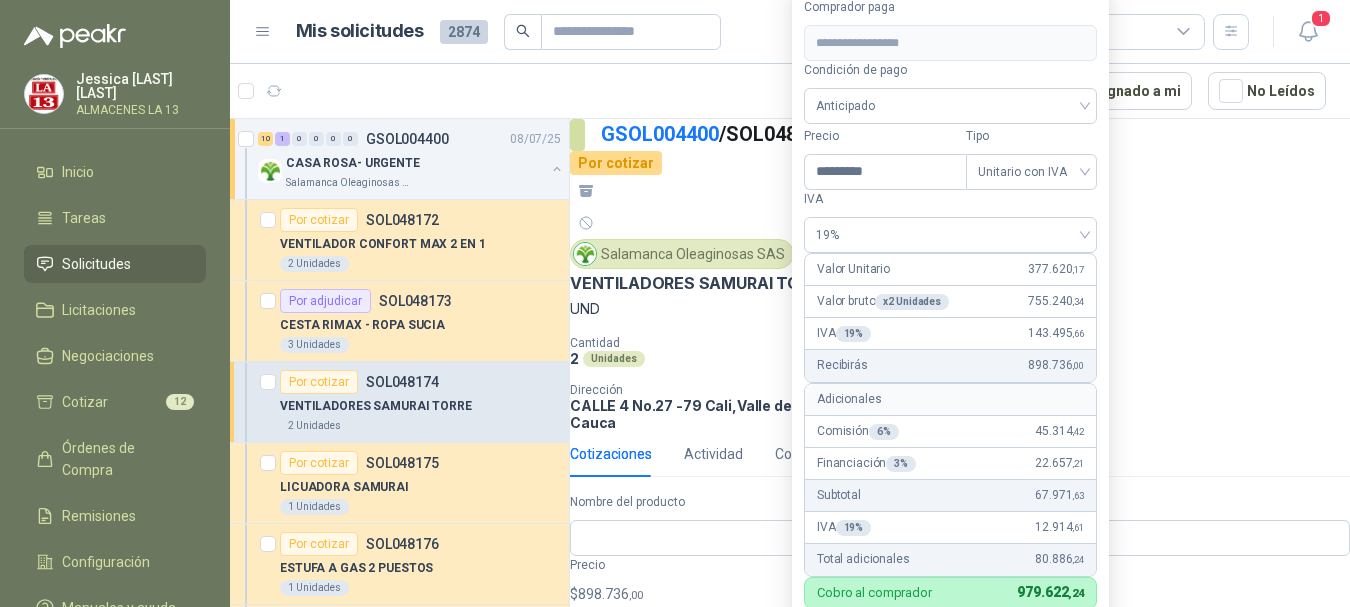 click on "**********" at bounding box center [960, 715] 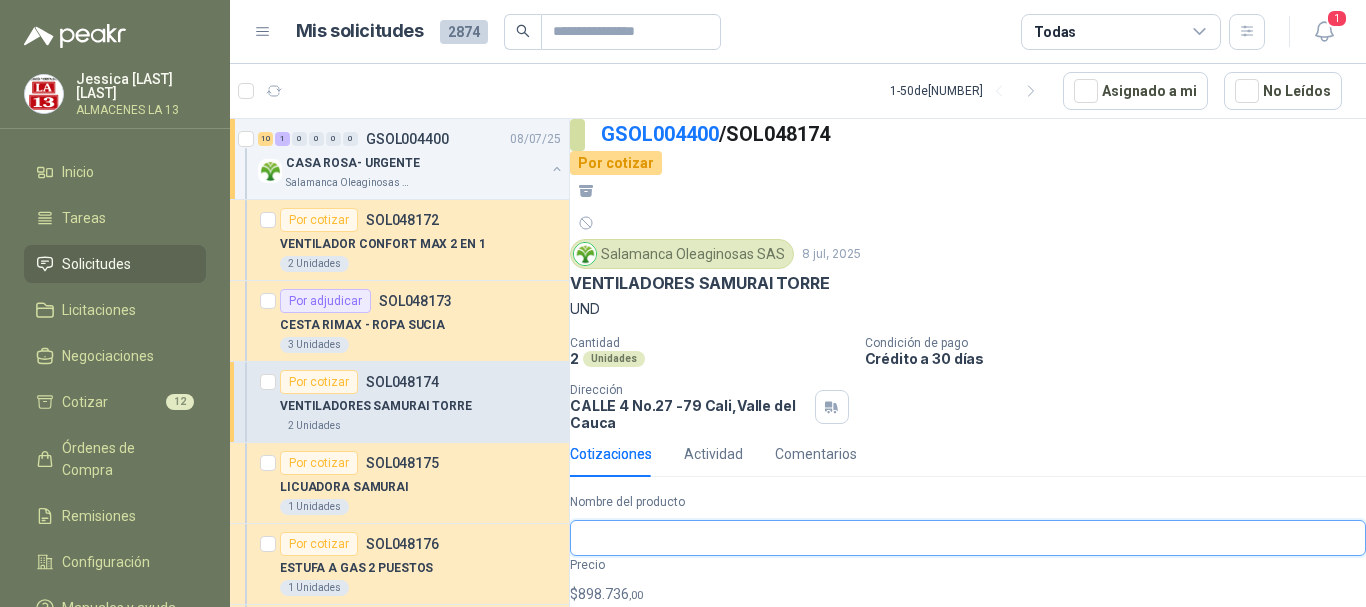 click on "Nombre del producto" at bounding box center [968, 538] 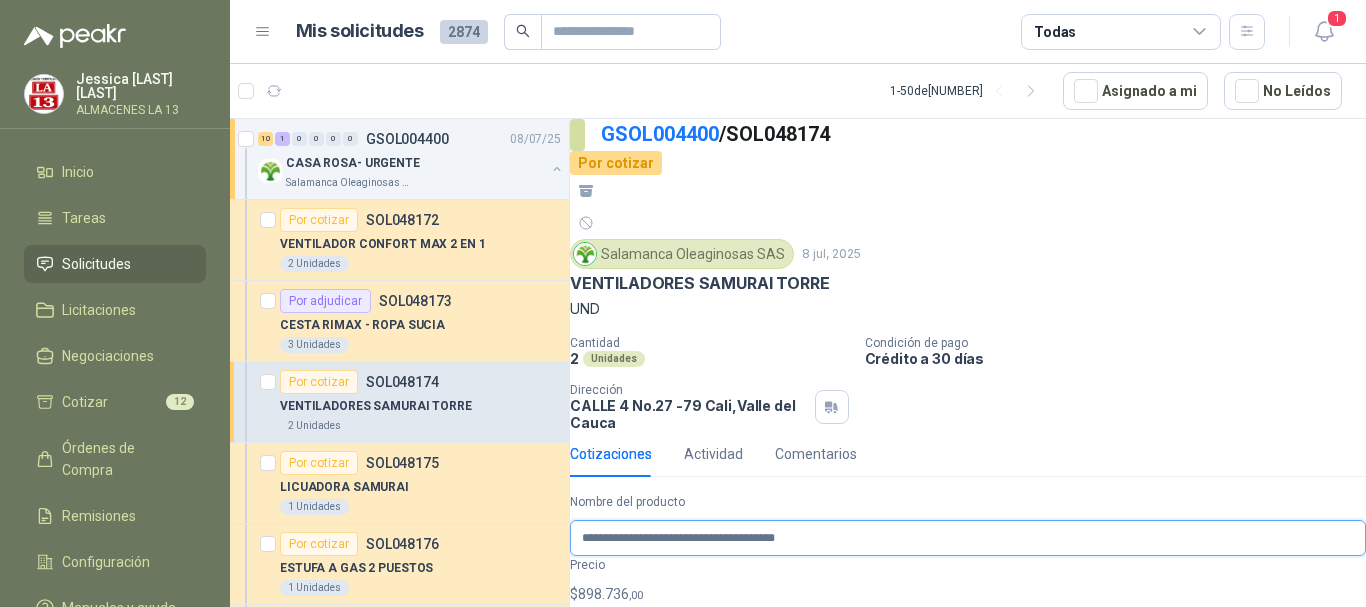 paste on "**********" 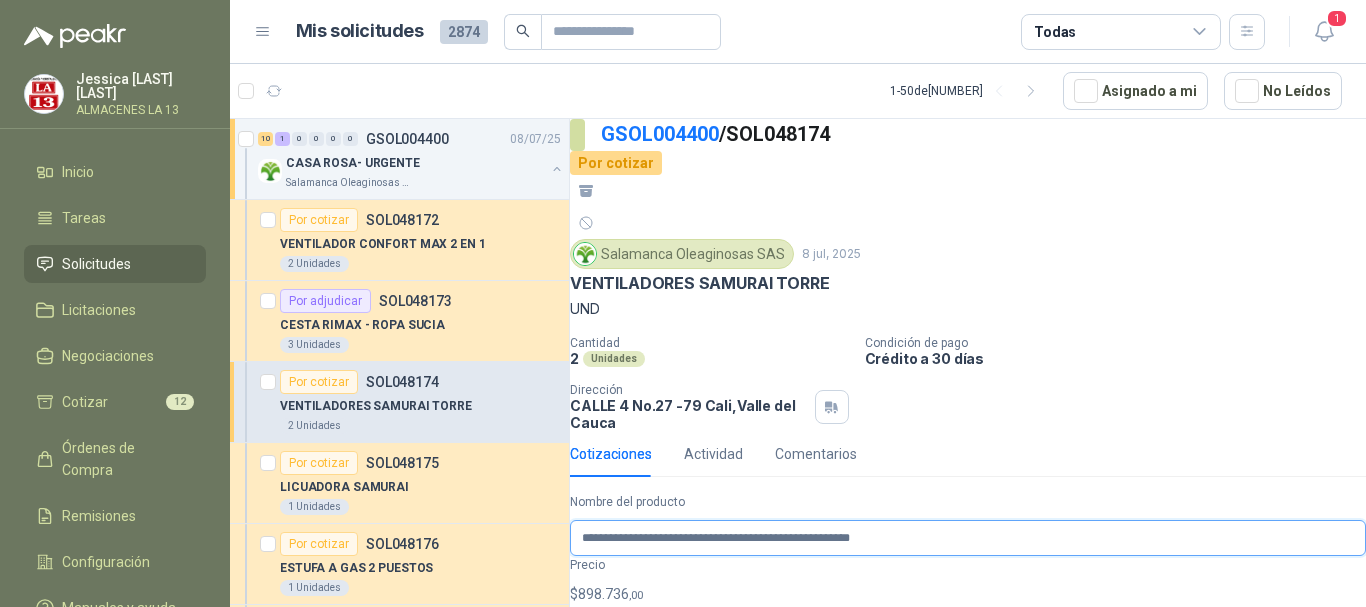scroll, scrollTop: 0, scrollLeft: 39, axis: horizontal 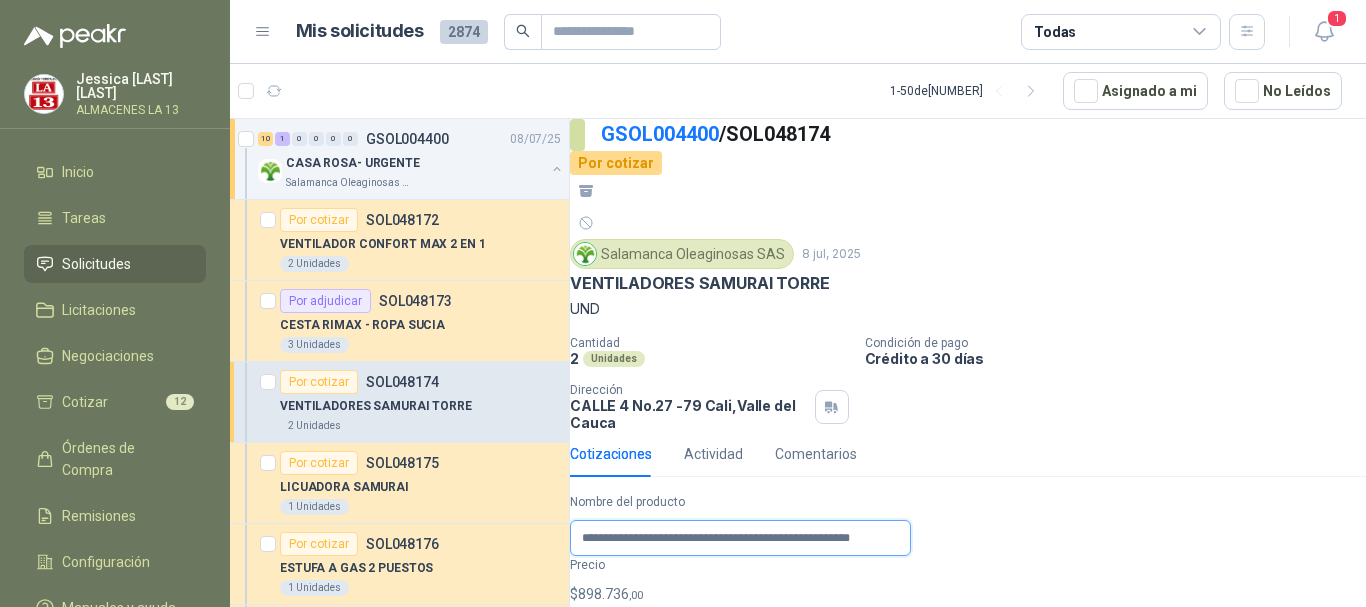 type on "**********" 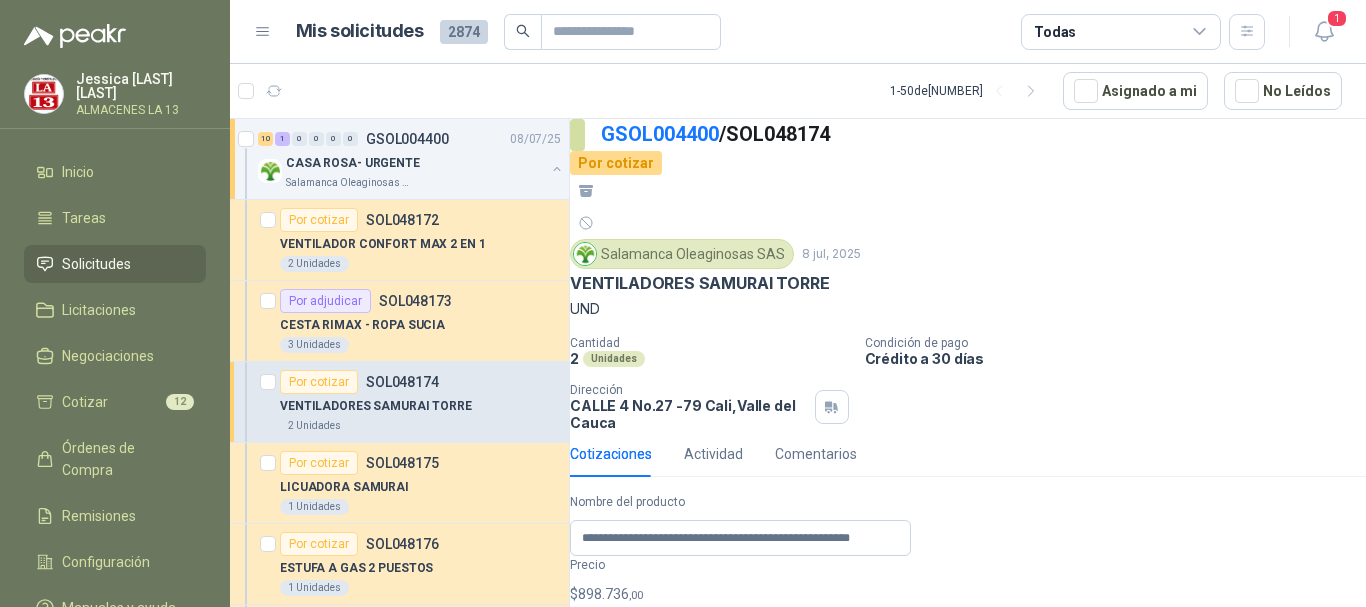 scroll, scrollTop: 0, scrollLeft: 0, axis: both 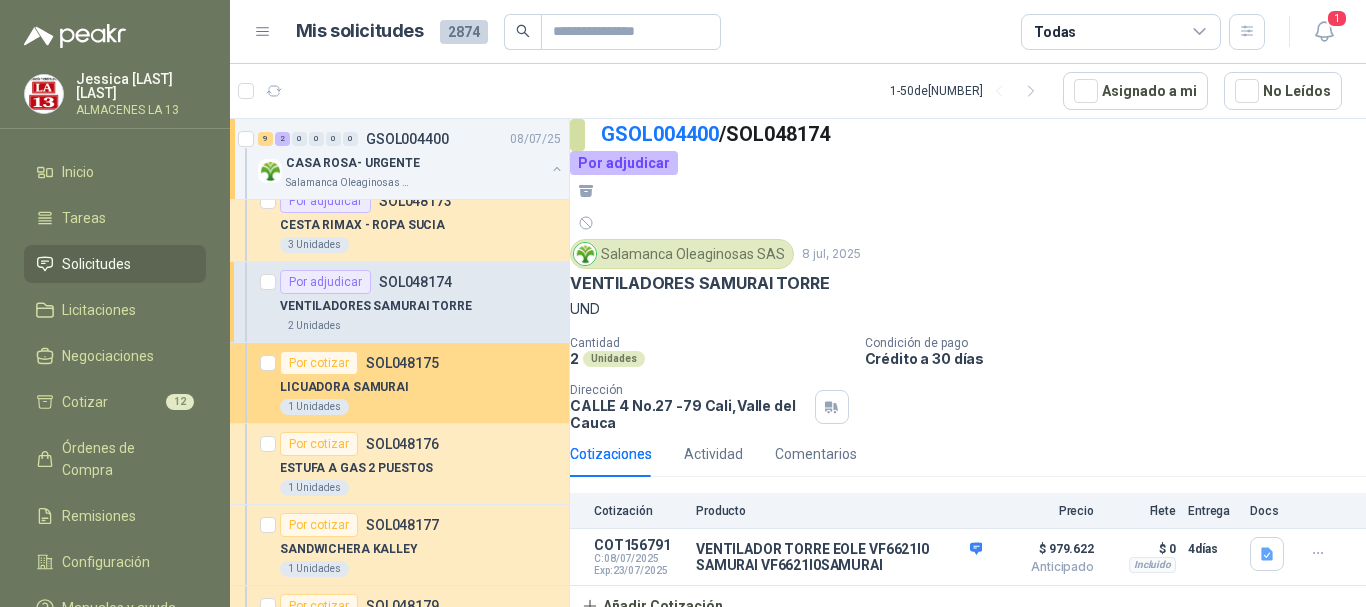 click on "Por cotizar" at bounding box center [319, 363] 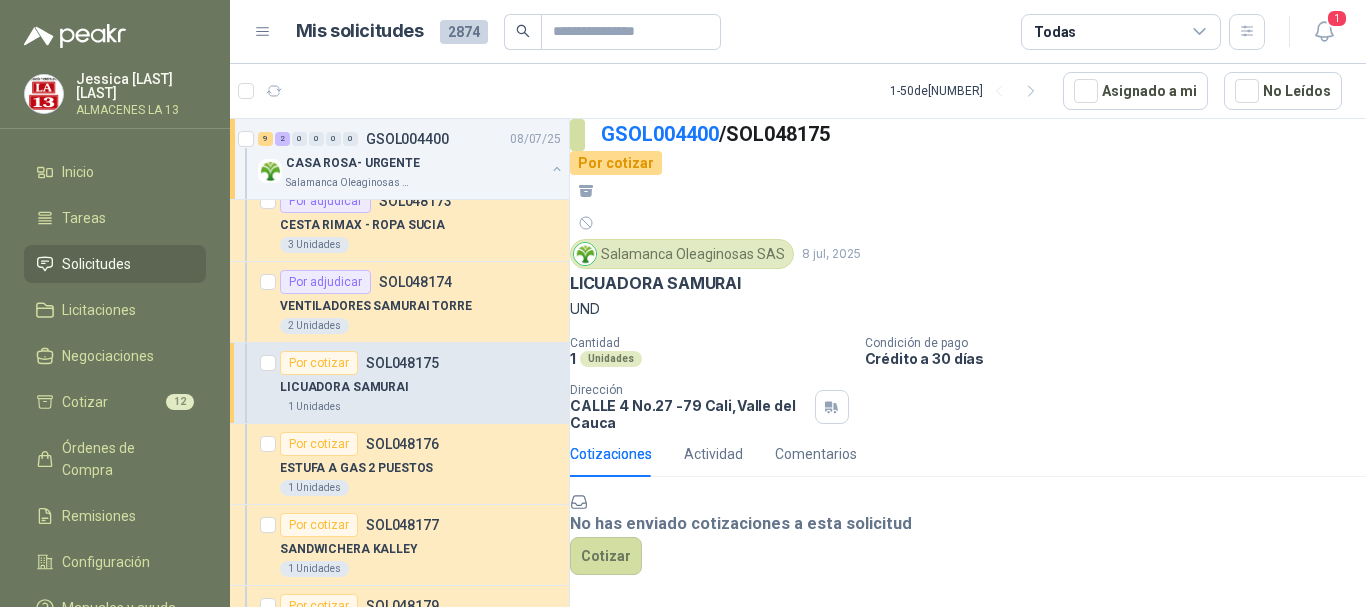 scroll, scrollTop: 88, scrollLeft: 0, axis: vertical 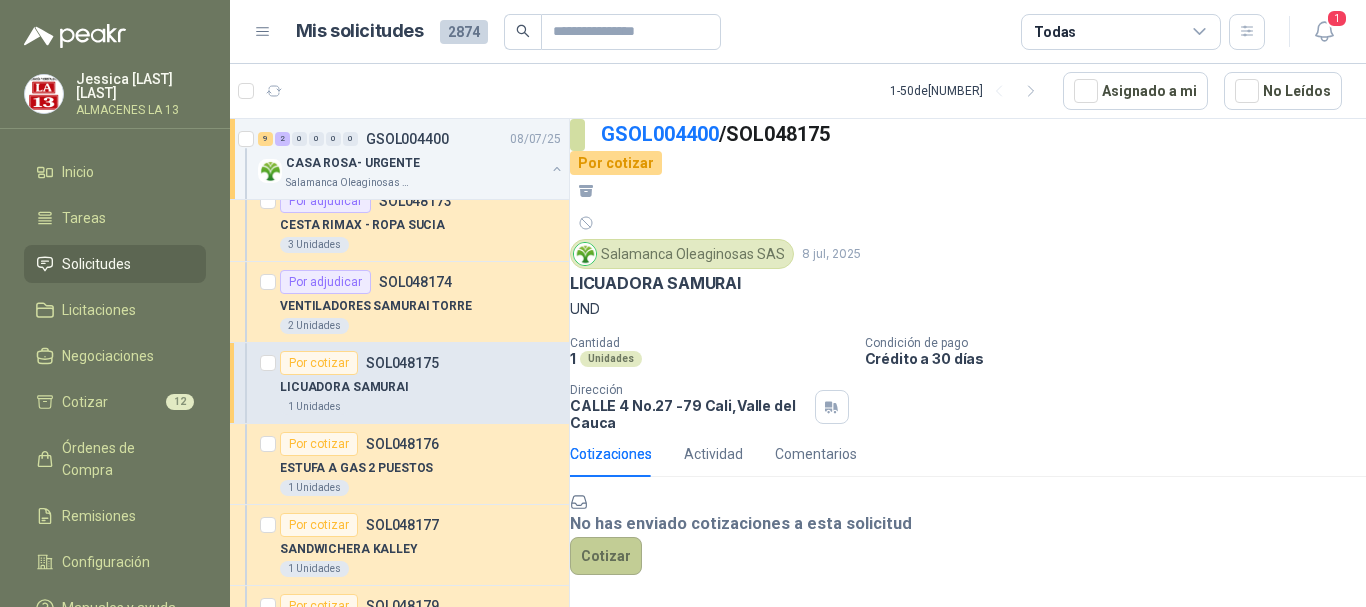 click on "Cotizar" at bounding box center (606, 556) 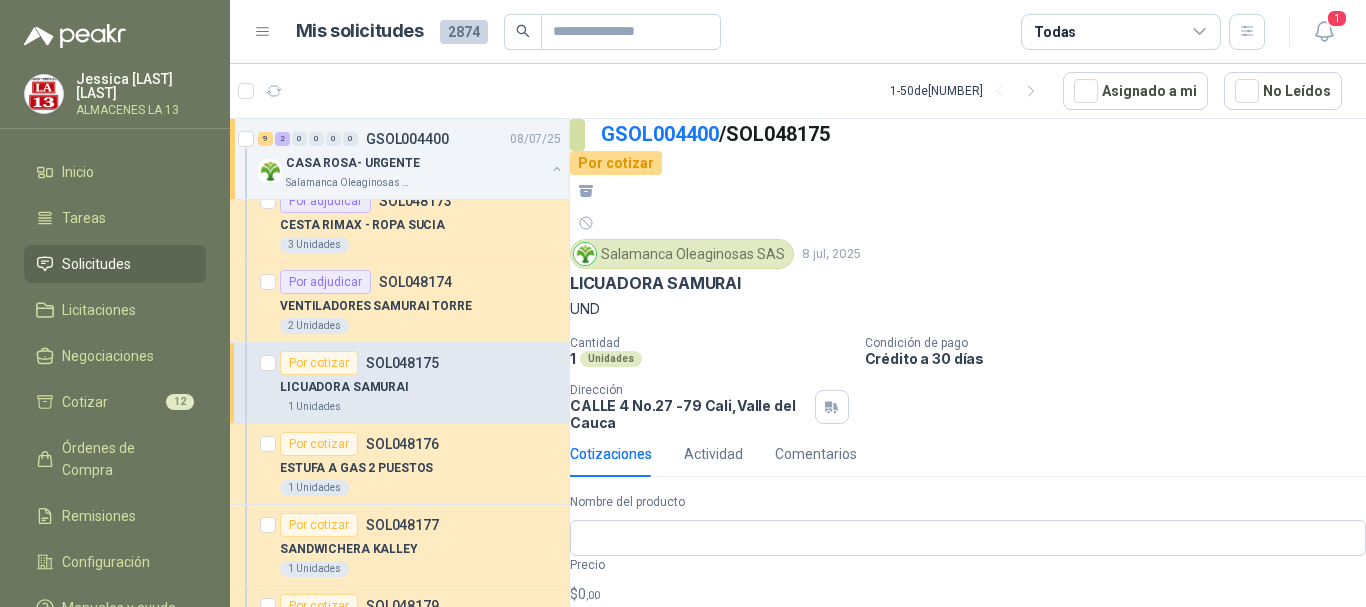 scroll, scrollTop: 74, scrollLeft: 0, axis: vertical 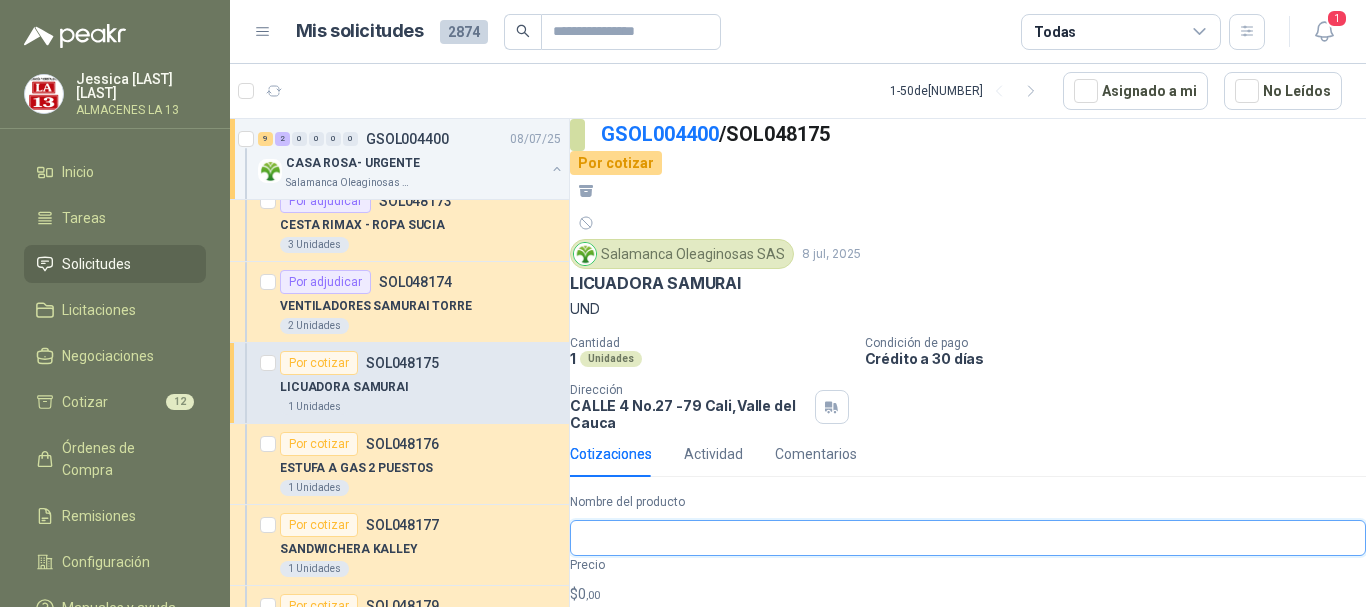 click on "Nombre del producto" at bounding box center [968, 538] 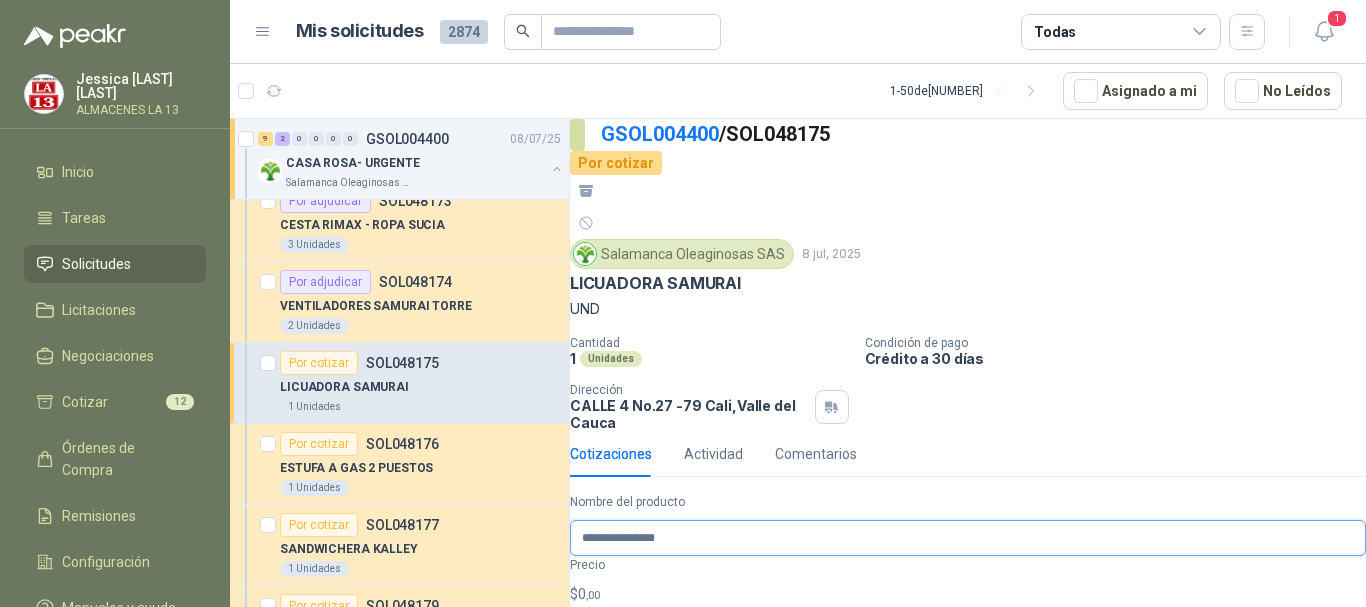 click on "**********" at bounding box center [968, 538] 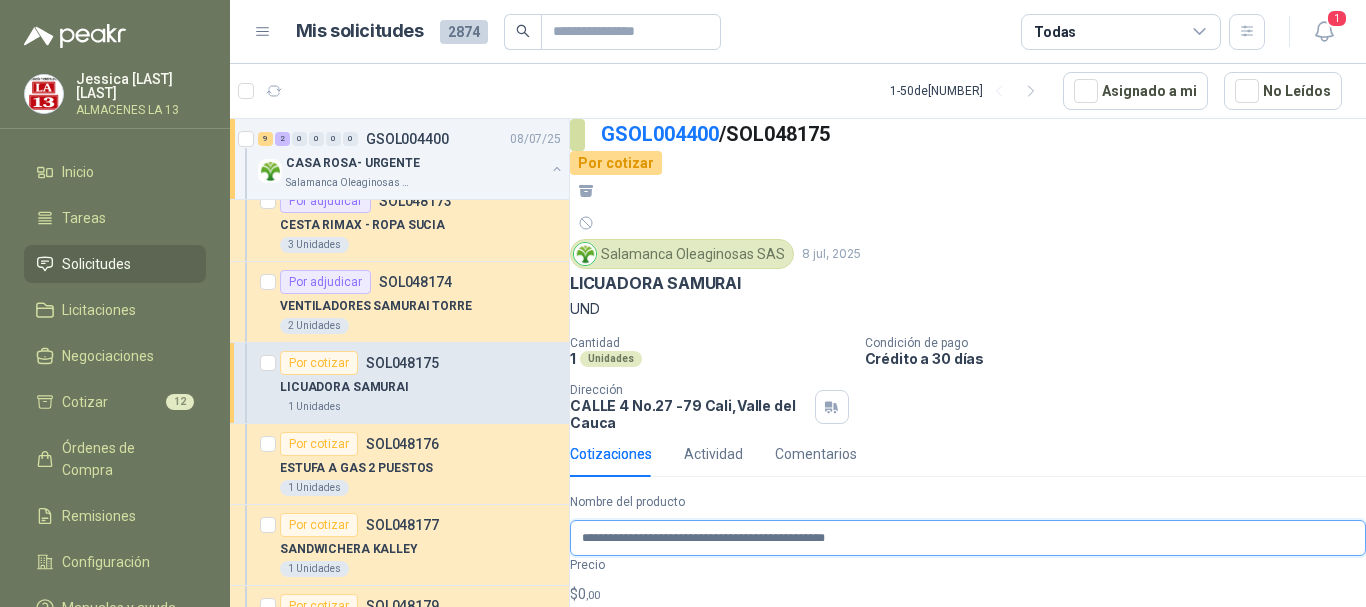 type on "**********" 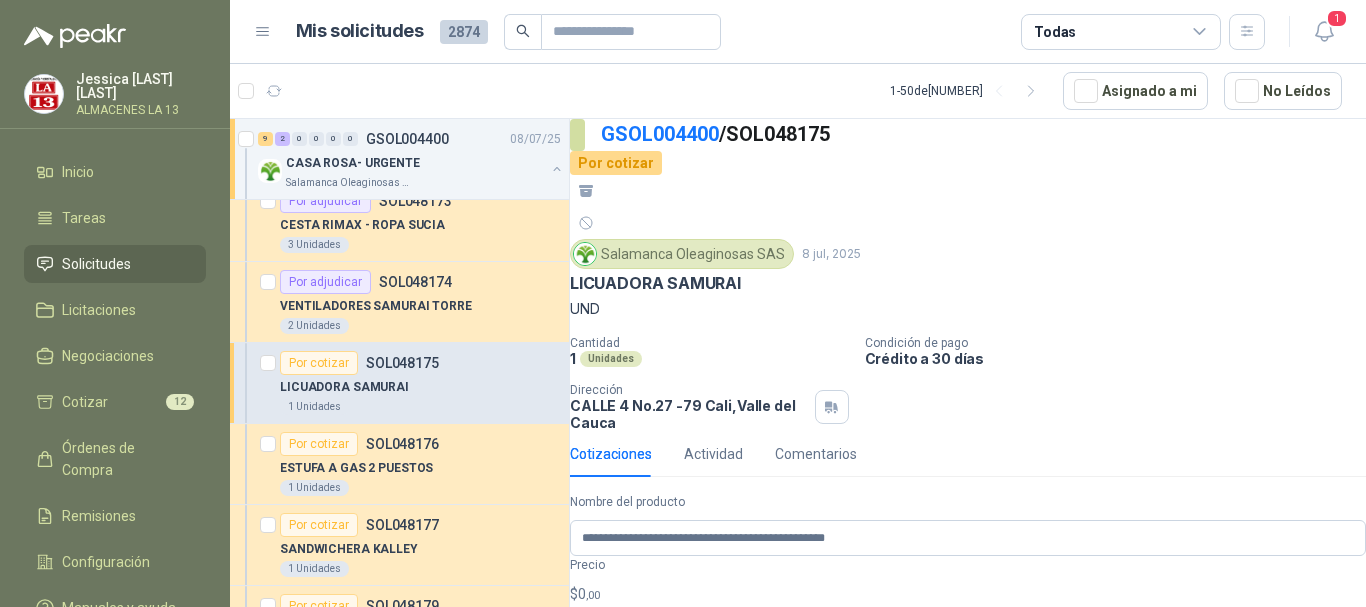 click on "[FIRST] [LAST] ALMACENES LA 13 Inicio Tareas Solicitudes Licitaciones Negociaciones Cotizar 12 Órdenes de Compra Remisiones Configuración Manuales y ayuda Mis solicitudes 2874 Todas 1 1 - 50 de 2455 Asignado a mi No Leídos 9 2 0 0 0 0 GSOL004400 [DATE] CASA ROSA- URGENTE [CITY] Oleaginosas SAS Por cotizar SOL048172 VENTILADOR CONFORT MAX 2 EN 1 2 Unidades Por adjudicar SOL048173 CESTA RIMAX - ROPA SUCIA 3 Unidades Por adjudicar SOL048174 VENTILADORES SAMURAI TORRE 2 Unidades Por cotizar SOL048175 LICUADORA SAMURAI 1 Unidades Por cotizar SOL048176 ESTUFA A GAS 2 PUESTOS 1 Unidades Por cotizar SOL048177 SANDWICHERA KALLEY 1 Unidades Por cotizar SOL048179 JABON LAVANOS LIQUIDO 1 Unidades Por cotizar SOL048180 JABON LAVAPLATOS 1 Unidades Por cotizar SOL048181 TRAPEADOR 1 Unidades Por cotizar SOL048183 NEVERA HACED 9 PIES 1 Unidades Por cotizar SOL048184 JUEGO DE VASO X 4 / CRISTAL 1 Unidades 0 0 0 0 0 0 GSOL004399" at bounding box center (683, 303) 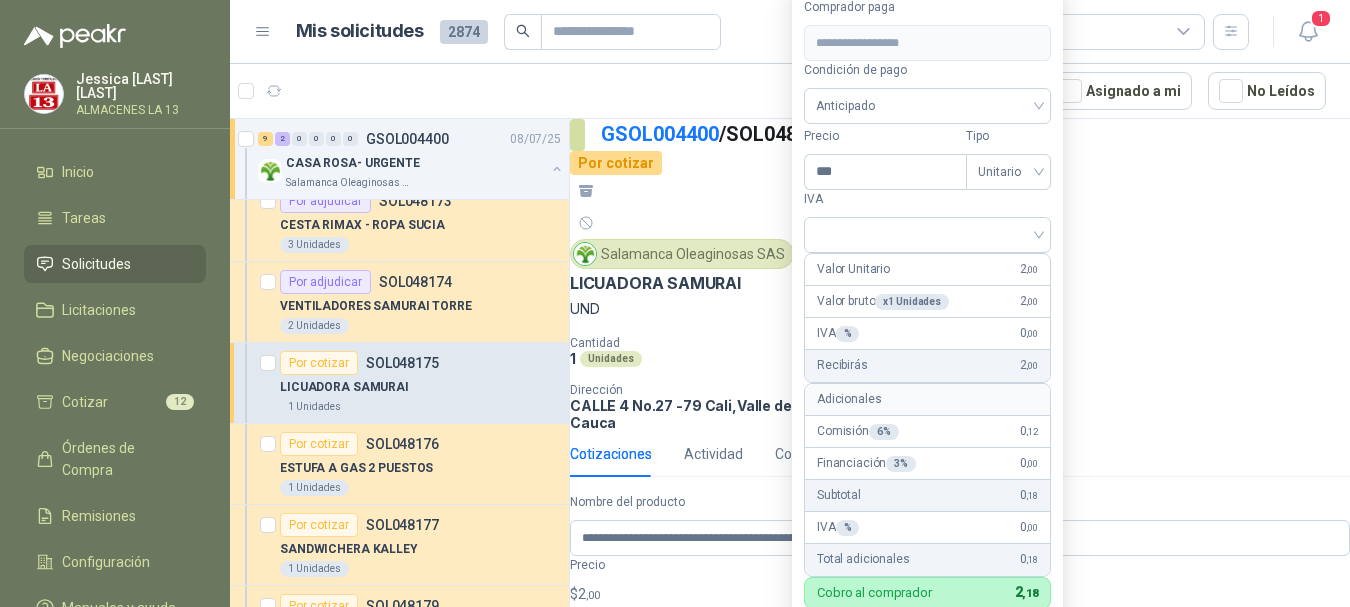 click on "[FIRST] [LAST] ALMACENES LA 13 Inicio Tareas Solicitudes Licitaciones Negociaciones Cotizar 12 Órdenes de Compra Remisiones Configuración Manuales y ayuda Mis solicitudes 2874 Todas 1 1 - 50 de 2455 Asignado a mi No Leídos 9 2 0 0 0 0 GSOL004400 [DATE] CASA ROSA- URGENTE [CITY] Oleaginosas SAS Por cotizar SOL048172 VENTILADOR CONFORT MAX 2 EN 1 2 Unidades Por adjudicar SOL048173 CESTA RIMAX - ROPA SUCIA 3 Unidades Por adjudicar SOL048174 VENTILADORES SAMURAI TORRE 2 Unidades Por cotizar SOL048175 LICUADORA SAMURAI 1 Unidades Por cotizar SOL048176 ESTUFA A GAS 2 PUESTOS 1 Unidades Por cotizar SOL048177 SANDWICHERA KALLEY 1 Unidades Por cotizar SOL048179 JABON LAVANOS LIQUIDO 1 Unidades Por cotizar SOL048180 JABON LAVAPLATOS 1 Unidades Por cotizar SOL048181 TRAPEADOR 1 Unidades Por cotizar SOL048183 NEVERA HACED 9 PIES 1 Unidades Por cotizar SOL048184 JUEGO DE VASO X 4 / CRISTAL 1 Unidades 0 0 0 0 0 0 GSOL004399" at bounding box center (675, 303) 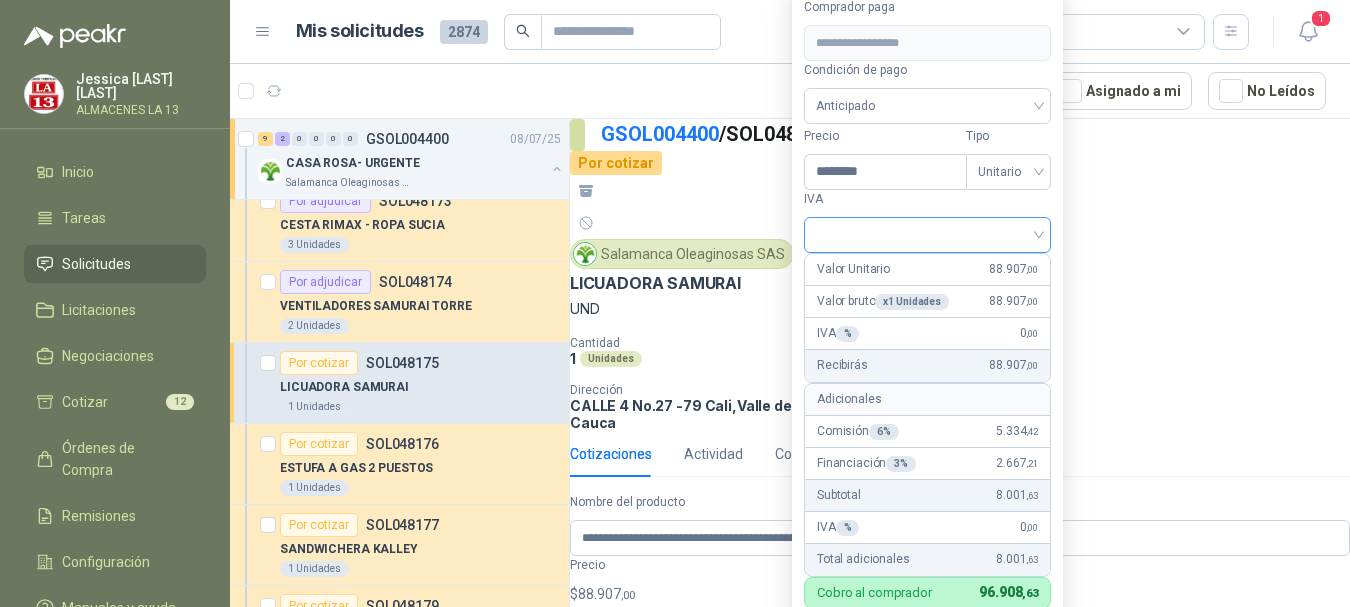 type on "********" 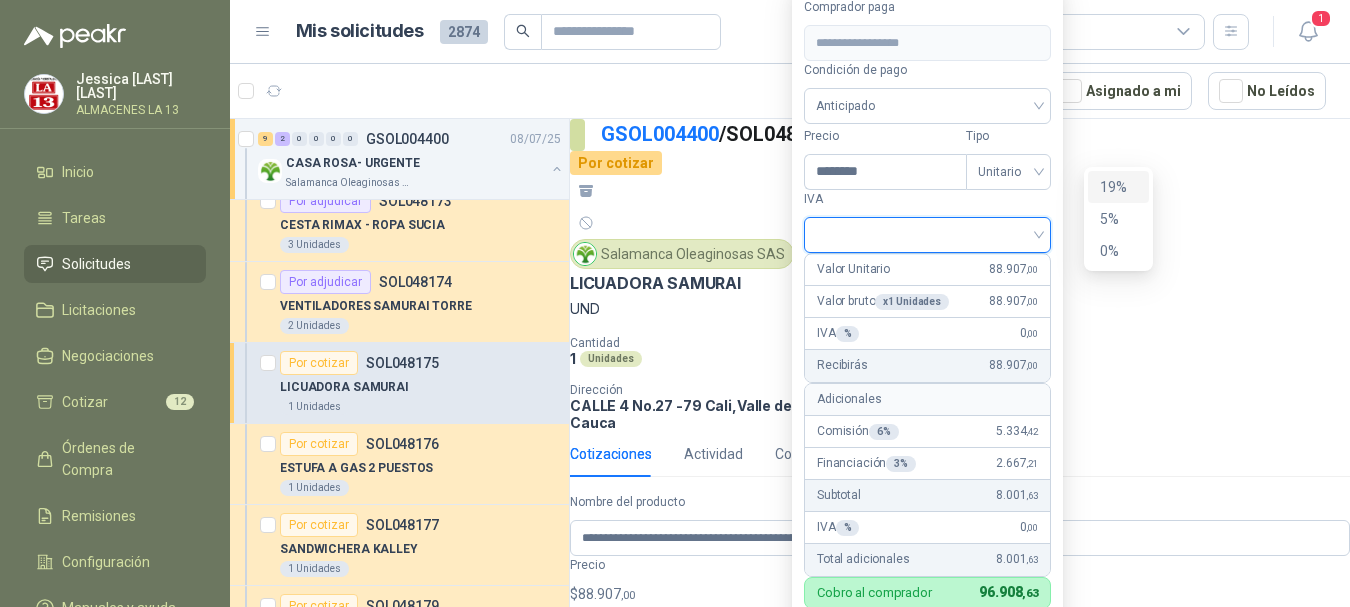 click at bounding box center (927, 233) 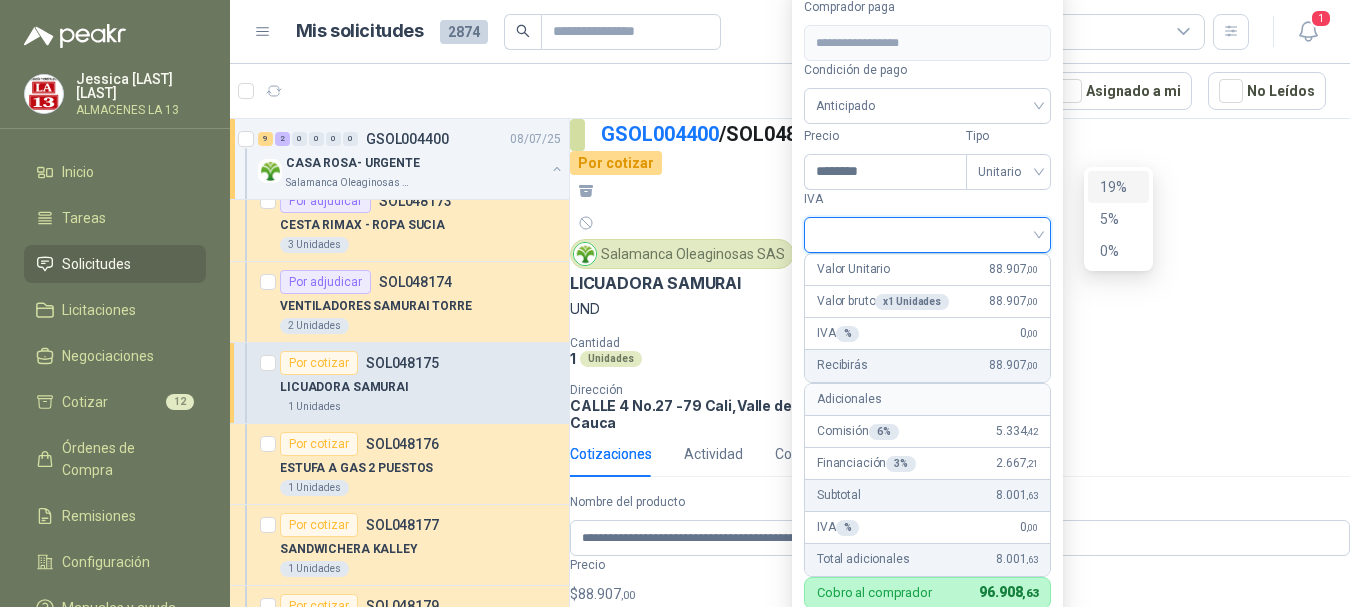 click on "19%" at bounding box center (1118, 187) 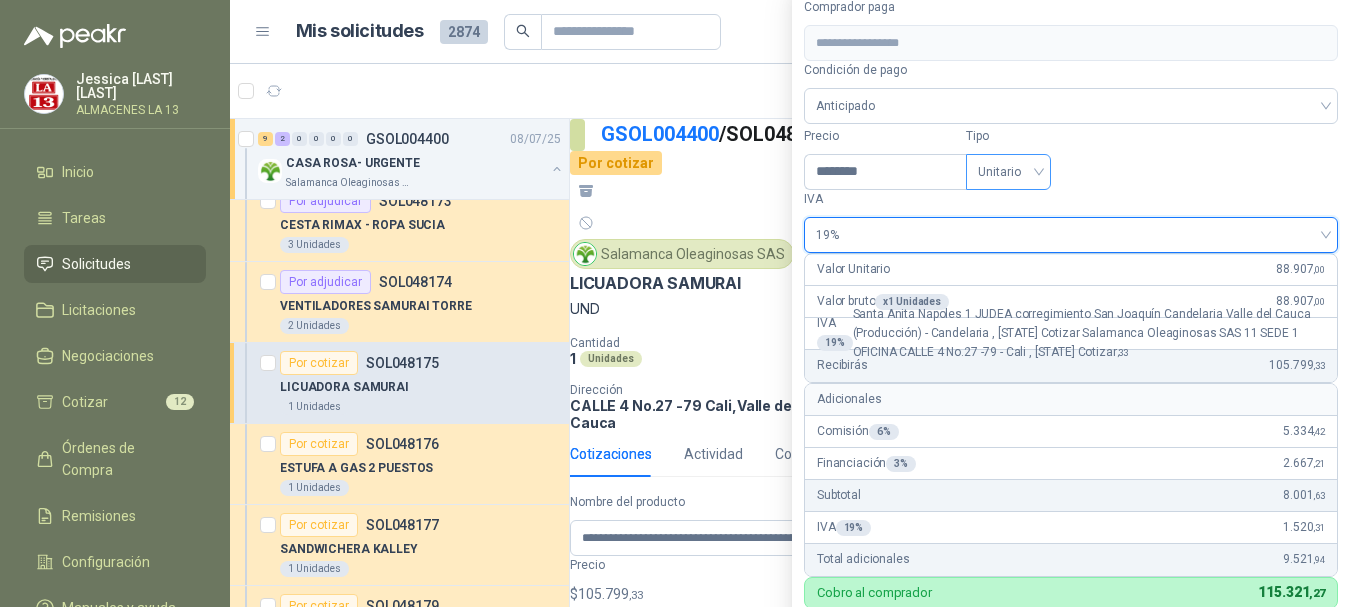 click on "Unitario" at bounding box center (1008, 172) 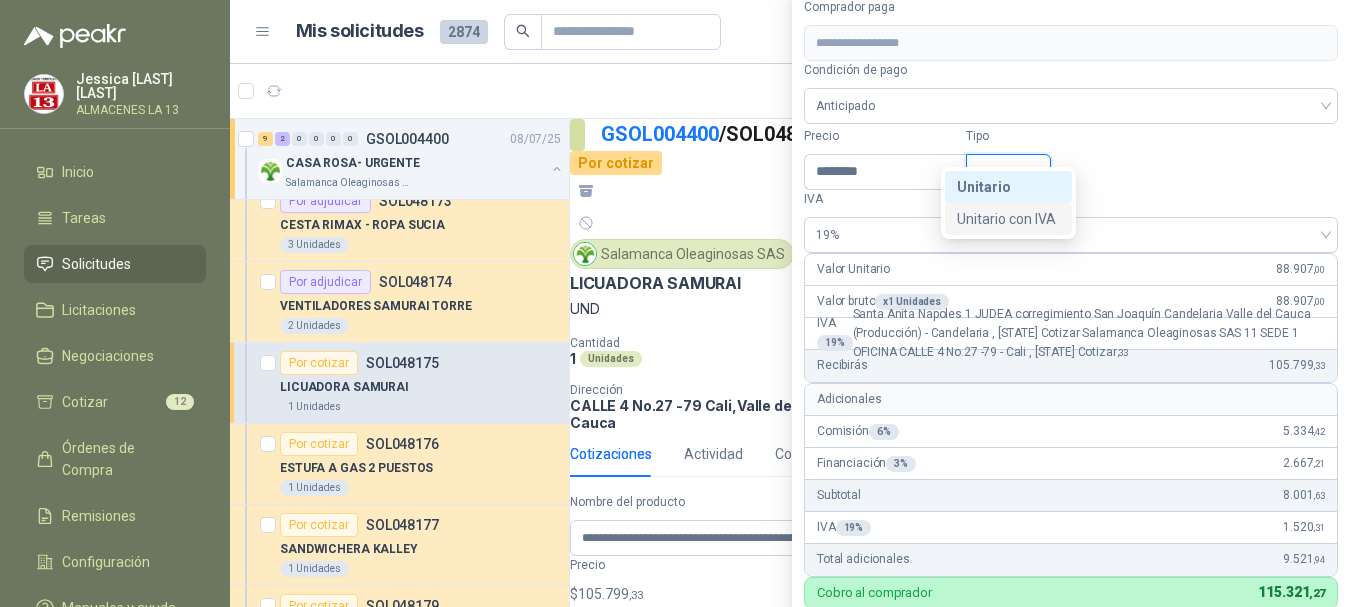 click on "Unitario con IVA" at bounding box center (0, 0) 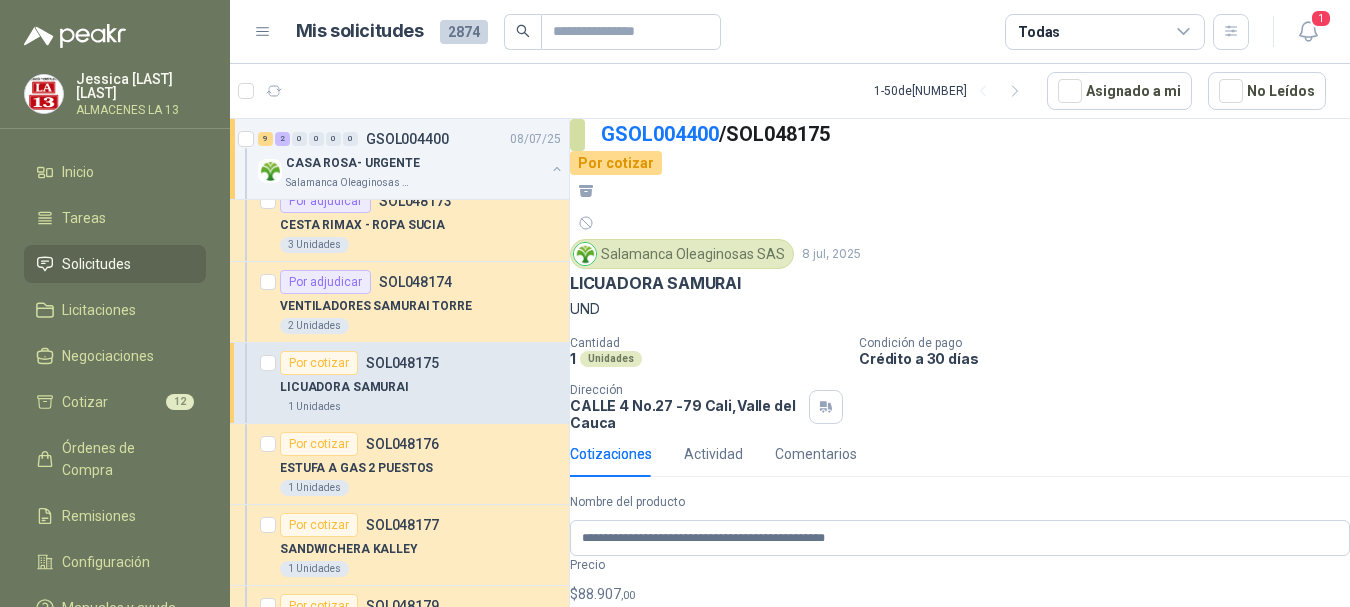 click on "Crédito a 30 días" at bounding box center [1112, 358] 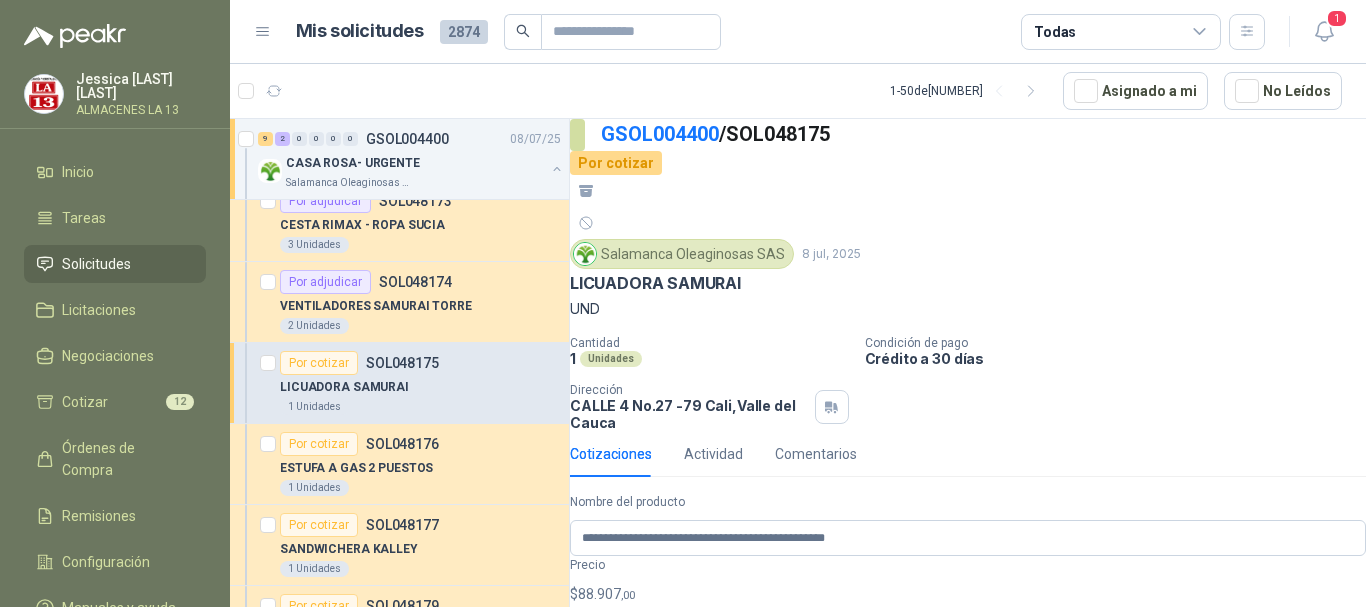 drag, startPoint x: 638, startPoint y: 482, endPoint x: 633, endPoint y: 496, distance: 14.866069 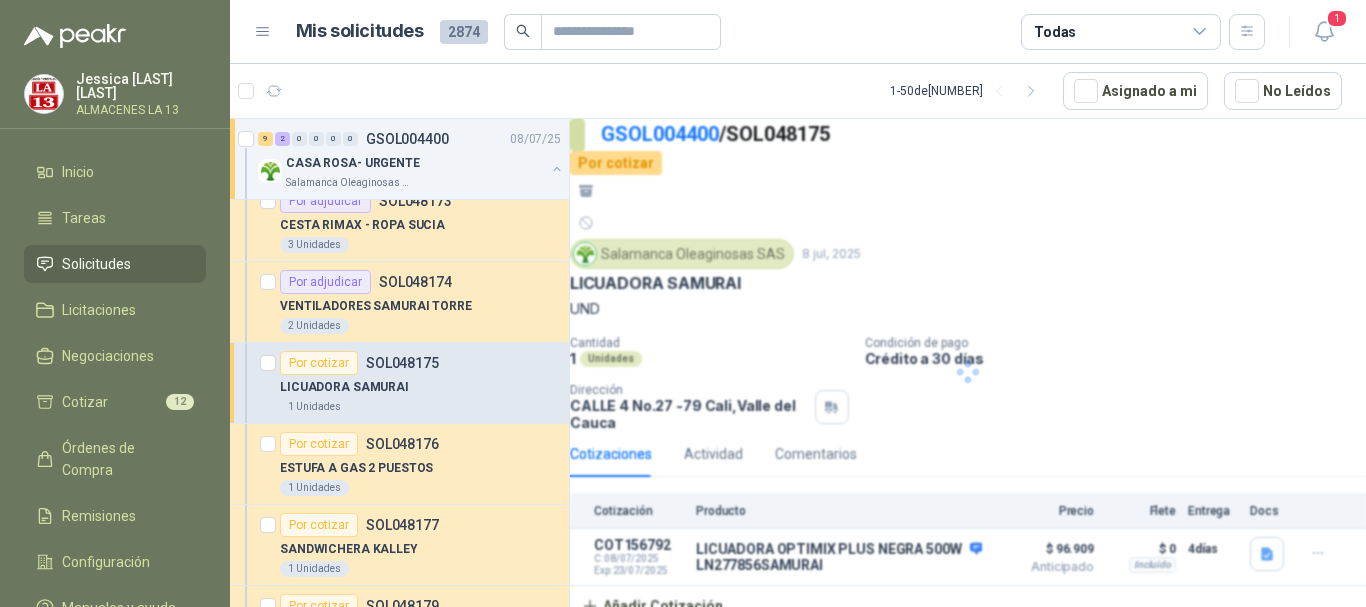 scroll, scrollTop: 0, scrollLeft: 0, axis: both 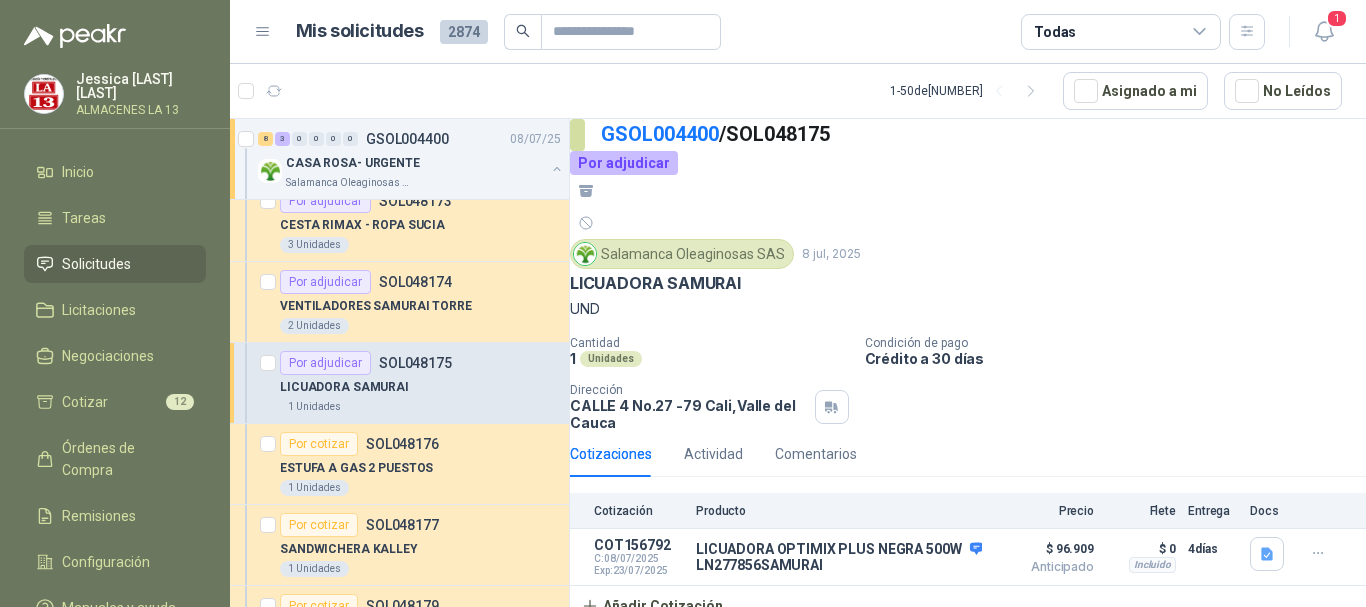 drag, startPoint x: 1118, startPoint y: 372, endPoint x: 1124, endPoint y: 396, distance: 24.738634 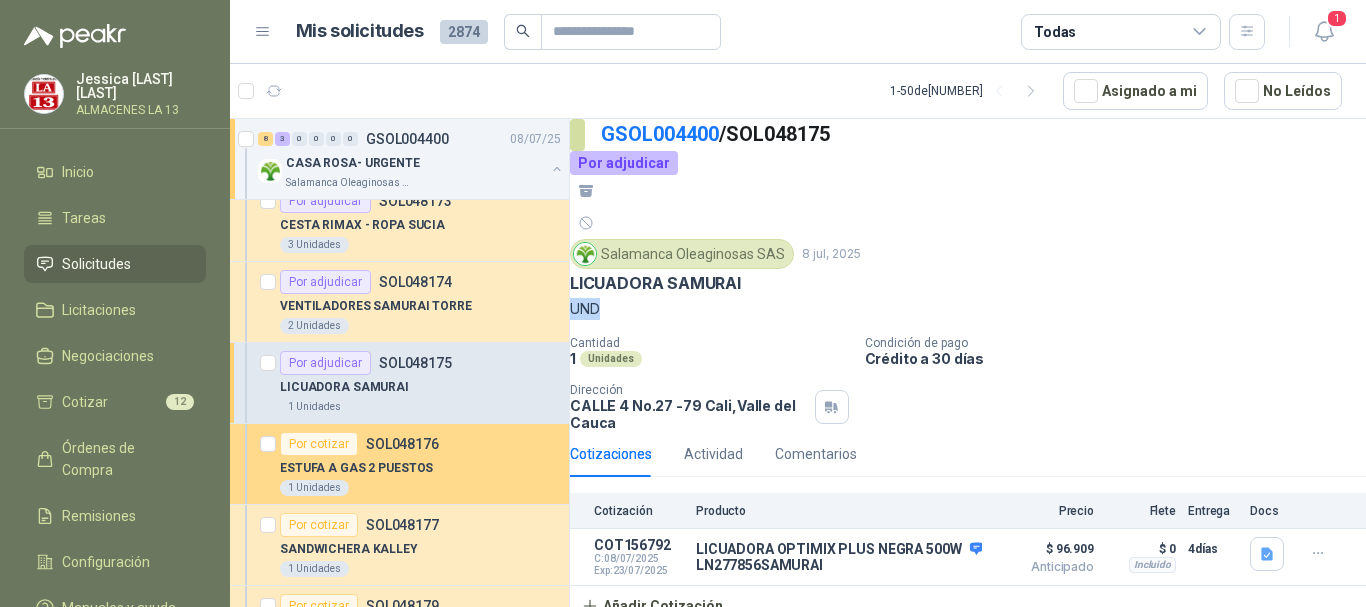click on "ESTUFA A GAS 2 PUESTOS" at bounding box center (356, 468) 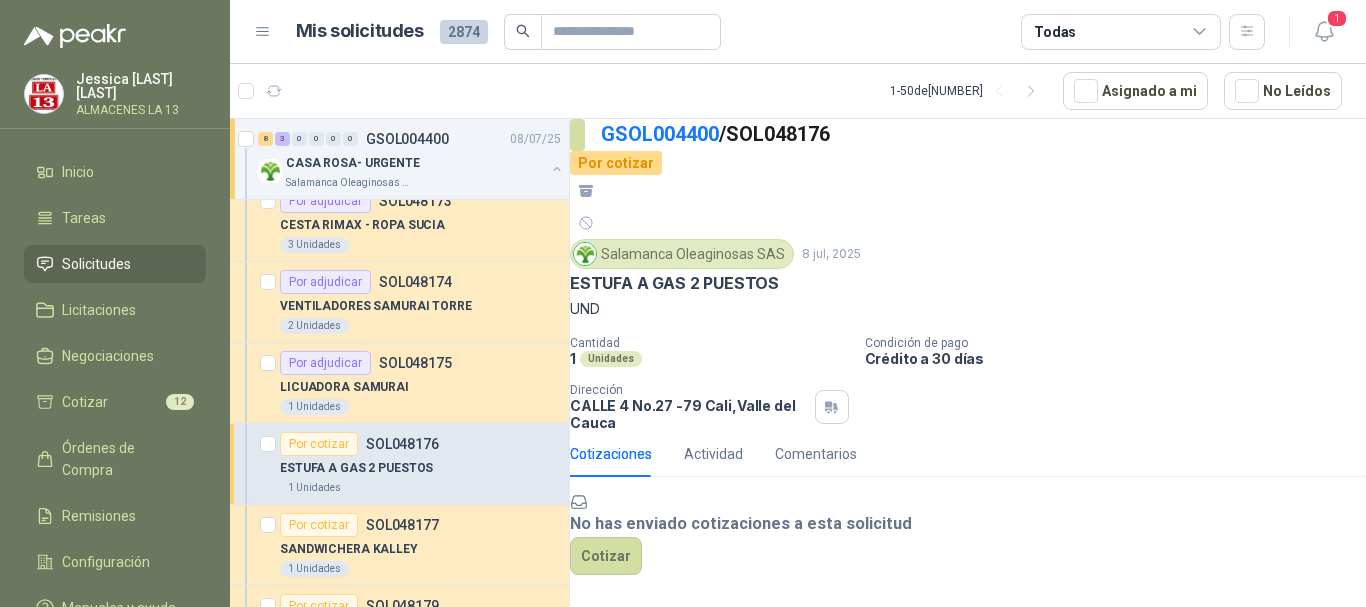 scroll, scrollTop: 0, scrollLeft: 0, axis: both 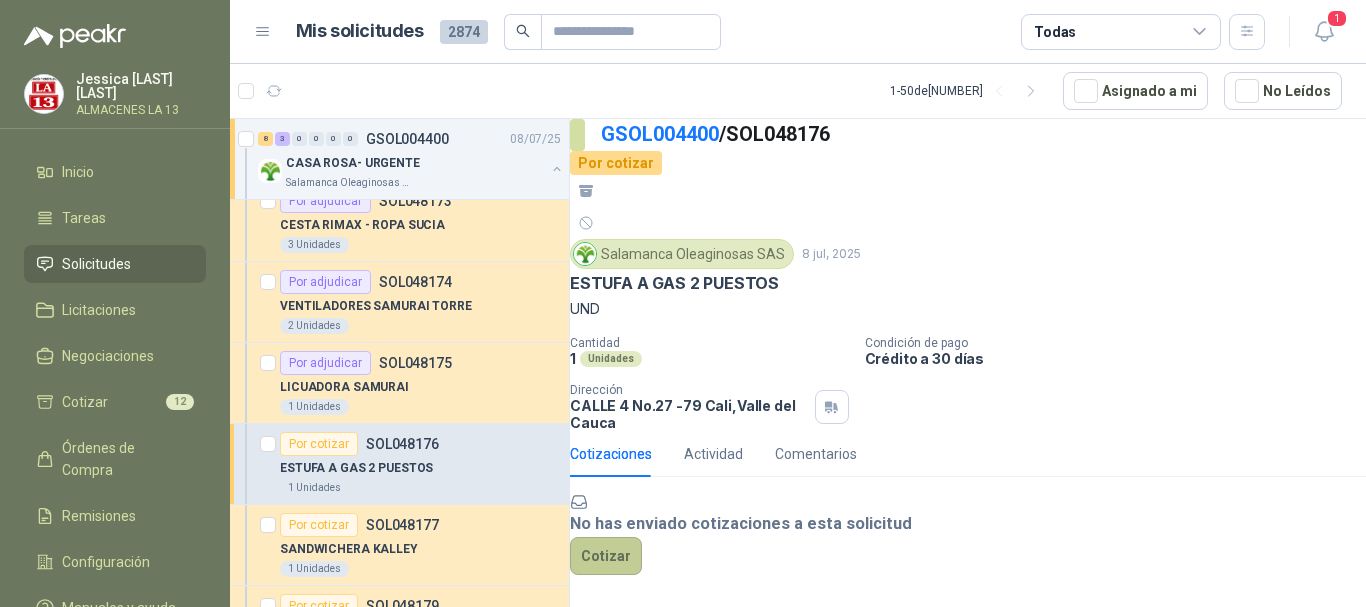 click on "Cotizar" at bounding box center [606, 556] 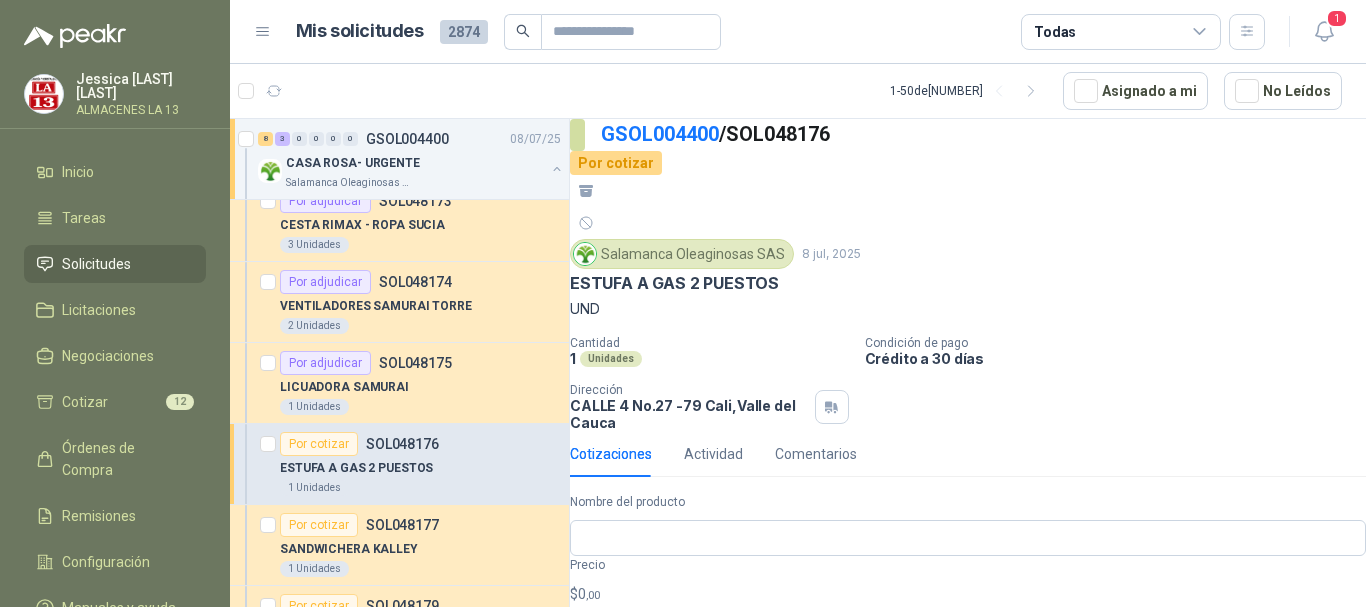 scroll, scrollTop: 74, scrollLeft: 0, axis: vertical 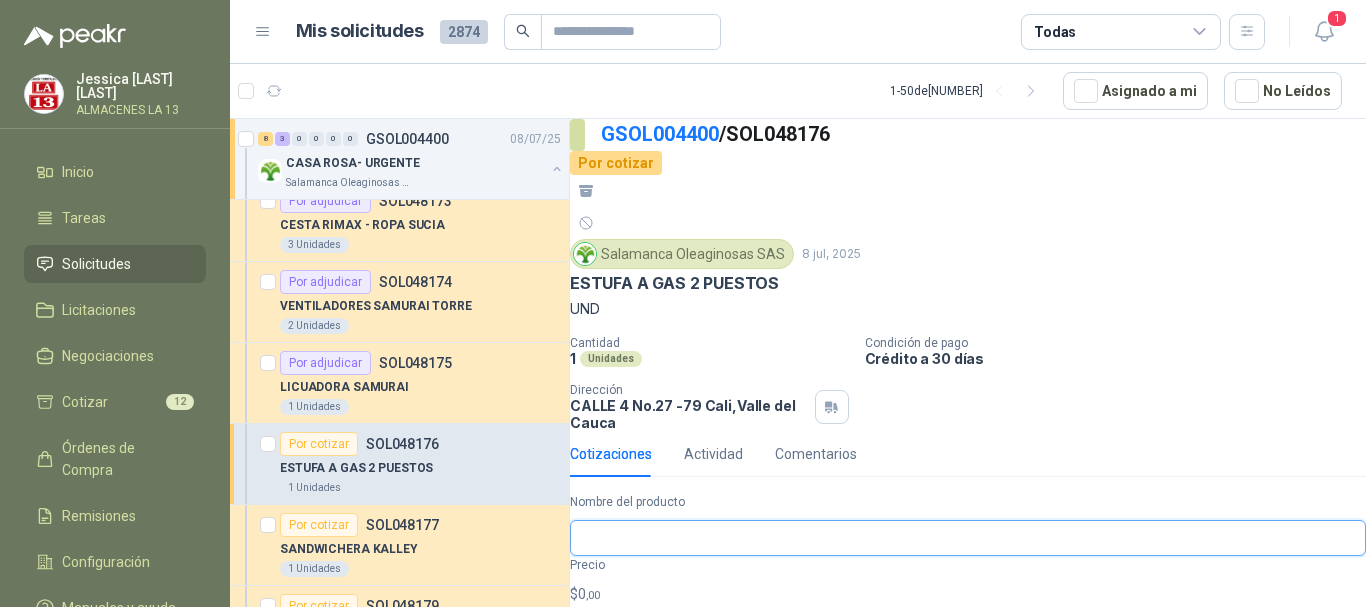 click on "Nombre del producto" at bounding box center [968, 538] 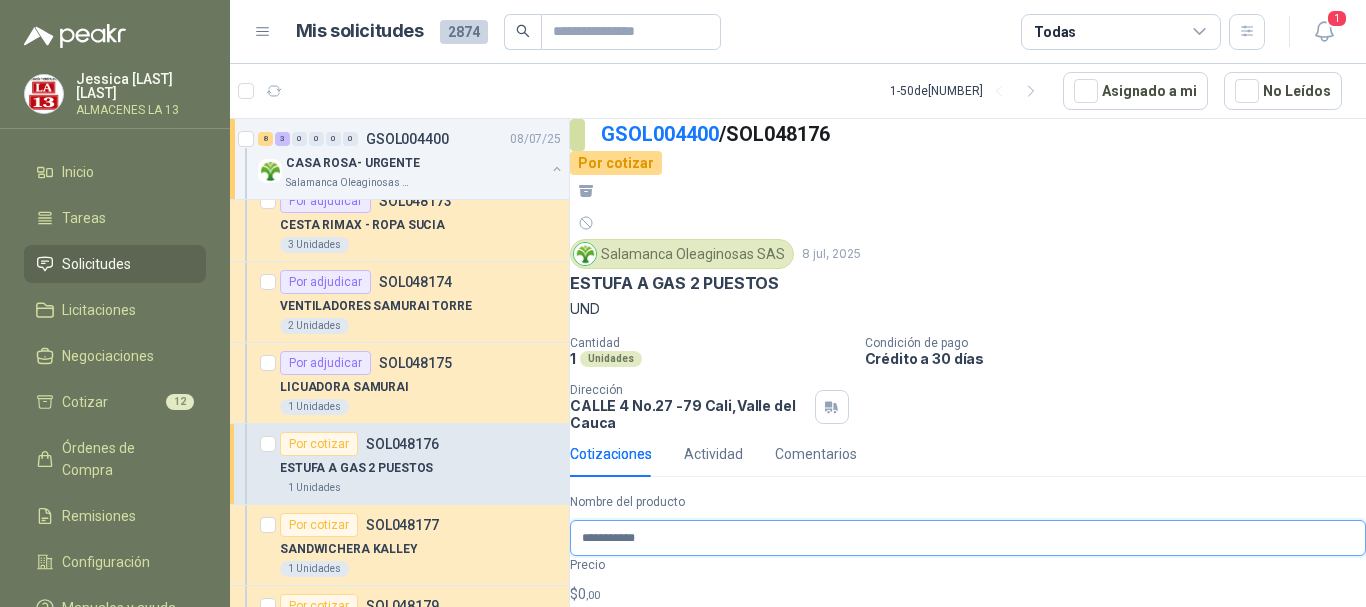 click on "**********" at bounding box center (968, 538) 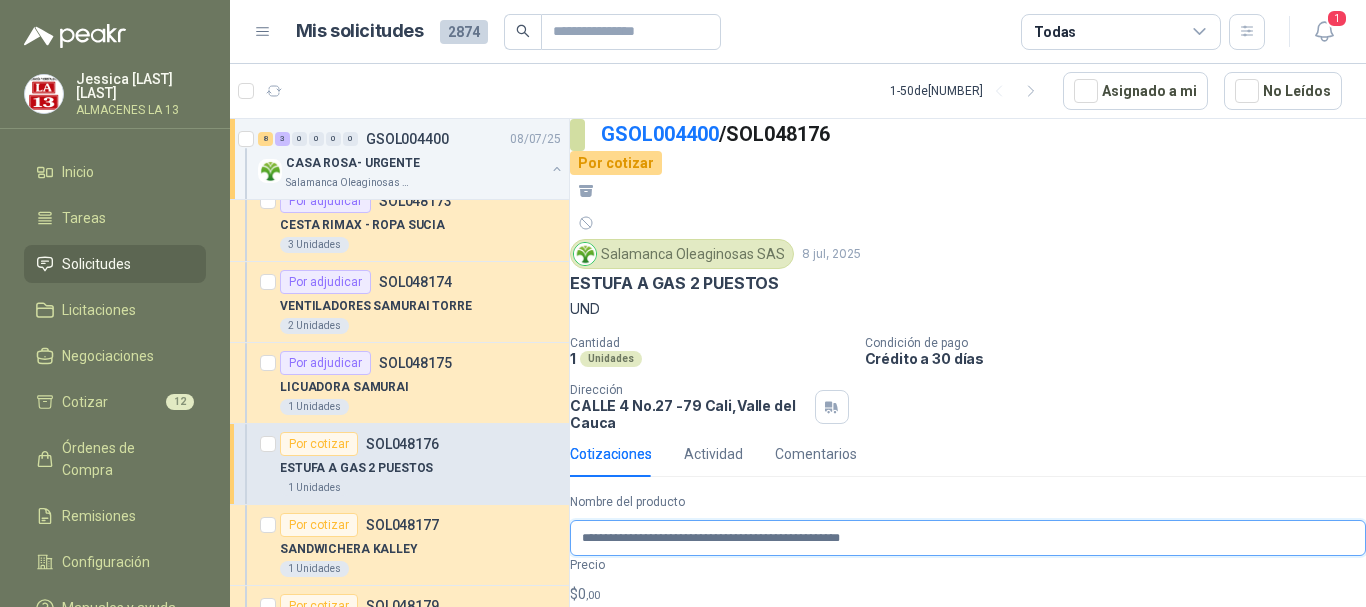 type on "**********" 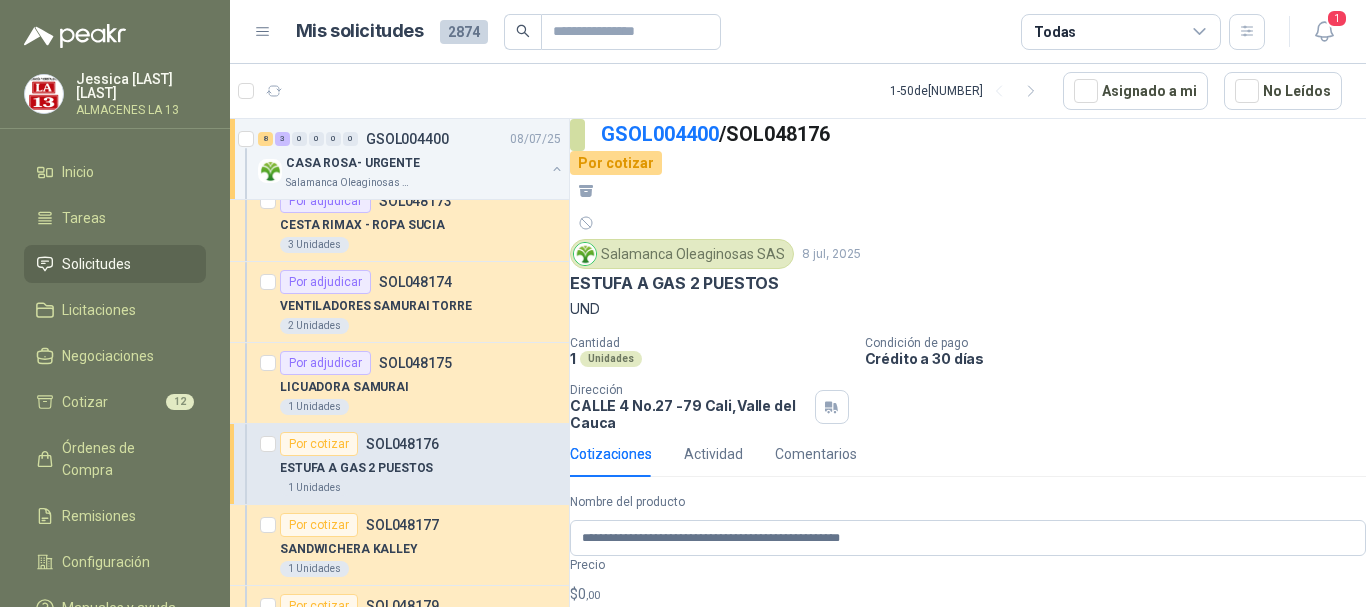 click on "Jessica   Fernández Bello ALMACENES LA 13    Inicio   Tareas   Solicitudes   Licitaciones   Negociaciones   Cotizar 12   Órdenes de Compra   Remisiones   Configuración   Manuales y ayuda Mis solicitudes 2874 Todas 1 1 - 50  de  2455 Asignado a mi No Leídos 8   3   0   0   0   0   GSOL004400 08/07/25   CASA ROSA- URGENTE Salamanca Oleaginosas SAS   Por cotizar SOL048172 VENTILADOR CONFORT MAX  2 EN 1 2   Unidades Por adjudicar SOL048173 CESTA RIMAX  - ROPA SUCIA 3   Unidades Por adjudicar SOL048174 VENTILADORES SAMURAI TORRE 2   Unidades Por adjudicar SOL048175 LICUADORA SAMURAI 1   Unidades Por adjudicar SOL048176 ESTUFA A GAS 2 PUESTOS 1   Unidades Por cotizar SOL048177 SANDWICHERA KALLEY 1   Unidades Por cotizar SOL048179 JABON LAVANOS LIQUIDO 1   Unidades Por cotizar SOL048180 JABON LAVAPLATOS 1   Unidades Por cotizar SOL048181 TRAPEADOR 1   Unidades Por cotizar SOL048183 NEVERA HACED 9 PIES 1   Unidades Por cotizar SOL048184 JUEGO DE VASO X 4  / CRISTAL 1   Unidades 0   0   0   0   0   0   GSOL004399" at bounding box center (683, 303) 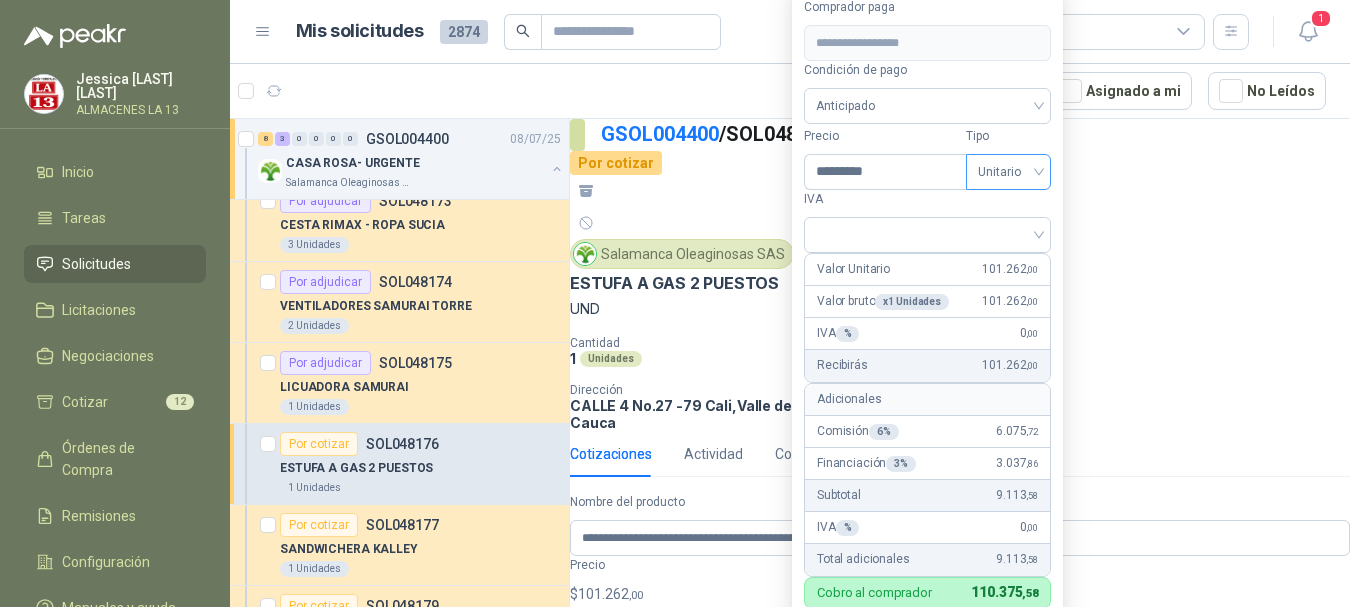 click on "Unitario" at bounding box center [1008, 172] 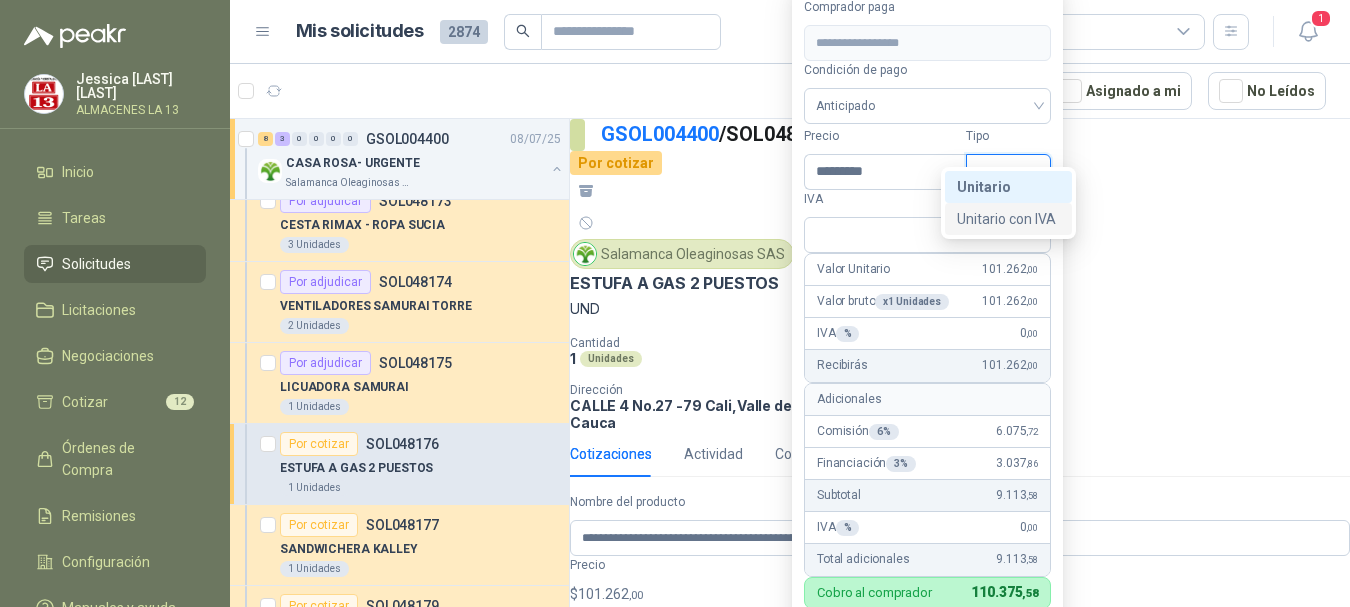 drag, startPoint x: 1010, startPoint y: 208, endPoint x: 1021, endPoint y: 208, distance: 11 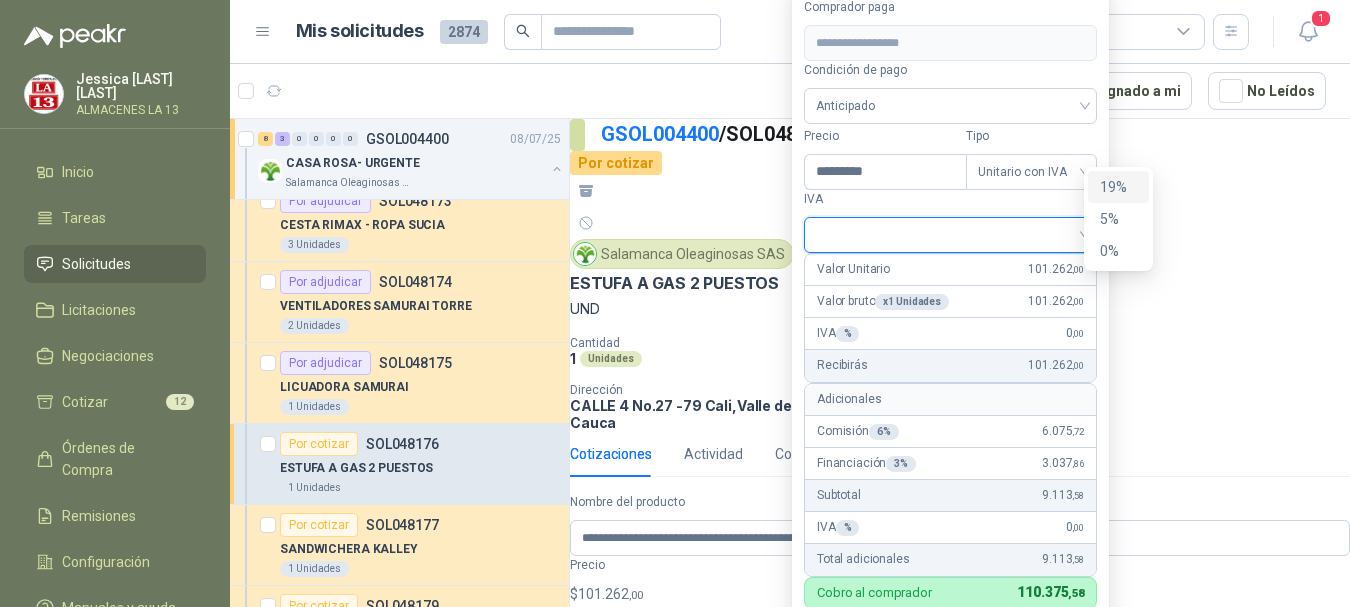 click at bounding box center [950, 233] 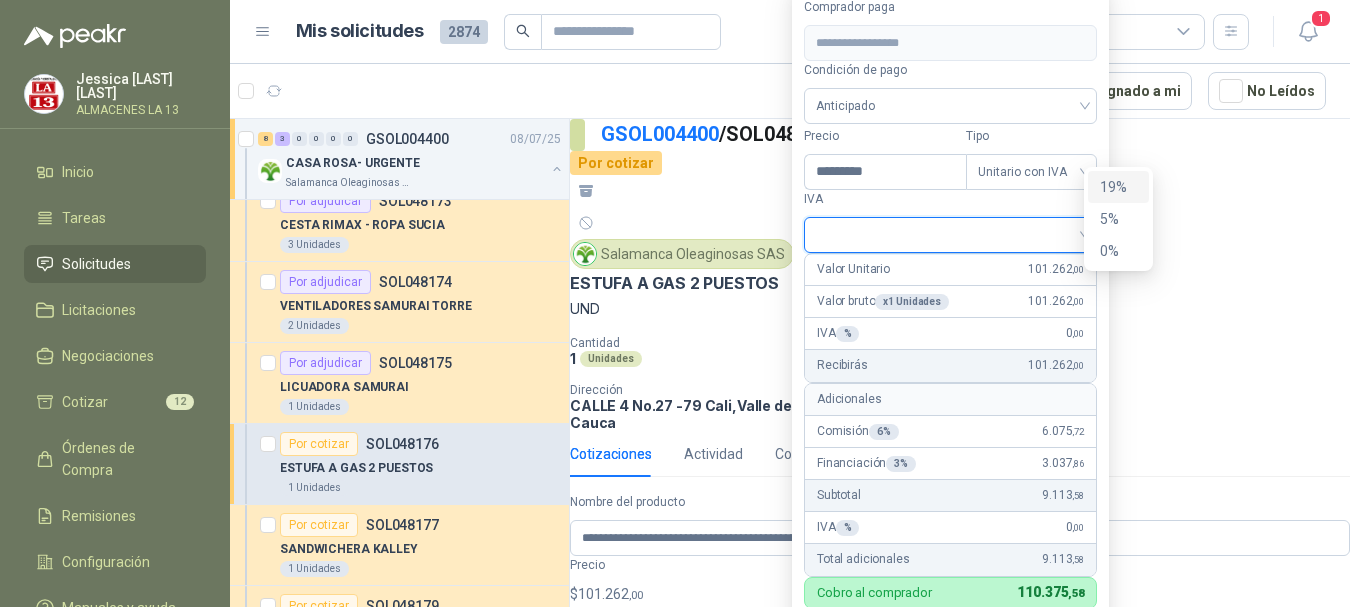 click on "19%" at bounding box center (0, 0) 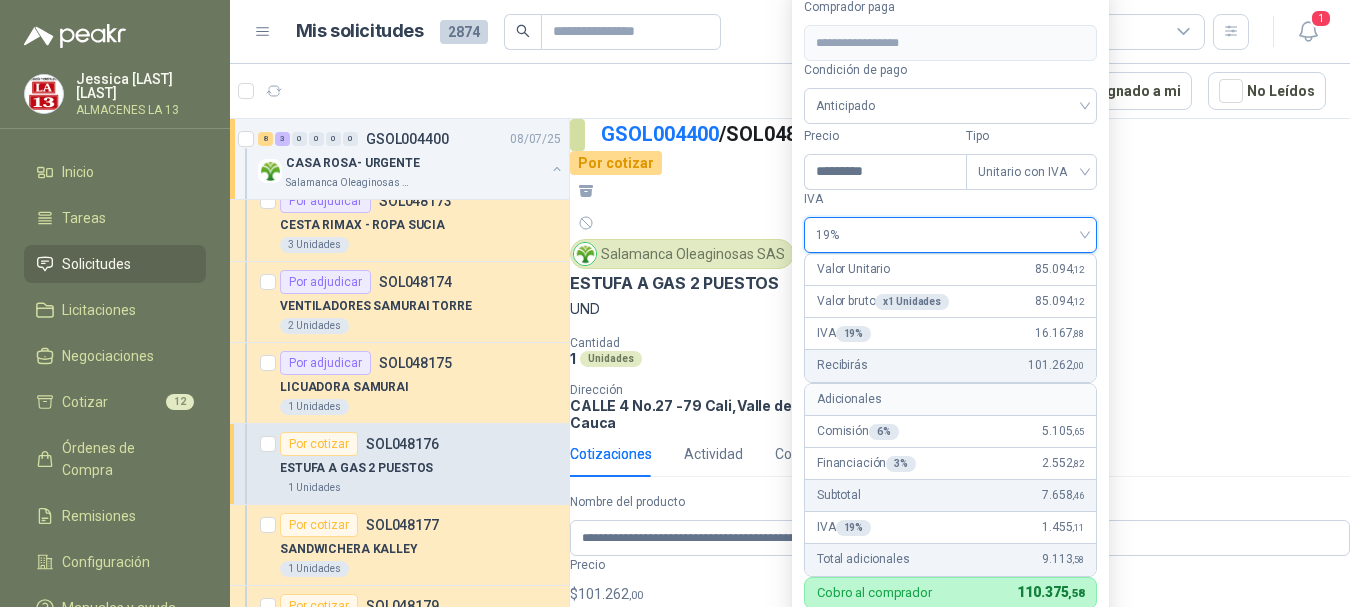click on "Cantidad 1   Unidades Condición de pago Crédito a 30 días Dirección CALLE 4 No.27 -79   Cali ,  [STATE]" at bounding box center [960, 383] 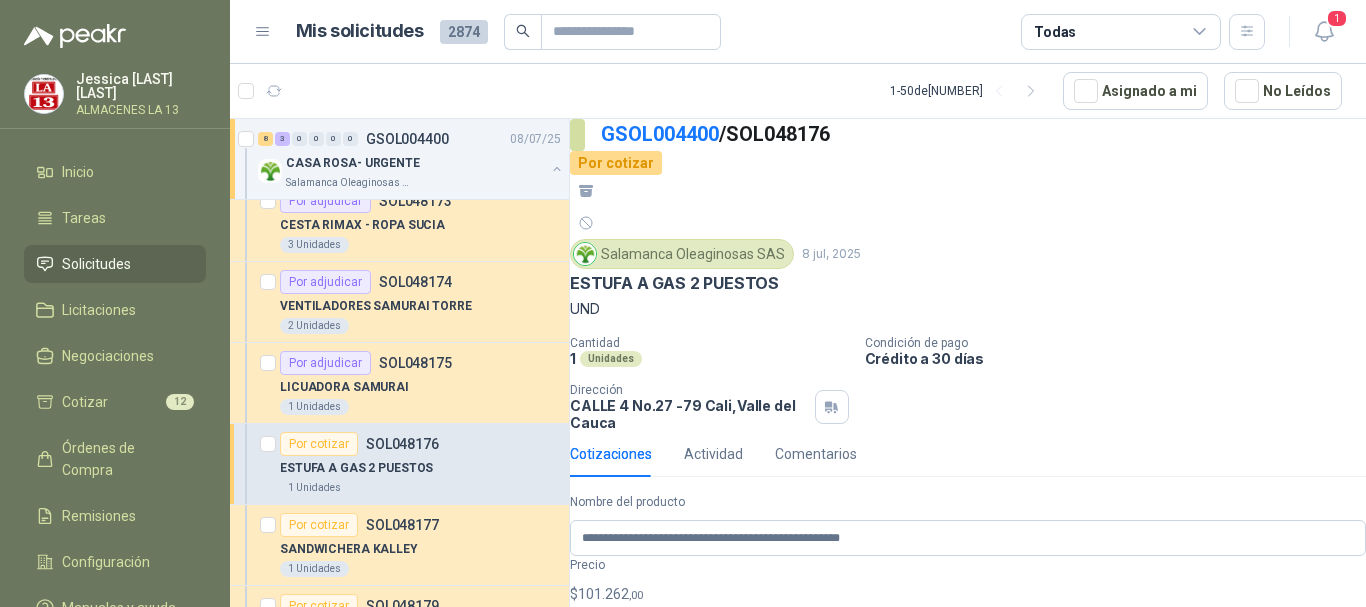 click at bounding box center (968, 790) 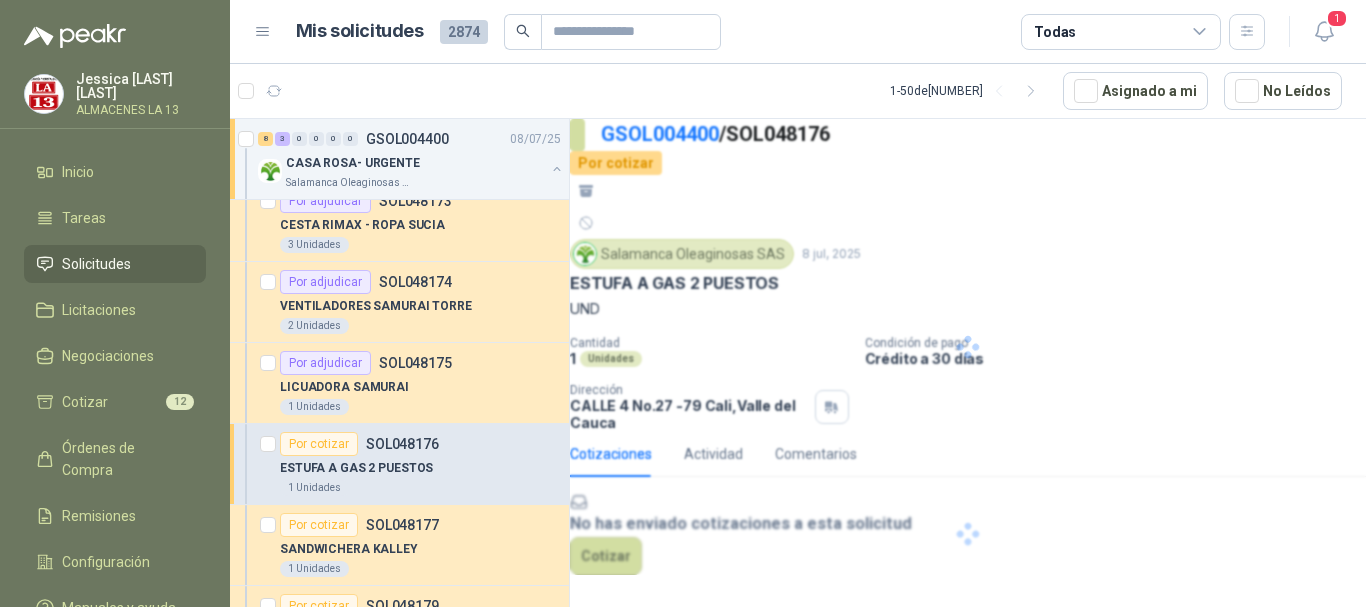 scroll, scrollTop: 0, scrollLeft: 0, axis: both 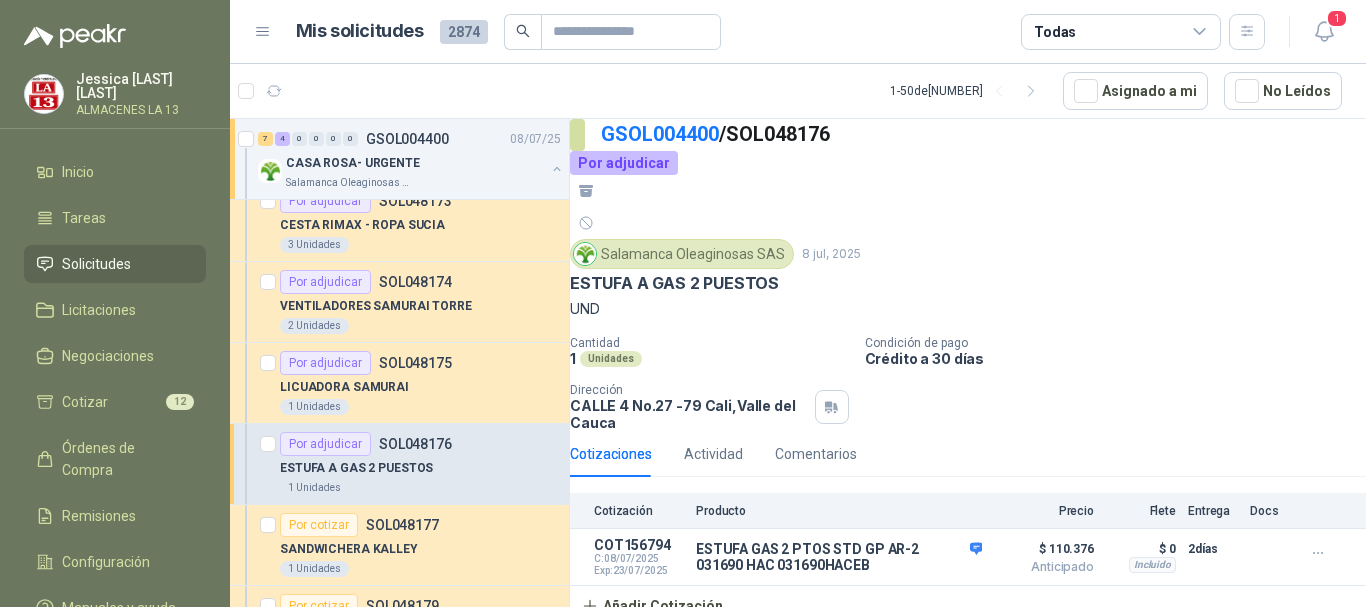 click on "Cantidad 1   Unidades Condición de pago Crédito a 30 días Dirección CALLE 4 No.27 -79   Cali ,  [STATE]" at bounding box center [968, 383] 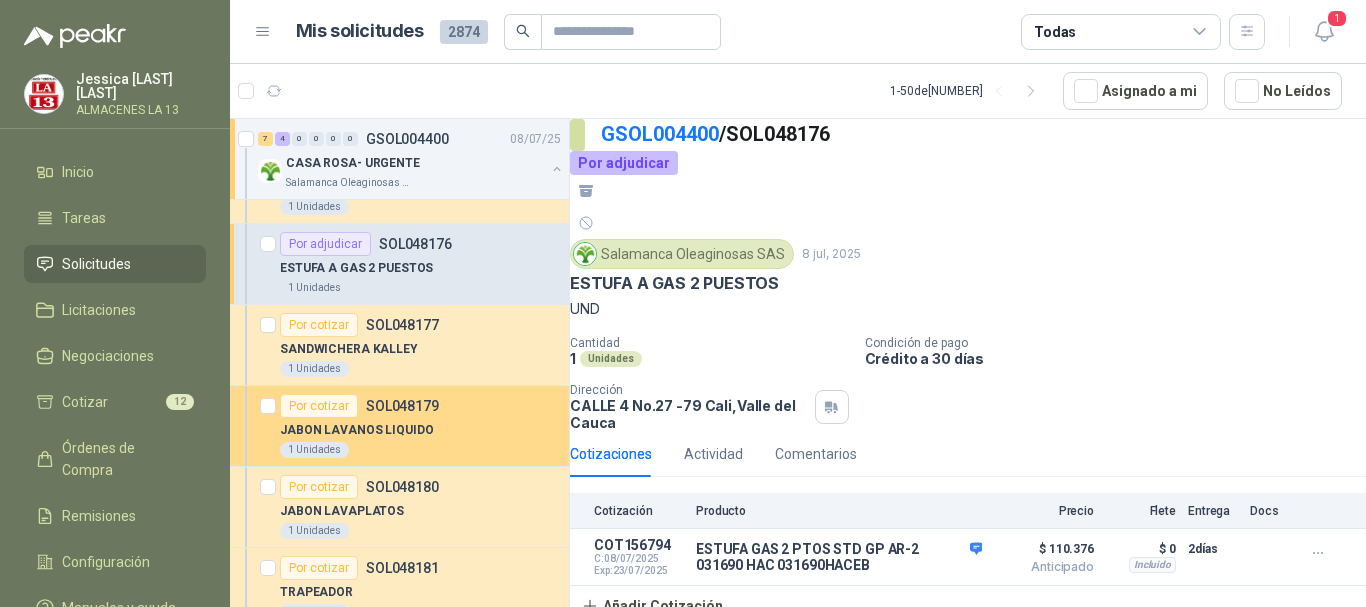 scroll, scrollTop: 400, scrollLeft: 0, axis: vertical 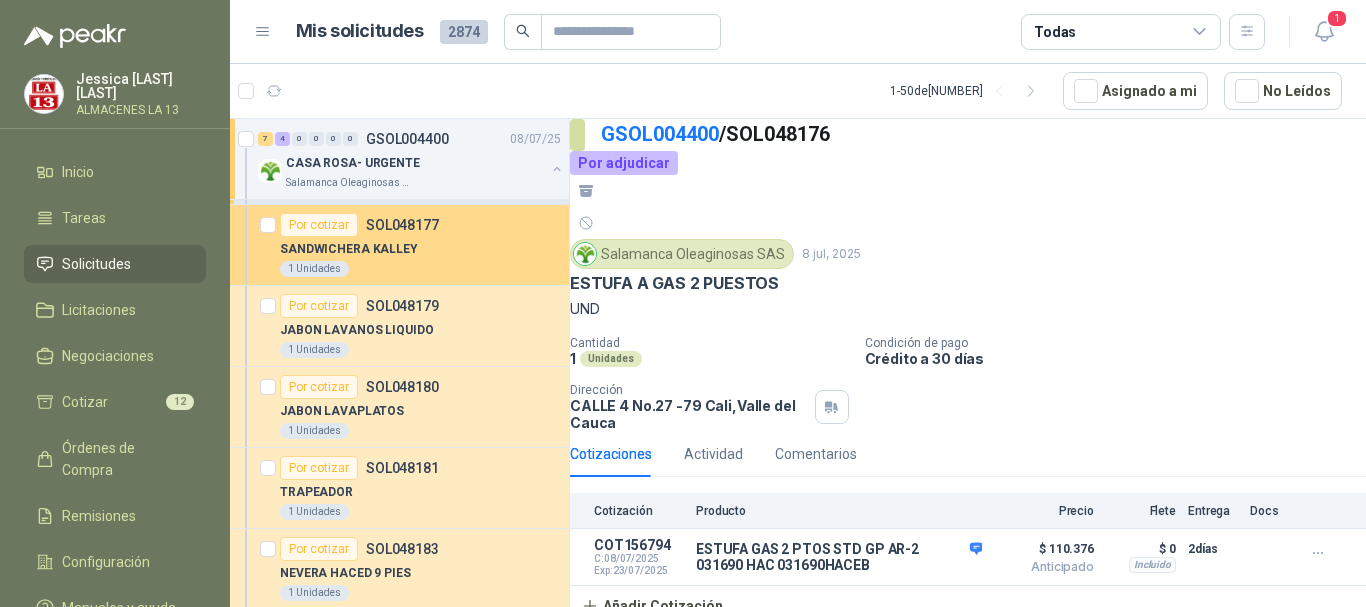 click on "Por cotizar SOL048177" at bounding box center (359, 225) 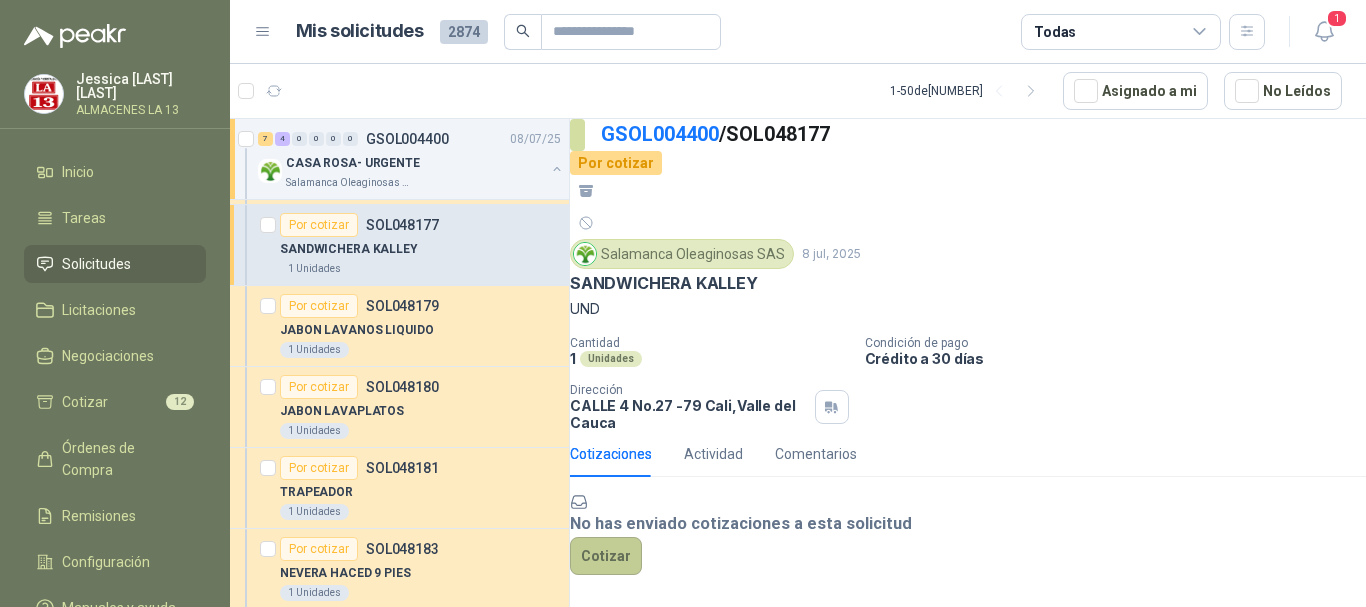 click on "Cotizar" at bounding box center (606, 556) 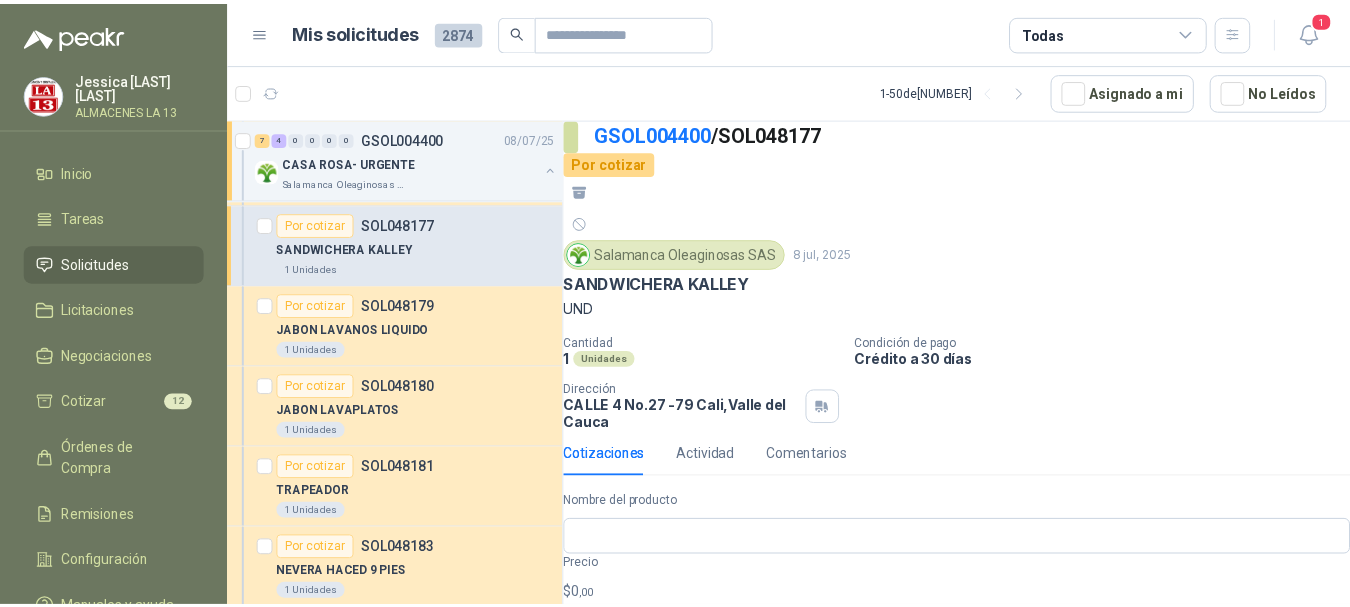 scroll, scrollTop: 74, scrollLeft: 0, axis: vertical 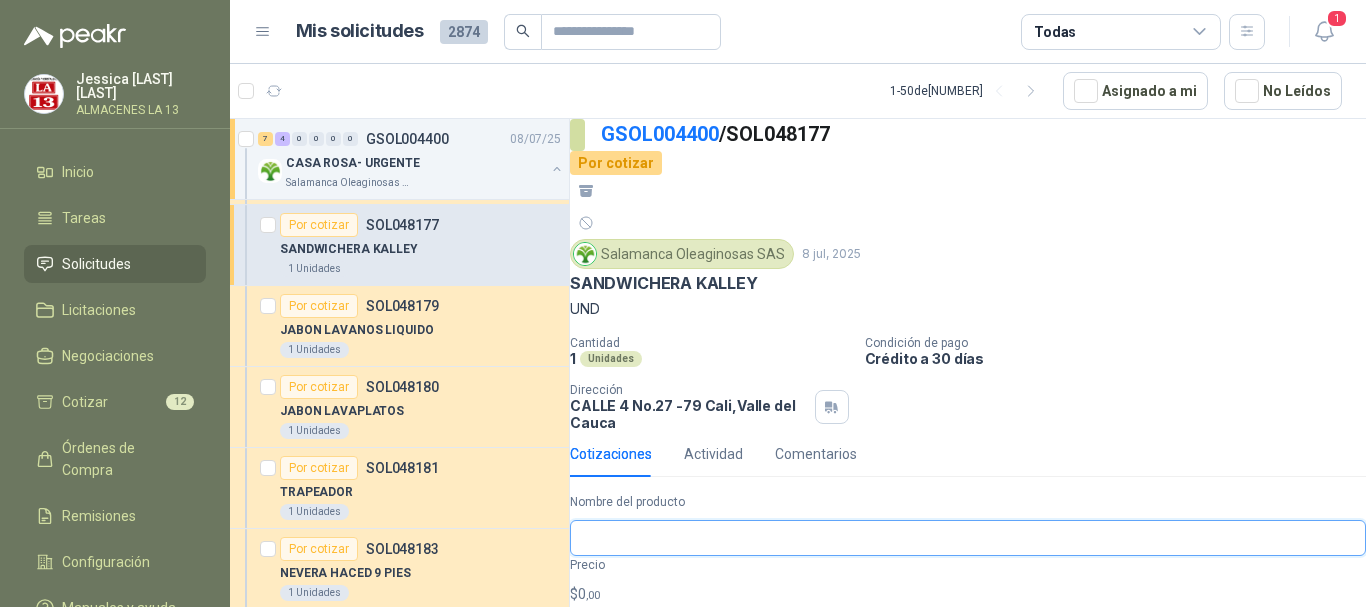 click on "Nombre del producto" at bounding box center (968, 538) 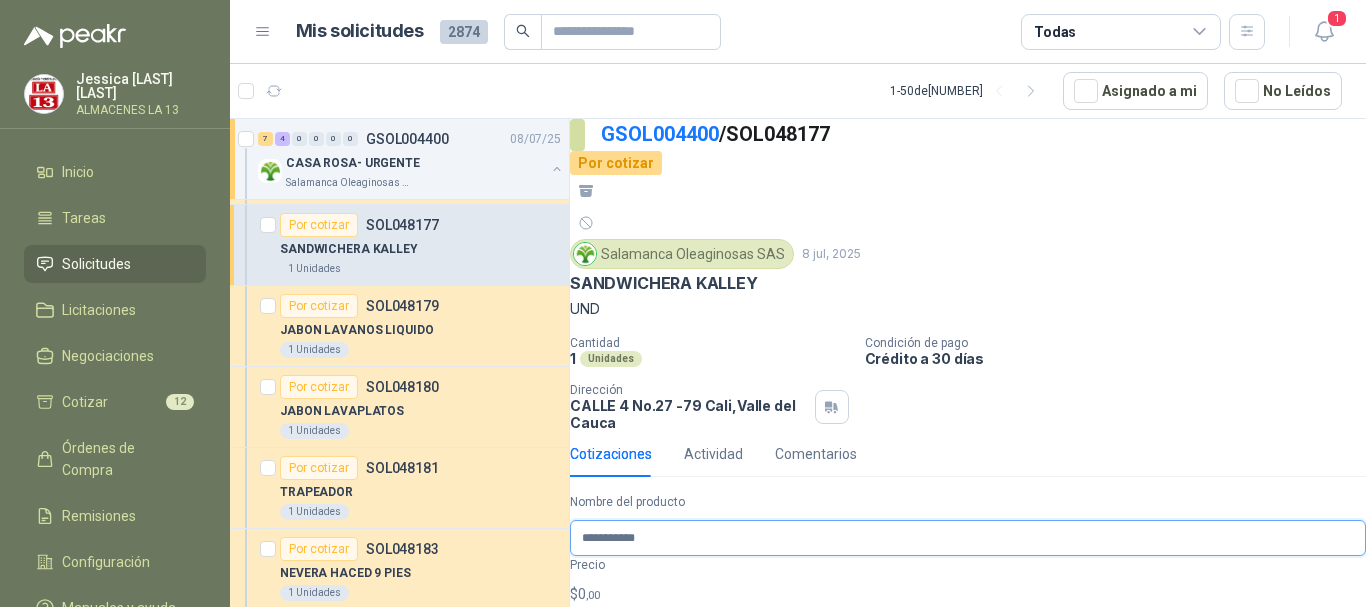 click on "**********" at bounding box center [968, 538] 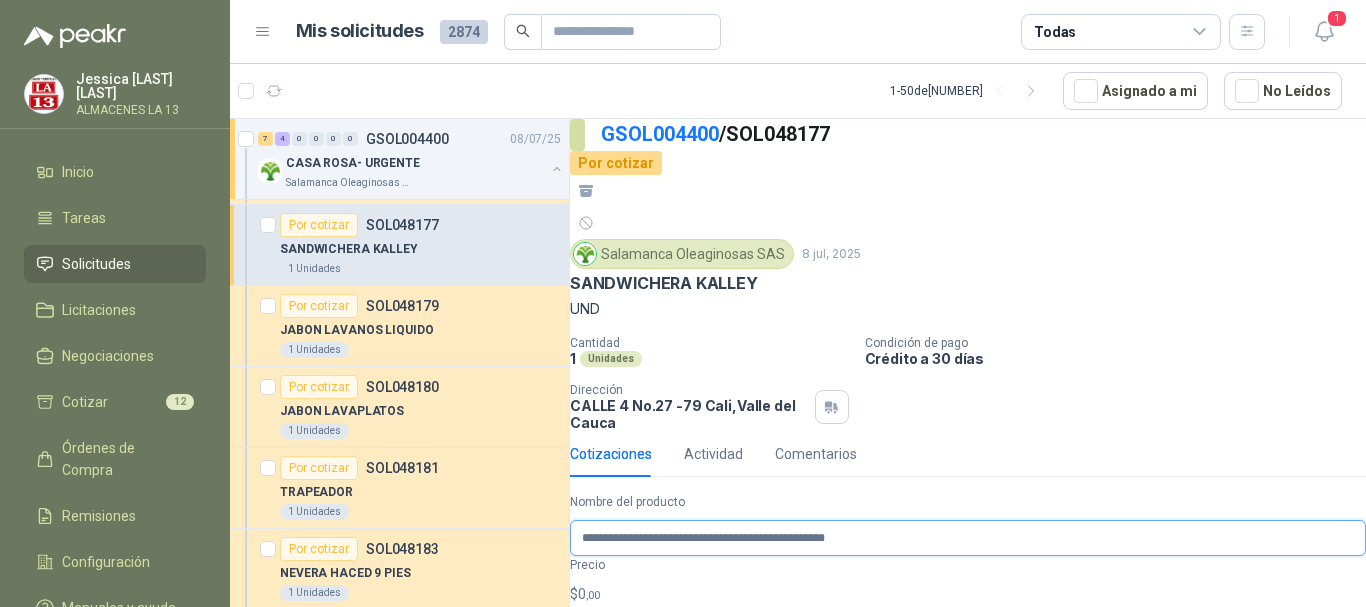 type on "**********" 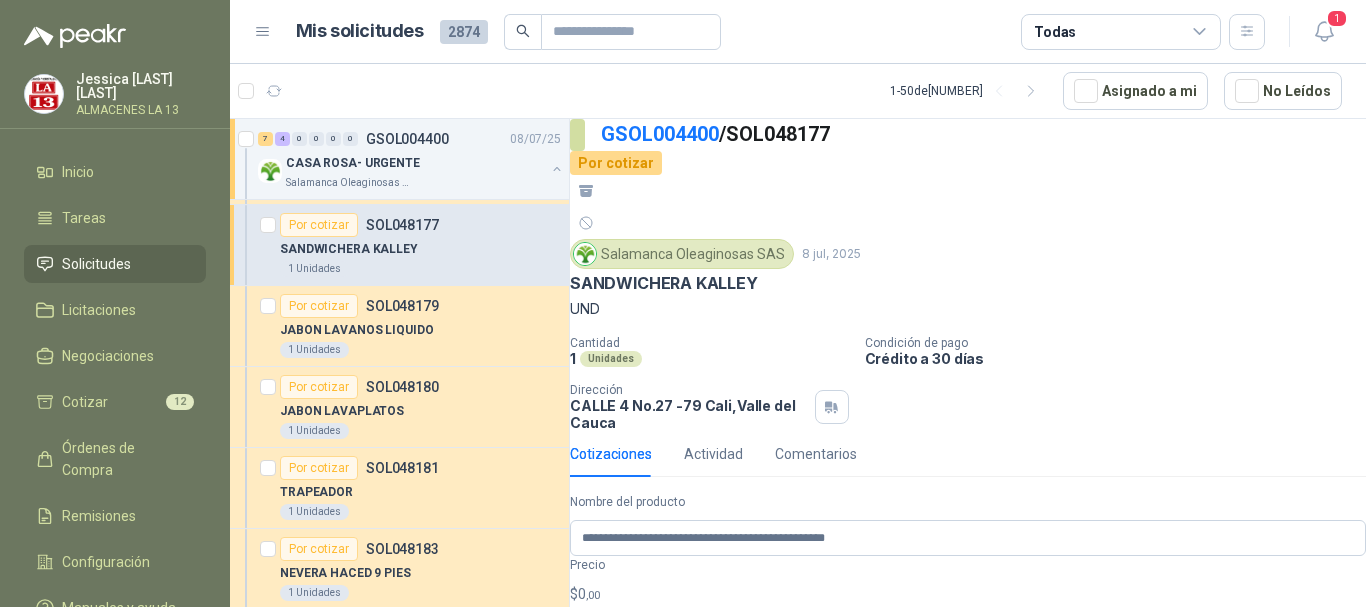 click on "Jessica   Fernández Bello ALMACENES LA 13    Inicio   Tareas   Solicitudes   Licitaciones   Negociaciones   Cotizar 12   Órdenes de Compra   Remisiones   Configuración   Manuales y ayuda Mis solicitudes 2874 Todas 1 1 - 50  de  2455 Asignado a mi No Leídos 7   4   0   0   0   0   GSOL004400 08/07/25   CASA ROSA- URGENTE Salamanca Oleaginosas SAS   Por cotizar SOL048172 VENTILADOR CONFORT MAX  2 EN 1 2   Unidades Por adjudicar SOL048173 CESTA RIMAX  - ROPA SUCIA 3   Unidades Por adjudicar SOL048174 VENTILADORES SAMURAI TORRE 2   Unidades Por adjudicar SOL048175 LICUADORA SAMURAI 1   Unidades Por adjudicar SOL048176 ESTUFA A GAS 2 PUESTOS 1   Unidades Por cotizar SOL048177 SANDWICHERA KALLEY 1   Unidades Por cotizar SOL048179 JABON LAVANOS LIQUIDO 1   Unidades Por cotizar SOL048180 JABON LAVAPLATOS 1   Unidades Por cotizar SOL048181 TRAPEADOR 1   Unidades Por cotizar SOL048183 NEVERA HACED 9 PIES 1   Unidades Por cotizar SOL048184 JUEGO DE VASO X 4  / CRISTAL 1   Unidades 0   0   0   0   0   0   GSOL004399 08/07/25   COLOMBINAS Y CINTA PELIGRO Almatec   Por cotizar SOL048169 08/07/25   Carrito para curaciones ( móvil) en acero inoxidable Colegio Bennett 1   Unidades 0   0   0   0   0   0   GSOL004396 07/07/25   GUANTE Y THINNER Almatec   1   0   0   0   0   0" at bounding box center (683, 303) 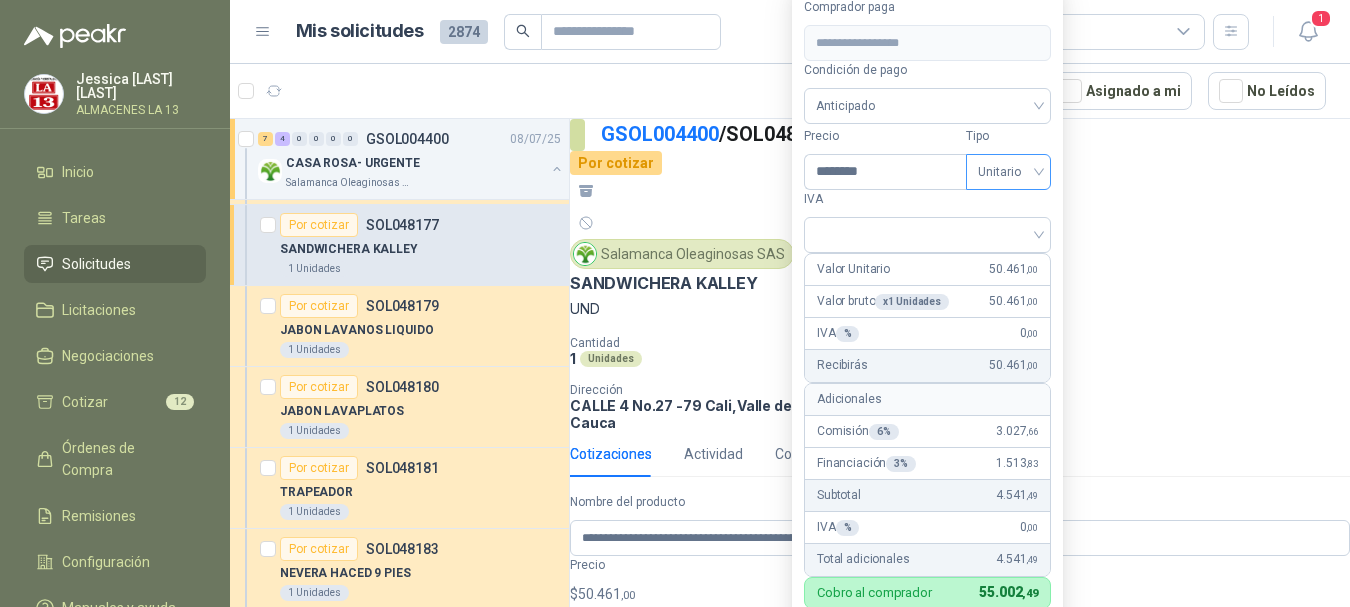 click on "Unitario" at bounding box center [1008, 172] 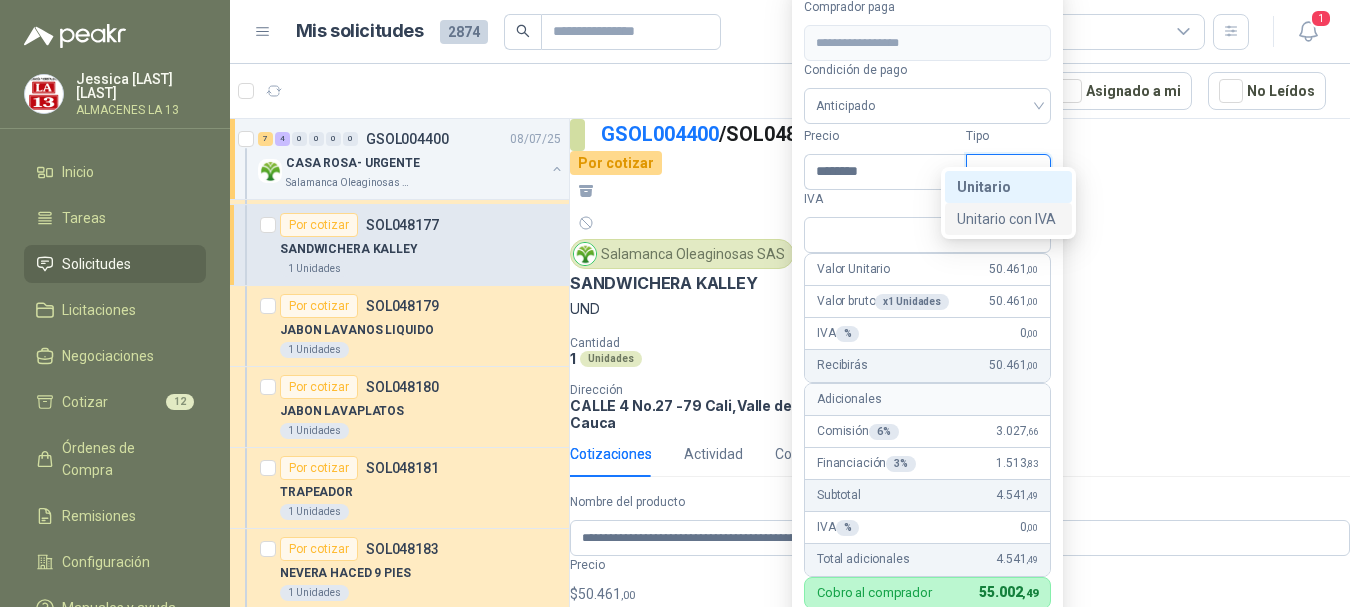 drag, startPoint x: 978, startPoint y: 218, endPoint x: 1019, endPoint y: 214, distance: 41.19466 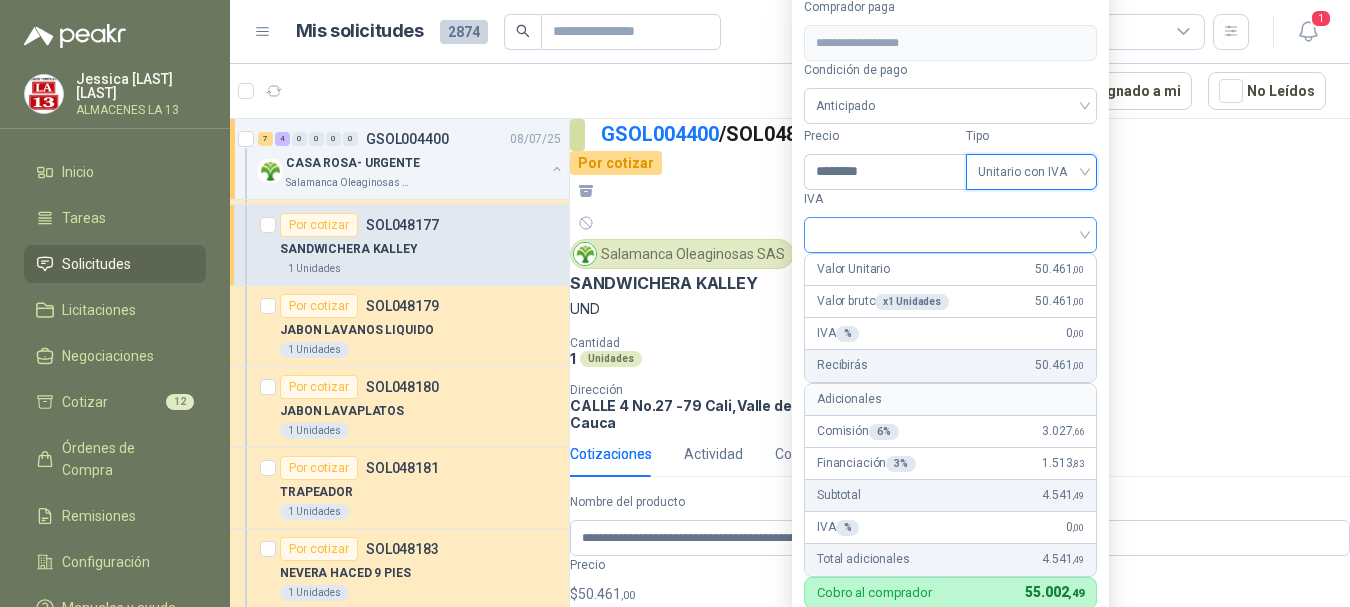 click at bounding box center (950, 233) 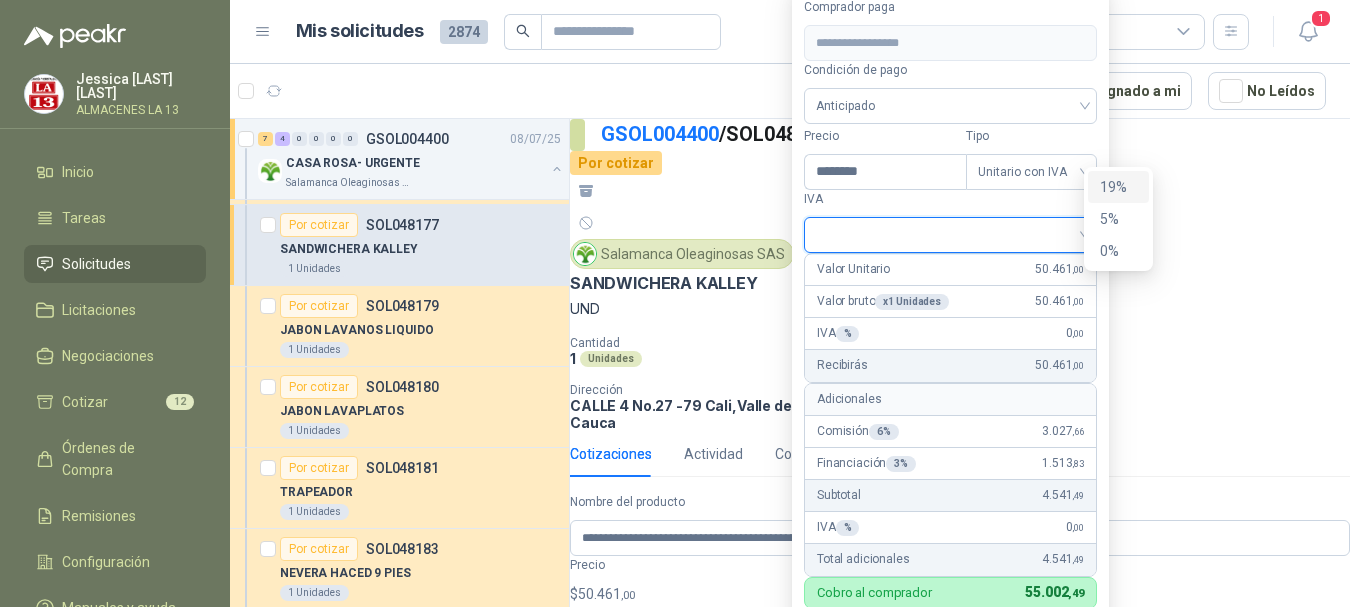 click on "19%" at bounding box center (0, 0) 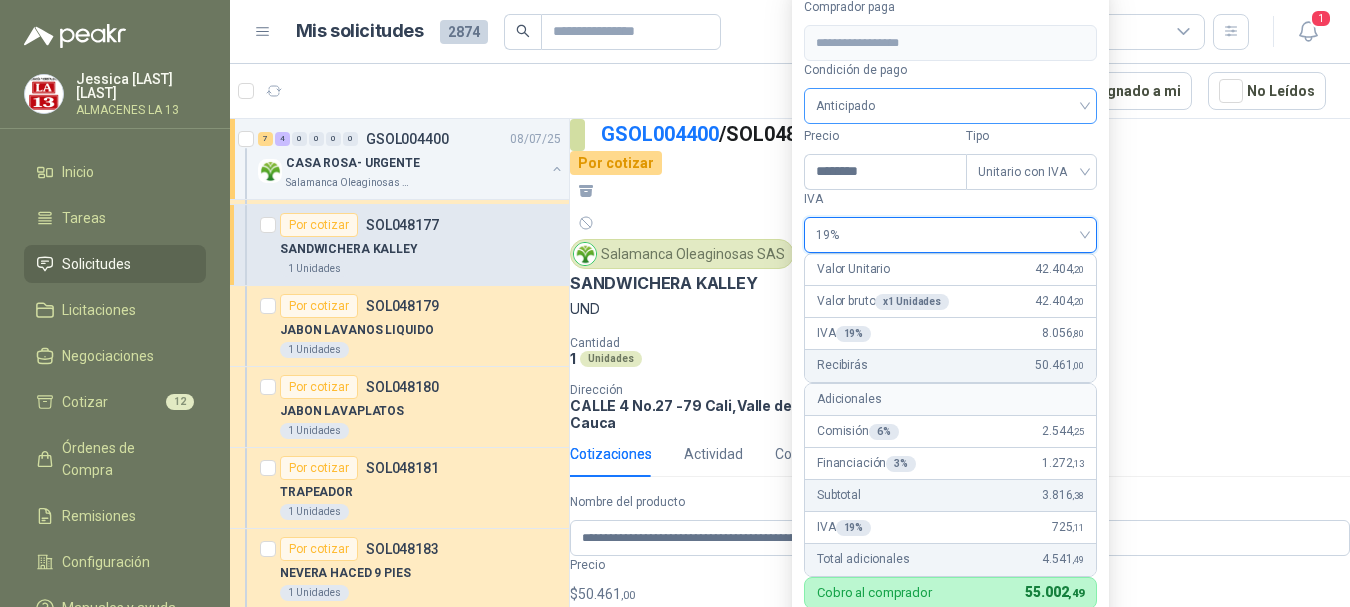click on "Anticipado" at bounding box center (950, 106) 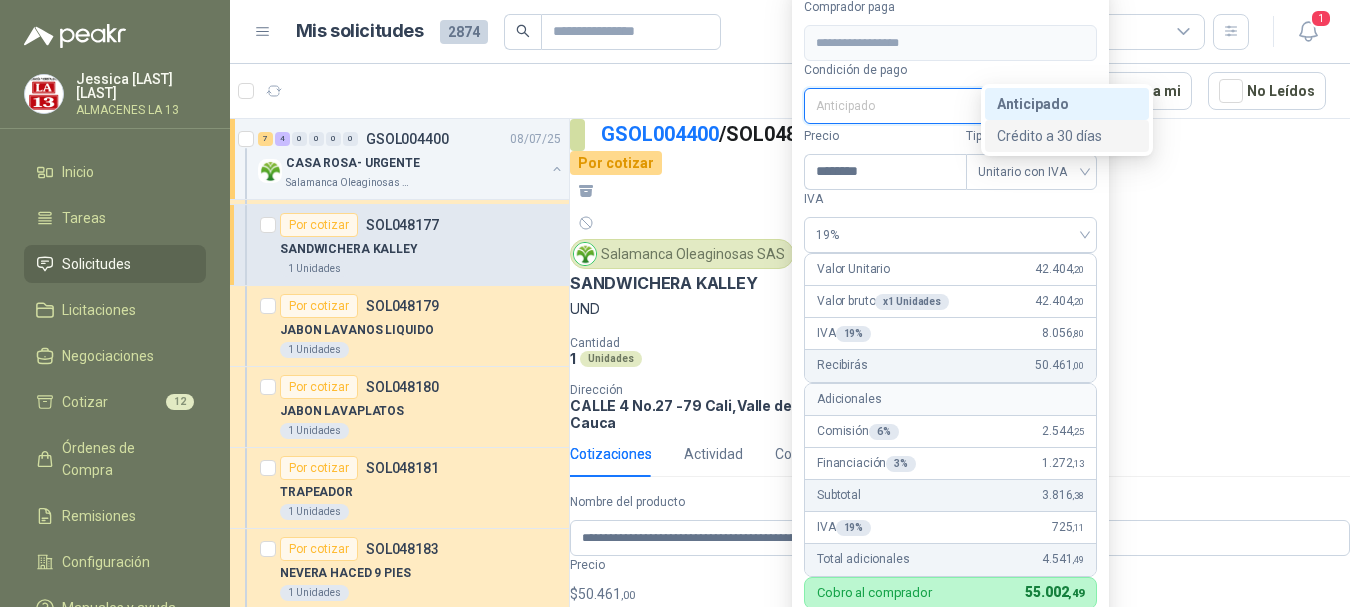 click on "Anticipado" at bounding box center (0, 0) 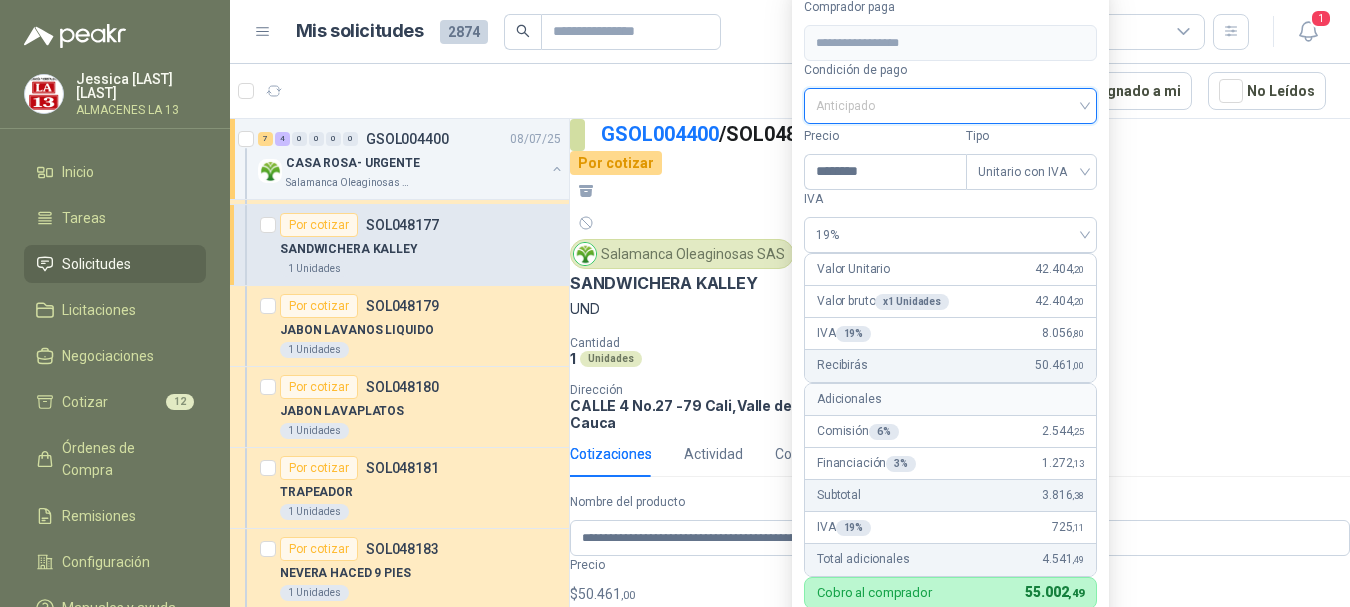 drag, startPoint x: 1024, startPoint y: 47, endPoint x: 1047, endPoint y: 132, distance: 88.0568 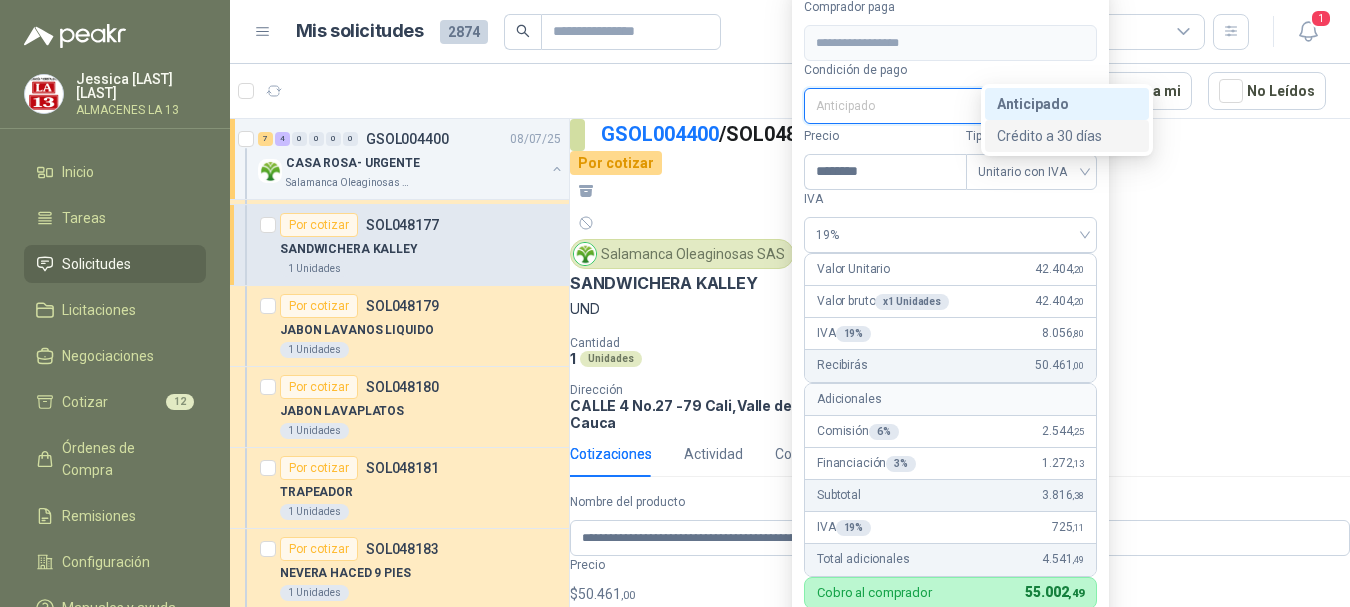 click on "Crédito a 30 días" at bounding box center [0, 0] 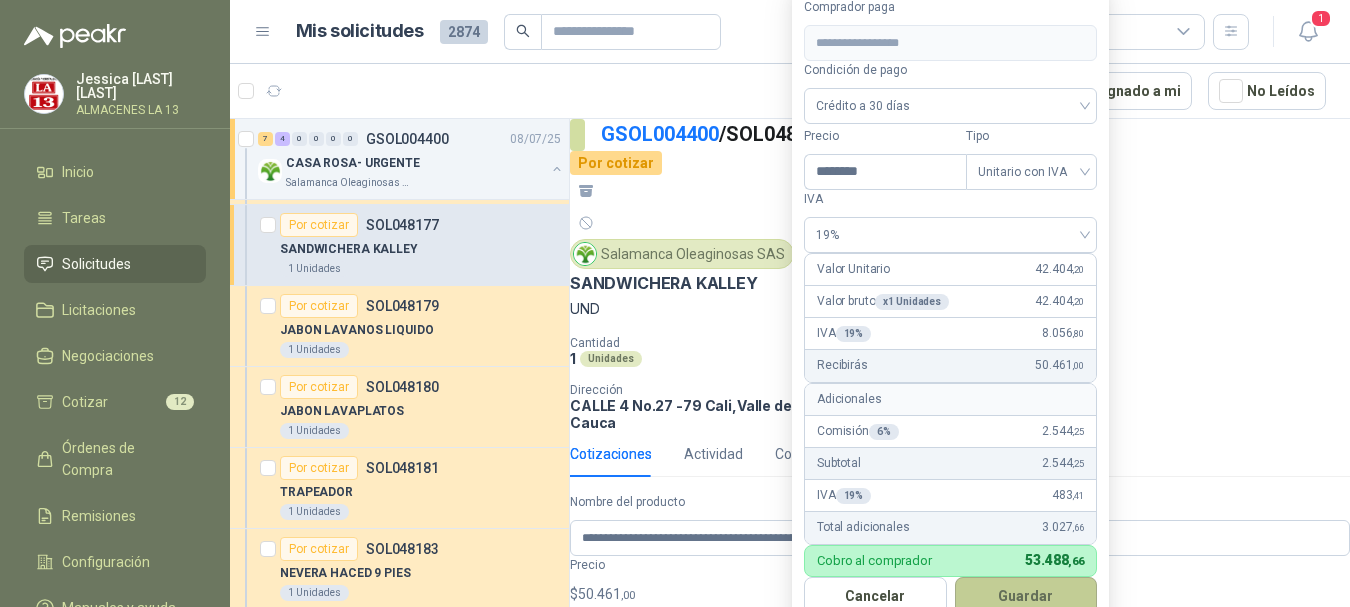 click on "Guardar" at bounding box center [1026, 596] 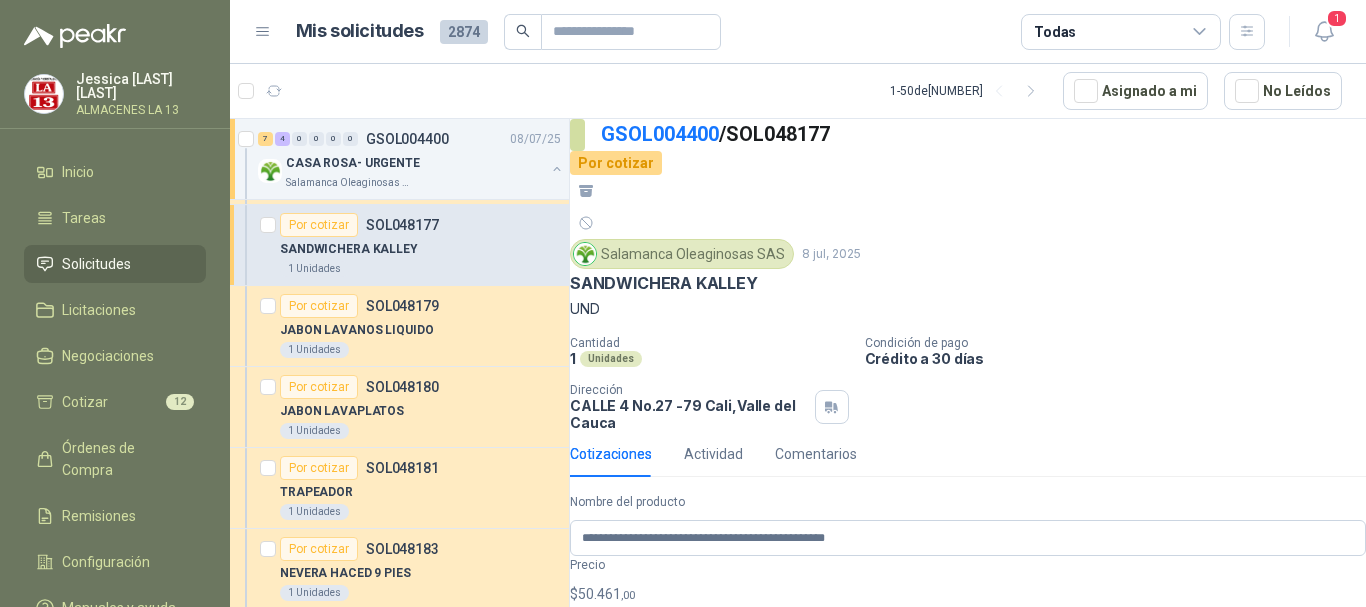 click on "Jessica   Fernández Bello ALMACENES LA 13    Inicio   Tareas   Solicitudes   Licitaciones   Negociaciones   Cotizar 12   Órdenes de Compra   Remisiones   Configuración   Manuales y ayuda Mis solicitudes 2874 Todas 1 1 - 50  de  2455 Asignado a mi No Leídos 7   4   0   0   0   0   GSOL004400 08/07/25   CASA ROSA- URGENTE Salamanca Oleaginosas SAS   Por cotizar SOL048172 VENTILADOR CONFORT MAX  2 EN 1 2   Unidades Por adjudicar SOL048173 CESTA RIMAX  - ROPA SUCIA 3   Unidades Por adjudicar SOL048174 VENTILADORES SAMURAI TORRE 2   Unidades Por adjudicar SOL048175 LICUADORA SAMURAI 1   Unidades Por adjudicar SOL048176 ESTUFA A GAS 2 PUESTOS 1   Unidades Por cotizar SOL048177 SANDWICHERA KALLEY 1   Unidades Por cotizar SOL048179 JABON LAVANOS LIQUIDO 1   Unidades Por cotizar SOL048180 JABON LAVAPLATOS 1   Unidades Por cotizar SOL048181 TRAPEADOR 1   Unidades Por cotizar SOL048183 NEVERA HACED 9 PIES 1   Unidades Por cotizar SOL048184 JUEGO DE VASO X 4  / CRISTAL 1   Unidades 0   0   0   0   0   0   GSOL004399 08/07/25   COLOMBINAS Y CINTA PELIGRO Almatec   Por cotizar SOL048169 08/07/25   Carrito para curaciones ( móvil) en acero inoxidable Colegio Bennett 1   Unidades 0   0   0   0   0   0   GSOL004396 07/07/25   GUANTE Y THINNER Almatec   1   0   0   0   0   0" at bounding box center [683, 303] 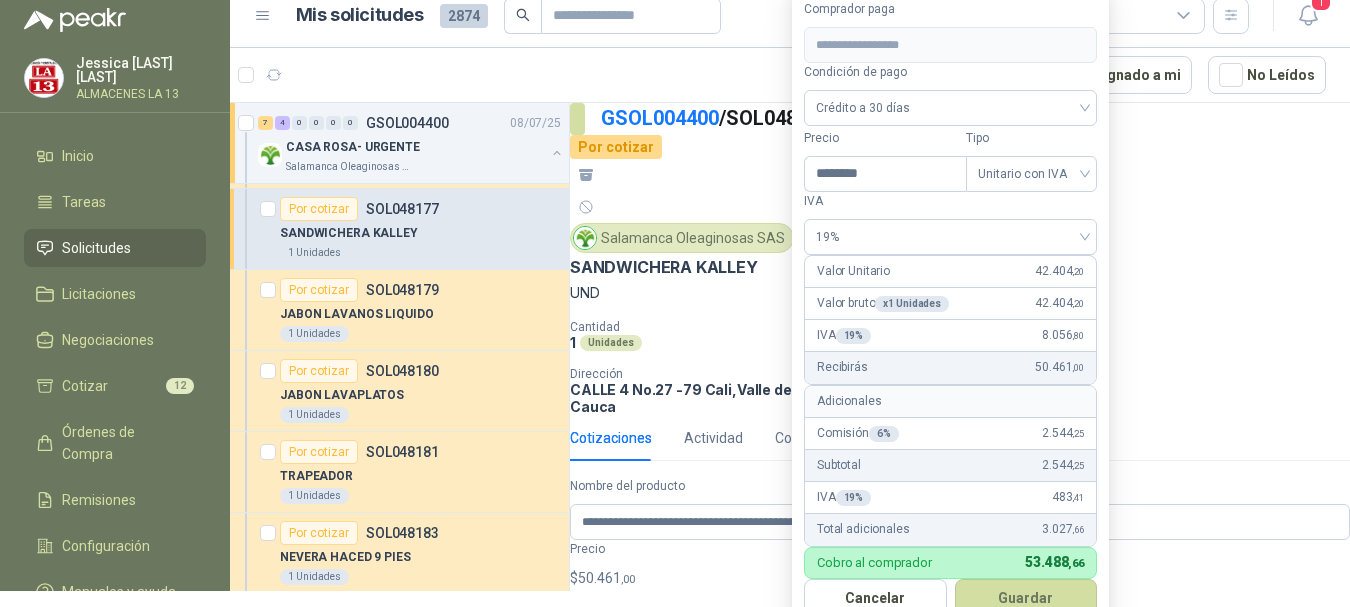 scroll, scrollTop: 25, scrollLeft: 0, axis: vertical 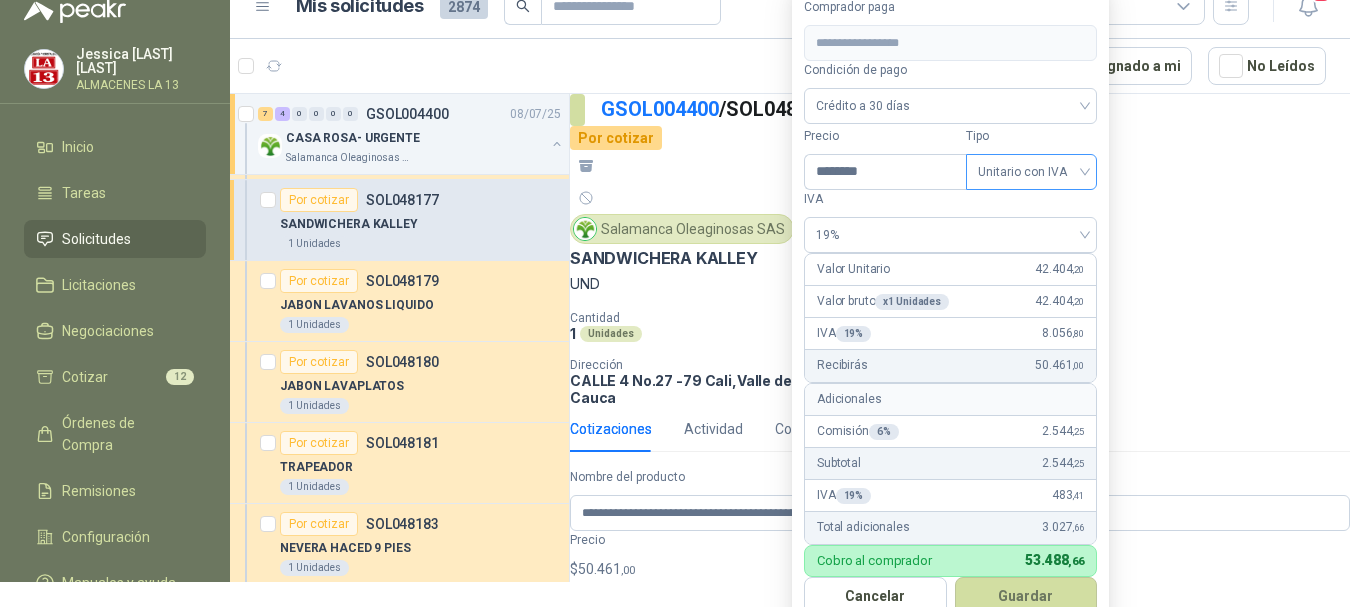 click on "Unitario con IVA" at bounding box center [1031, 172] 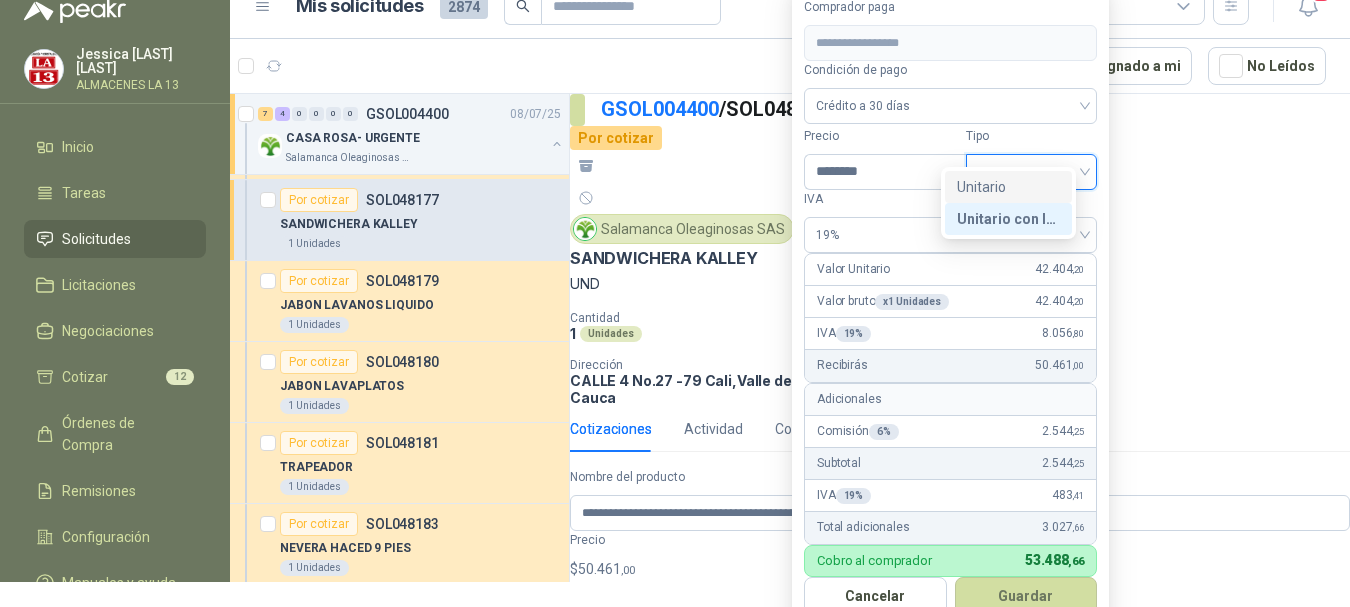 click on "Unitario" at bounding box center [1008, 187] 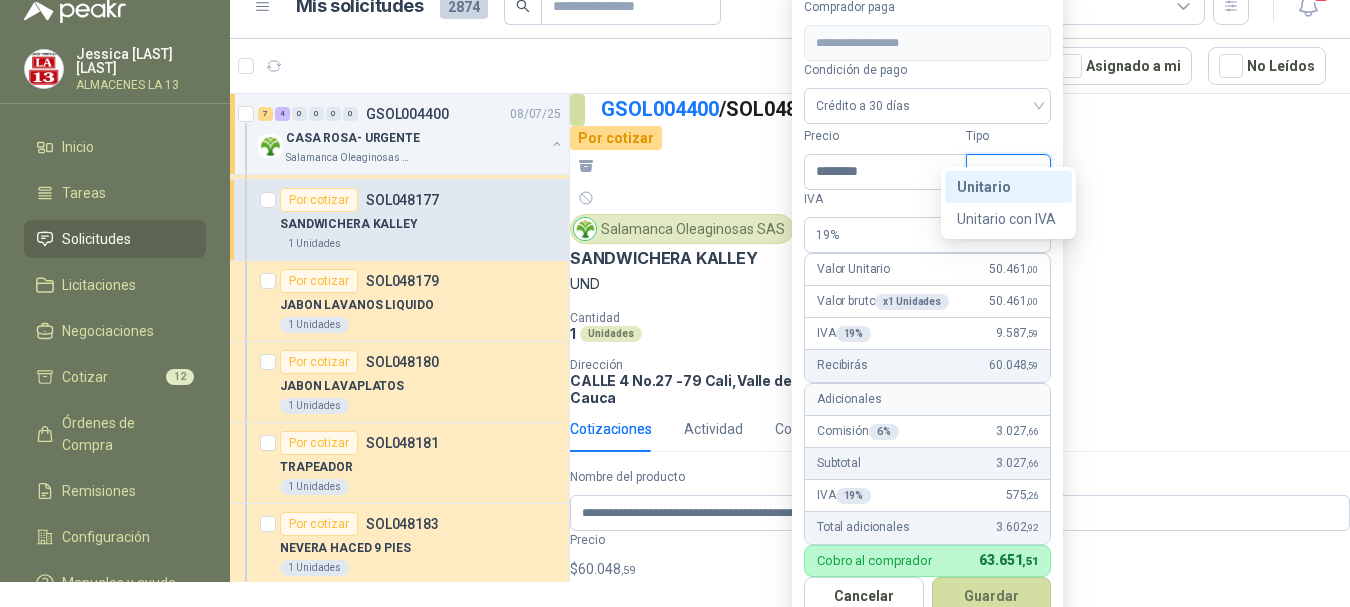 drag, startPoint x: 1003, startPoint y: 153, endPoint x: 1014, endPoint y: 204, distance: 52.17279 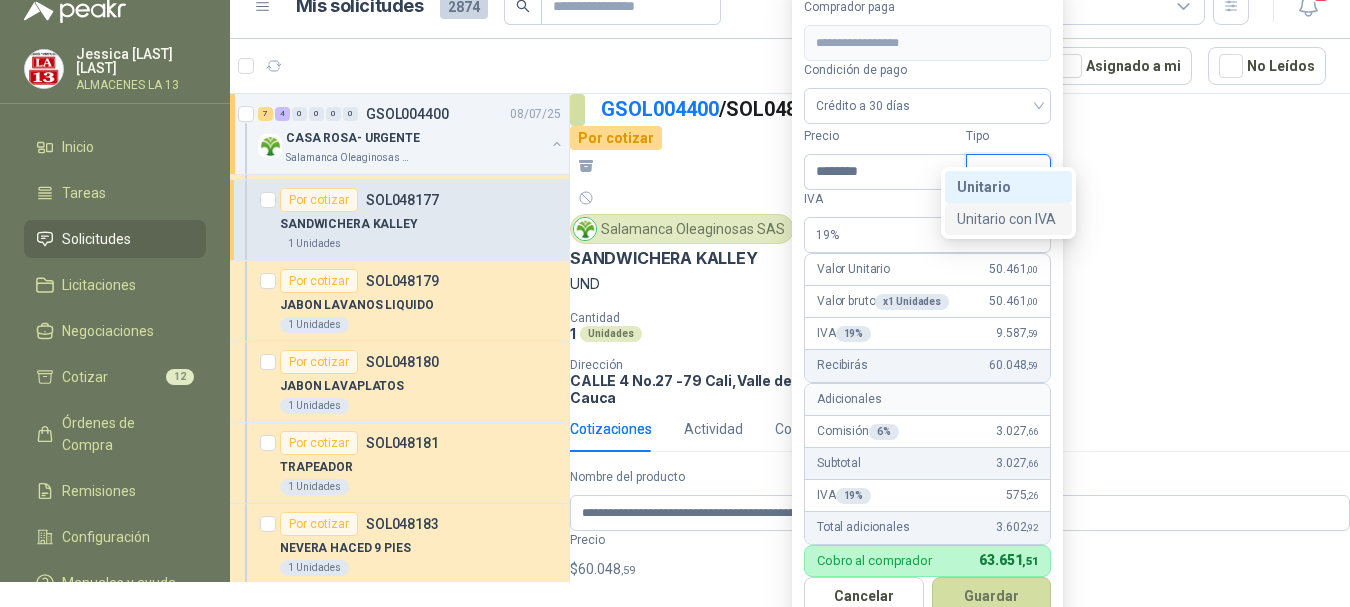 click on "Unitario con IVA" at bounding box center (1008, 219) 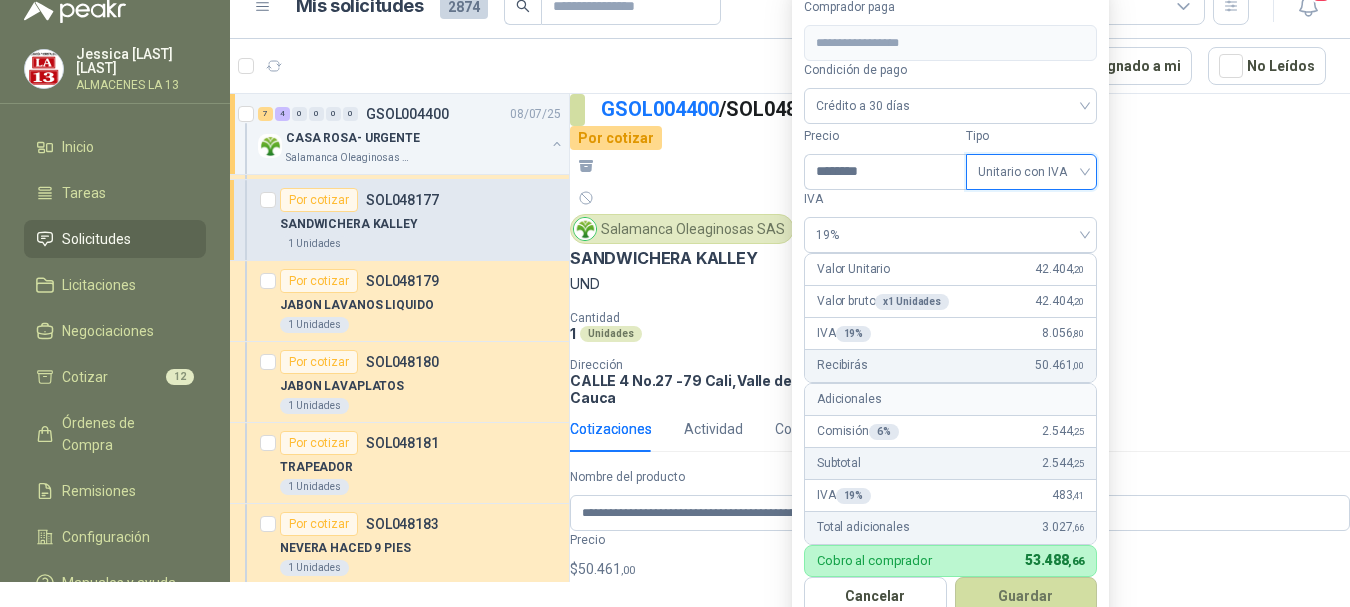 click on "Cantidad 1   Unidades Condición de pago Crédito a 30 días Dirección CALLE 4 No.27 -79   Cali ,  [STATE]" at bounding box center (960, 358) 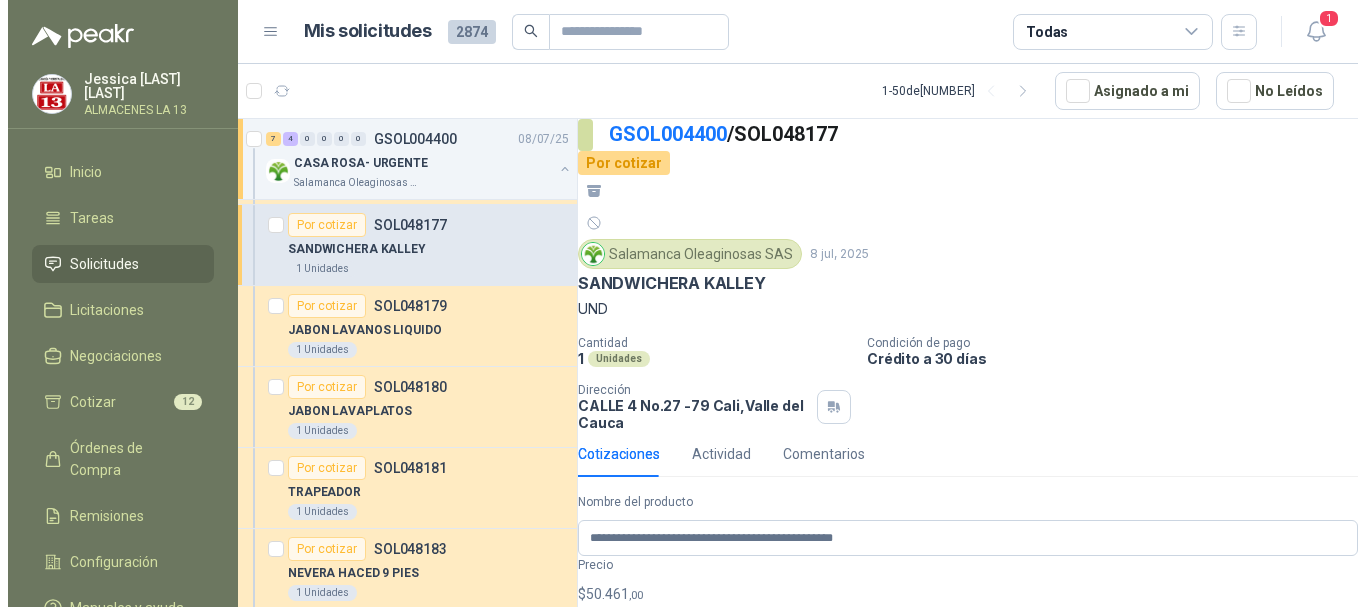 scroll, scrollTop: 0, scrollLeft: 0, axis: both 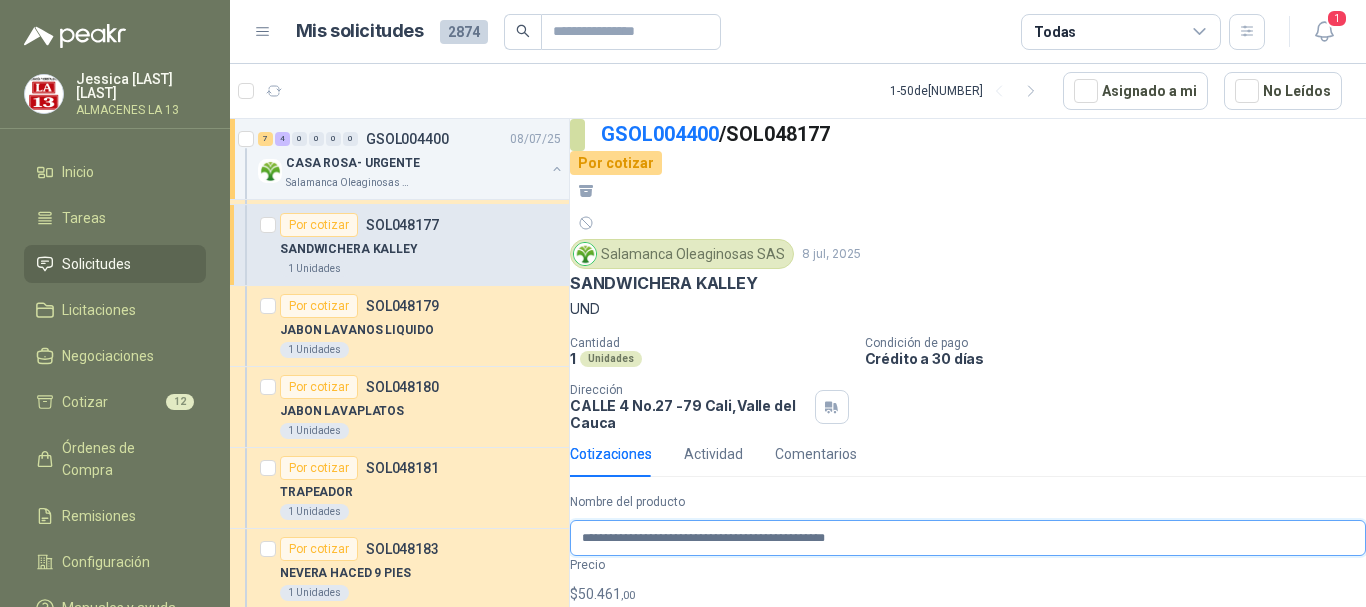 drag, startPoint x: 667, startPoint y: 459, endPoint x: 666, endPoint y: 473, distance: 14.035668 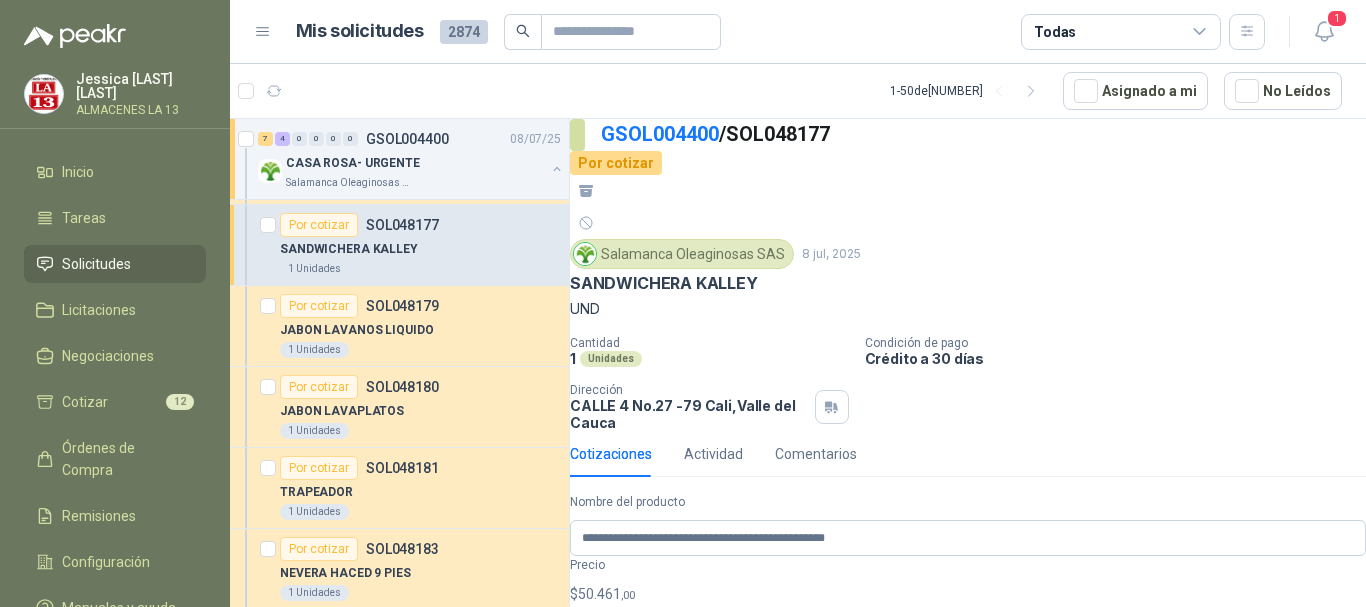 click at bounding box center [968, 790] 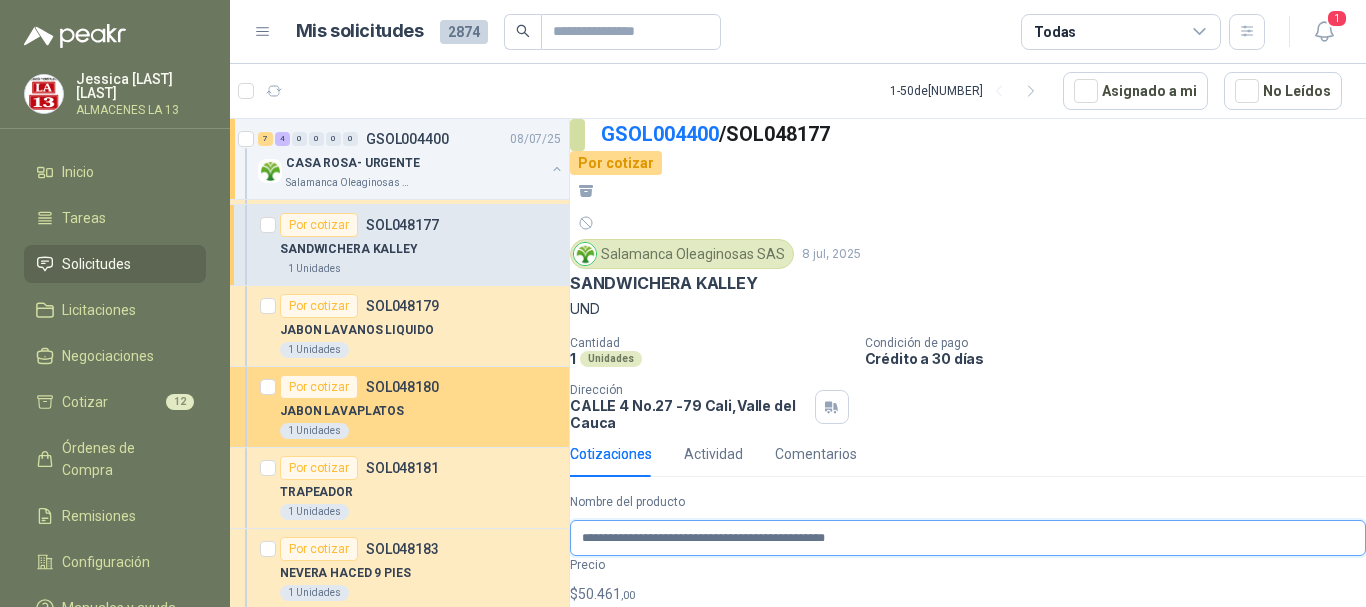 drag, startPoint x: 921, startPoint y: 401, endPoint x: 324, endPoint y: 447, distance: 598.7696 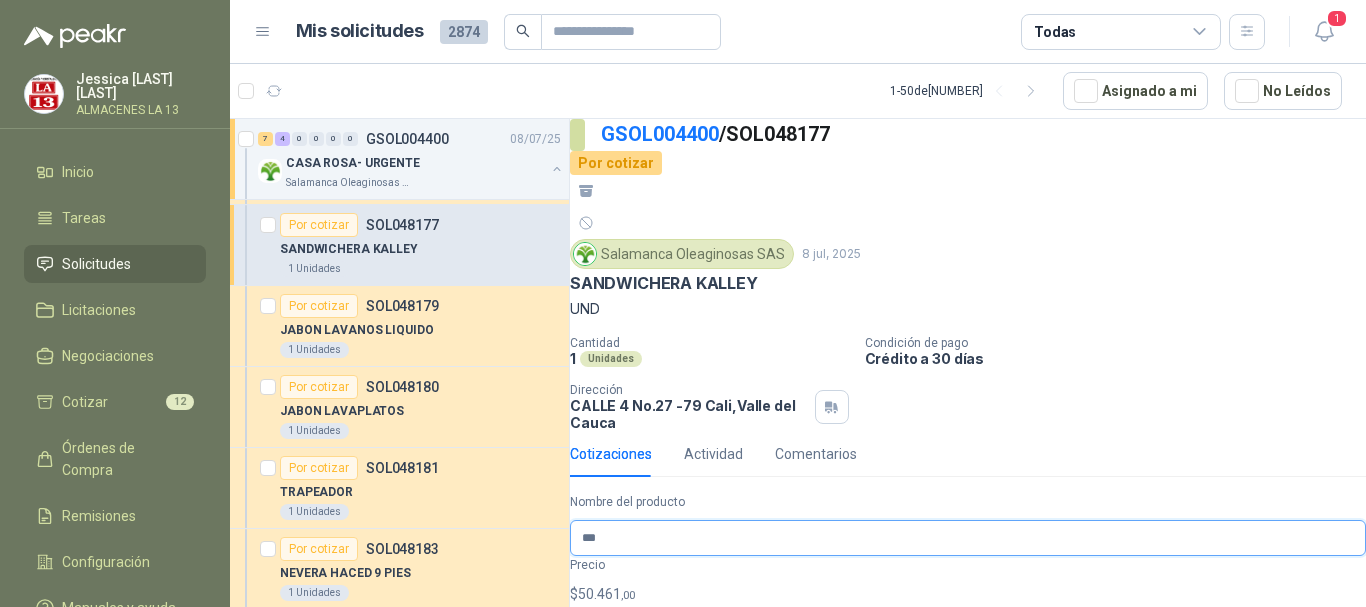 drag, startPoint x: 651, startPoint y: 412, endPoint x: 575, endPoint y: 410, distance: 76.02631 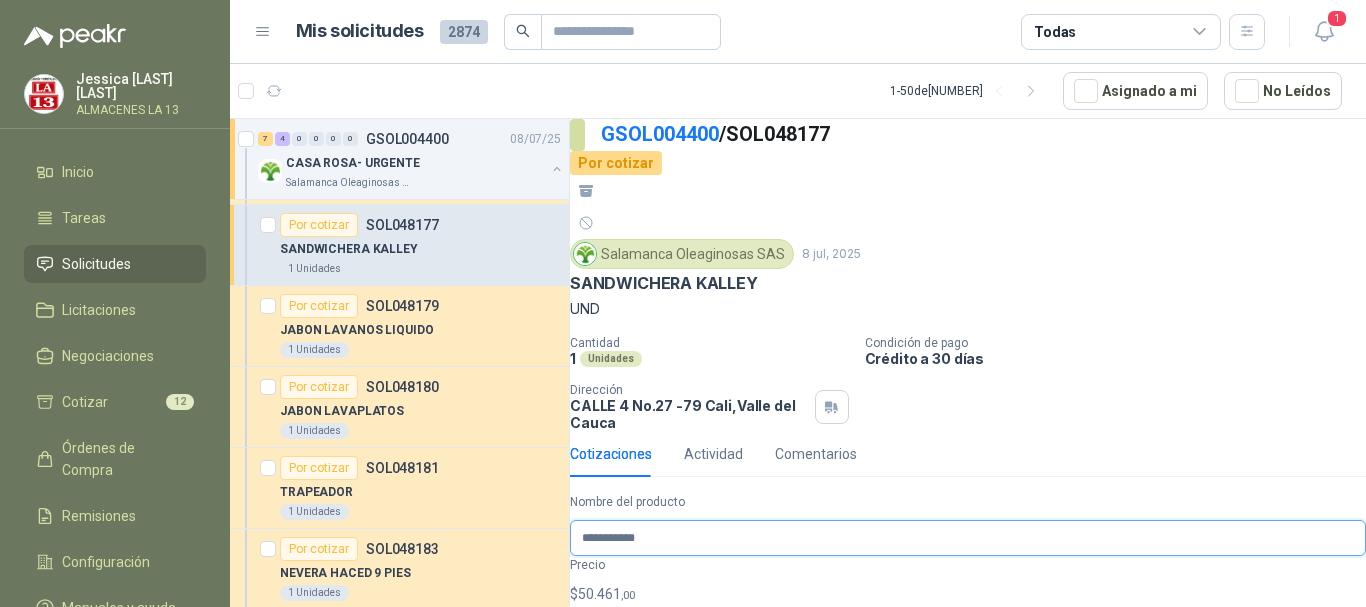 click on "**********" at bounding box center [968, 538] 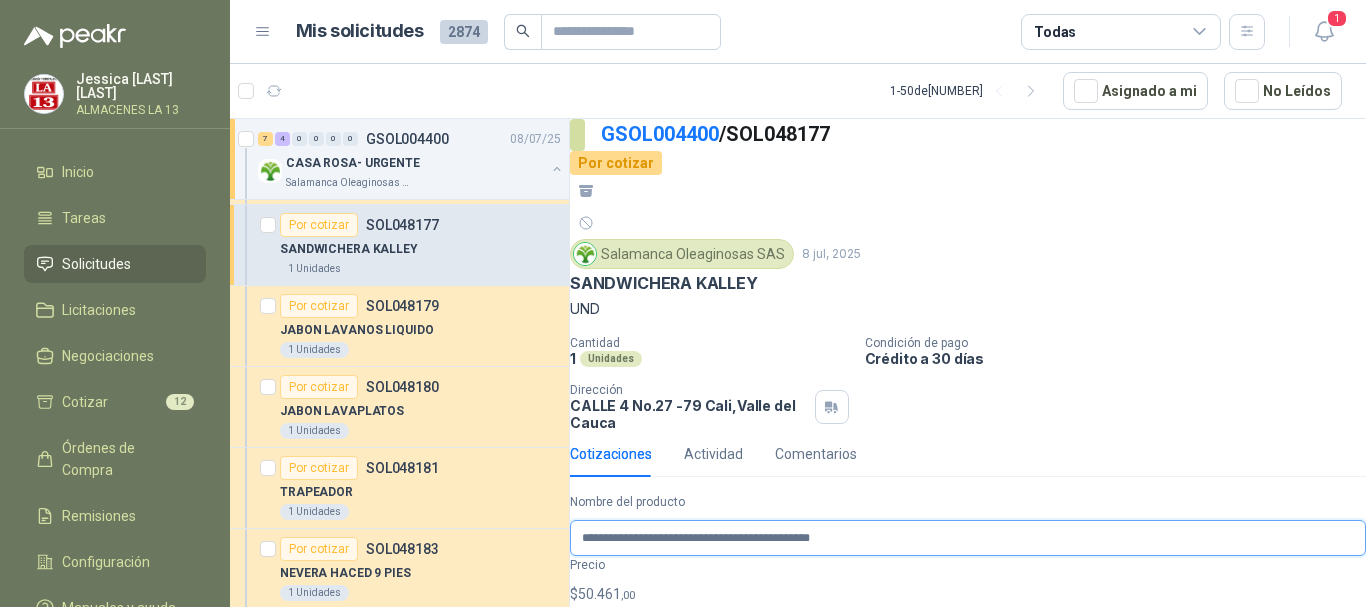 type on "**********" 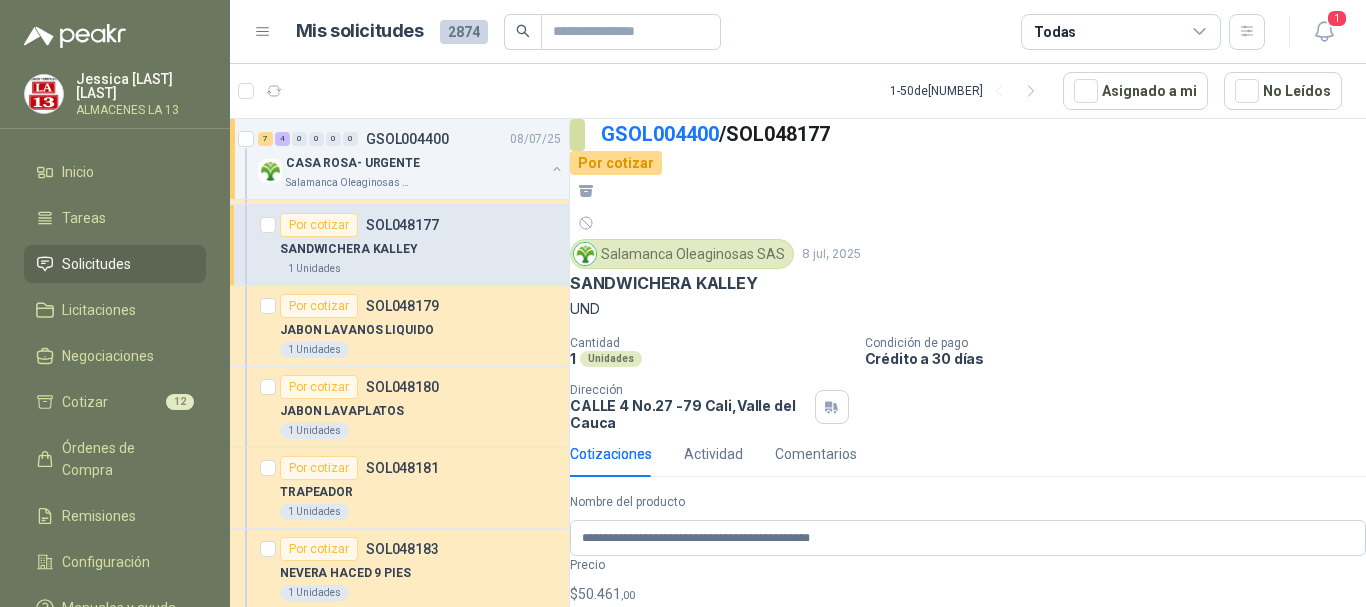 click on "Cargar archivo" at bounding box center (642, 864) 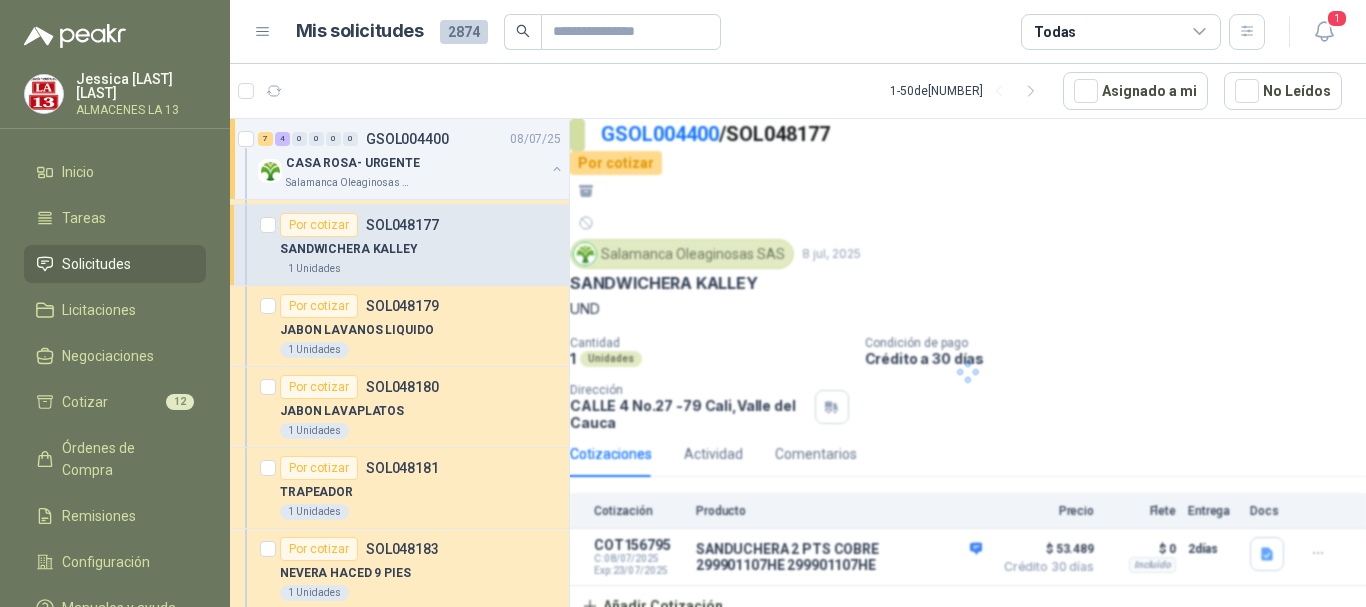 scroll, scrollTop: 0, scrollLeft: 0, axis: both 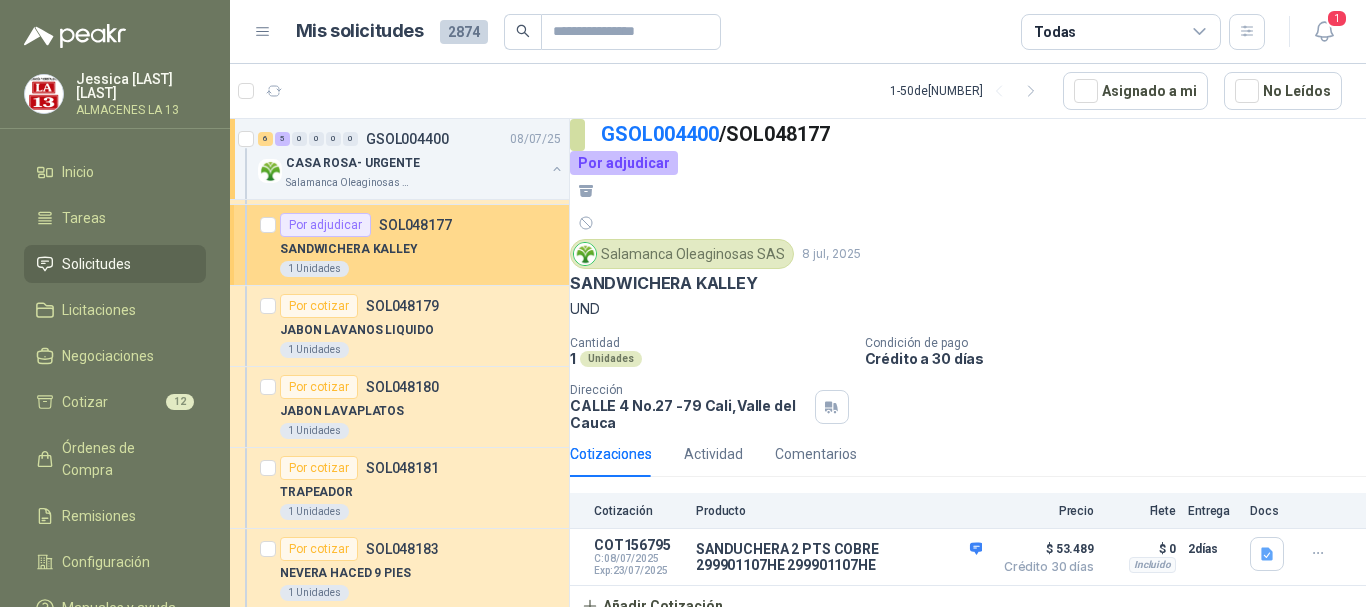 click on "SANDWICHERA KALLEY" at bounding box center [349, 249] 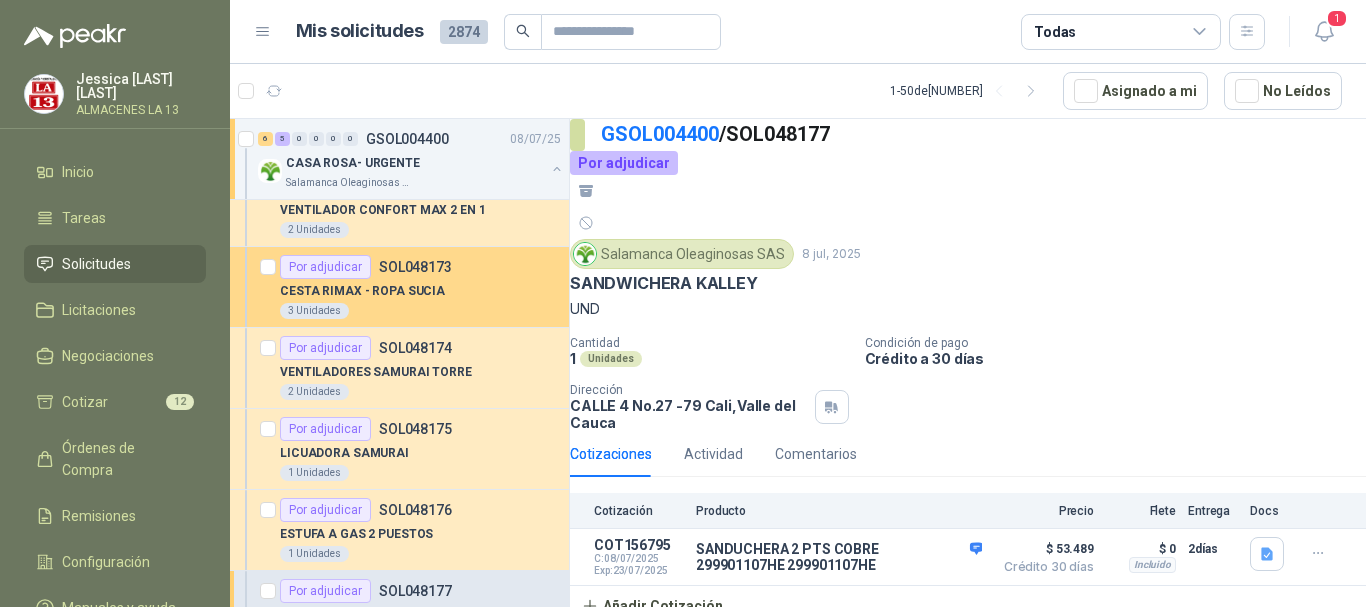 scroll, scrollTop: 0, scrollLeft: 0, axis: both 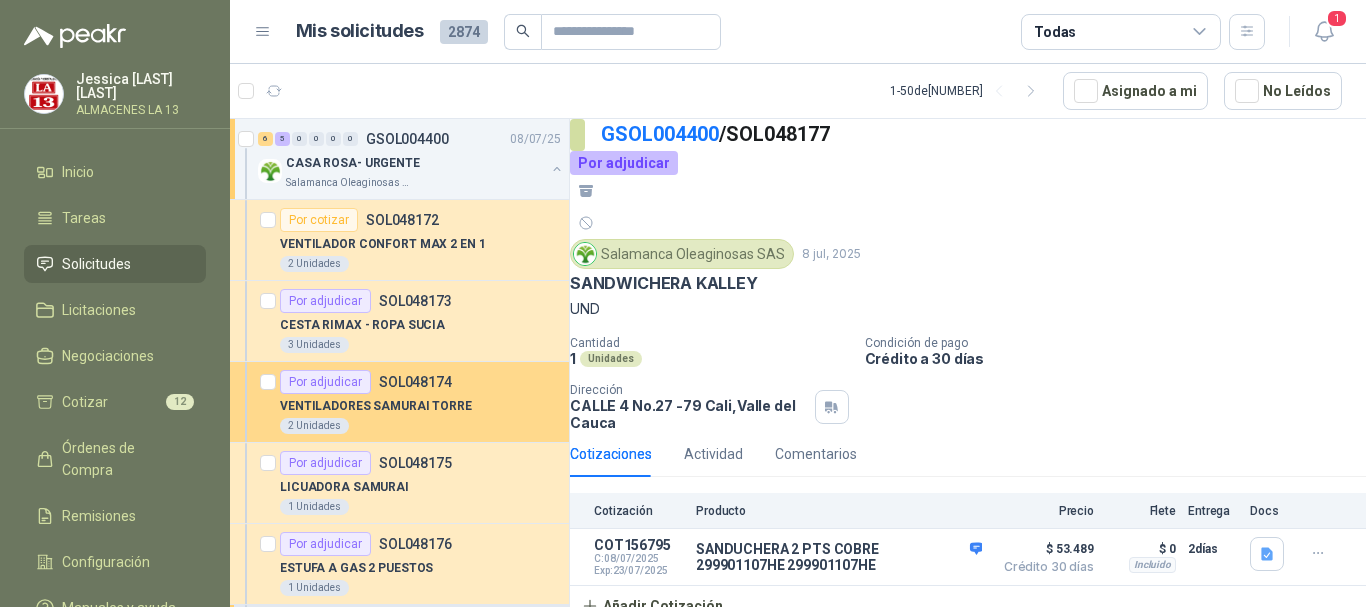 click on "2   Unidades" at bounding box center (420, 426) 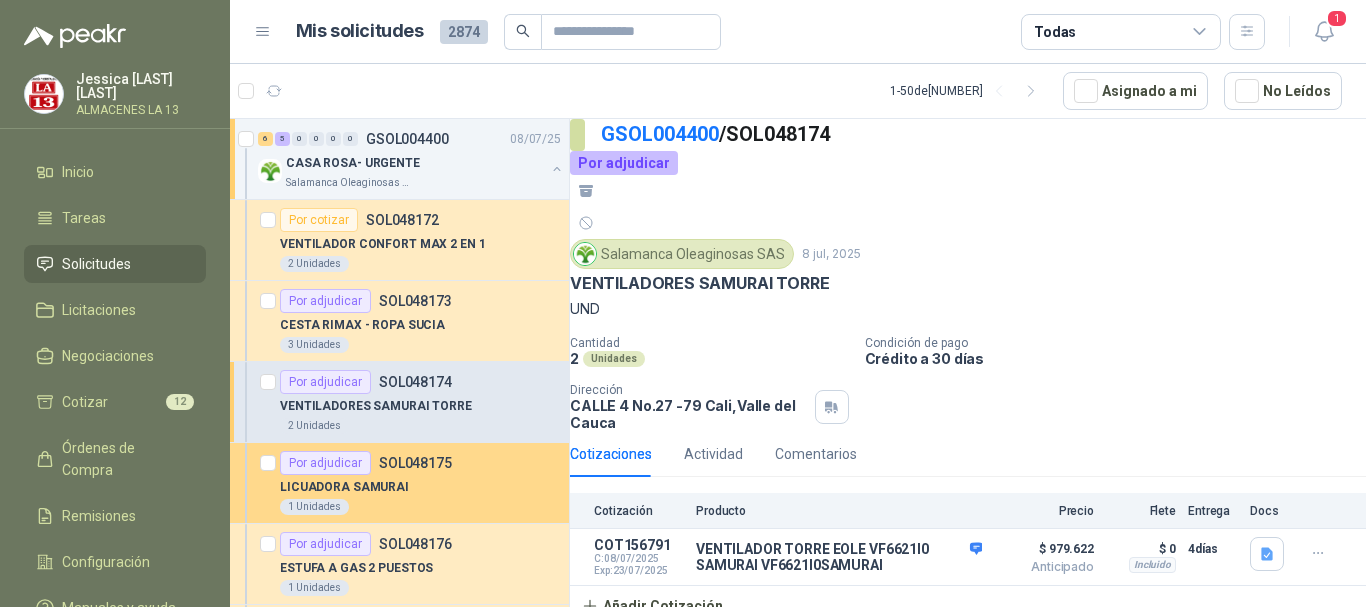 click on "LICUADORA SAMURAI" at bounding box center (344, 487) 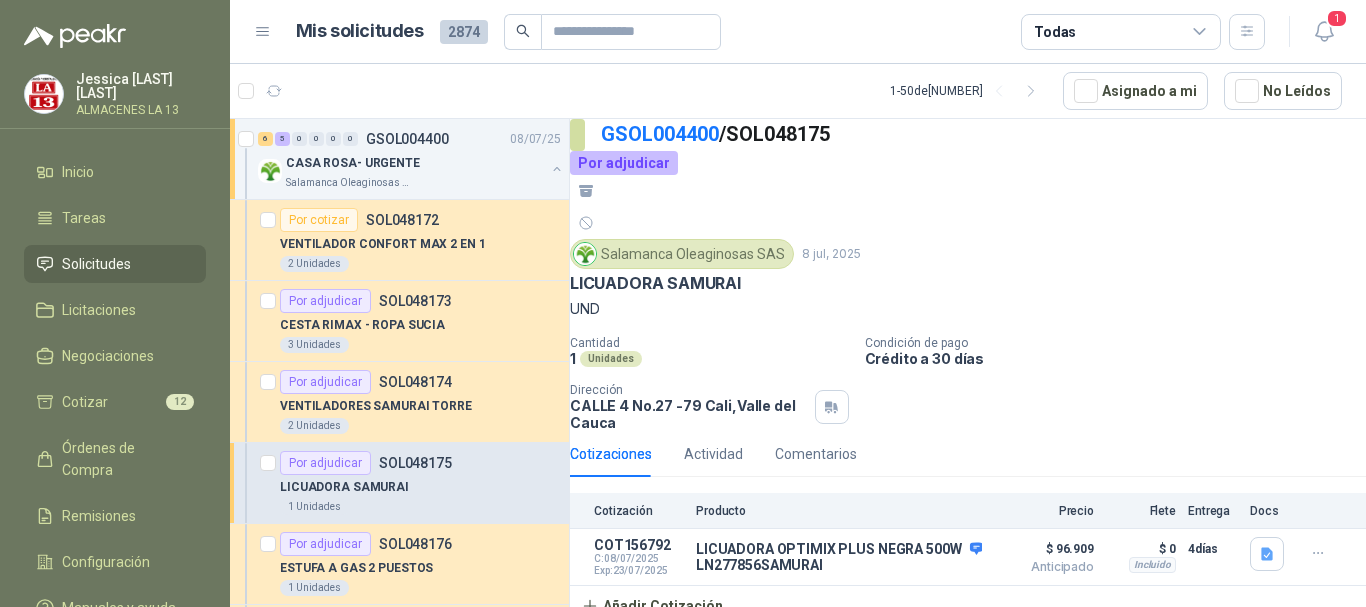 click on "Salamanca Oleaginosas SAS 8 jul, 2025   LICUADORA SAMURAI UND Cantidad 1   Unidades Condición de pago Crédito a 30 días Dirección CALLE 4 No.27 -79   Cali ,  [STATE]" at bounding box center (968, 335) 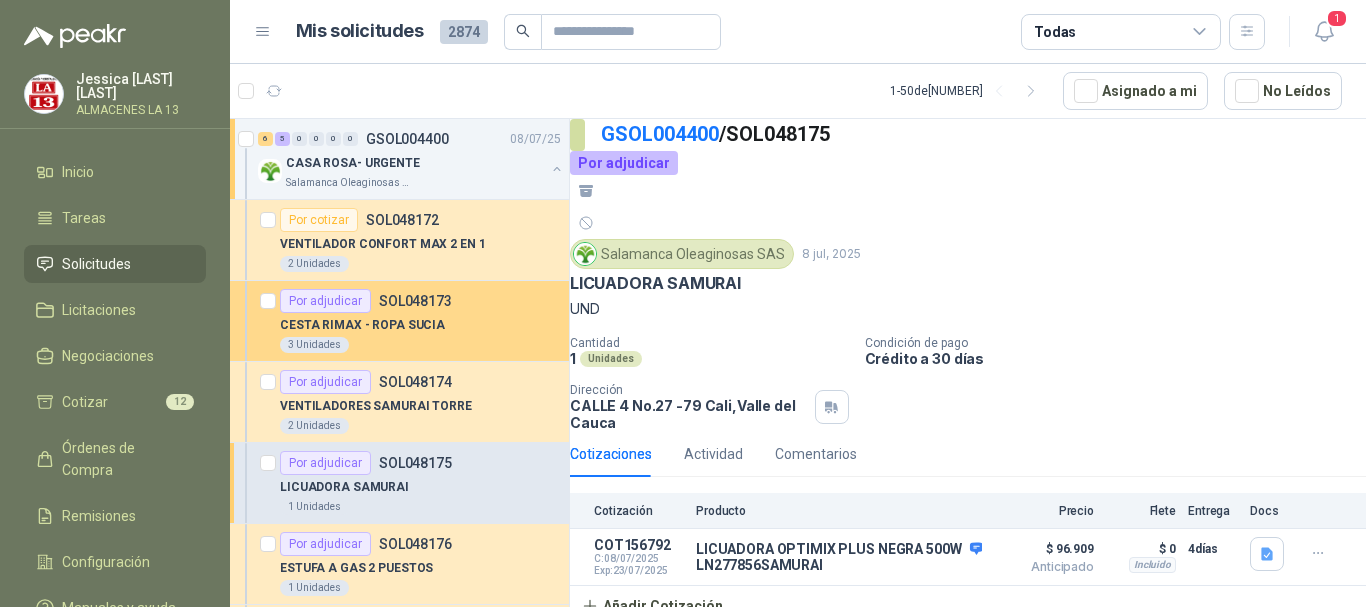 click on "CESTA RIMAX  - ROPA SUCIA" at bounding box center [362, 325] 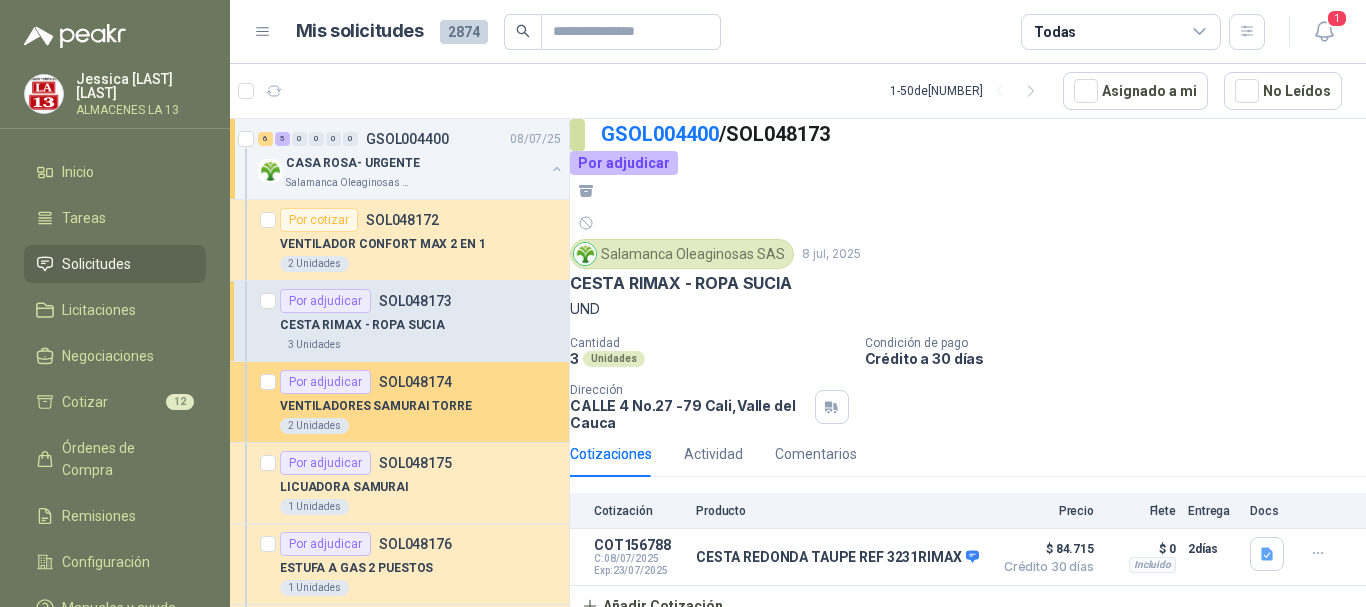click on "Por adjudicar SOL048174" at bounding box center (366, 382) 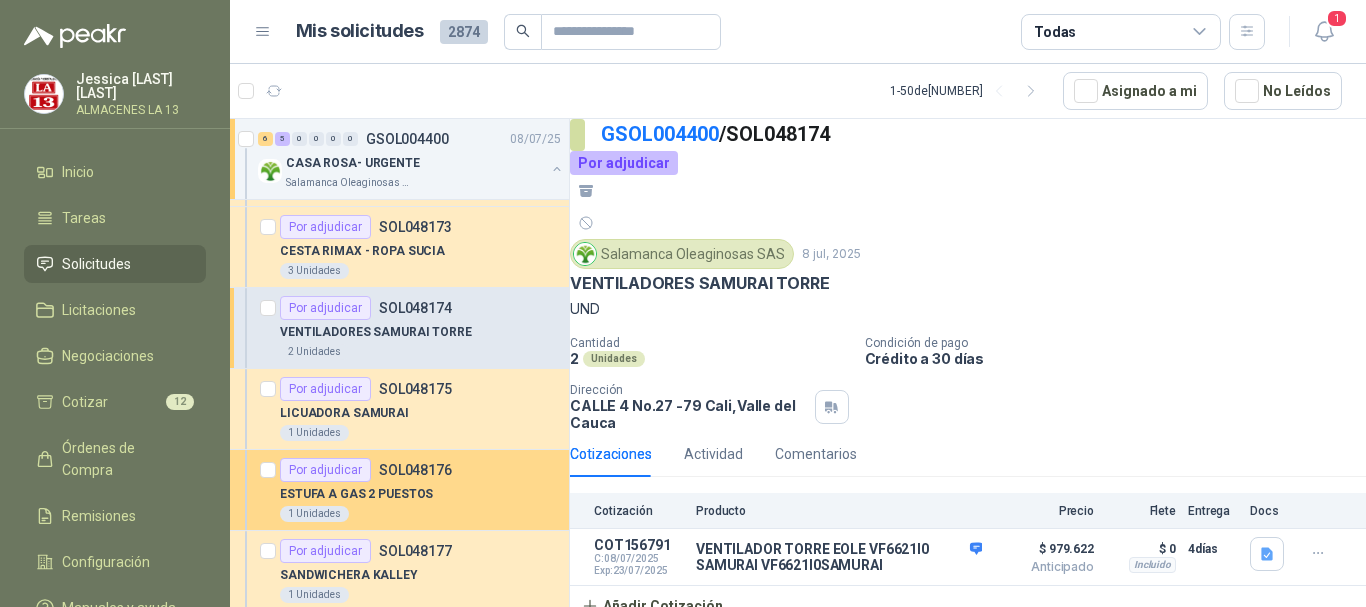 scroll, scrollTop: 200, scrollLeft: 0, axis: vertical 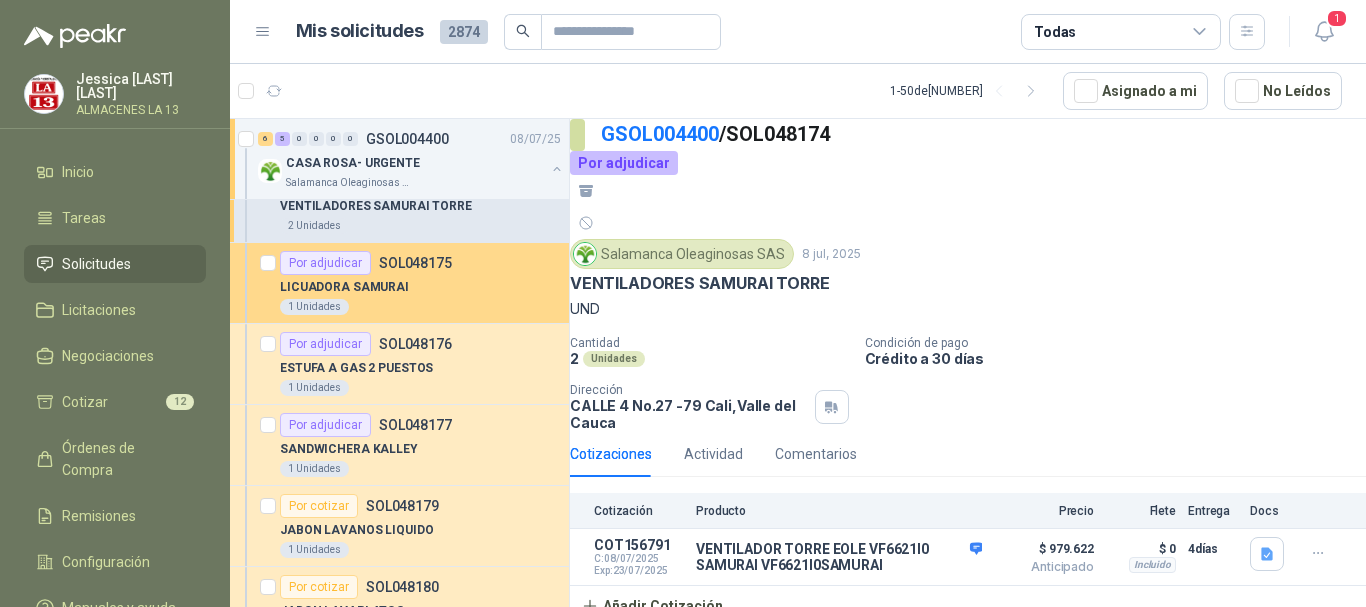 click on "LICUADORA SAMURAI" at bounding box center [344, 287] 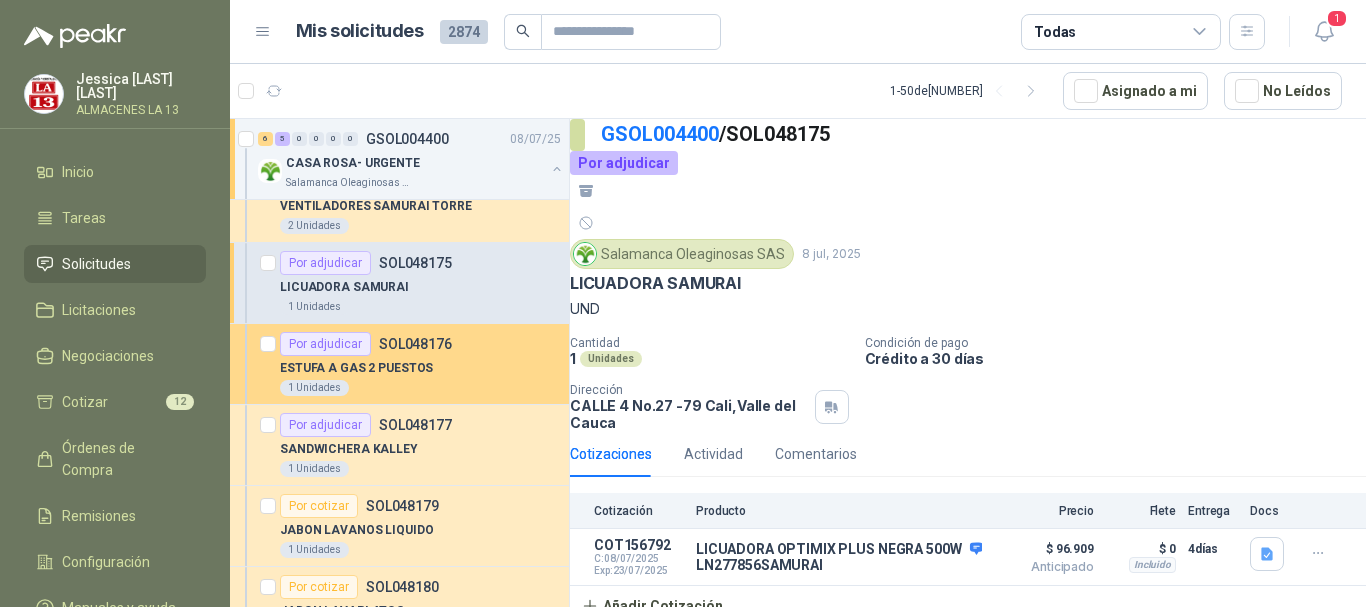 click on "ESTUFA A GAS 2 PUESTOS" at bounding box center (356, 368) 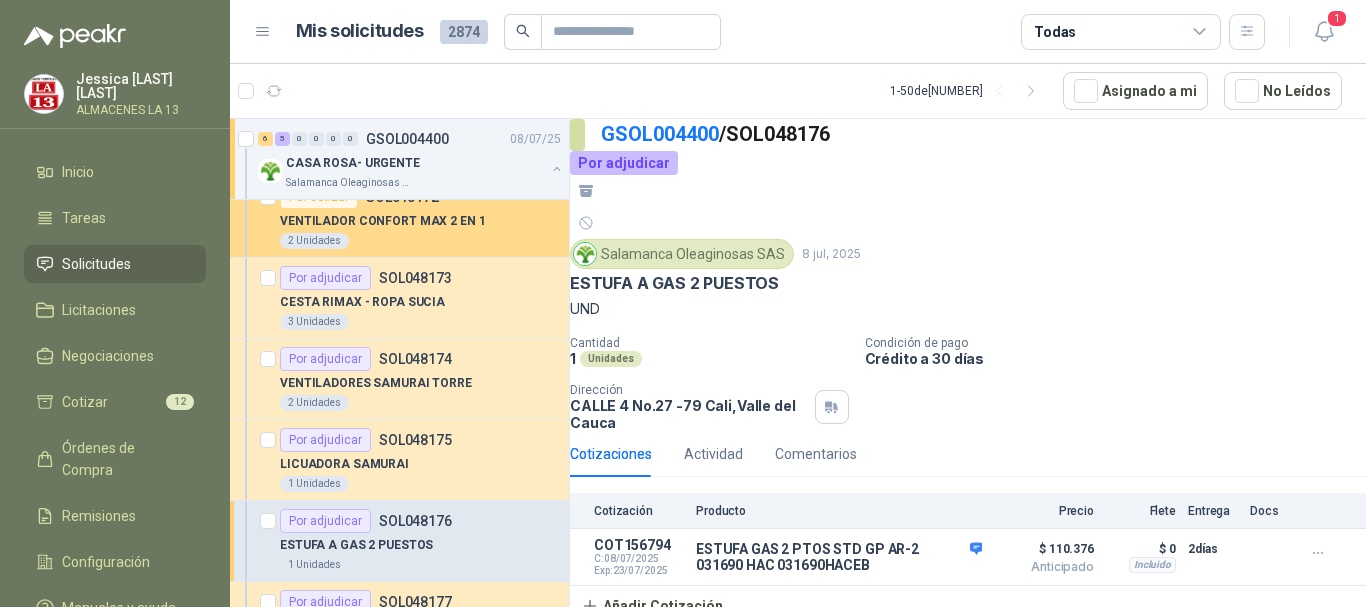 scroll, scrollTop: 0, scrollLeft: 0, axis: both 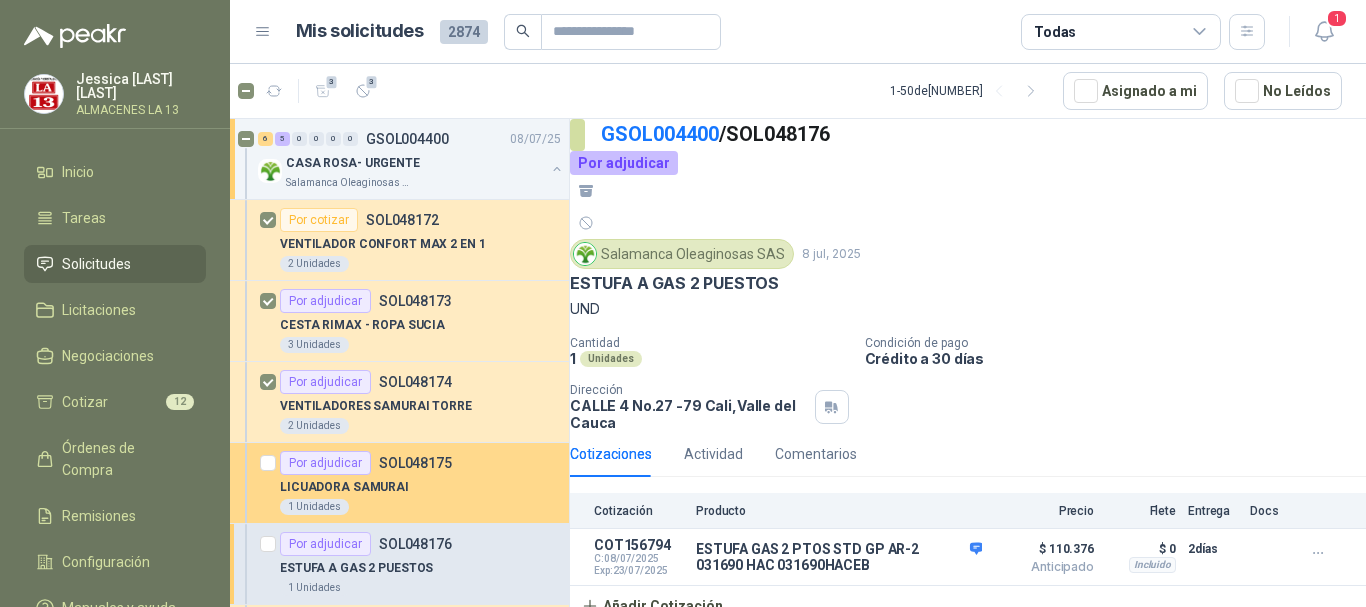 click at bounding box center (268, 483) 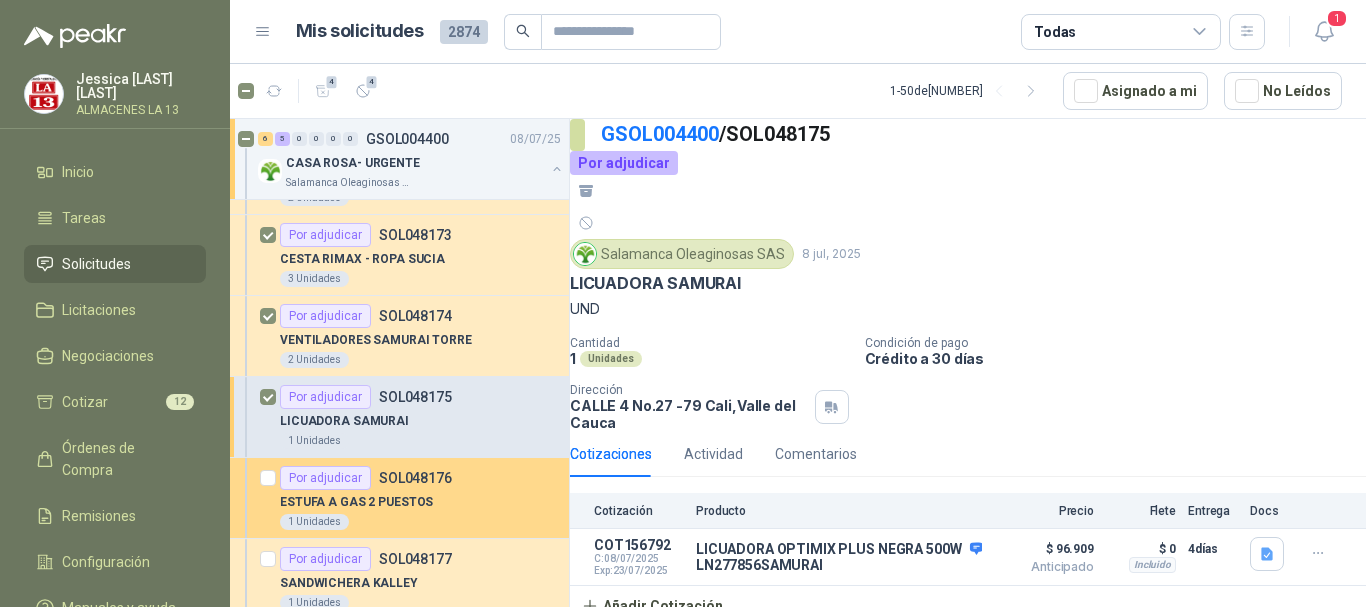 scroll, scrollTop: 100, scrollLeft: 0, axis: vertical 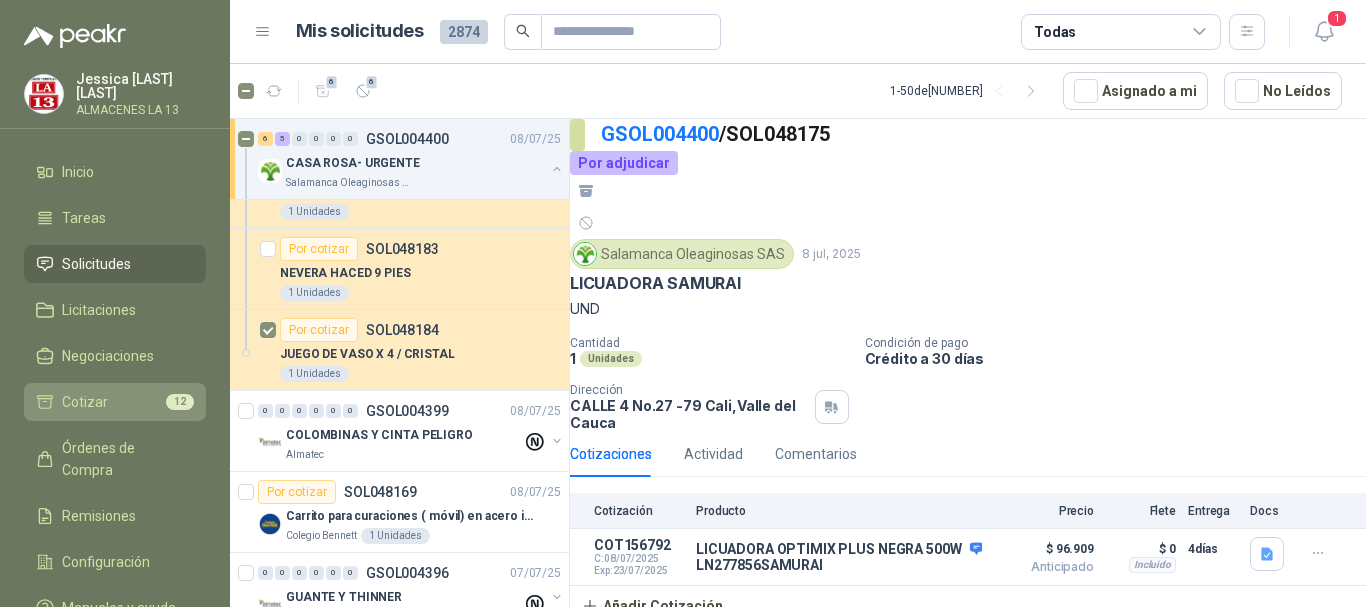 click on "Cotizar 12" at bounding box center (115, 402) 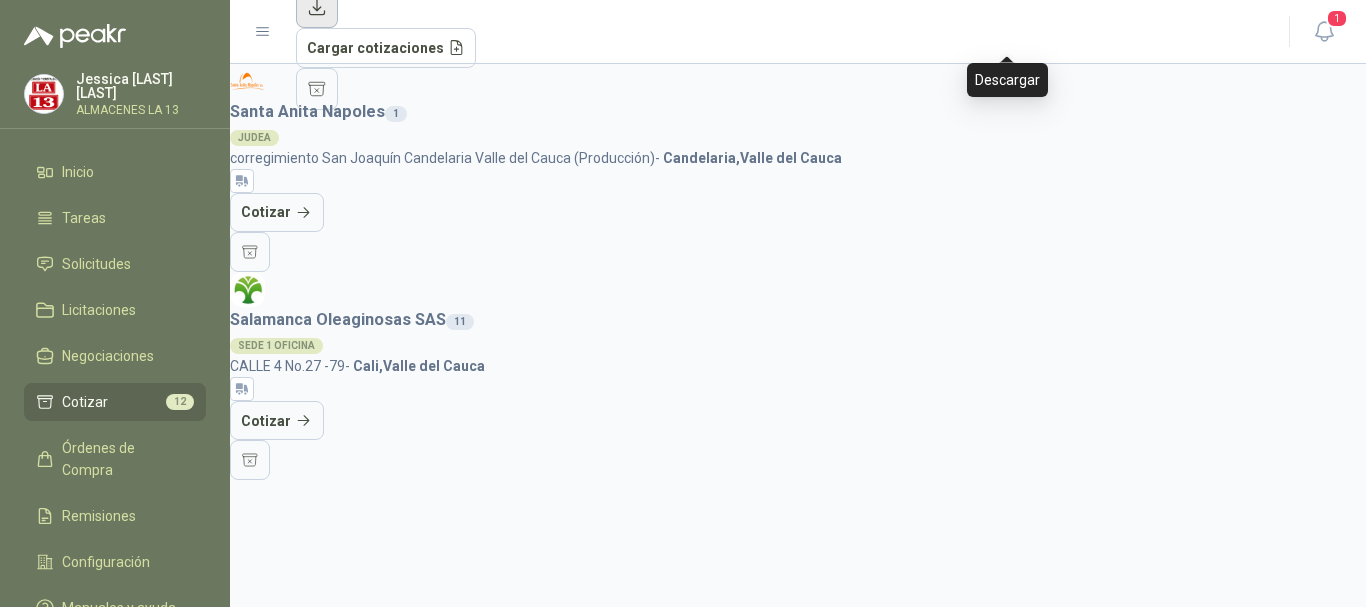 click at bounding box center [317, 7] 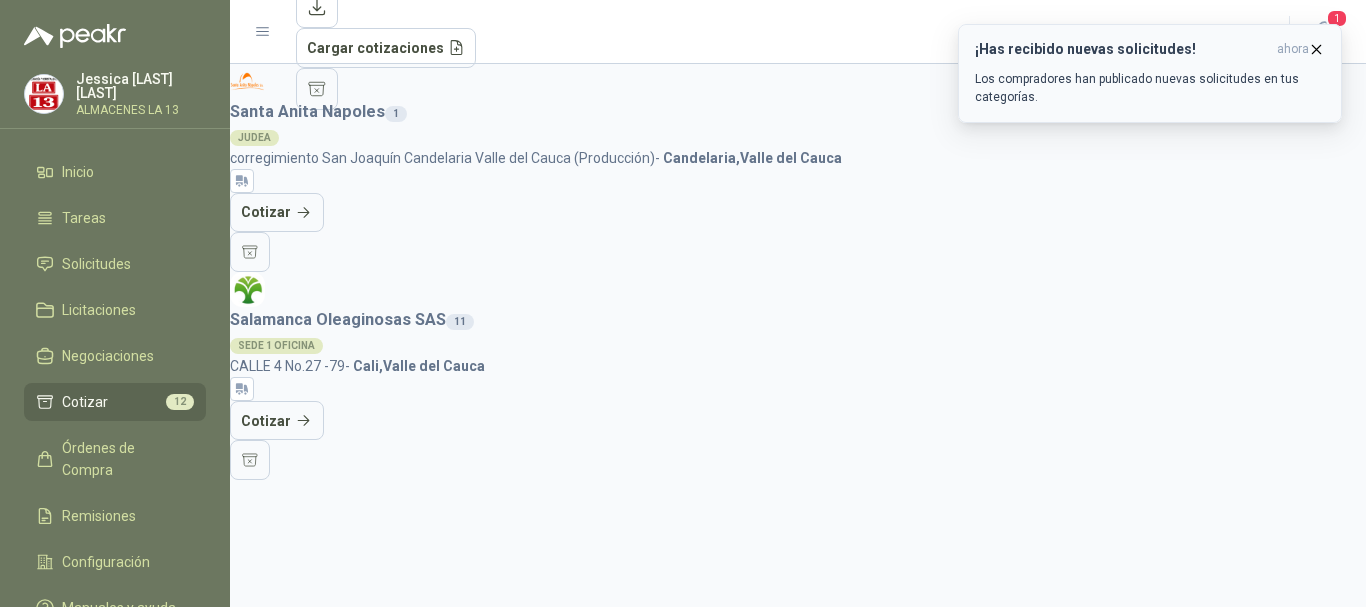 click at bounding box center (1316, 49) 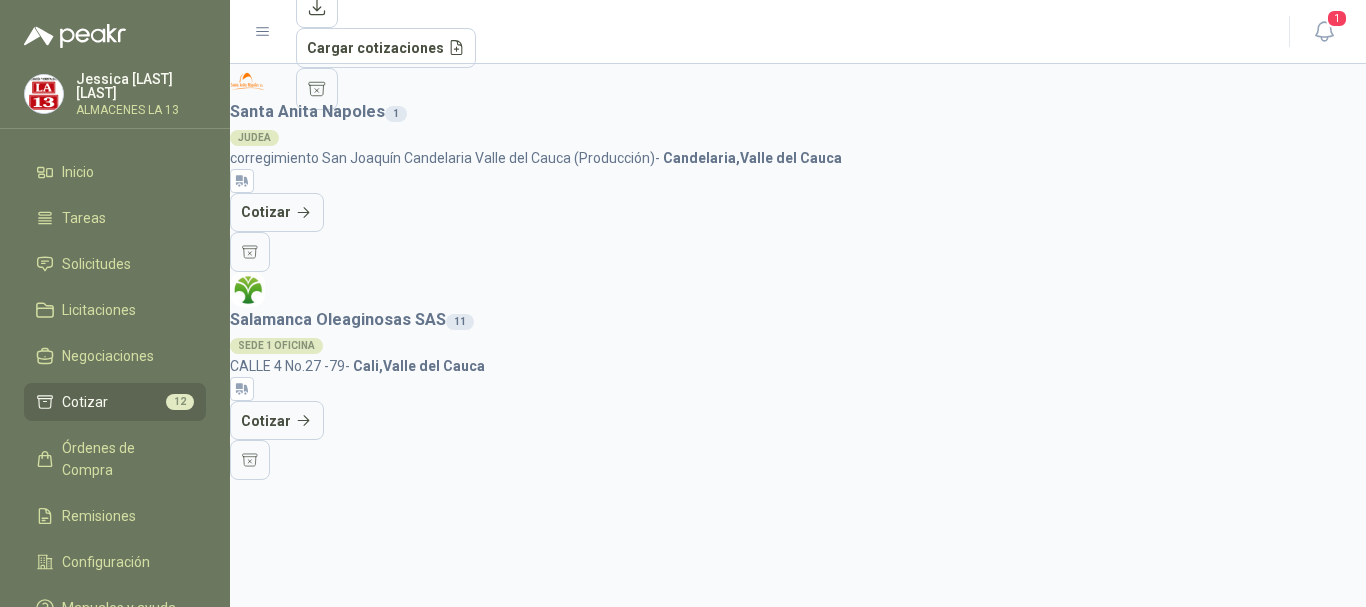 click on "Santa Anita Napoles 1 JUDEA corregimiento San Joaquín Candelaria Valle del Cauca (Producción)  -   Candelaria ,  [STATE] Cotizar    Salamanca Oleaginosas SAS 11 SEDE 1 OFICINA CALLE 4 No.27 -79  -   Cali ,  [STATE] Cotizar" at bounding box center [798, 272] 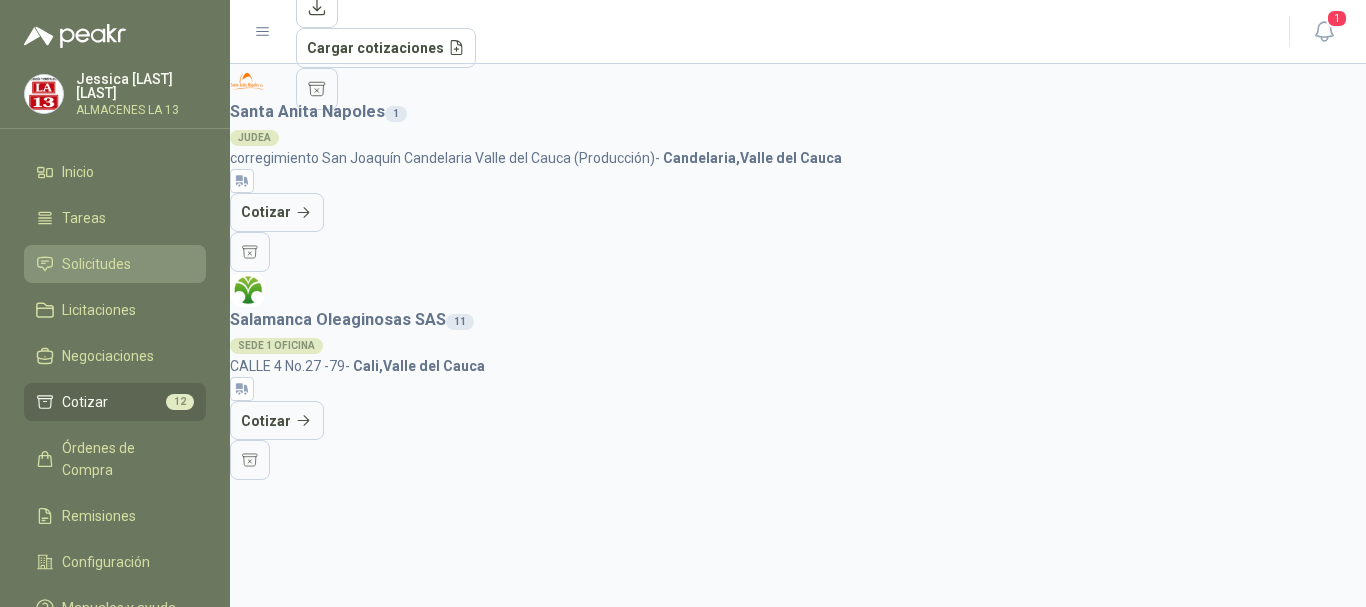 click on "Solicitudes" at bounding box center (96, 264) 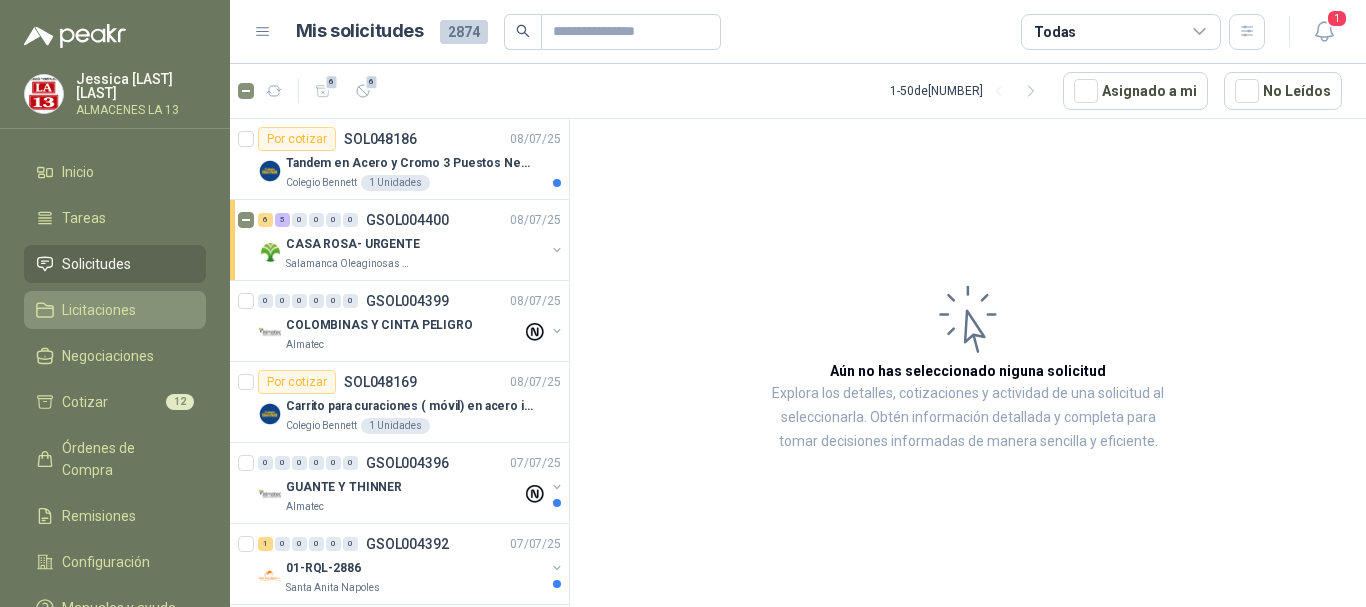 click on "Licitaciones" at bounding box center (99, 310) 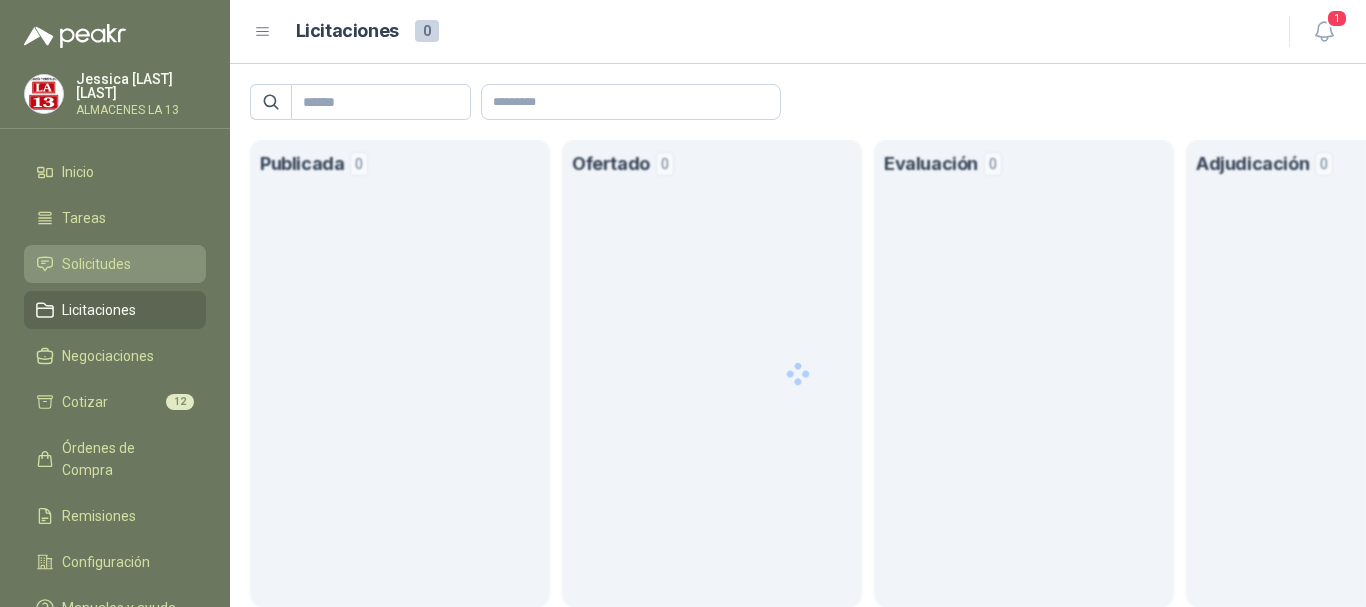 click on "Solicitudes" at bounding box center [96, 264] 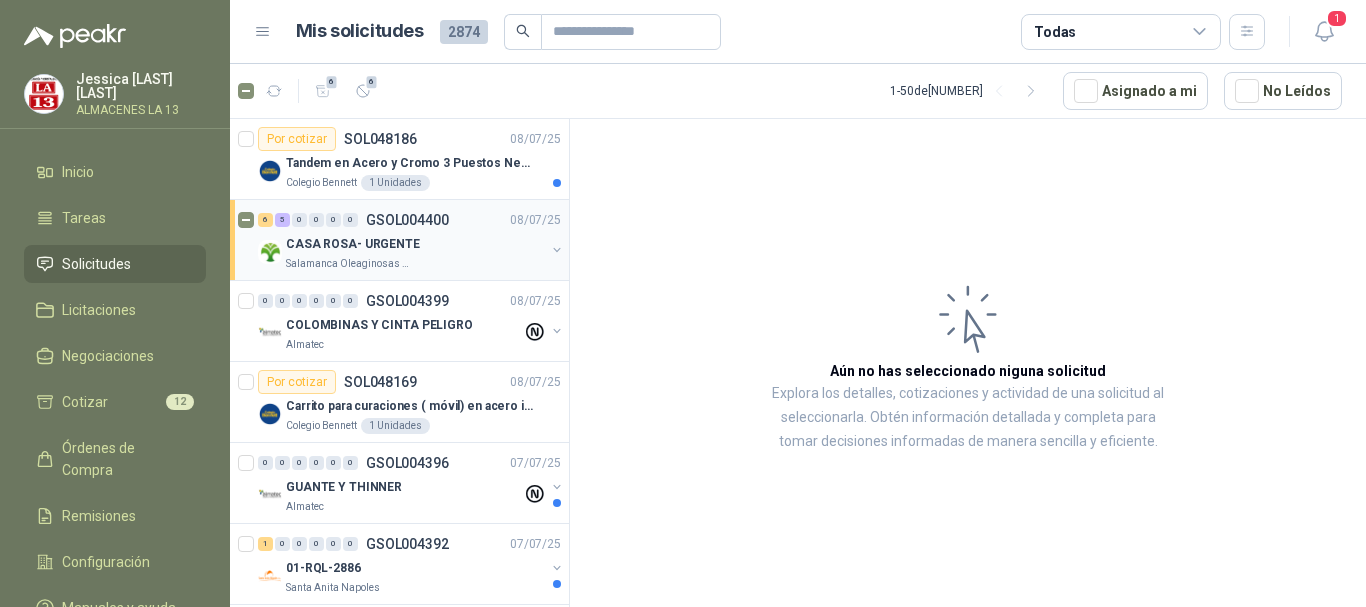 click on "6   5   0   0   0   0" at bounding box center [308, 220] 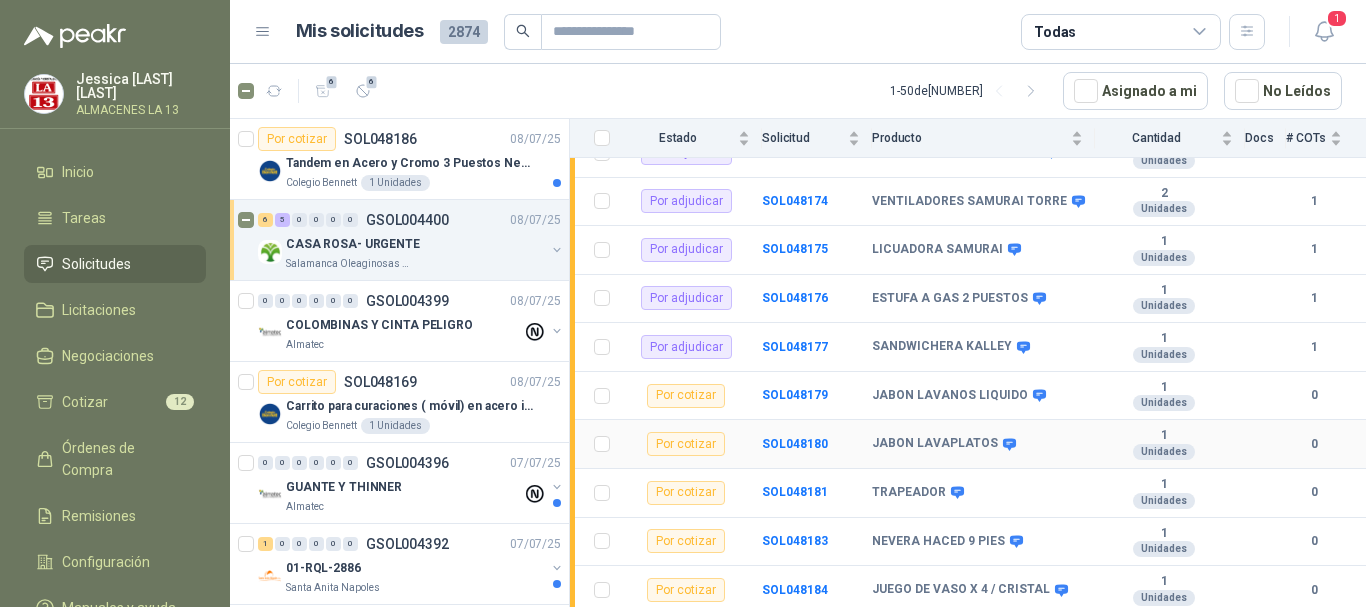 scroll, scrollTop: 307, scrollLeft: 0, axis: vertical 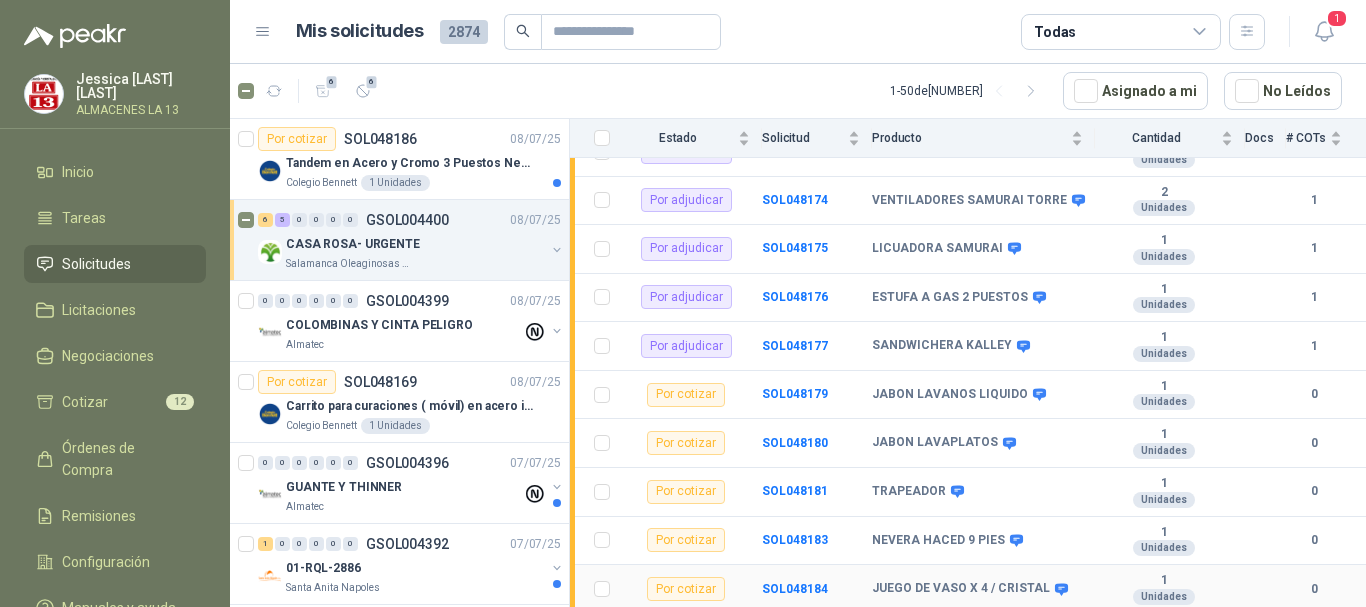 click on "Por cotizar" at bounding box center (686, 589) 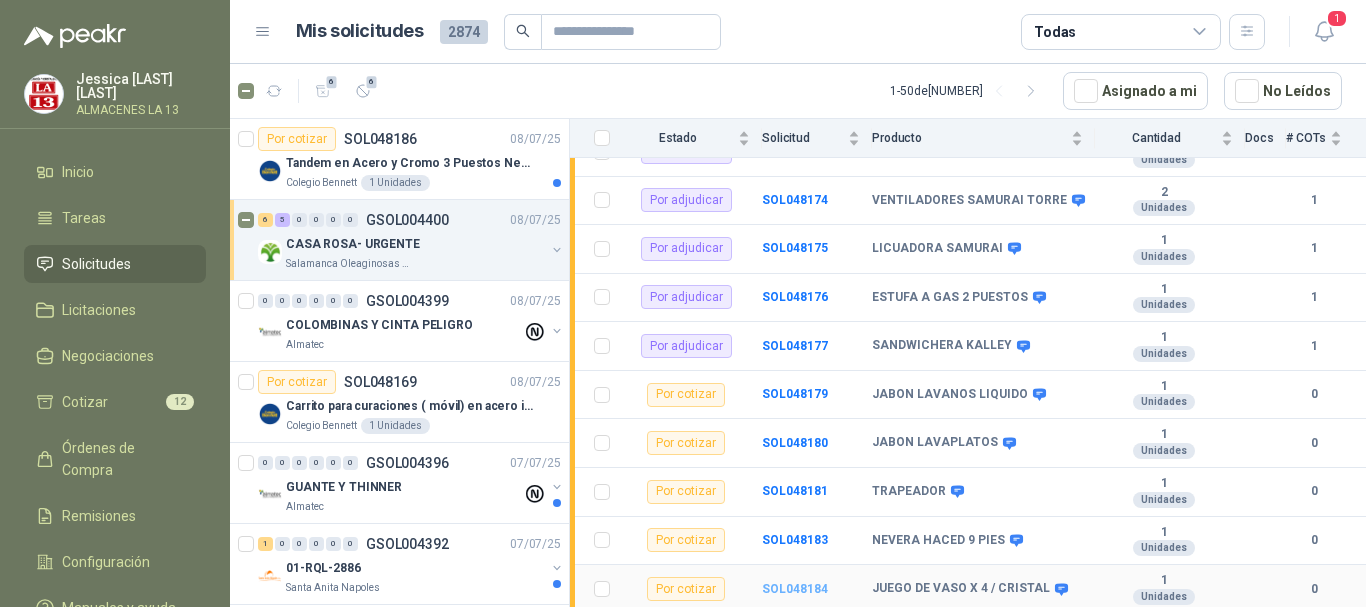 click on "SOL048184" at bounding box center (817, 589) 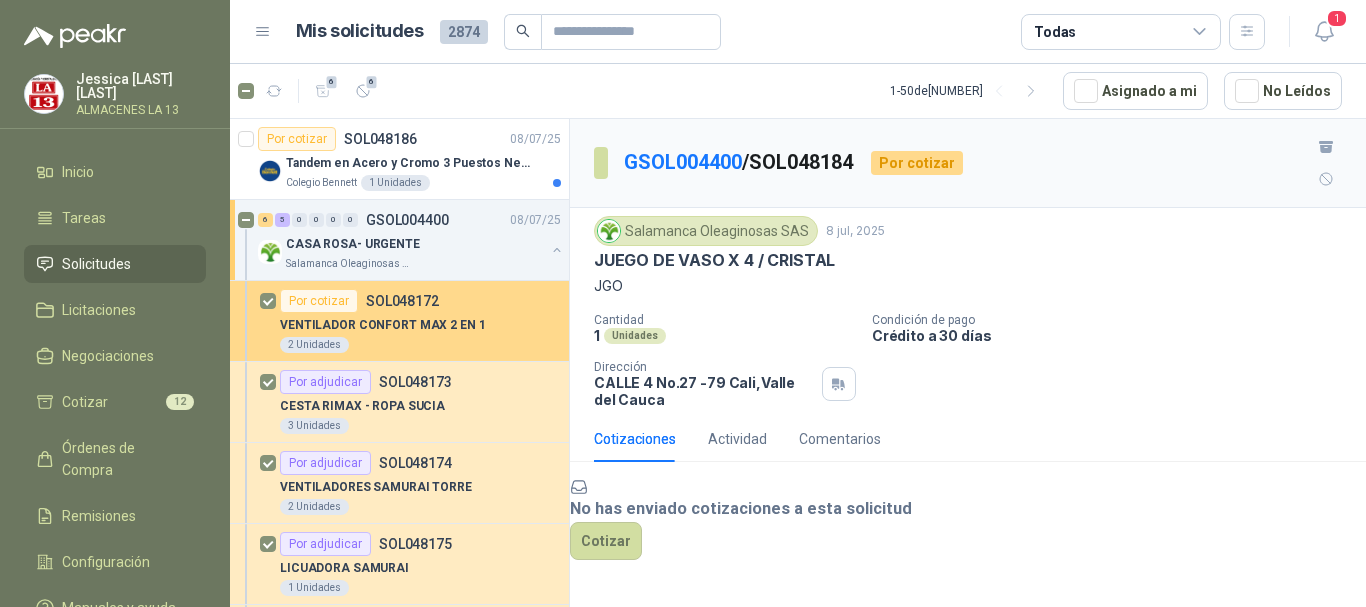 scroll, scrollTop: 0, scrollLeft: 0, axis: both 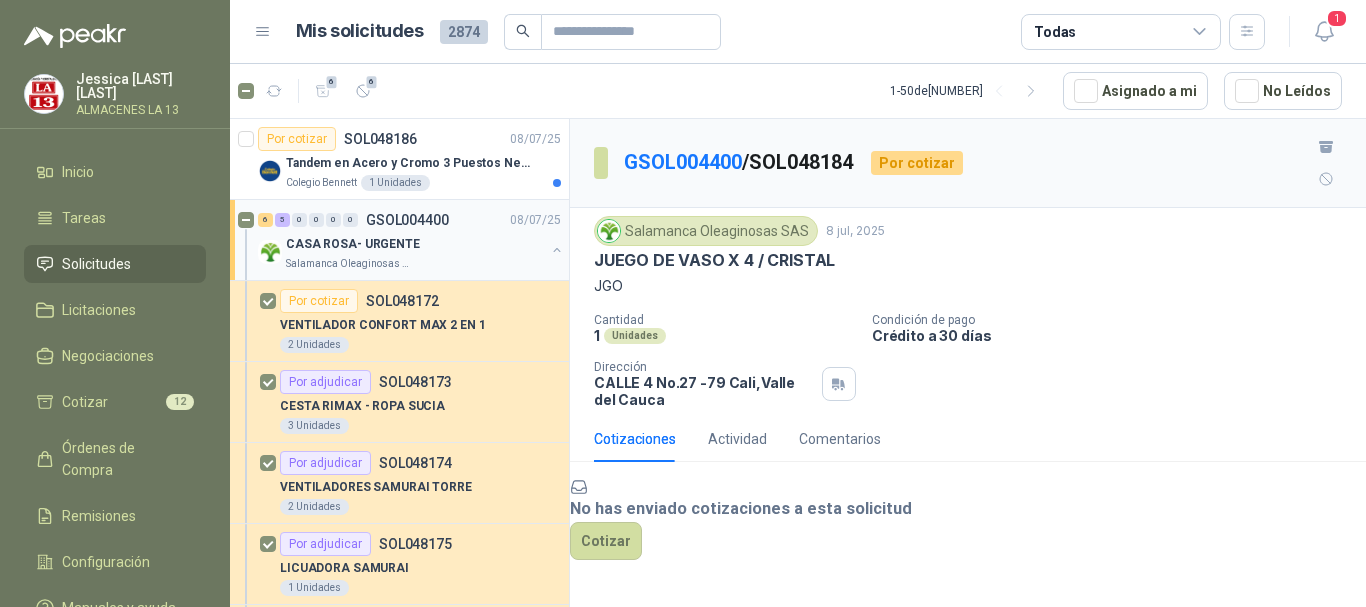click on "CASA ROSA- URGENTE" at bounding box center (353, 244) 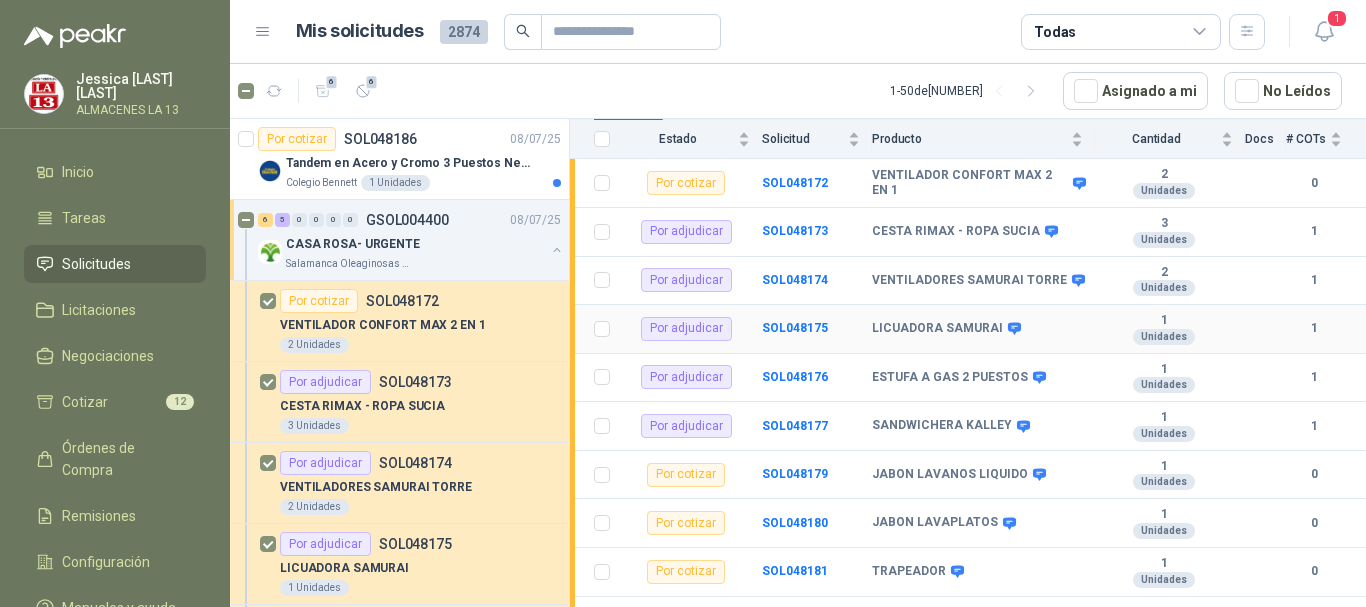 scroll, scrollTop: 200, scrollLeft: 0, axis: vertical 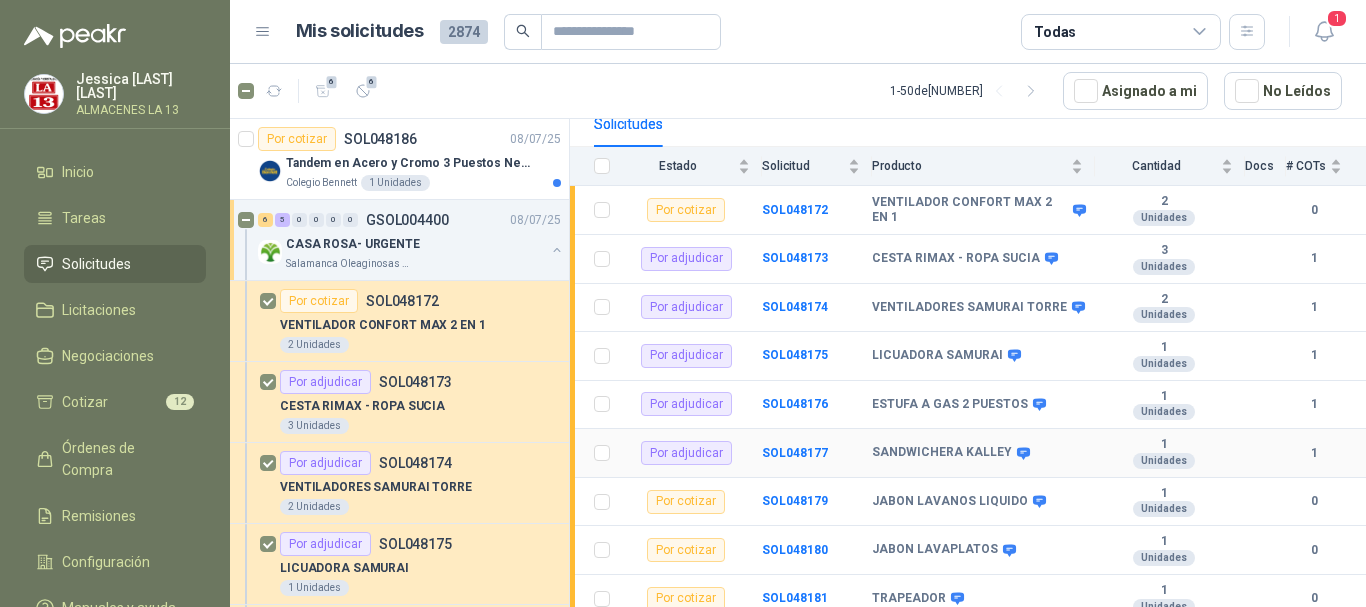 click on "SANDWICHERA KALLEY" at bounding box center (942, 453) 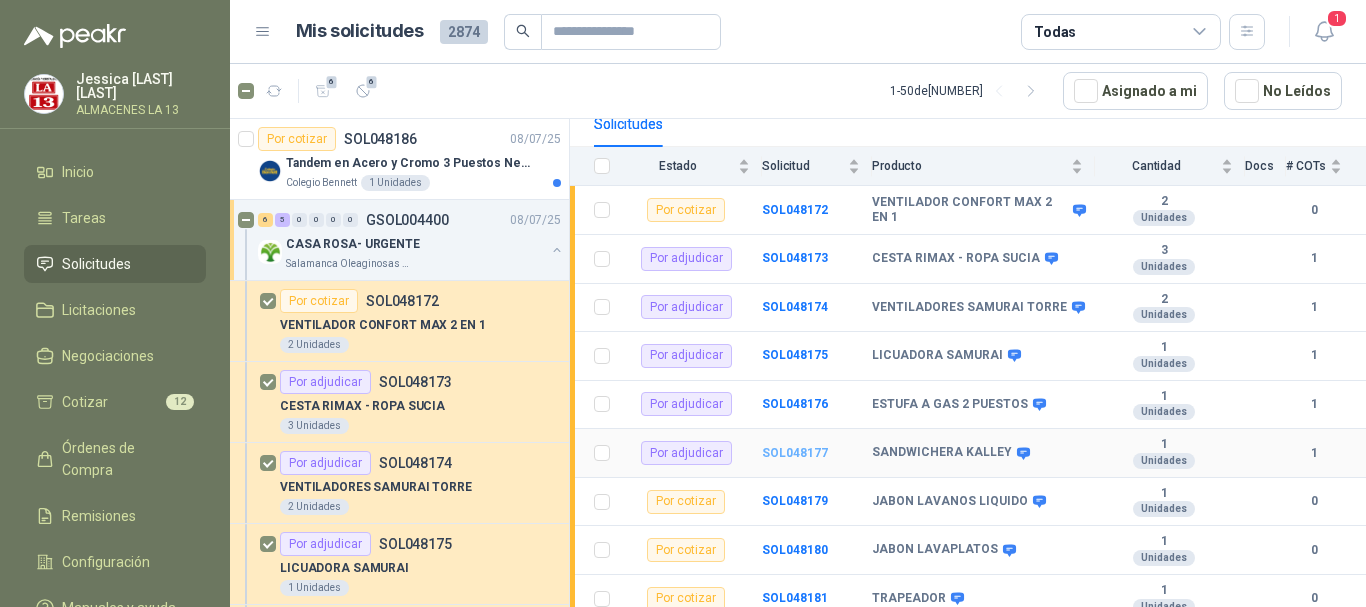 click on "SOL048177" at bounding box center [795, 453] 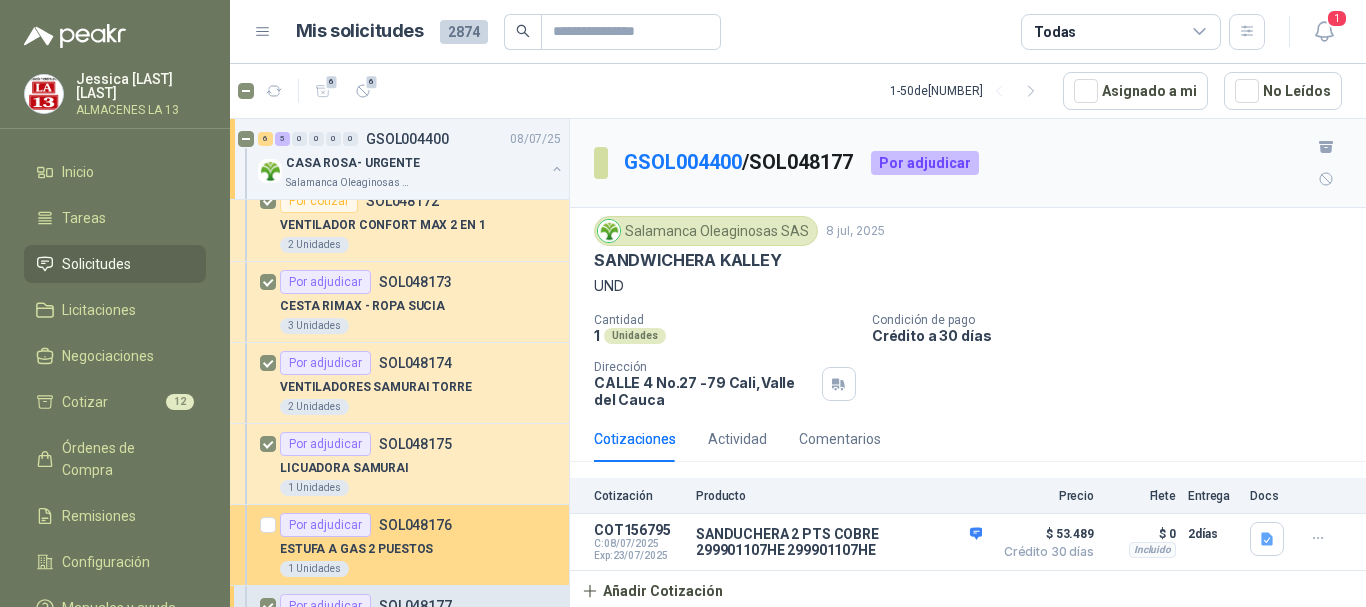 scroll, scrollTop: 200, scrollLeft: 0, axis: vertical 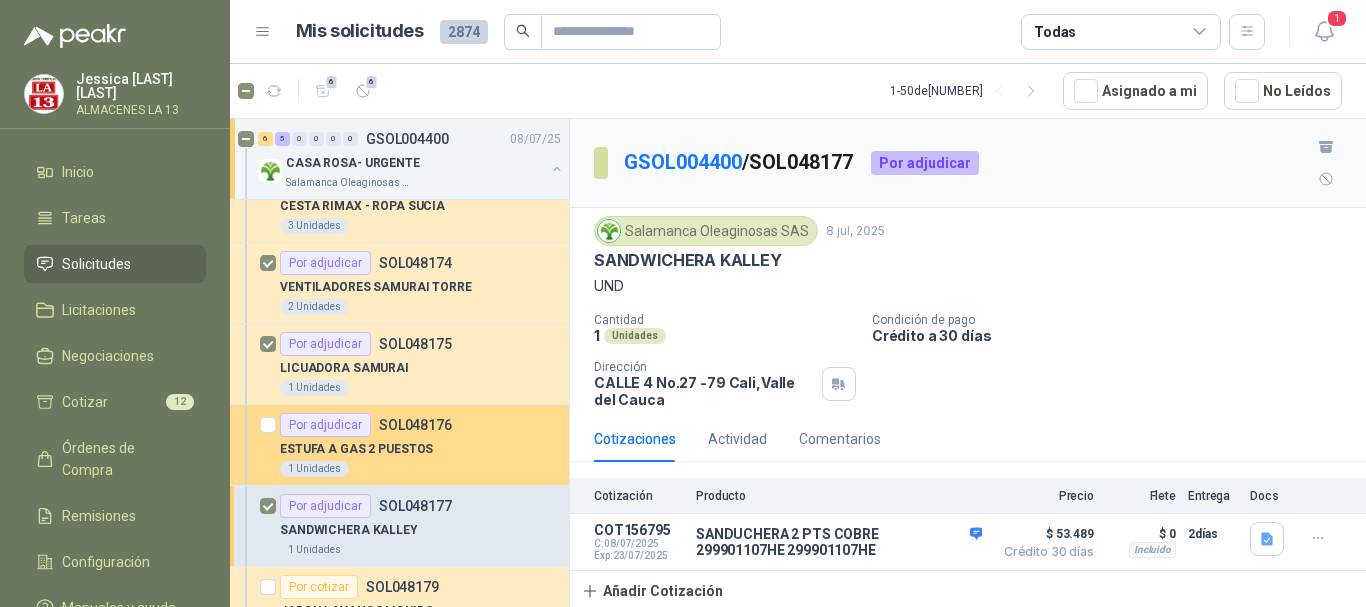 click on "ESTUFA A GAS 2 PUESTOS" at bounding box center (356, 449) 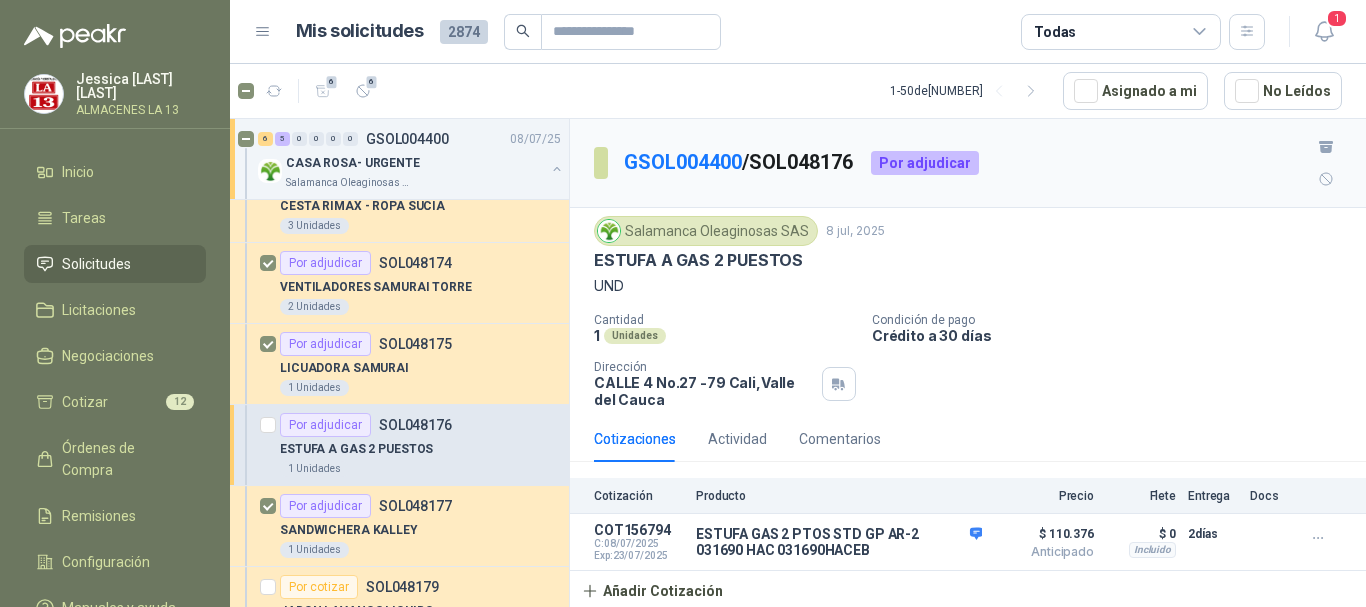 click on "Condición de pago" at bounding box center [725, 320] 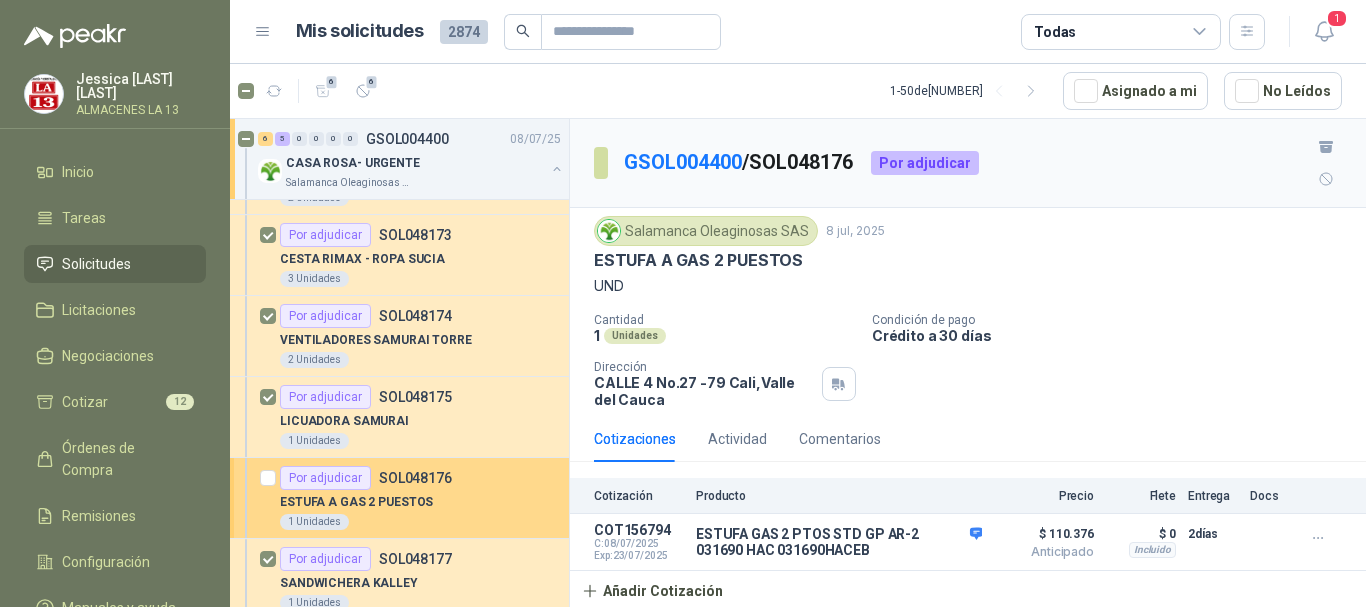 scroll, scrollTop: 0, scrollLeft: 0, axis: both 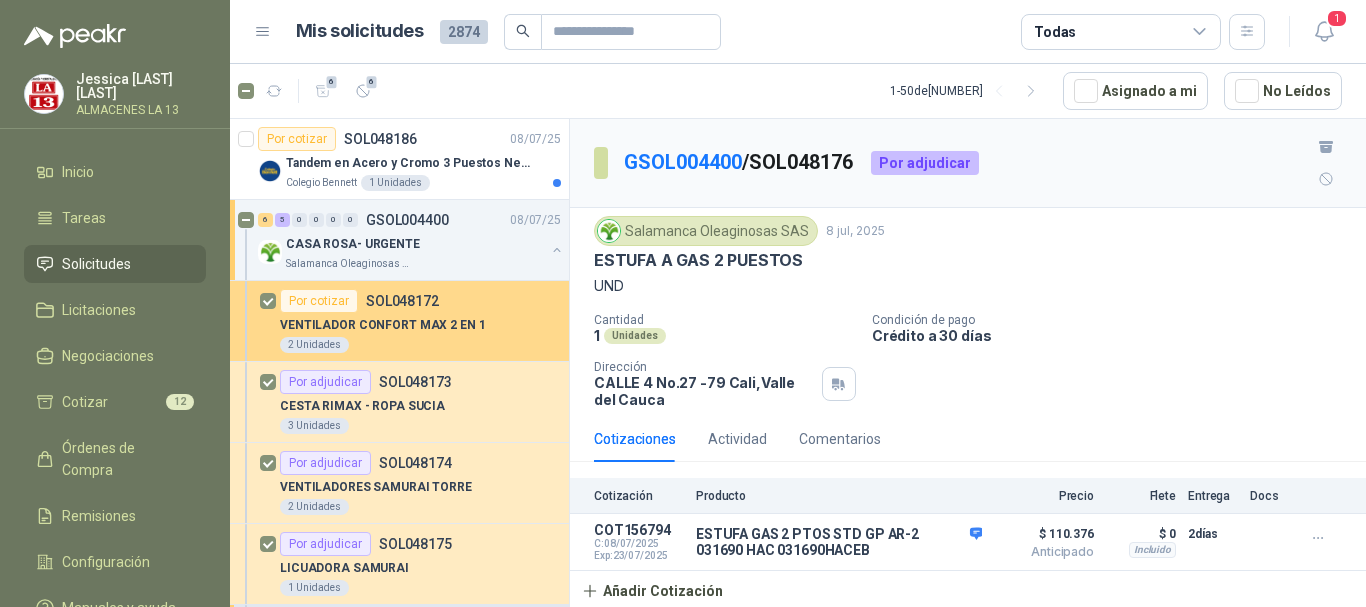 click on "VENTILADOR CONFORT MAX  2 EN 1" at bounding box center (383, 325) 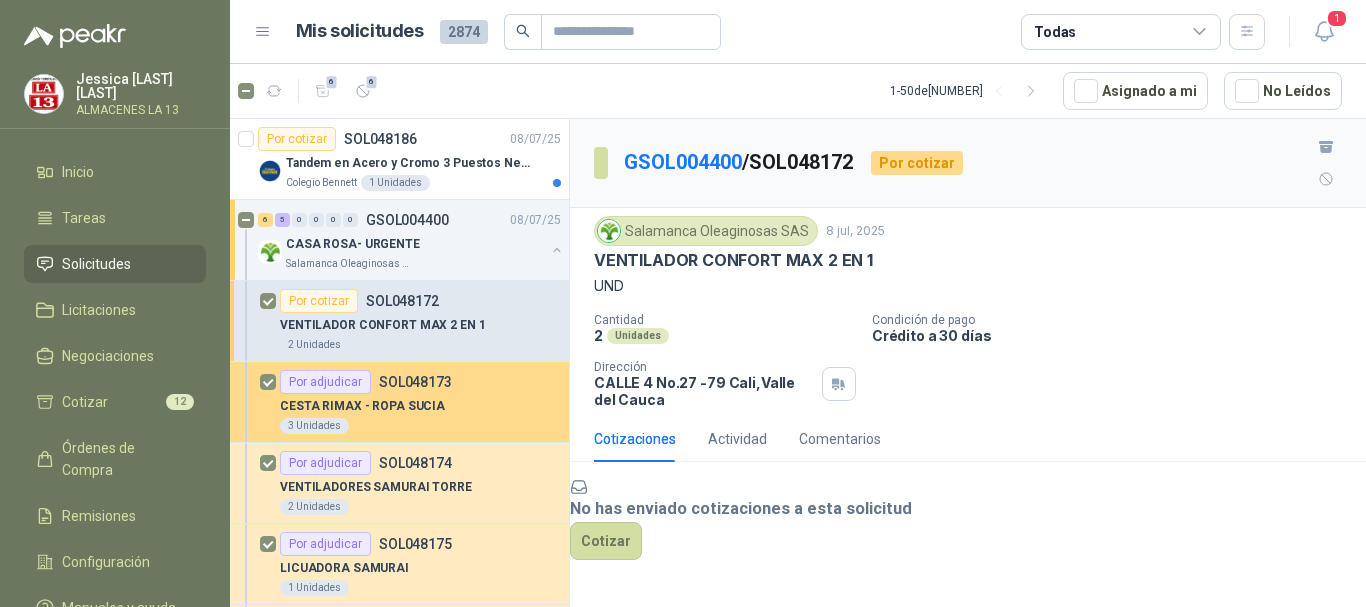click on "Por adjudicar SOL048173" at bounding box center (366, 382) 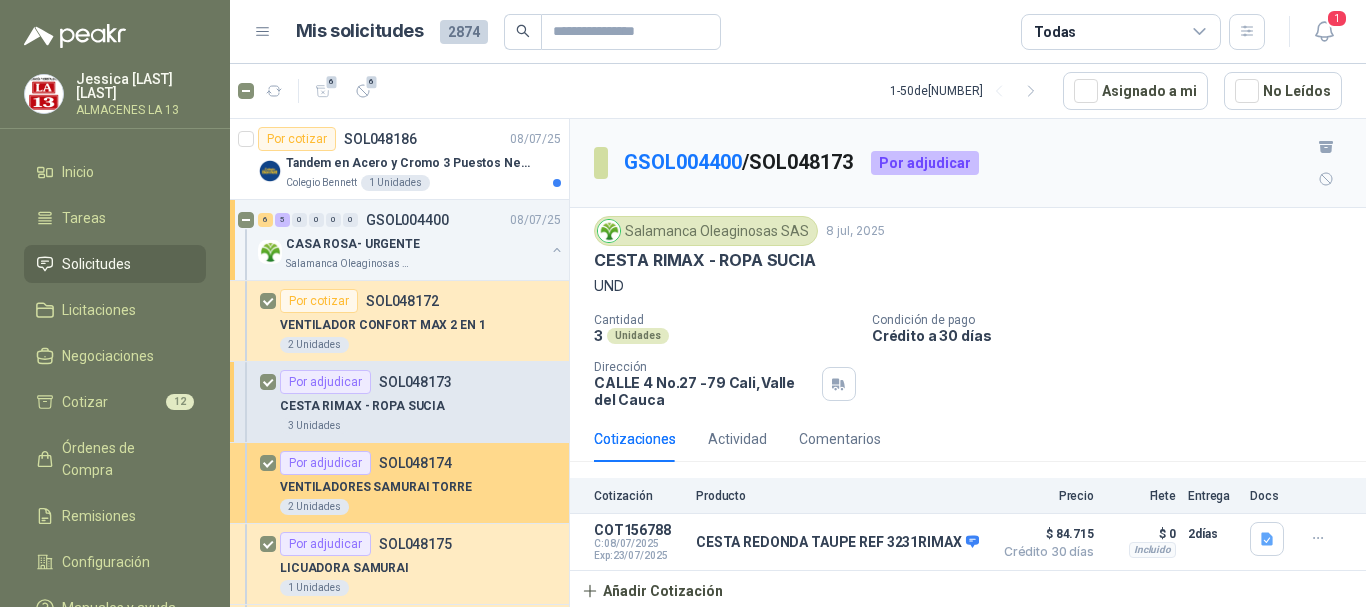 click on "SOL048174" at bounding box center [415, 463] 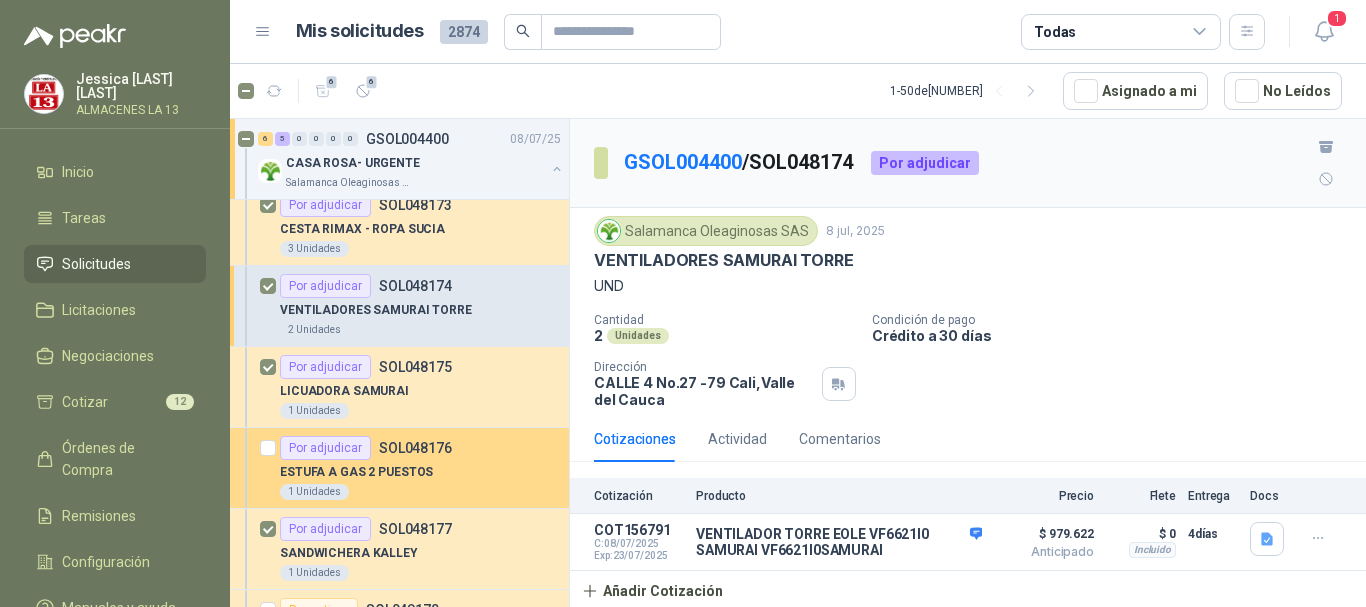scroll, scrollTop: 200, scrollLeft: 0, axis: vertical 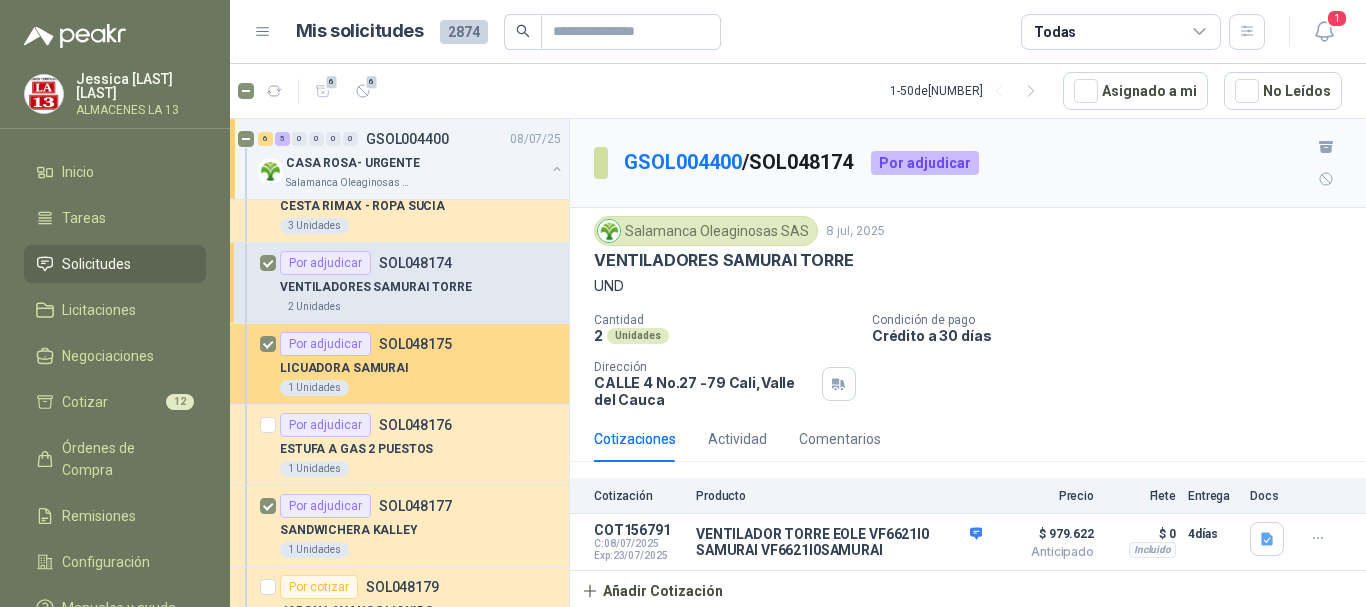 click on "SOL048175" at bounding box center (415, 344) 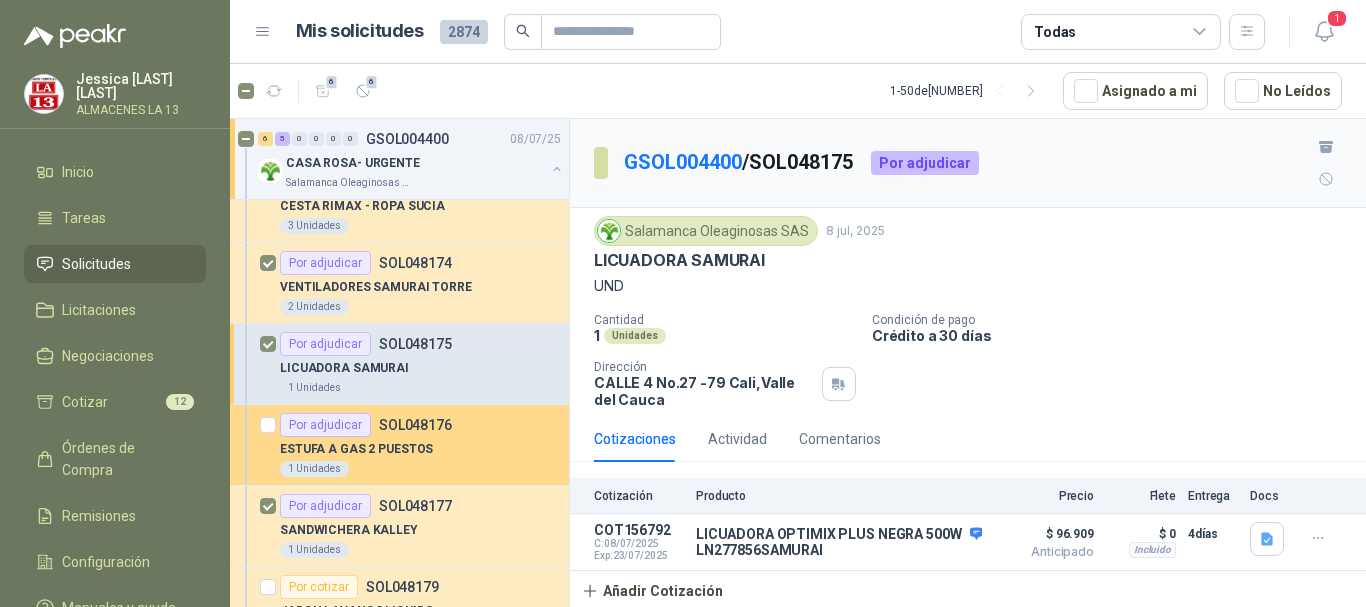 click on "SOL048176" at bounding box center [415, 425] 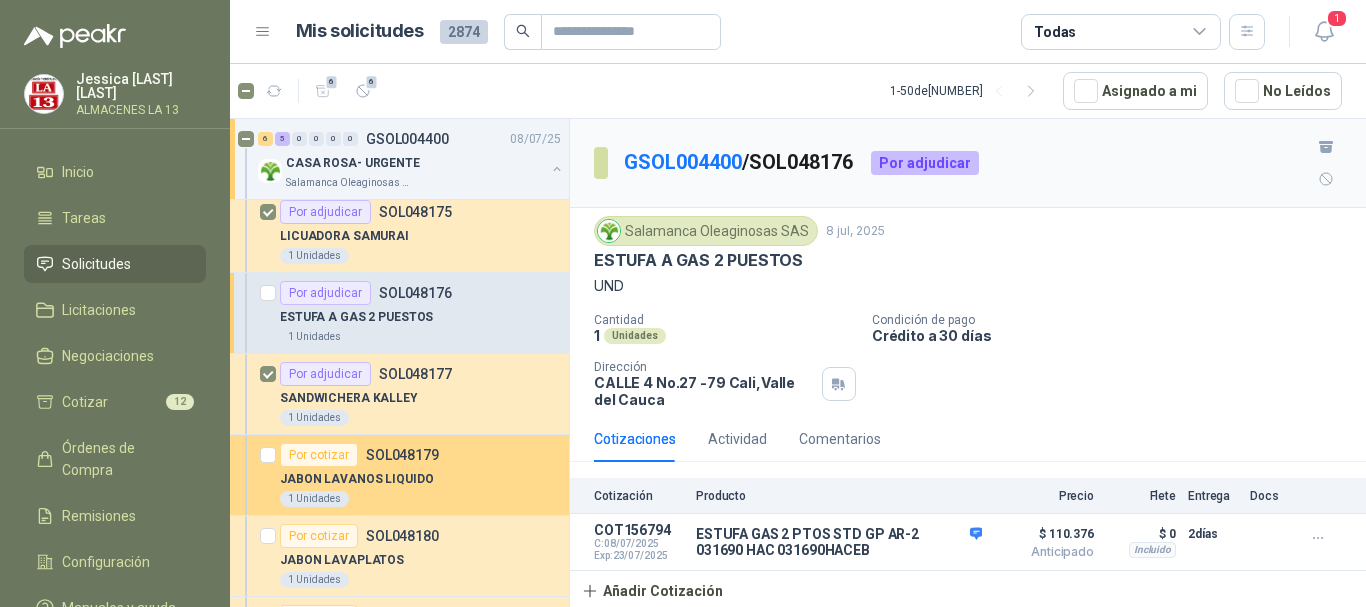 scroll, scrollTop: 400, scrollLeft: 0, axis: vertical 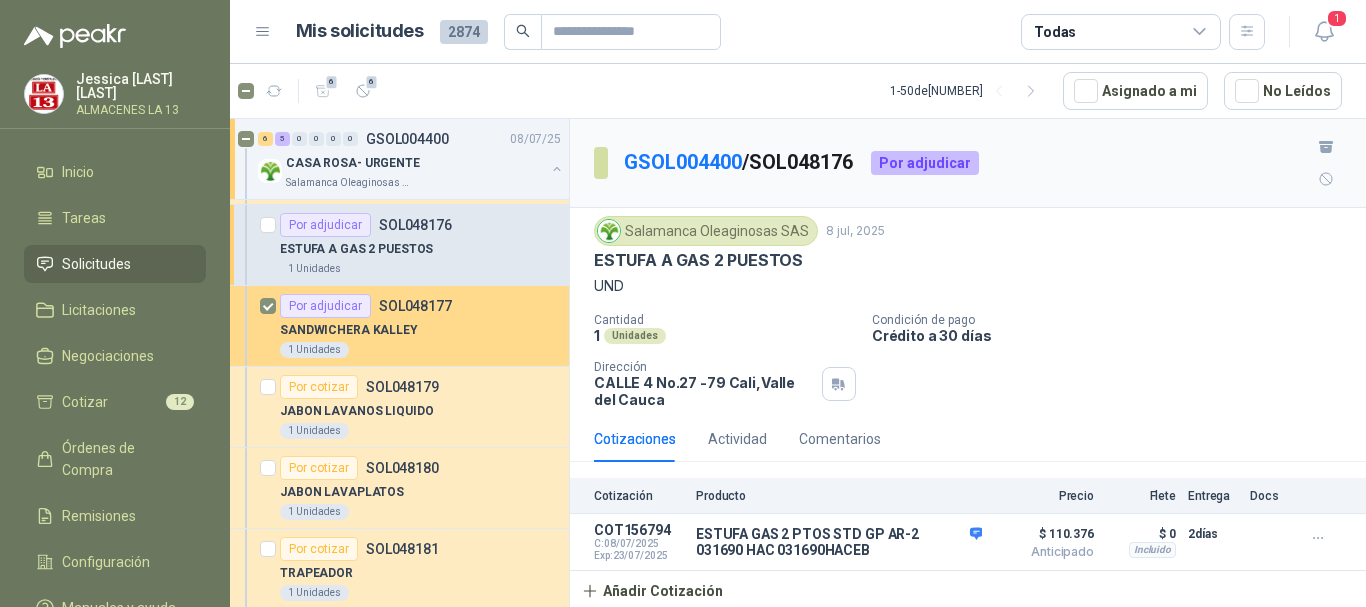 click on "SANDWICHERA KALLEY" at bounding box center (420, 330) 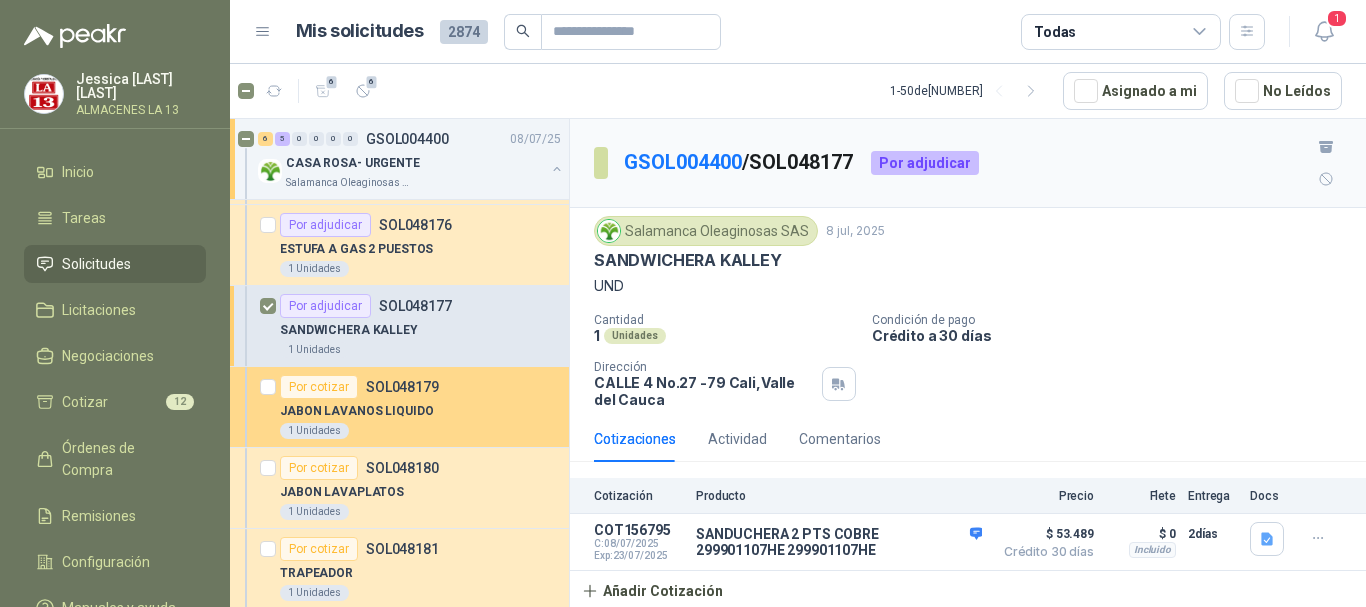 click on "JABON LAVANOS LIQUIDO" at bounding box center (356, 411) 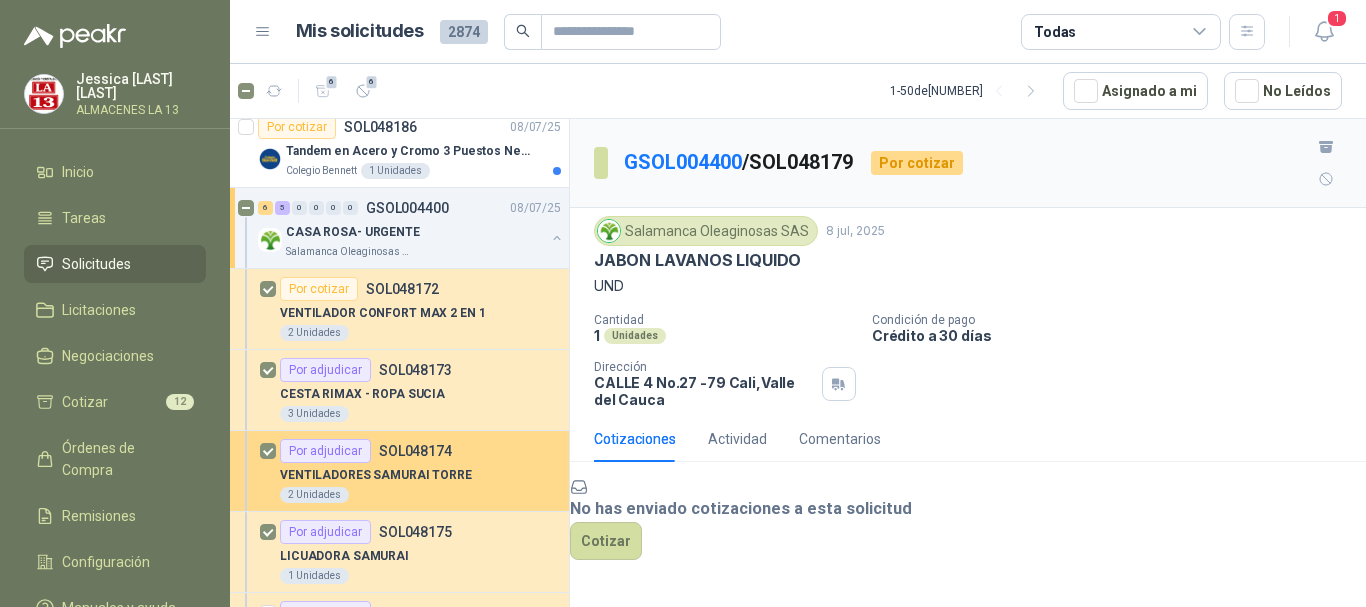 scroll, scrollTop: 0, scrollLeft: 0, axis: both 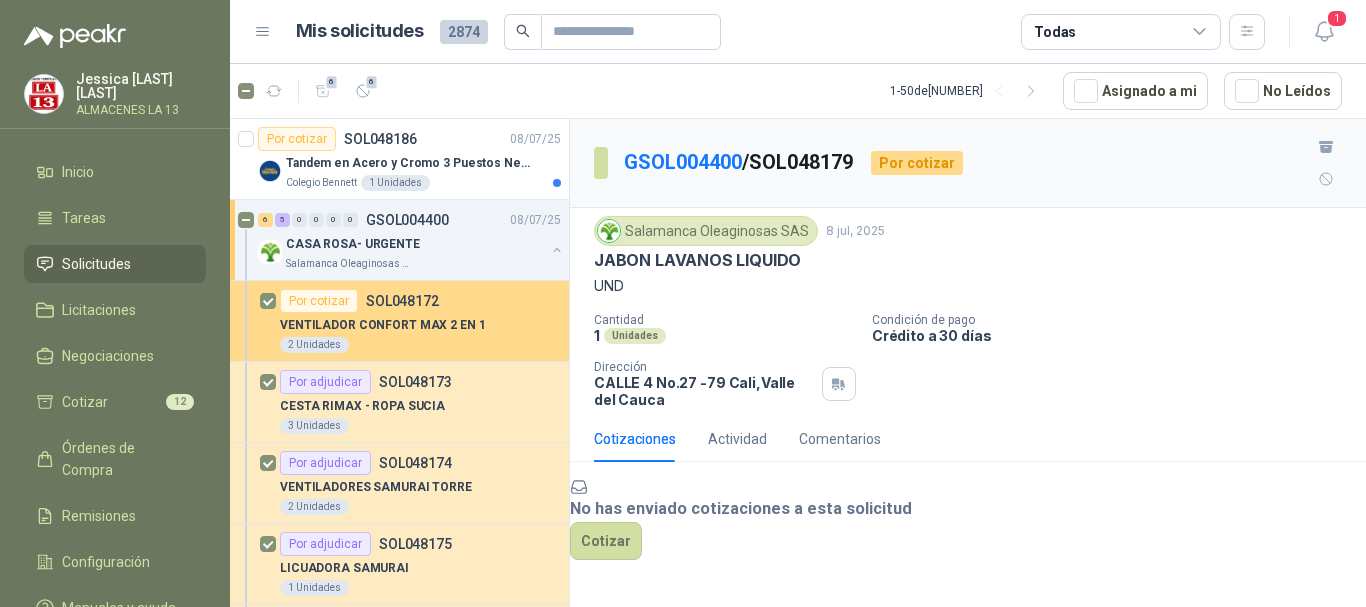 click on "VENTILADOR CONFORT MAX  2 EN 1" at bounding box center (383, 325) 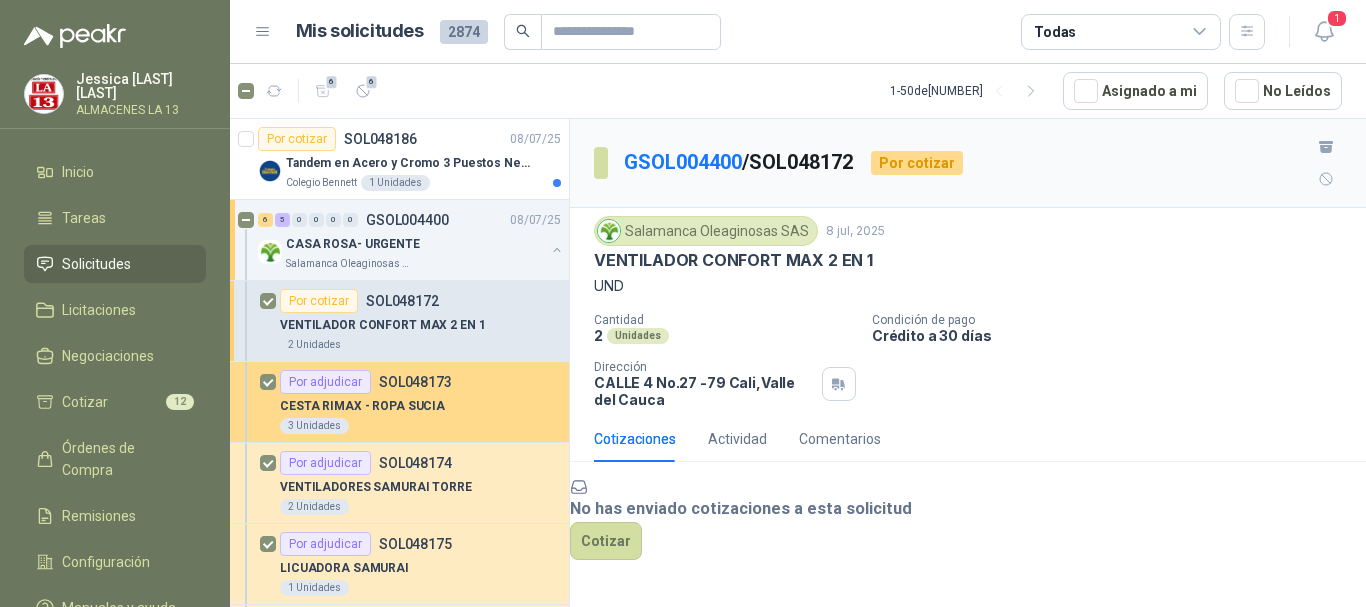 click on "SOL048173" at bounding box center [415, 382] 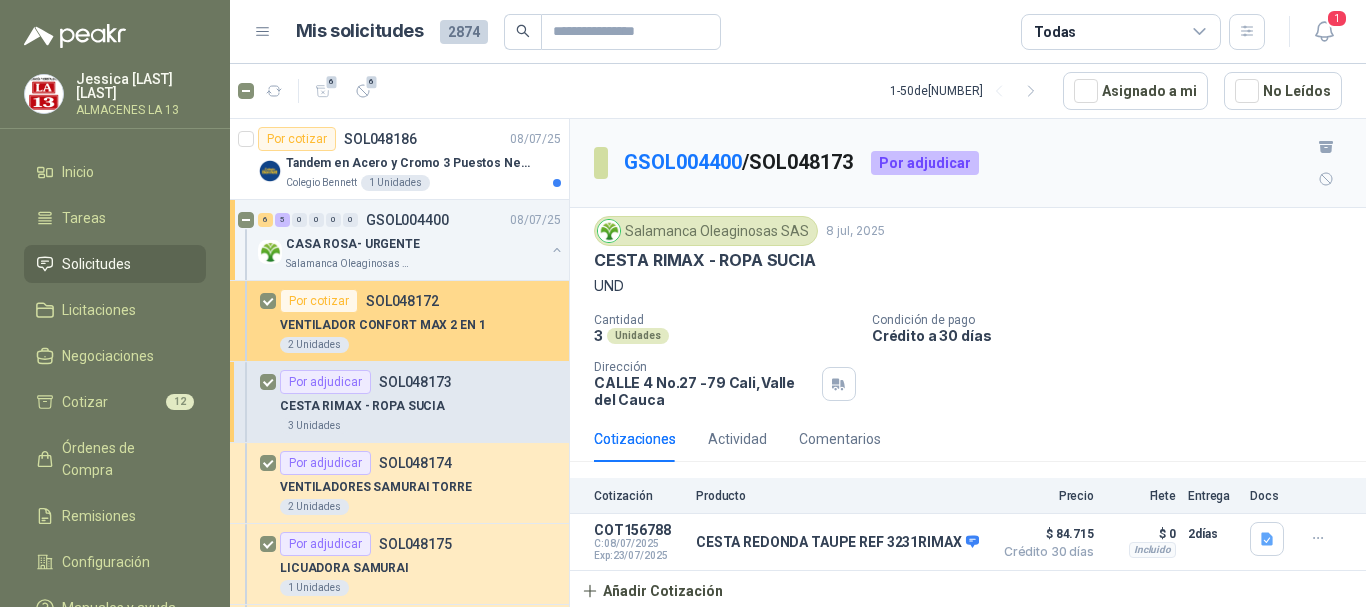 click on "SOL048172" at bounding box center [402, 301] 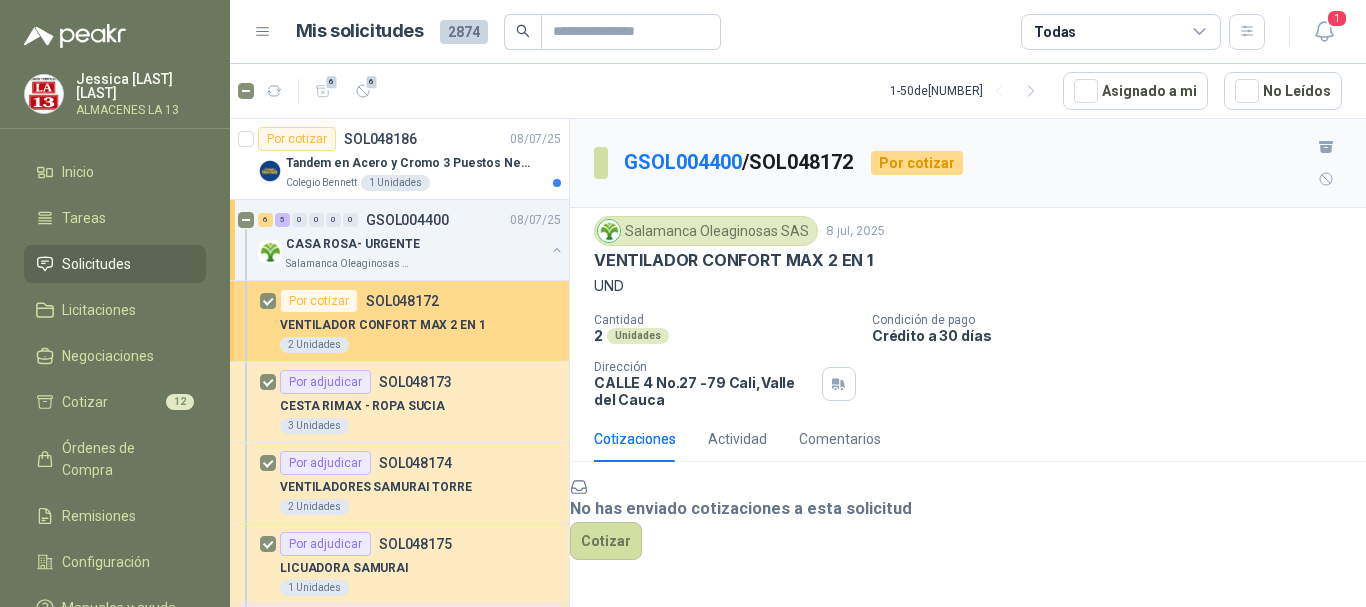 click on "Por cotizar SOL048172" at bounding box center (359, 301) 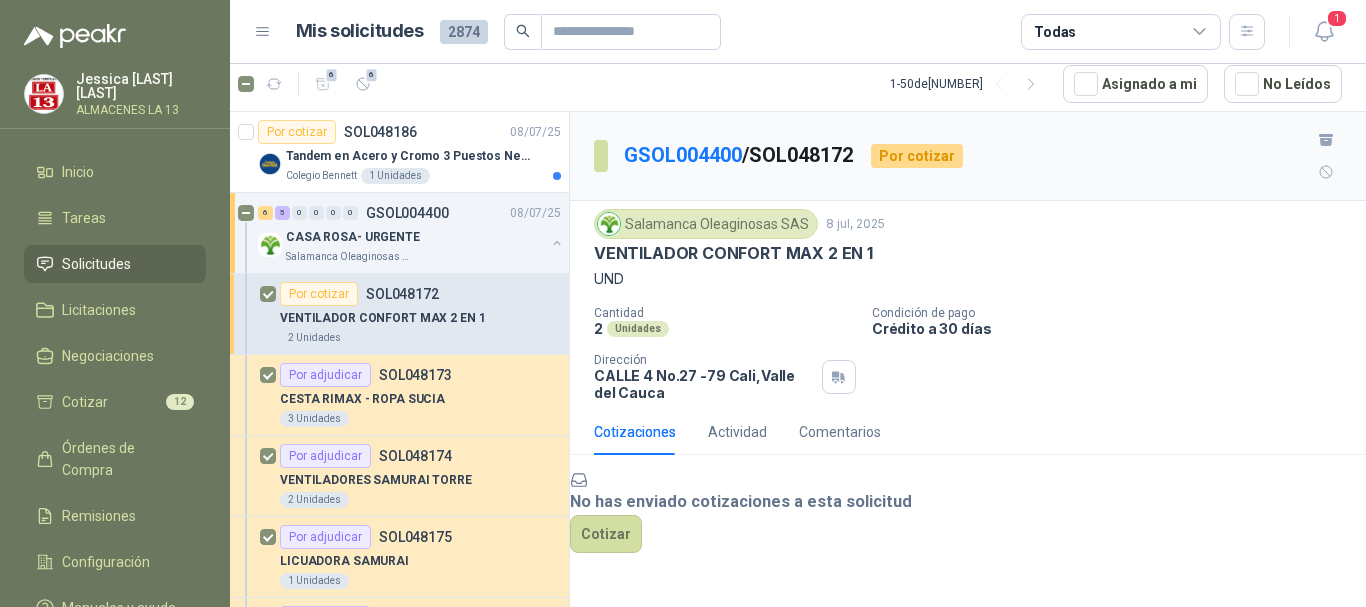 scroll, scrollTop: 88, scrollLeft: 0, axis: vertical 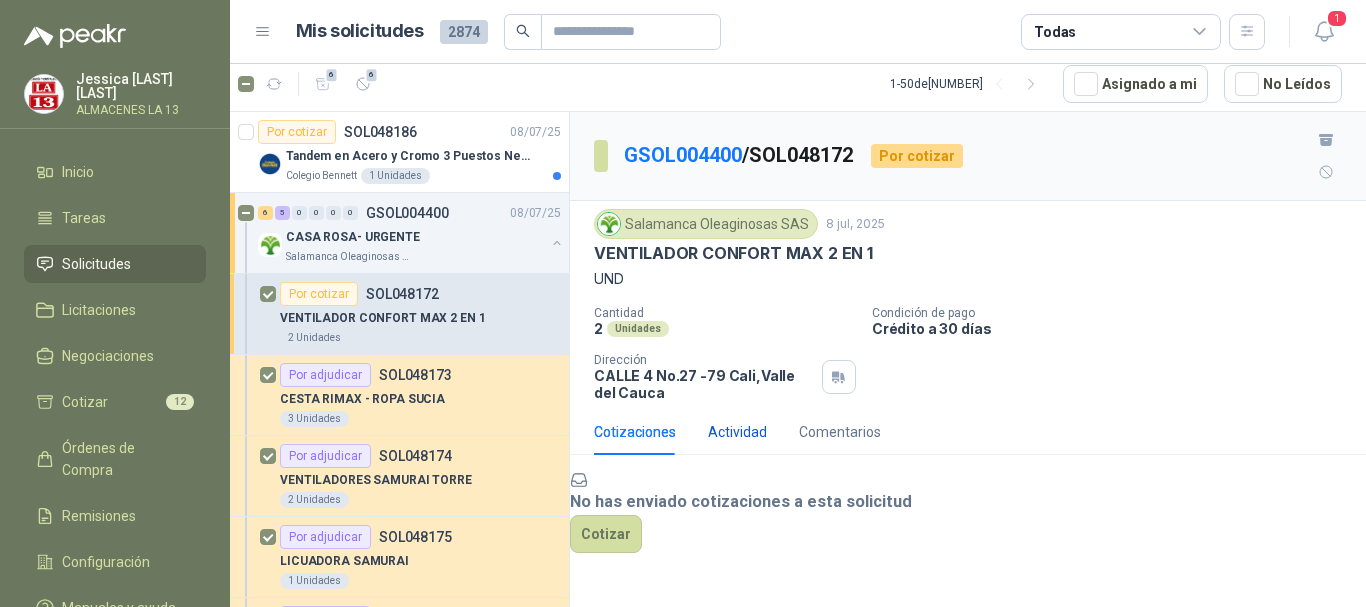 click on "Actividad" at bounding box center [737, 432] 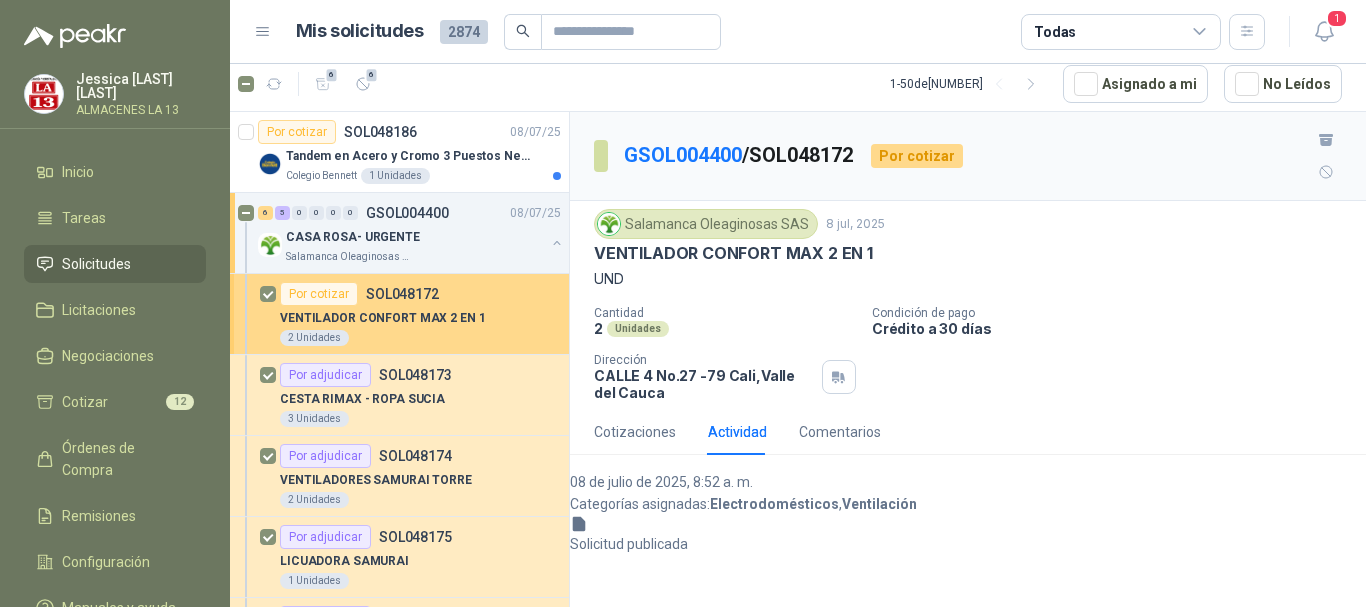 click on "VENTILADOR CONFORT MAX  2 EN 1" at bounding box center [383, 318] 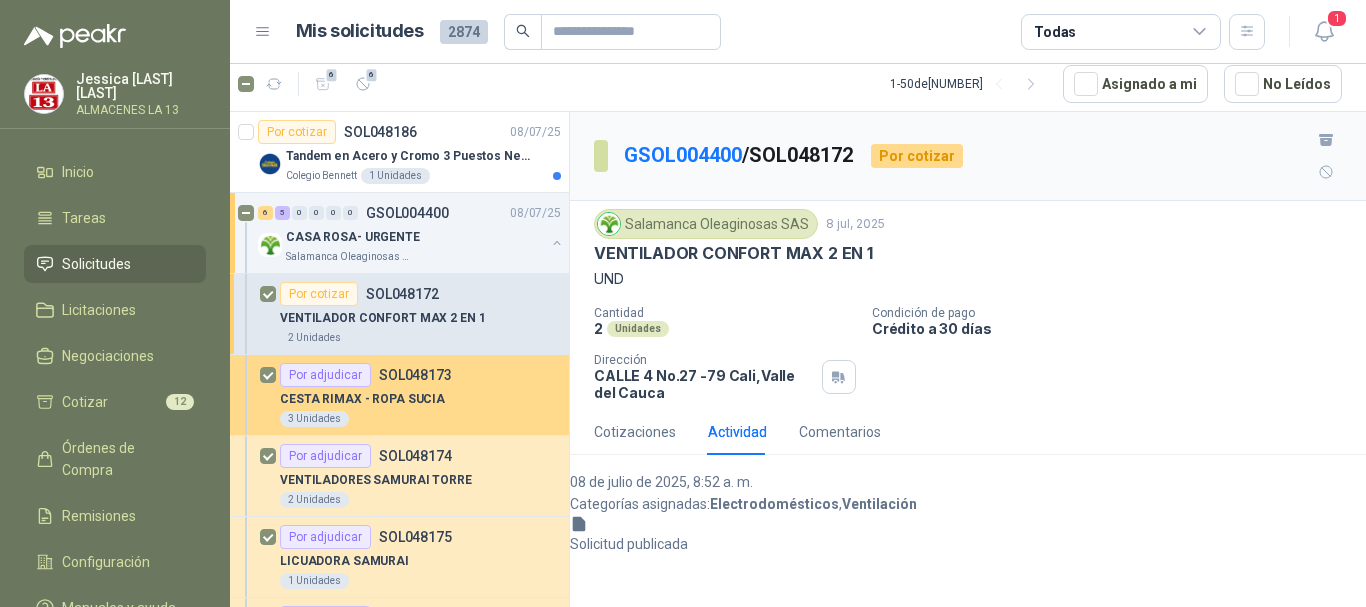 click on "CESTA RIMAX  - ROPA SUCIA" at bounding box center (362, 399) 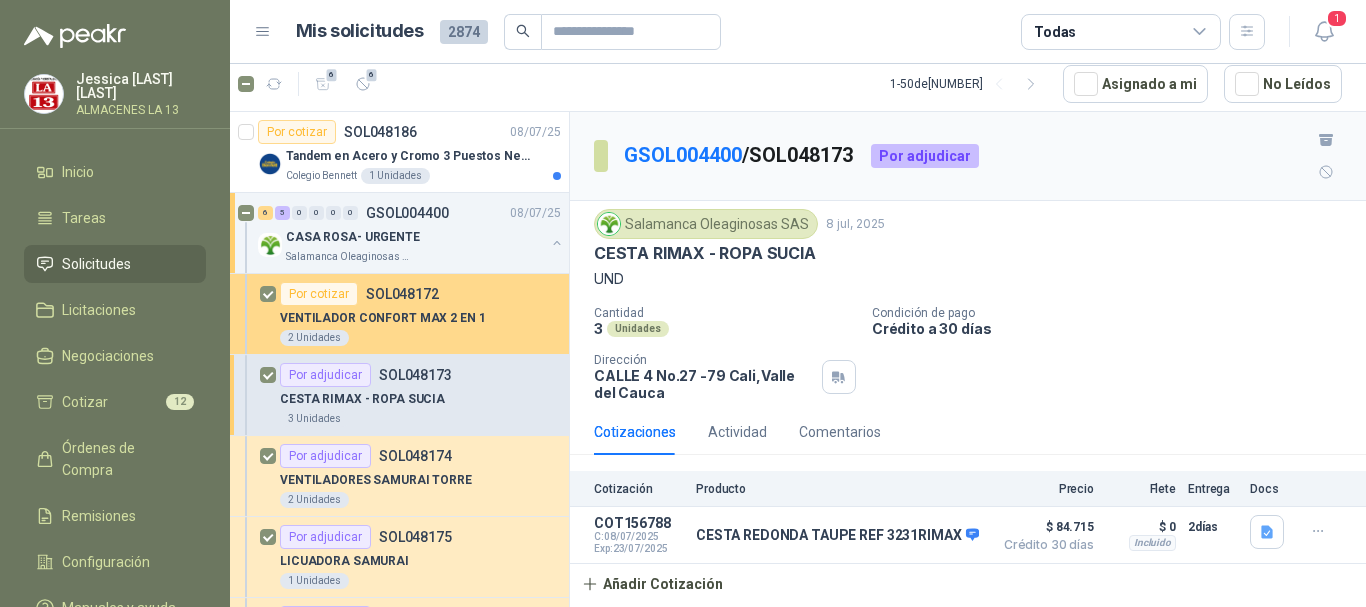 click on "SOL048172" at bounding box center (402, 294) 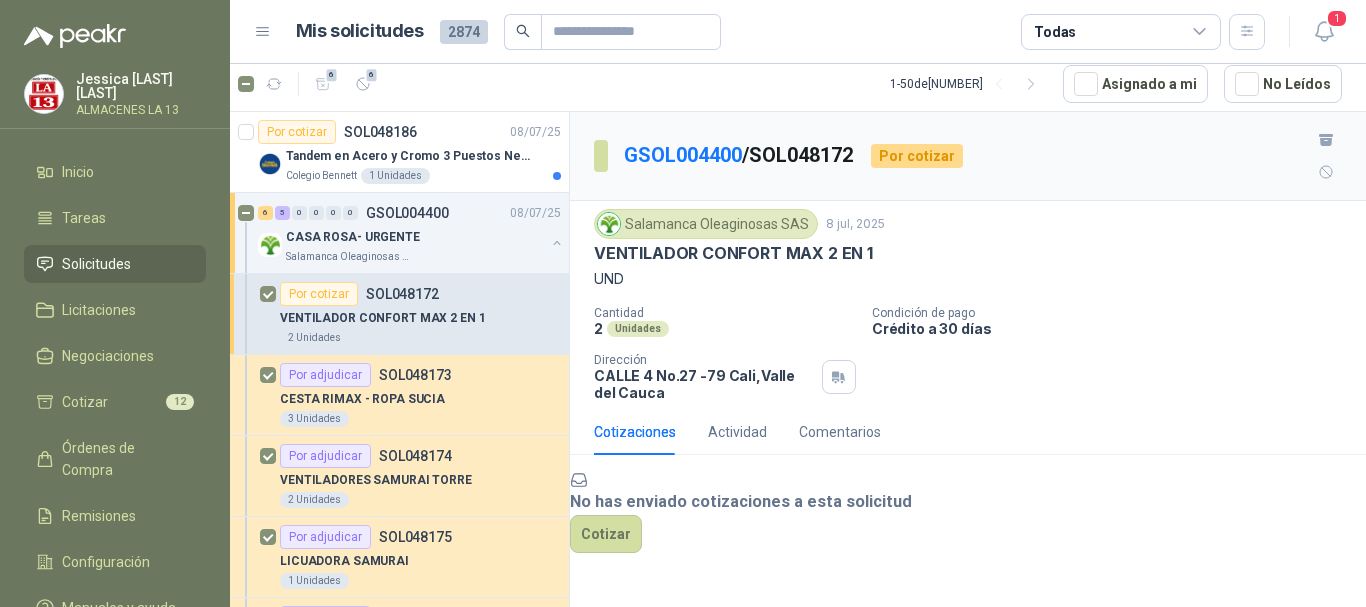 click on "Cotizaciones" at bounding box center [635, 432] 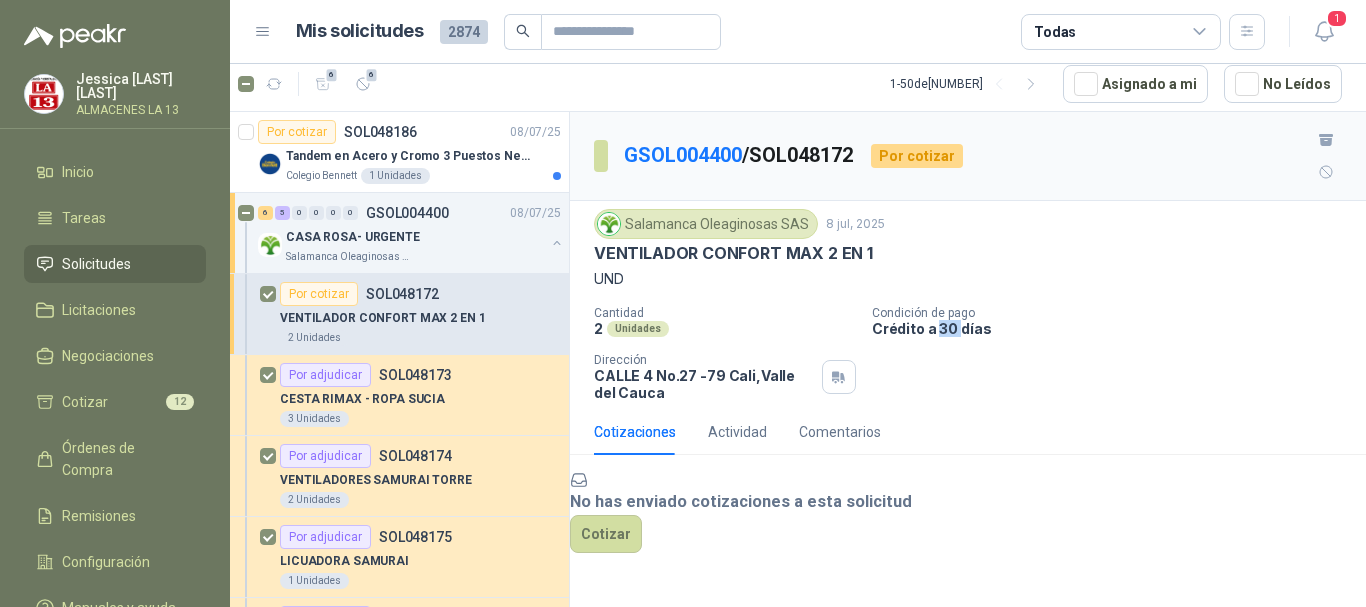 click on "Crédito a 30 días" at bounding box center (1115, 328) 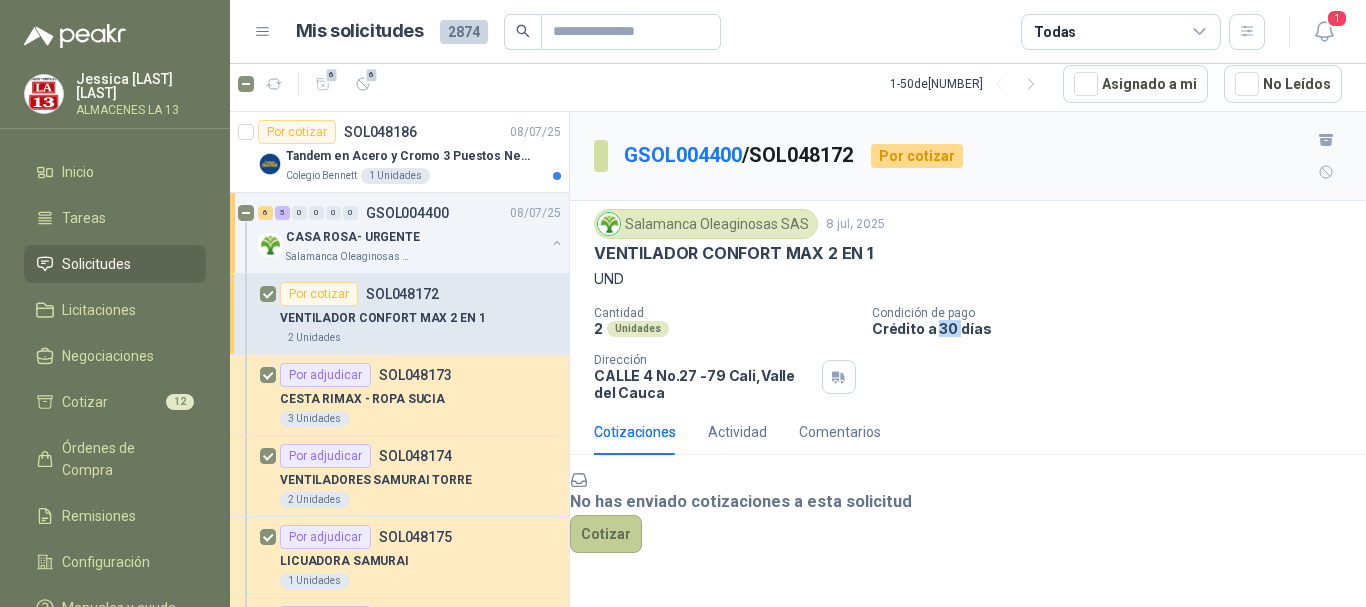 click on "Cotizar" at bounding box center (606, 534) 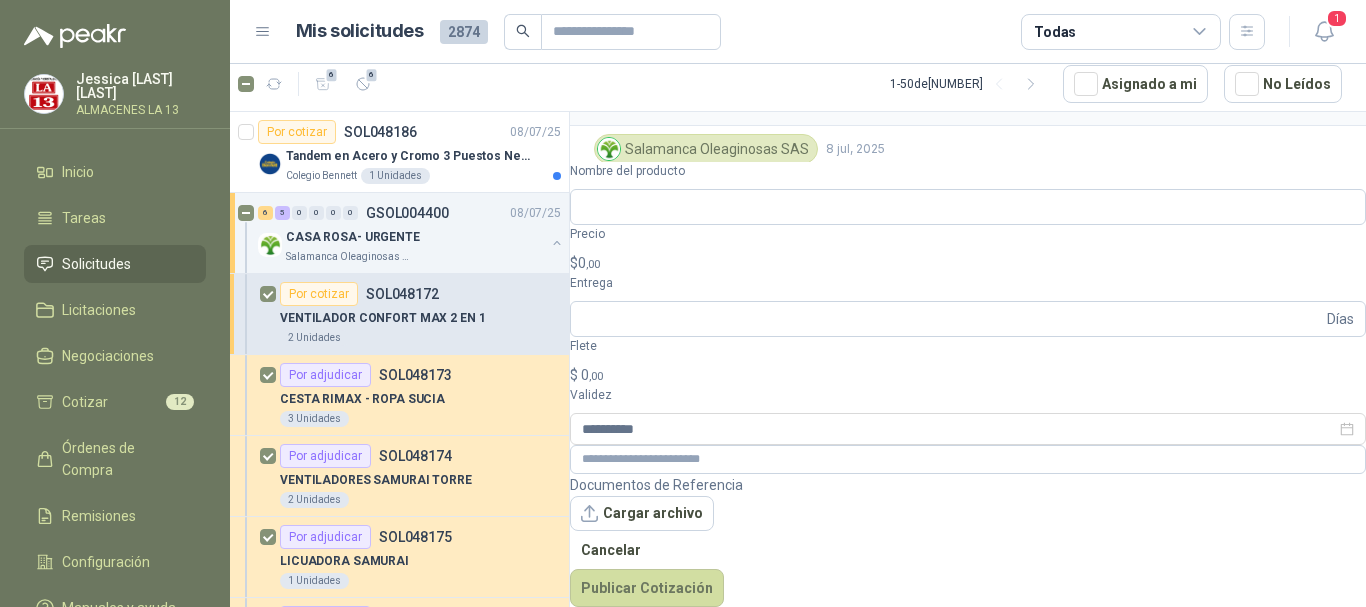 scroll, scrollTop: 74, scrollLeft: 0, axis: vertical 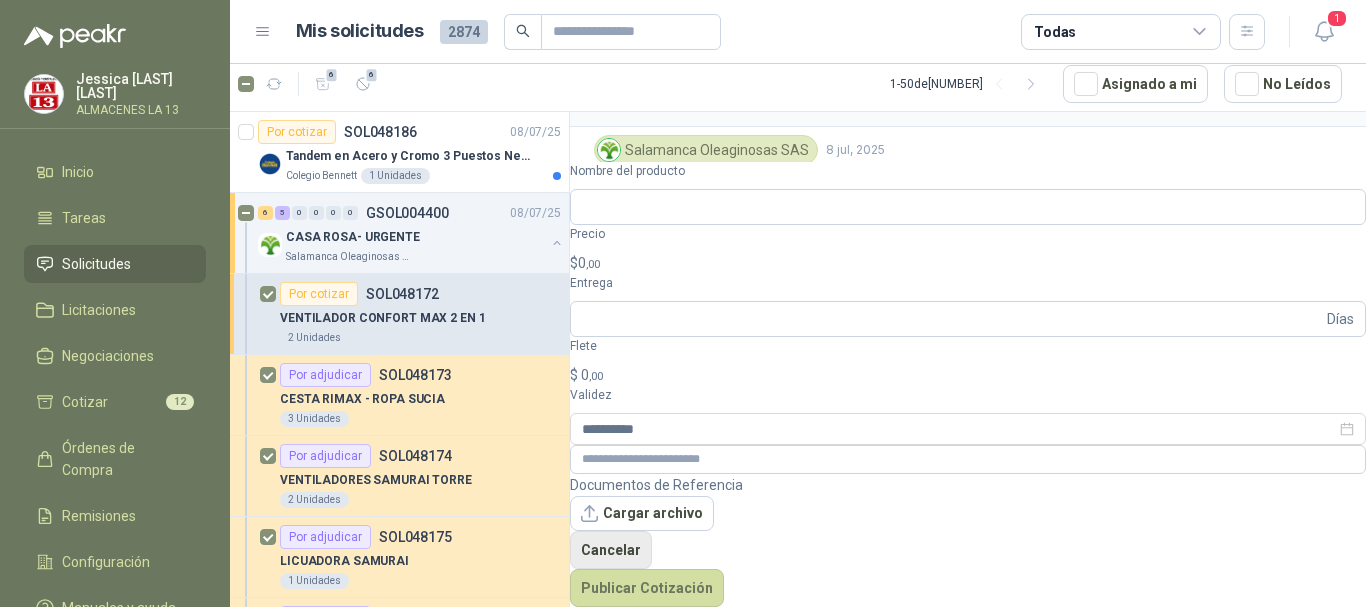 click on "Cancelar" at bounding box center (611, 550) 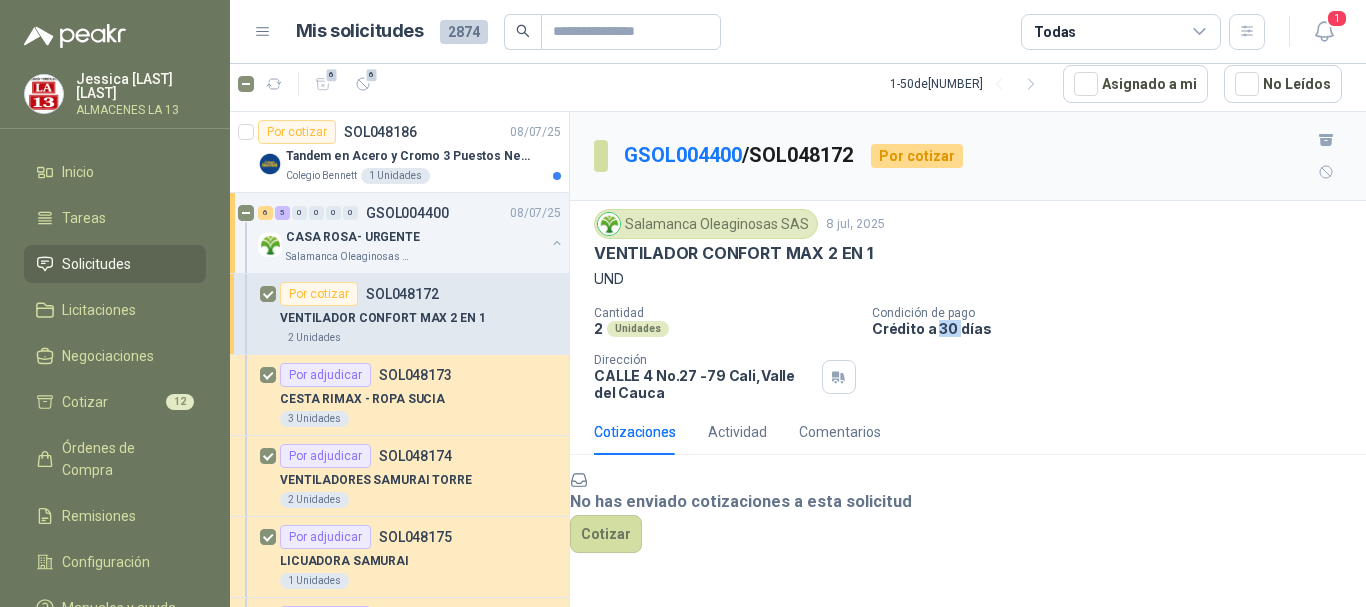 scroll, scrollTop: 88, scrollLeft: 0, axis: vertical 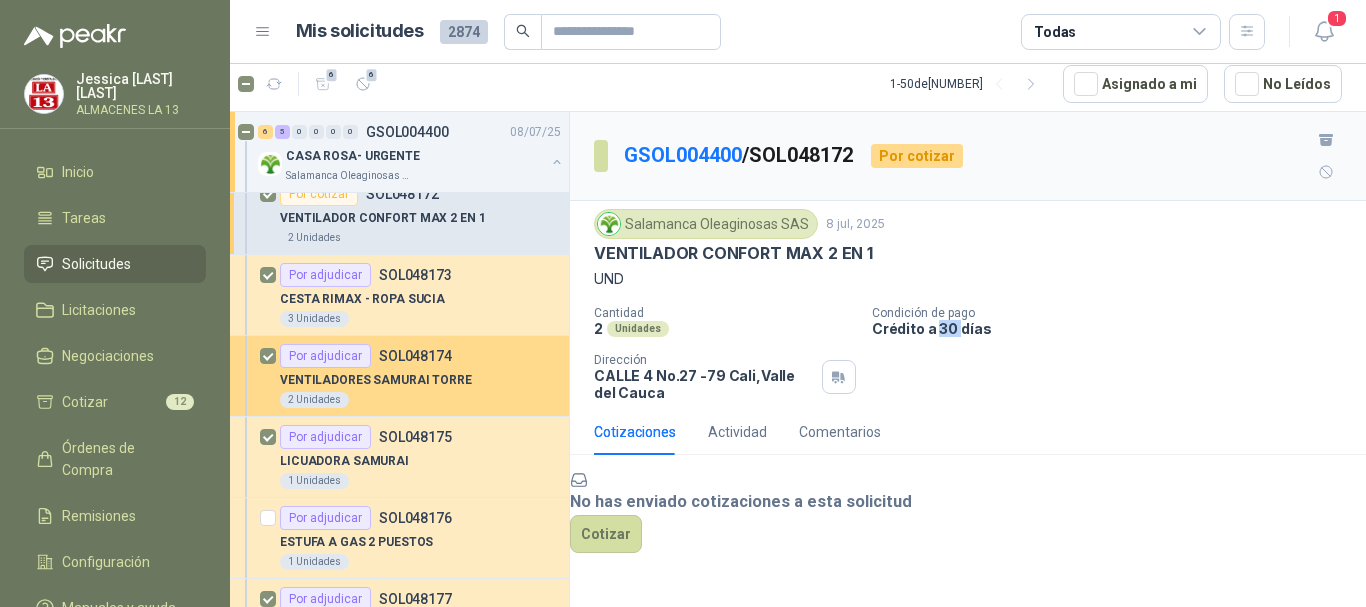 click on "2   Unidades" at bounding box center (420, 400) 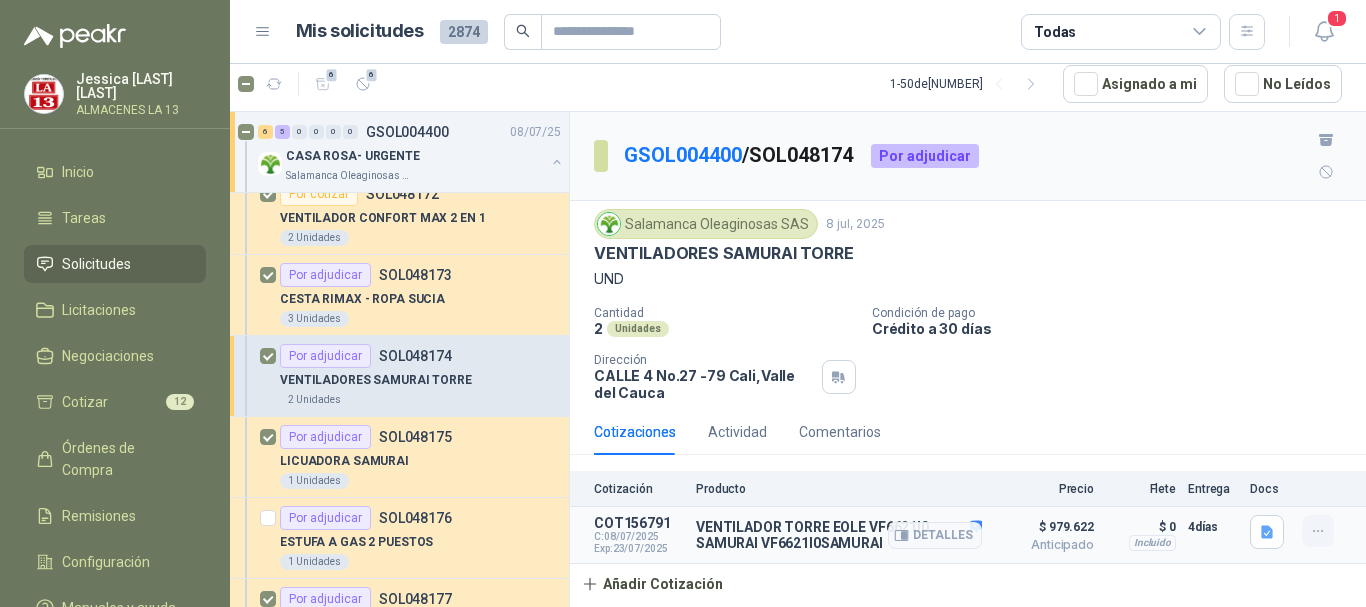 click at bounding box center [1318, 531] 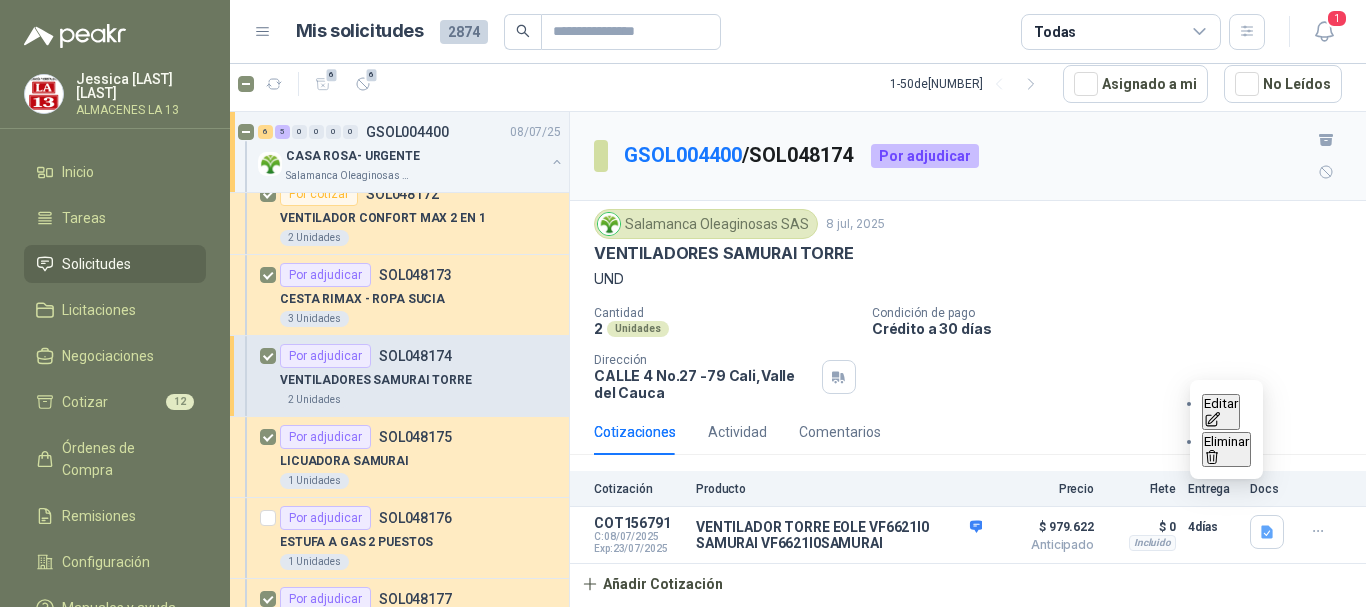 click on "Editar" at bounding box center (1221, 412) 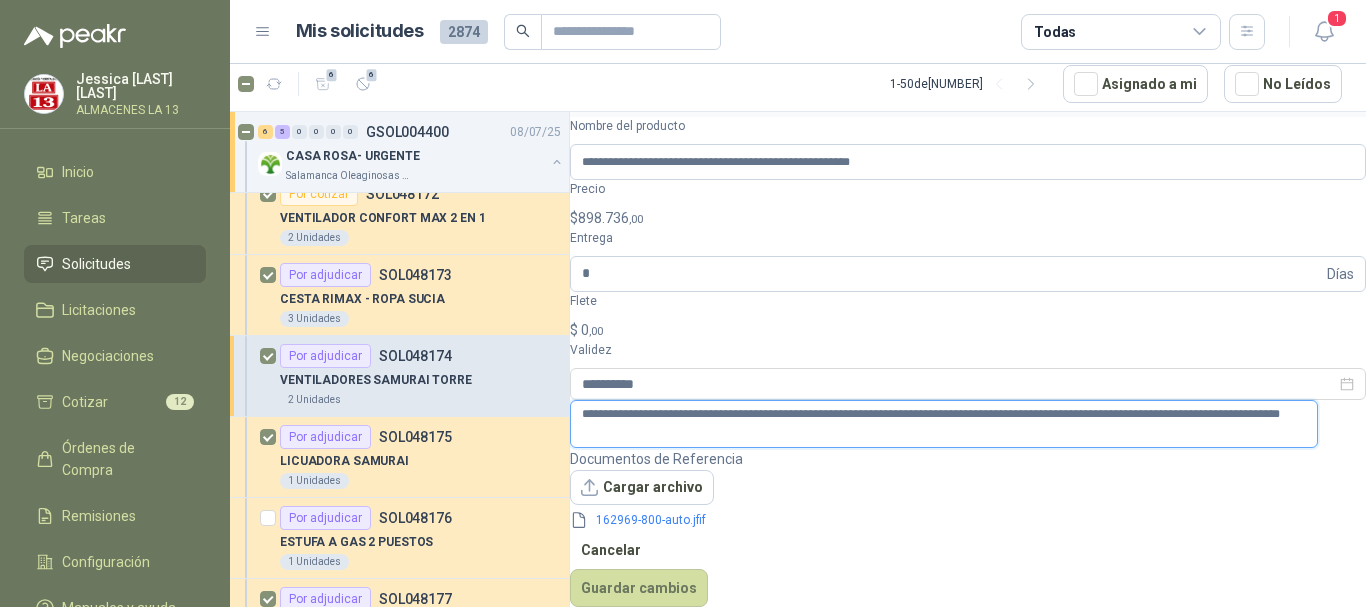 click on "**********" at bounding box center (944, 424) 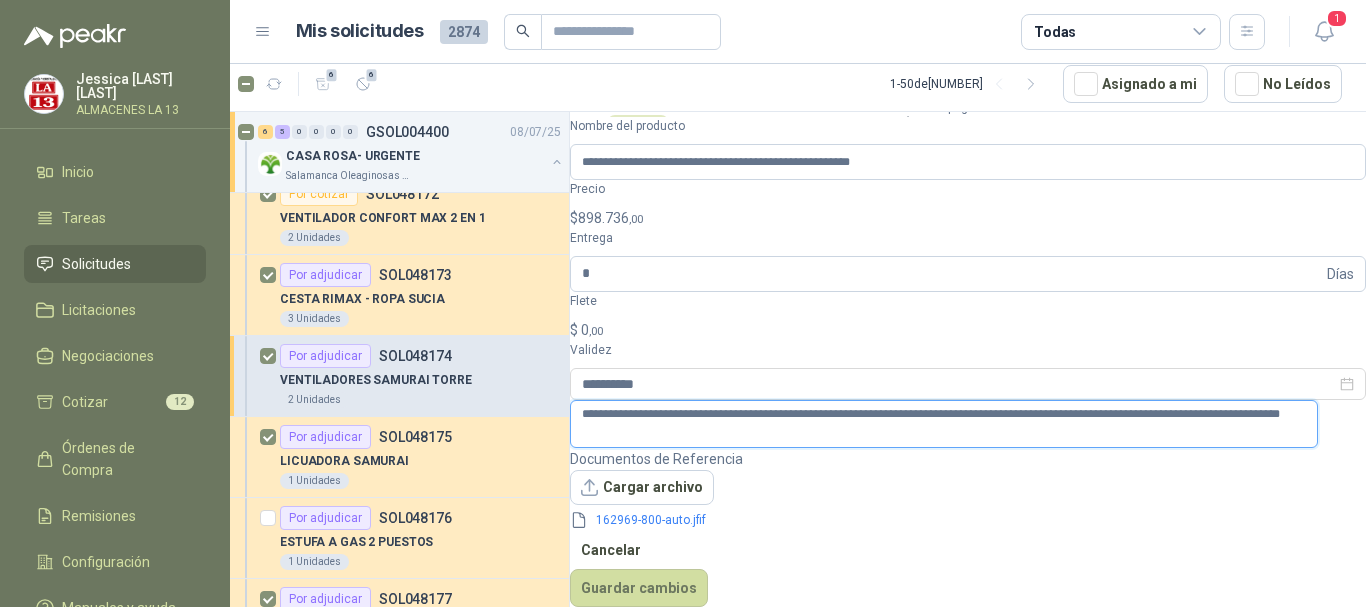 scroll, scrollTop: 213, scrollLeft: 0, axis: vertical 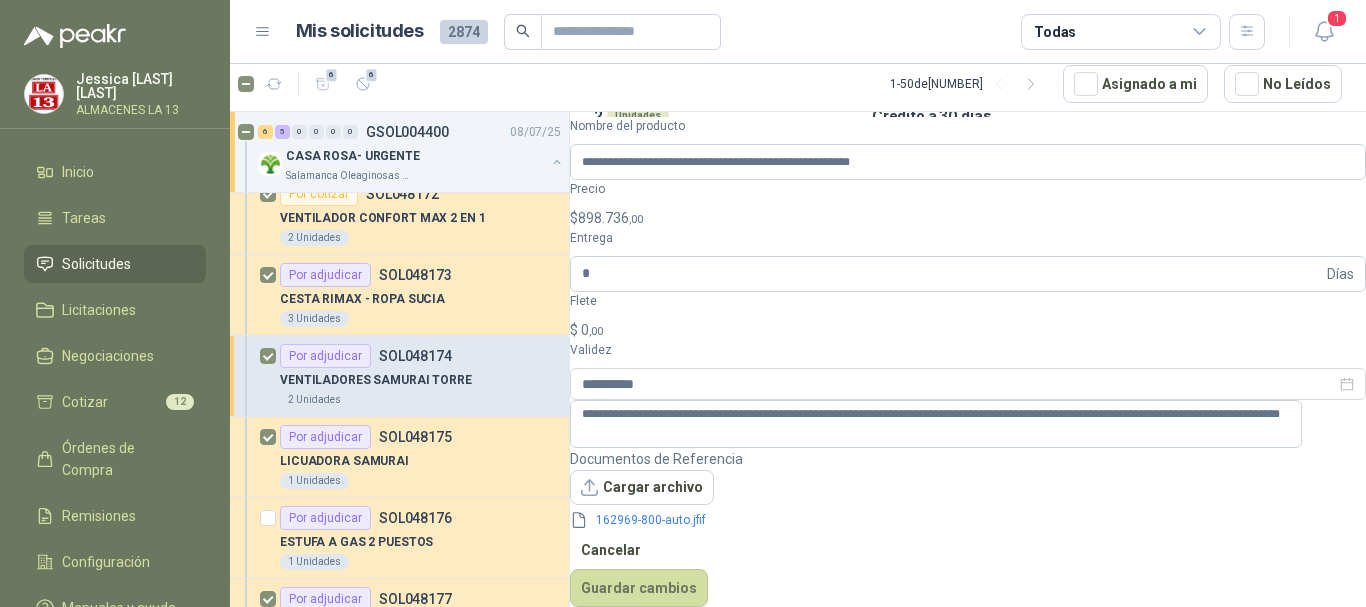 click on "$  898.736 ,00" at bounding box center (968, 218) 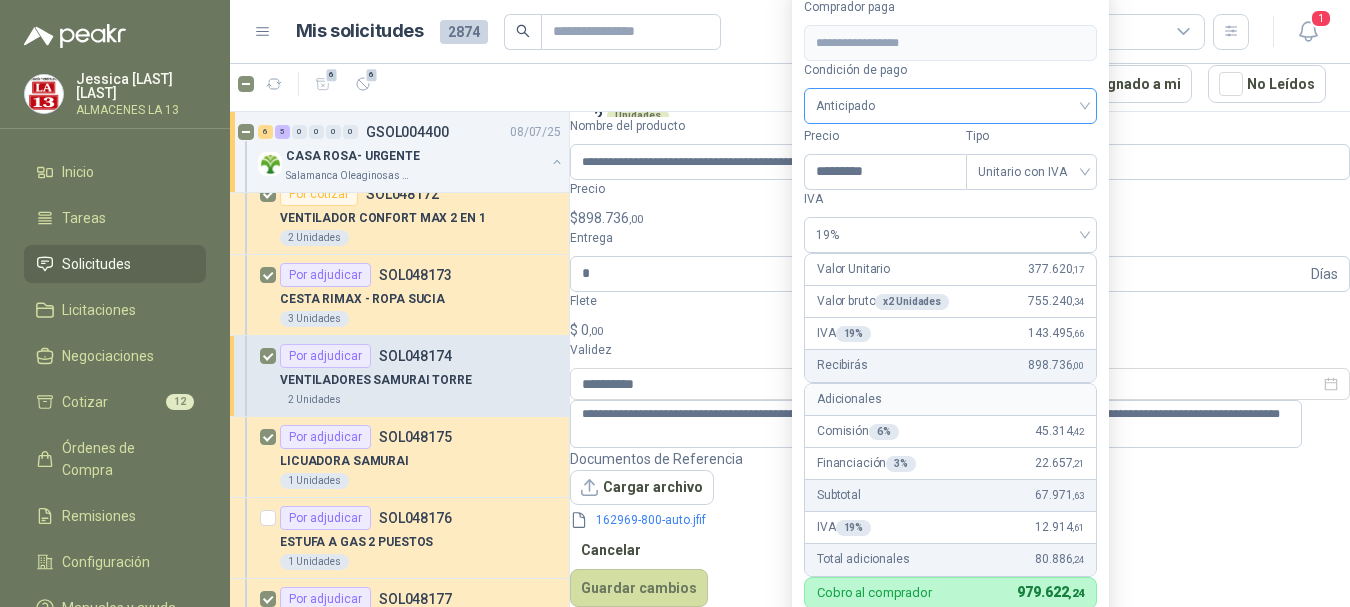 click on "Anticipado" at bounding box center (950, 106) 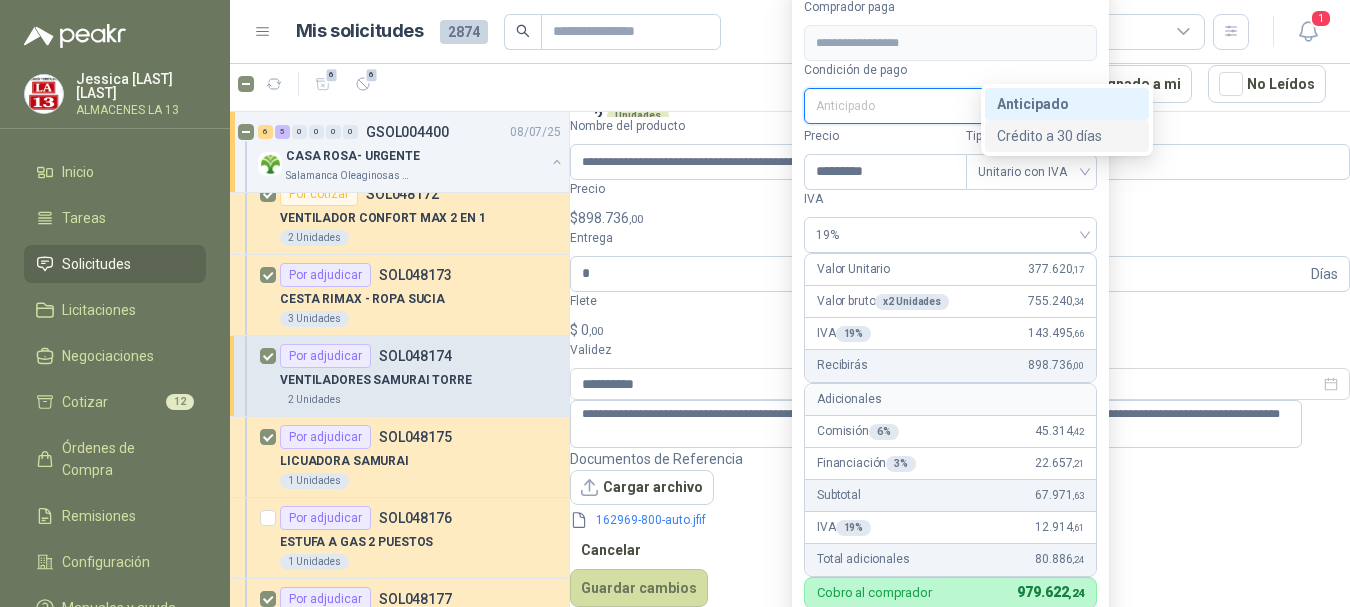 click on "Crédito a 30 días" at bounding box center [1067, 136] 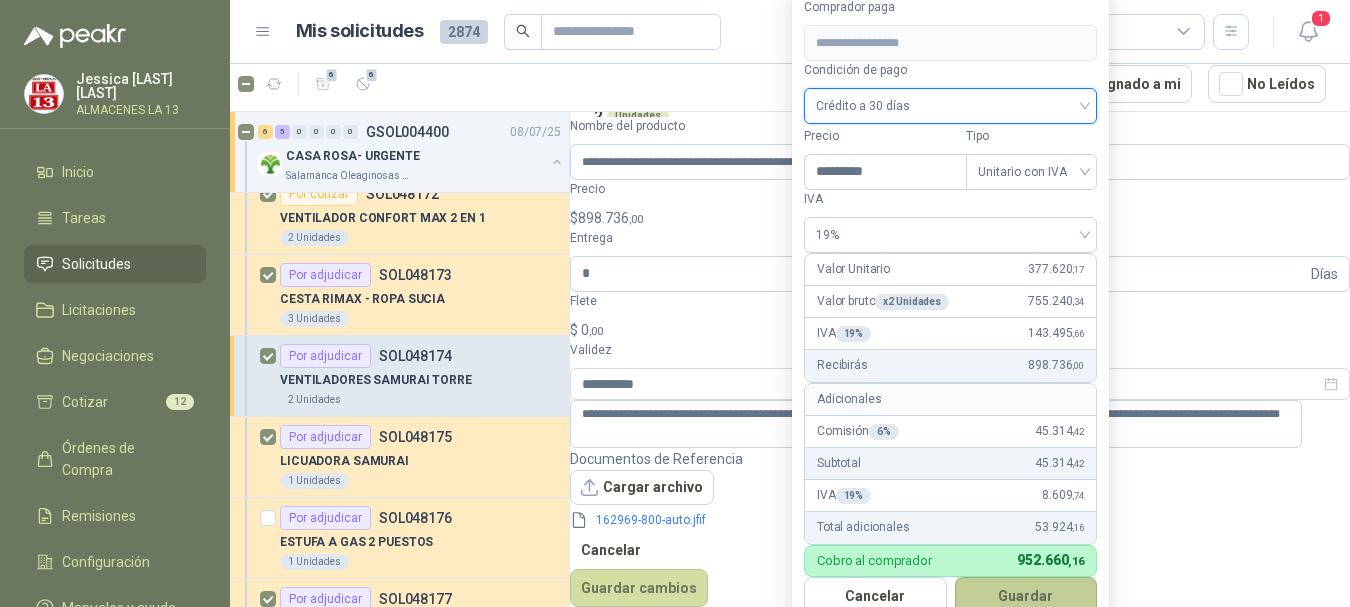 click on "Guardar" at bounding box center (1026, 596) 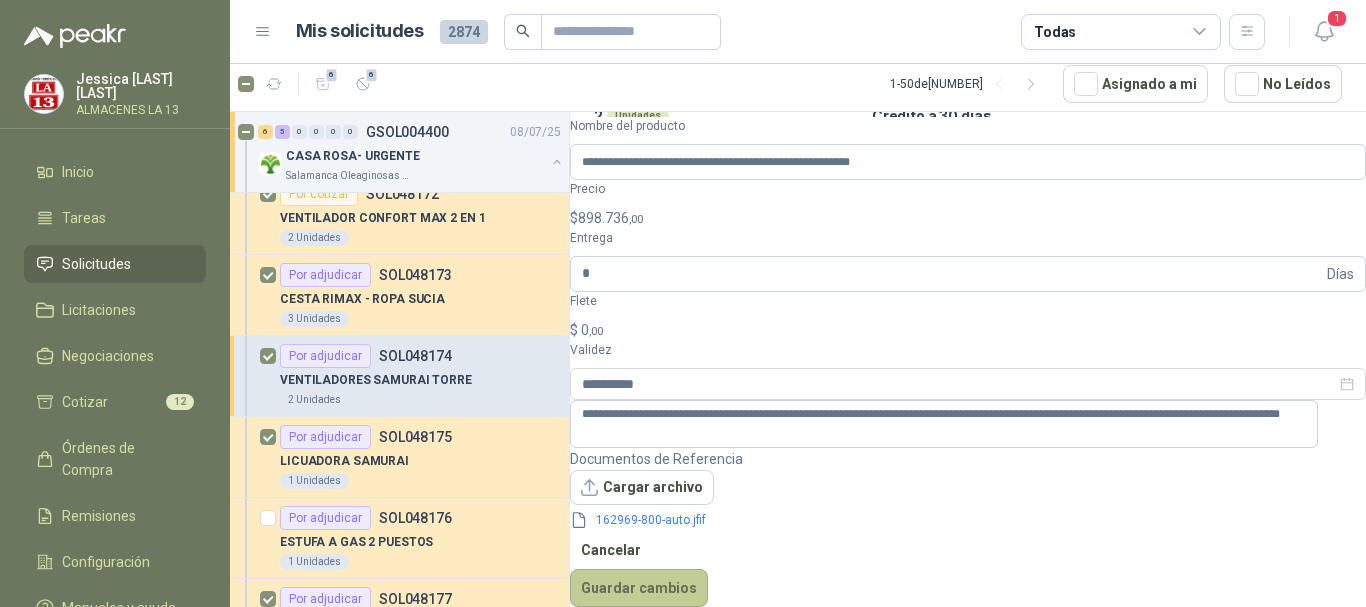 click on "Guardar cambios" at bounding box center [639, 588] 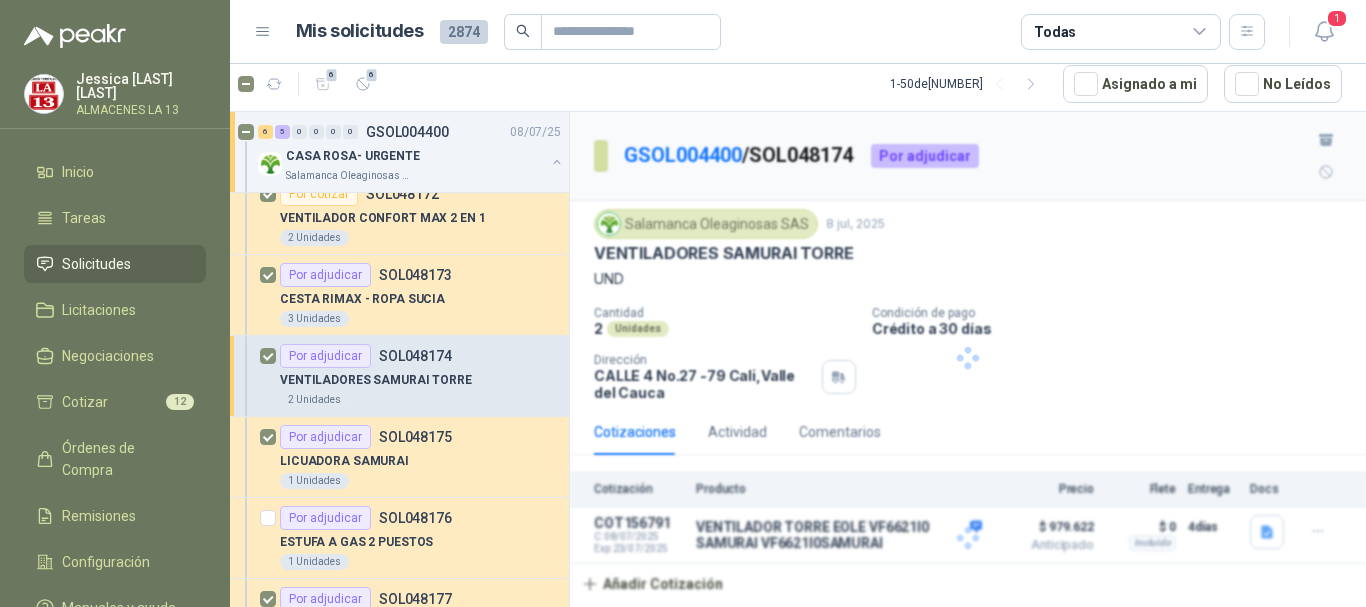 scroll, scrollTop: 0, scrollLeft: 0, axis: both 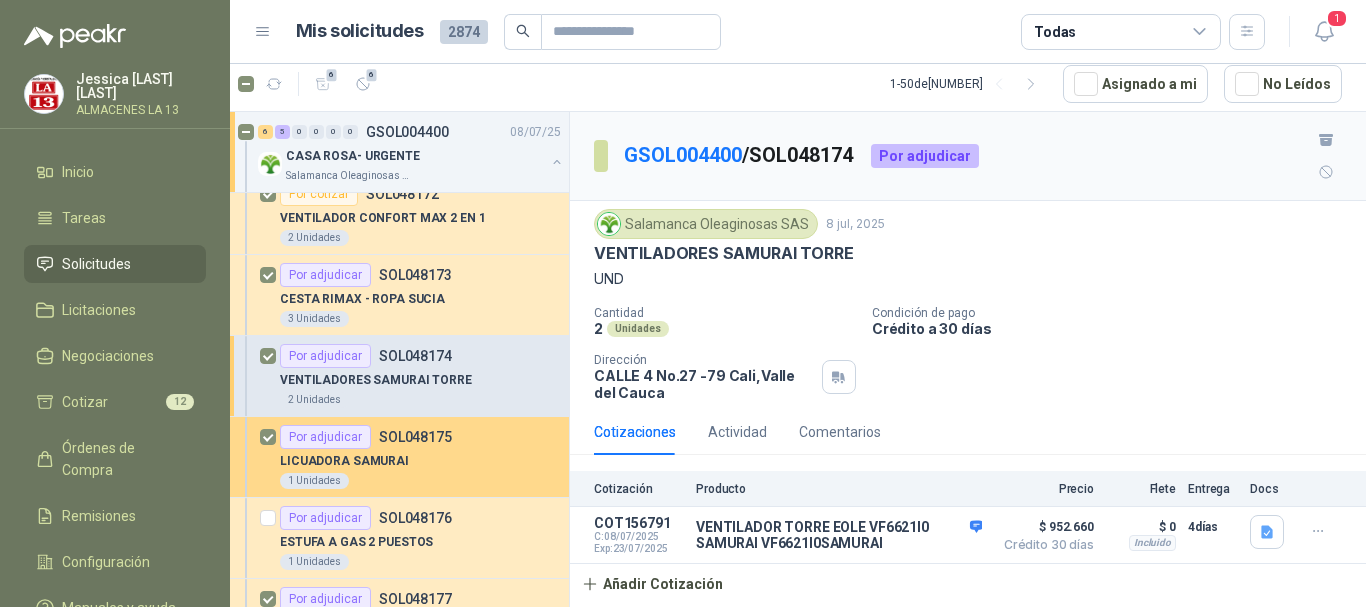 click on "LICUADORA SAMURAI" at bounding box center [420, 461] 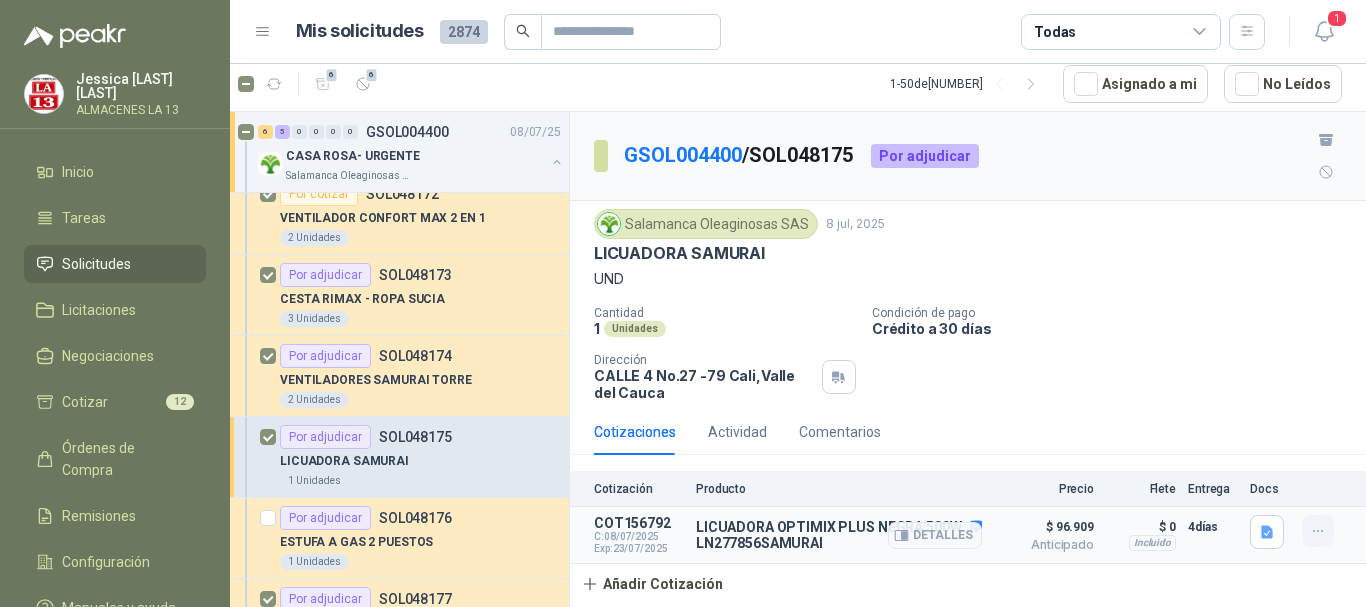 click at bounding box center [1317, 531] 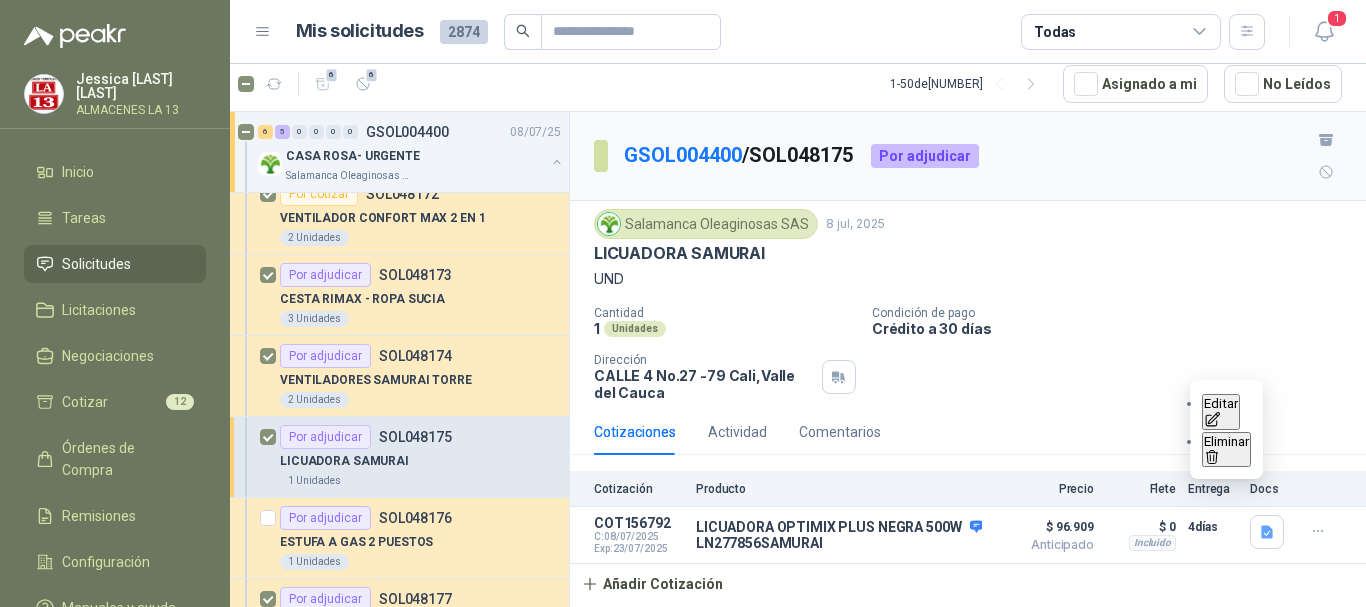 click on "Editar" at bounding box center (1221, 412) 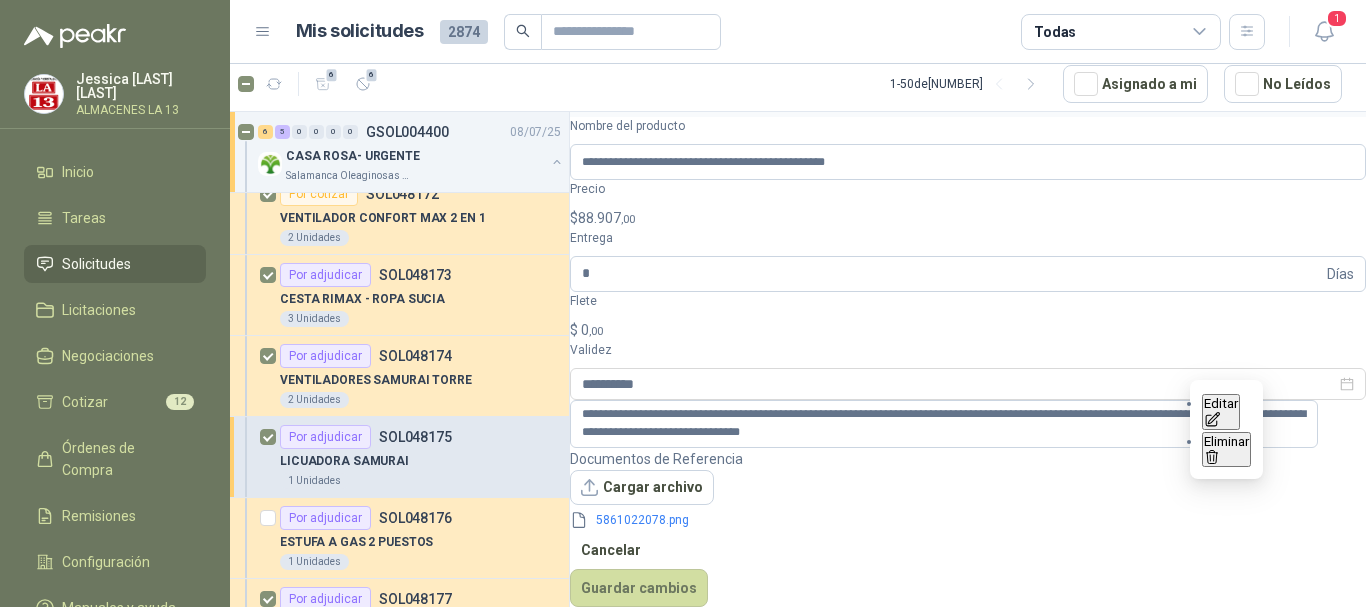 click on "Jessica   Fernández Bello ALMACENES LA 13    Inicio   Tareas   Solicitudes   Licitaciones   Negociaciones   Cotizar 12   Órdenes de Compra   Remisiones   Configuración   Manuales y ayuda Mis solicitudes 2874 Todas 1 6 6 1 - 50  de  2455 Asignado a mi No Leídos Por cotizar SOL048186 08/07/25   Tandem en Acero y Cromo 3 Puestos NegroColegio Bennett 1   Unidades 6   5   0   0   0   0   GSOL004400 08/07/25   CASA ROSA- URGENTE Salamanca Oleaginosas SAS   Por cotizar SOL048172 VENTILADOR CONFORT MAX  2 EN 1 2   Unidades Por adjudicar SOL048173 CESTA RIMAX  - ROPA SUCIA 3   Unidades Por adjudicar SOL048174 VENTILADORES SAMURAI TORRE 2   Unidades Por adjudicar SOL048175 LICUADORA SAMURAI 1   Unidades Por adjudicar SOL048176 ESTUFA A GAS 2 PUESTOS 1   Unidades Por adjudicar SOL048177 SANDWICHERA KALLEY 1   Unidades Por cotizar SOL048179 JABON LAVANOS LIQUIDO 1   Unidades Por cotizar SOL048180 JABON LAVAPLATOS 1   Unidades Por cotizar SOL048181 TRAPEADOR 1   Unidades Por cotizar SOL048183 NEVERA HACED 9 PIES 1" at bounding box center [683, 303] 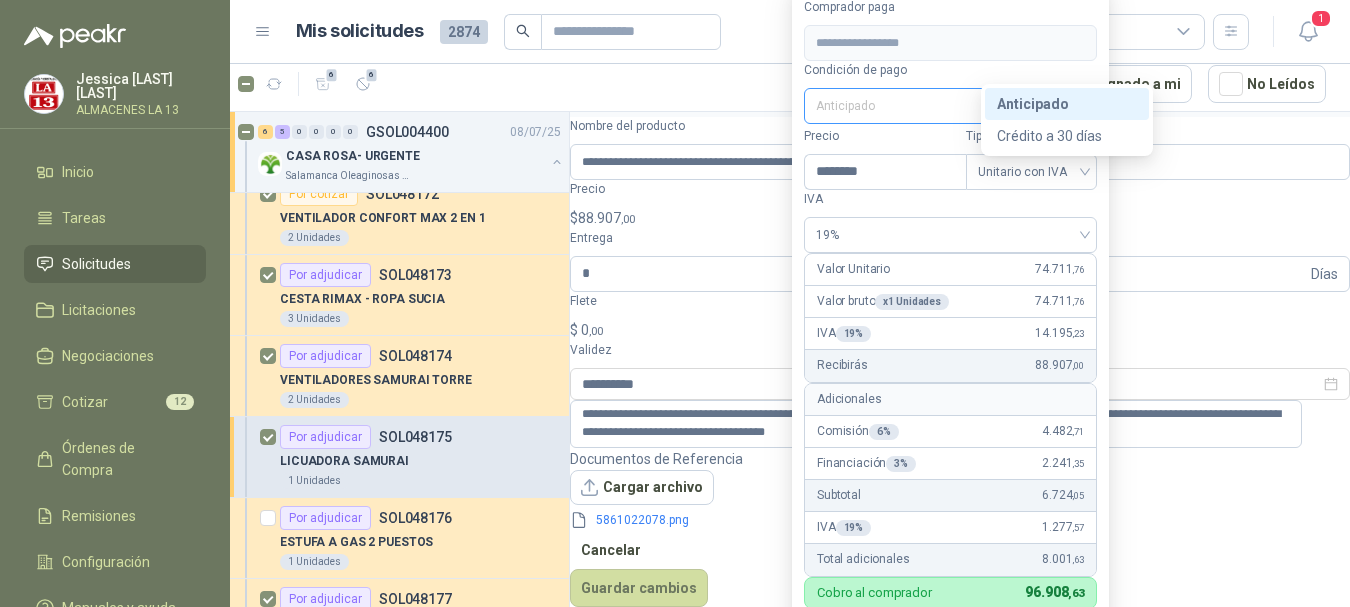 click on "Anticipado" at bounding box center (950, 106) 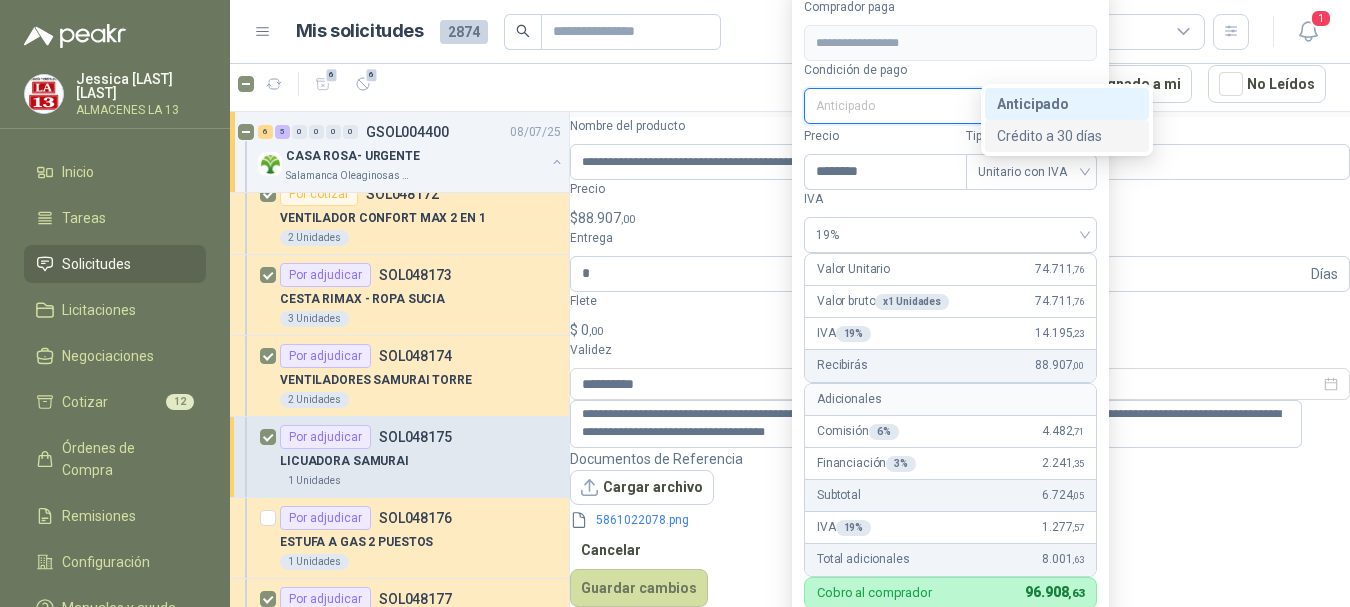 click on "Crédito a 30 días" at bounding box center [1067, 136] 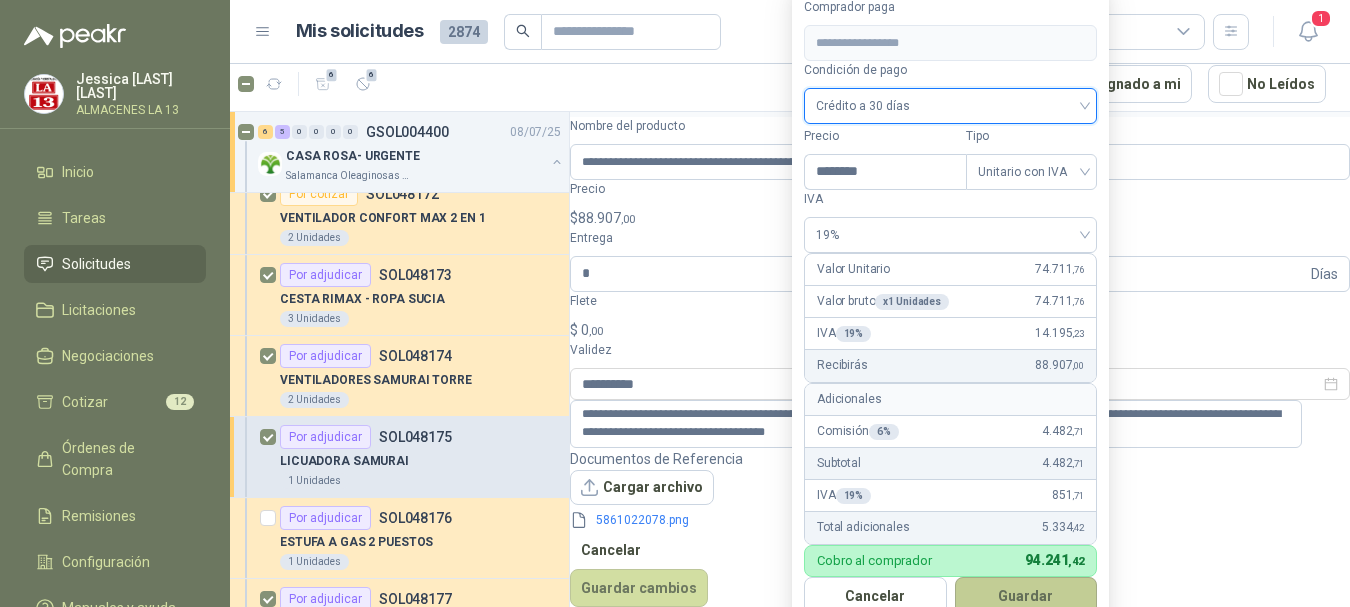 click on "Guardar" at bounding box center [1026, 596] 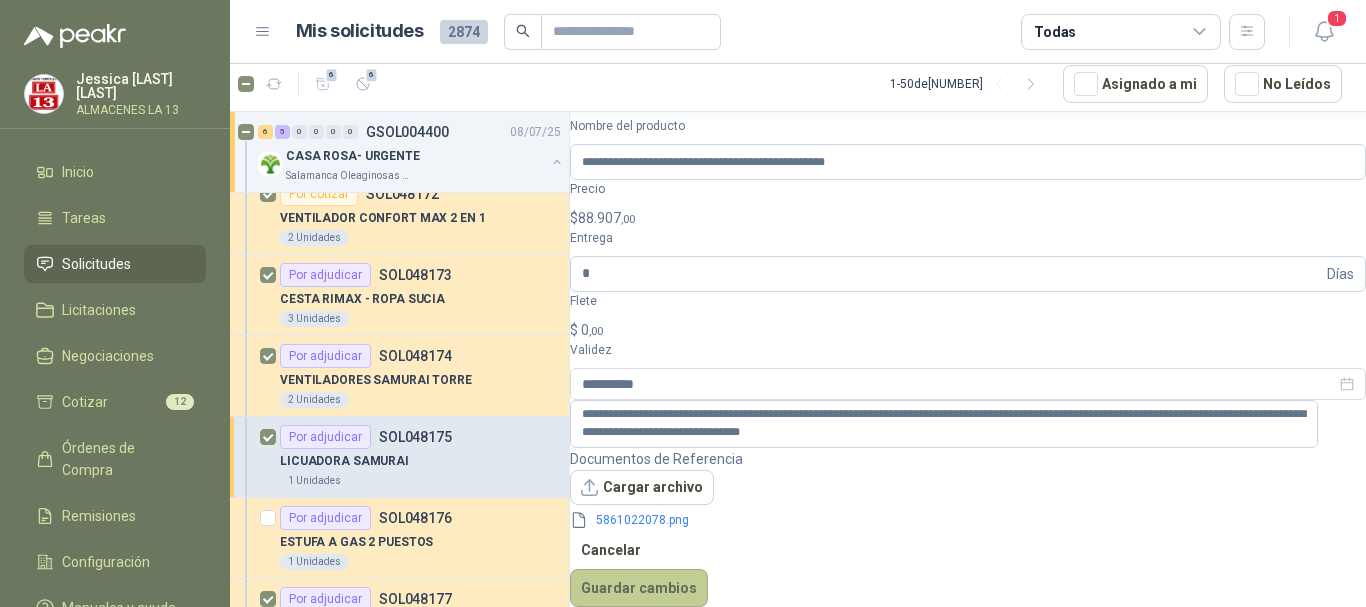 click on "Guardar cambios" at bounding box center [639, 588] 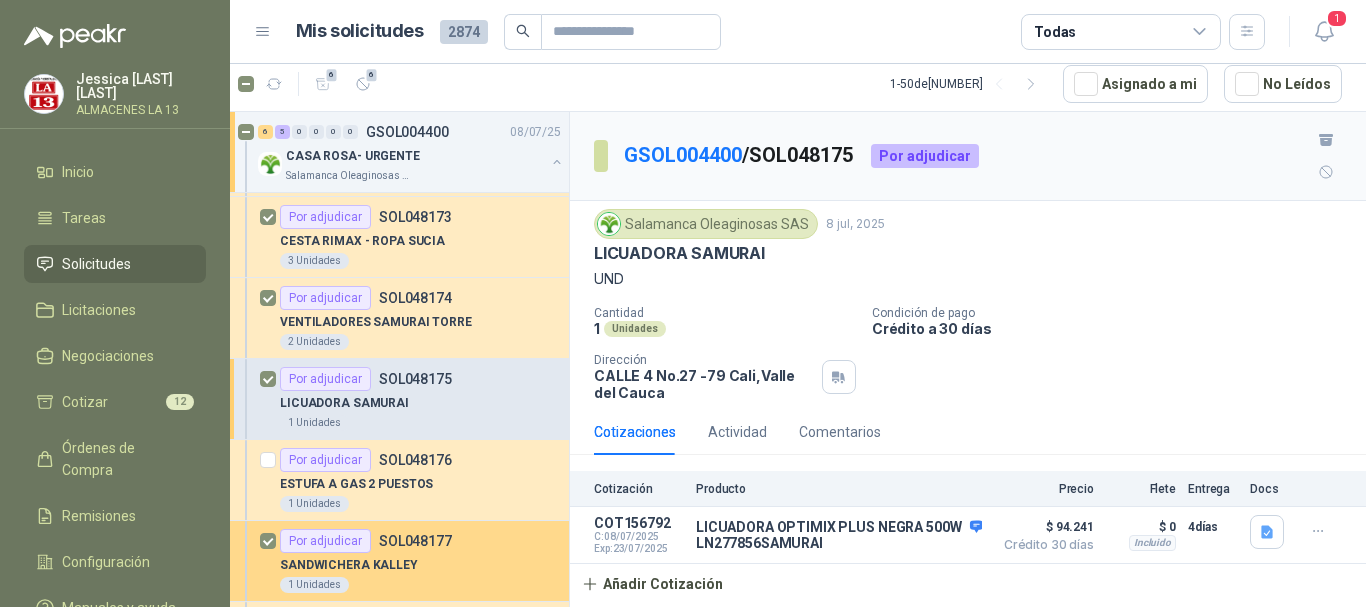 scroll, scrollTop: 200, scrollLeft: 0, axis: vertical 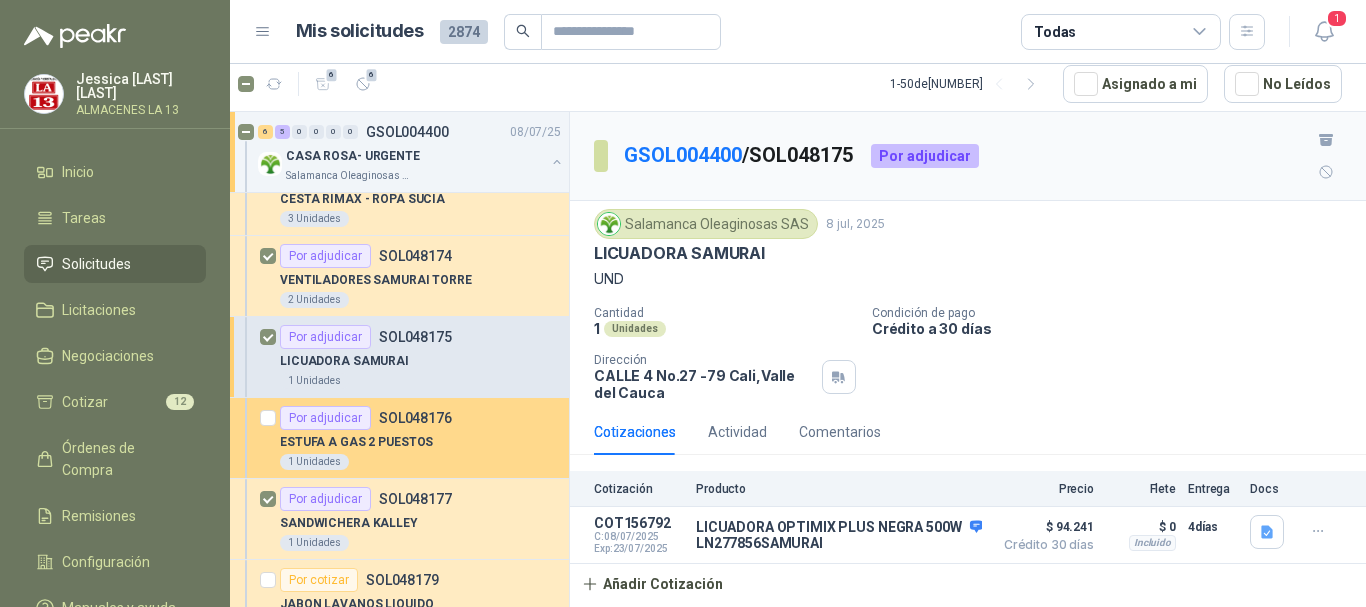 click on "ESTUFA A GAS 2 PUESTOS" at bounding box center [356, 442] 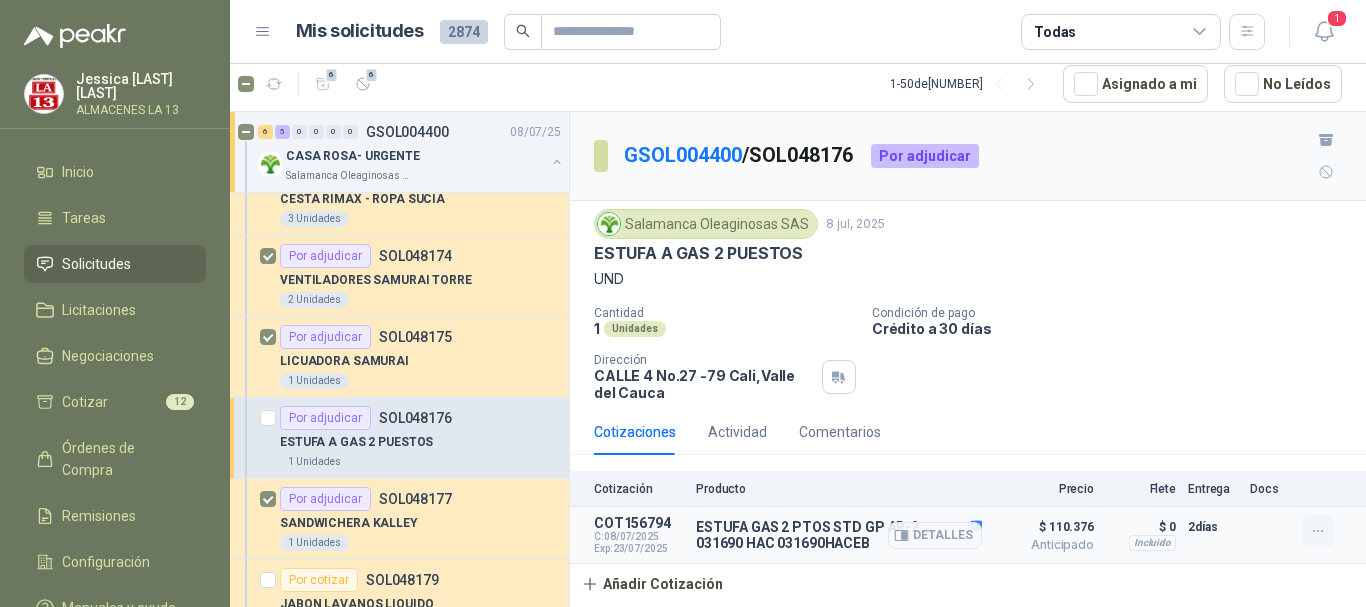 click at bounding box center [1318, 531] 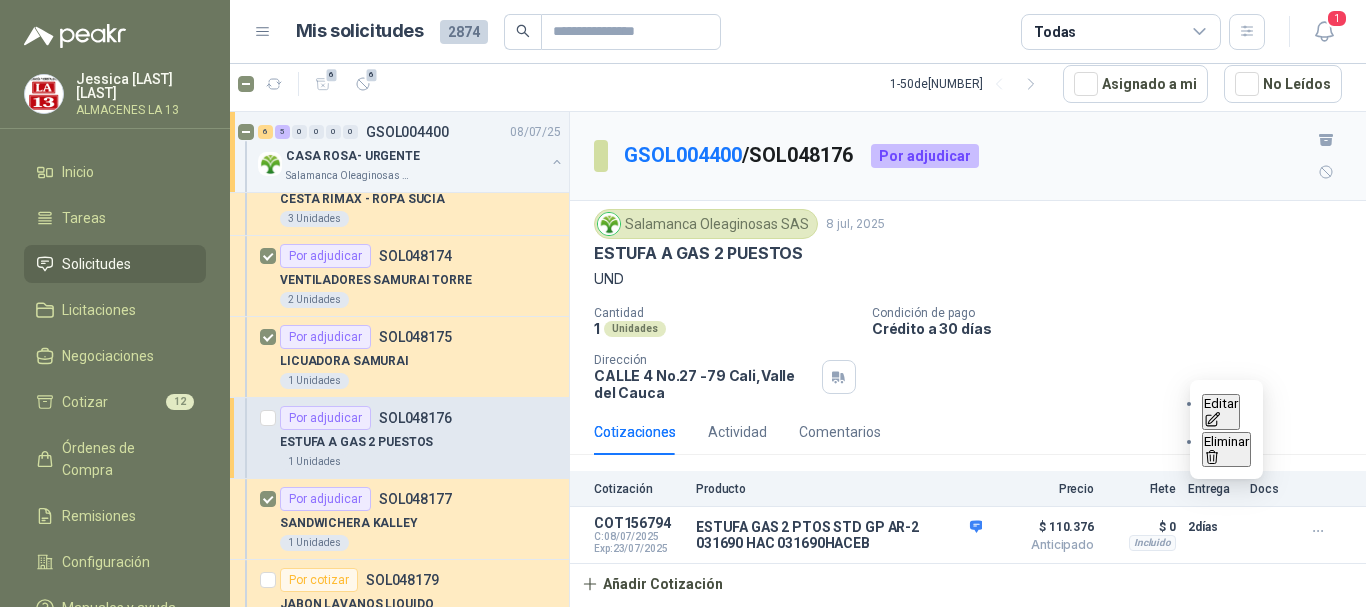 click on "Editar" at bounding box center [1221, 412] 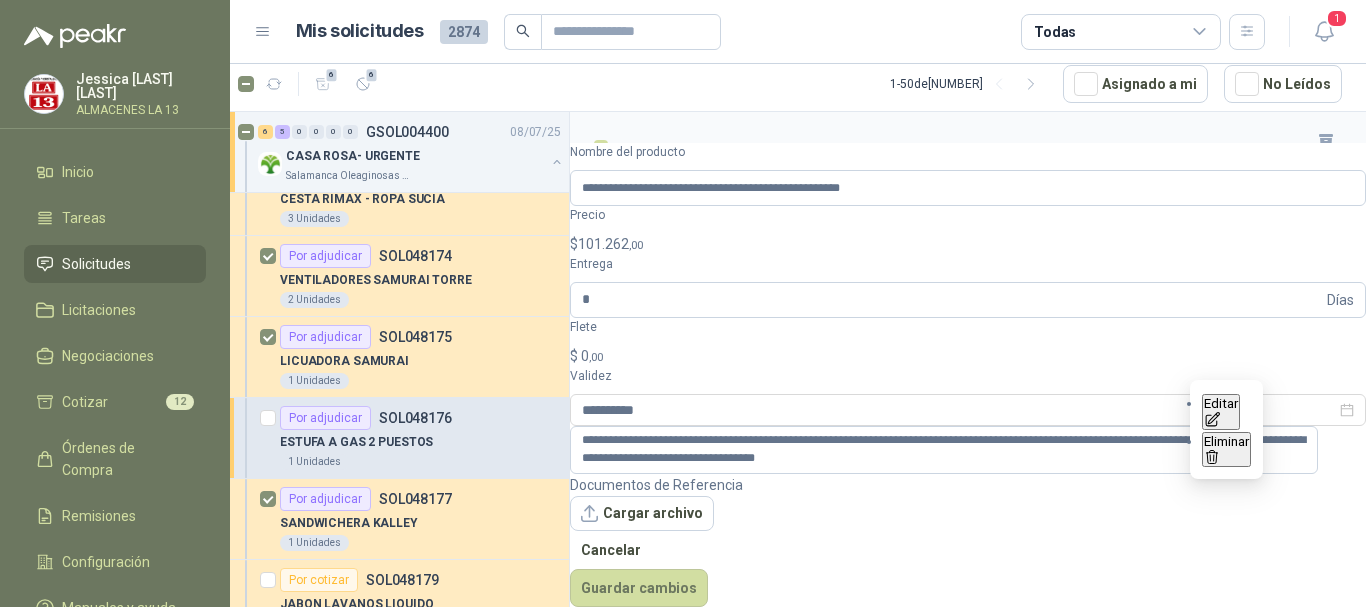 click at bounding box center (1212, 419) 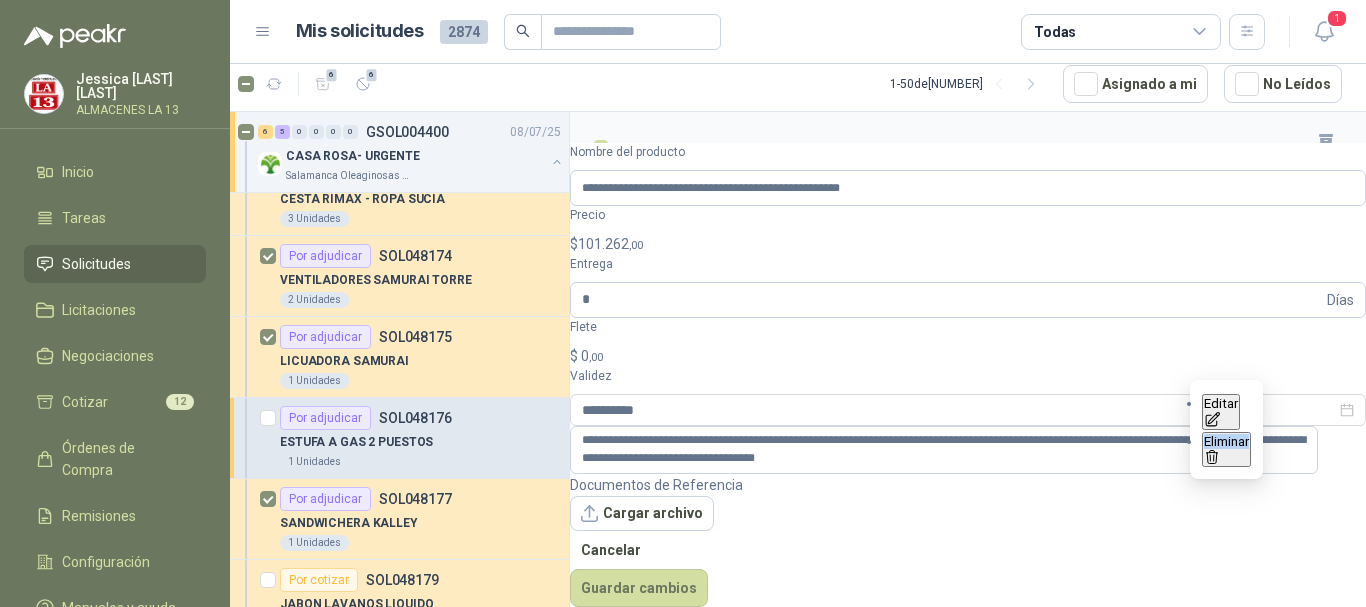 click at bounding box center (1212, 419) 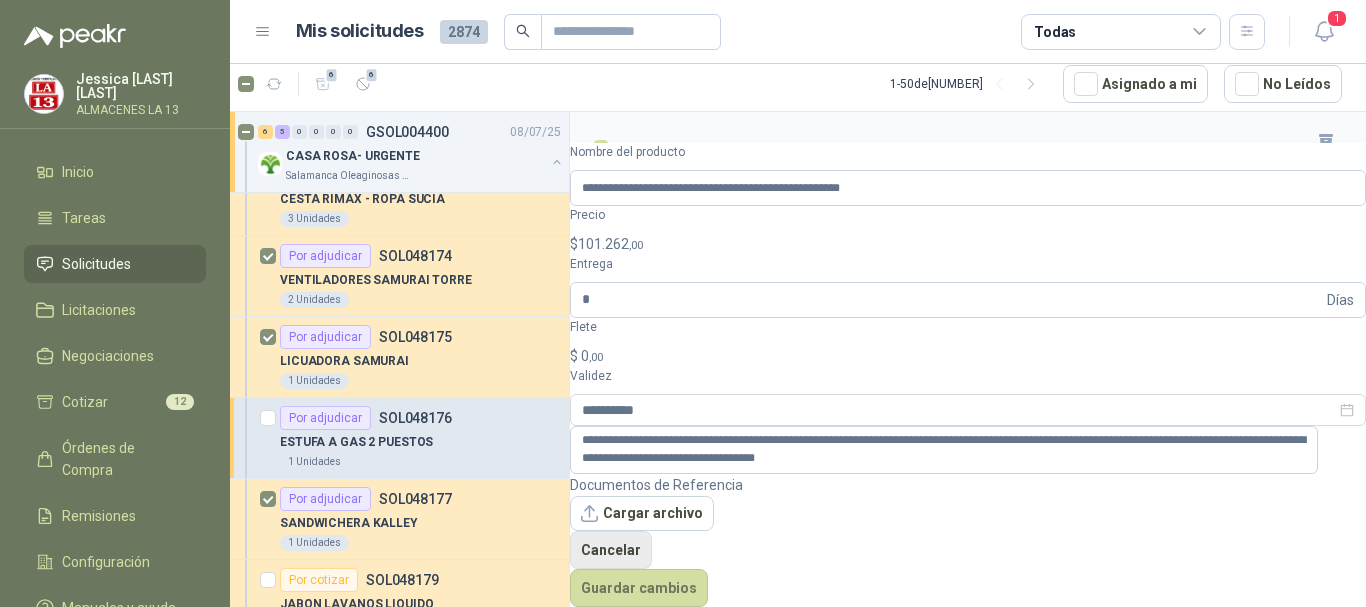 click on "Cancelar" at bounding box center [611, 550] 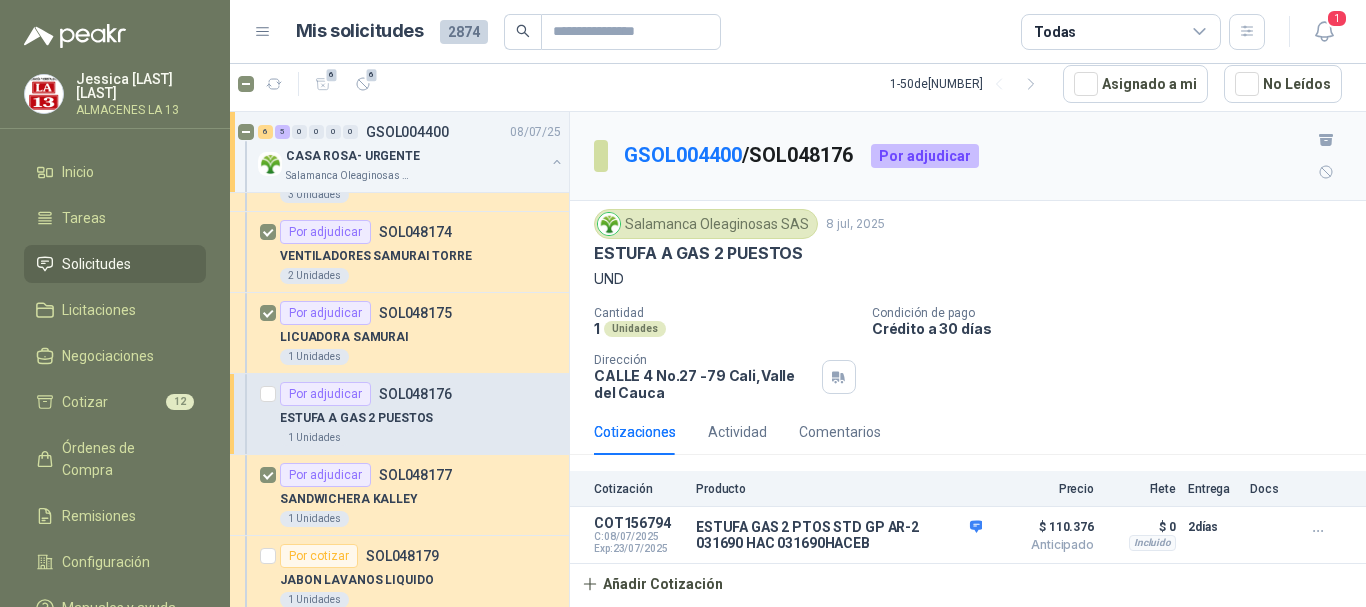scroll, scrollTop: 200, scrollLeft: 0, axis: vertical 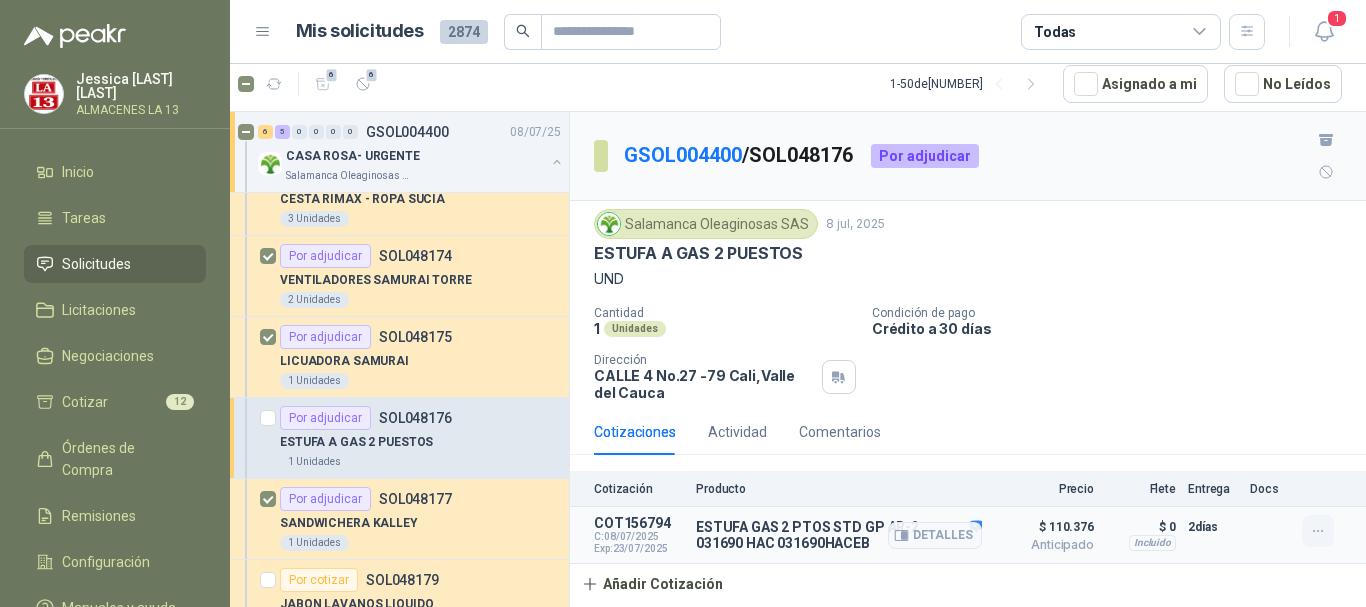 click at bounding box center (1318, 531) 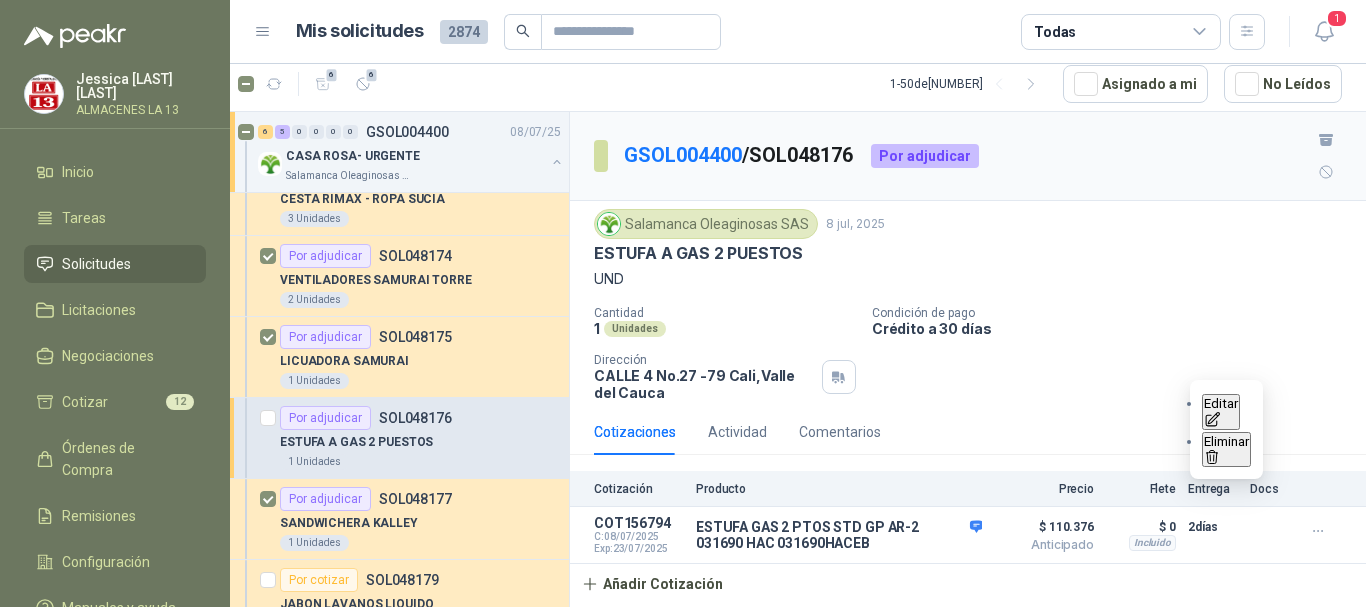 click at bounding box center [1212, 419] 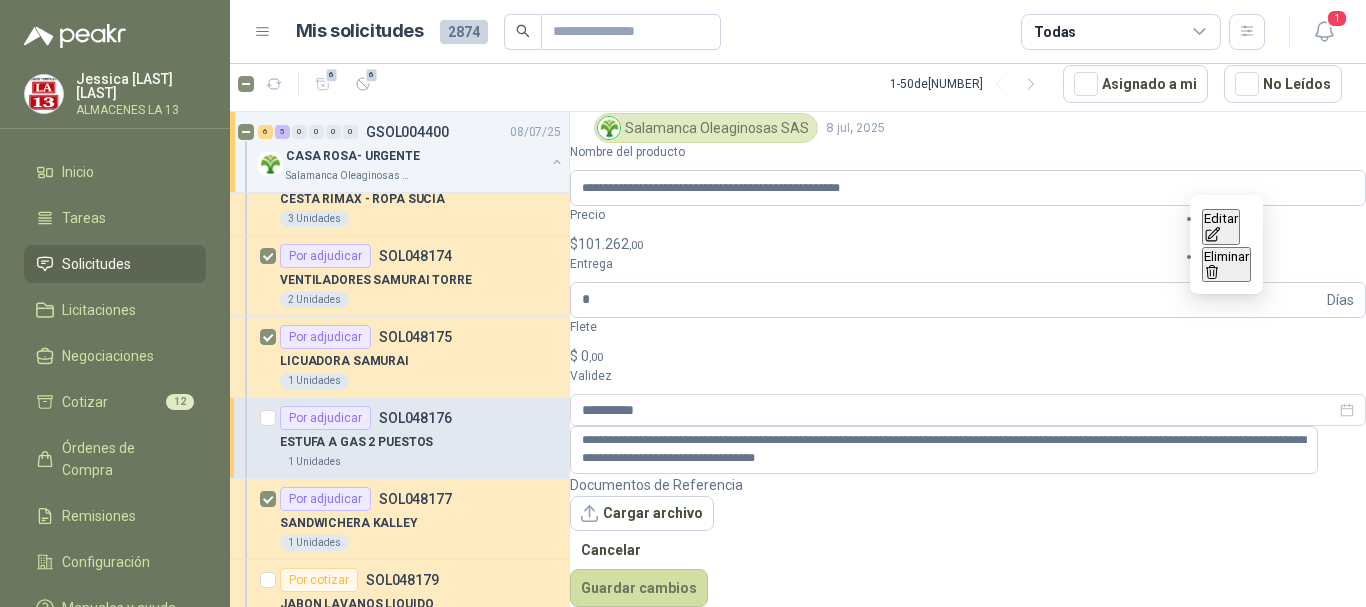 scroll, scrollTop: 187, scrollLeft: 0, axis: vertical 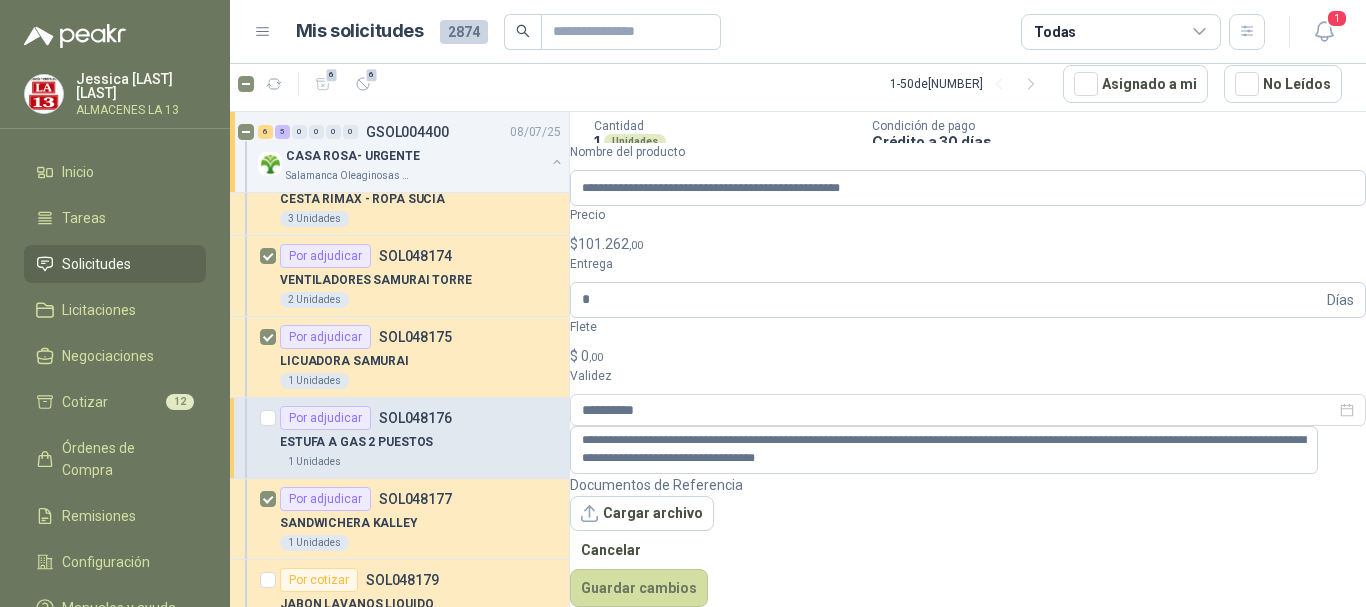 click on "Entrega" at bounding box center (968, 264) 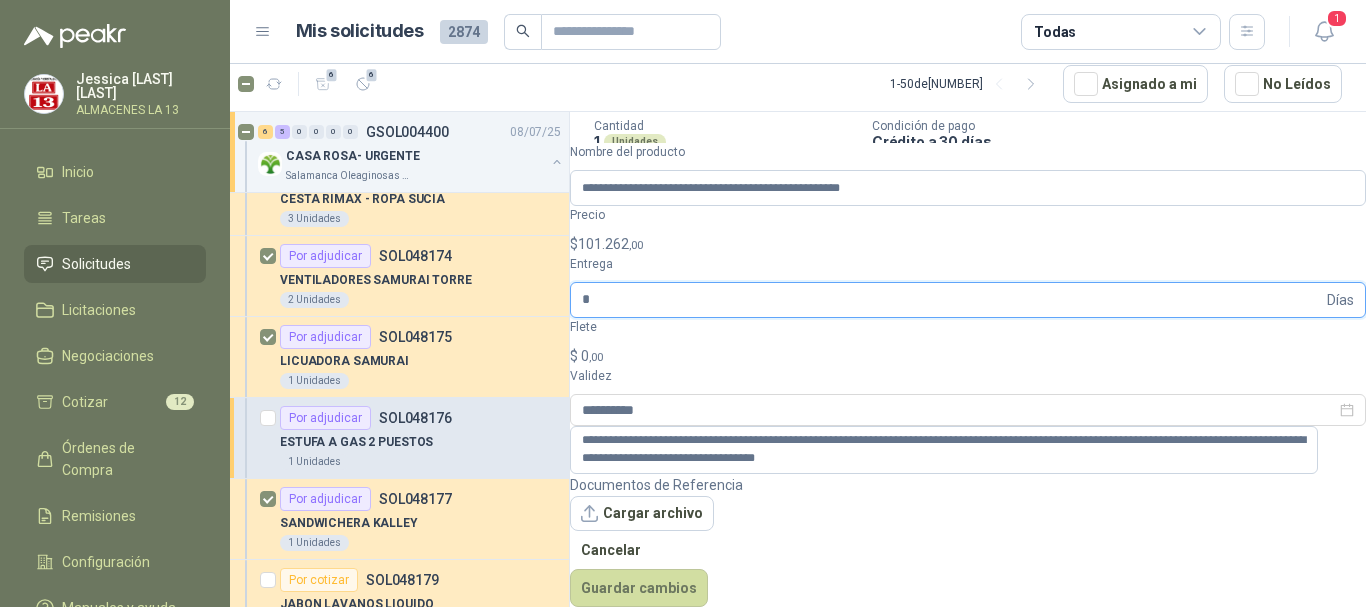 click on "*" at bounding box center [952, 300] 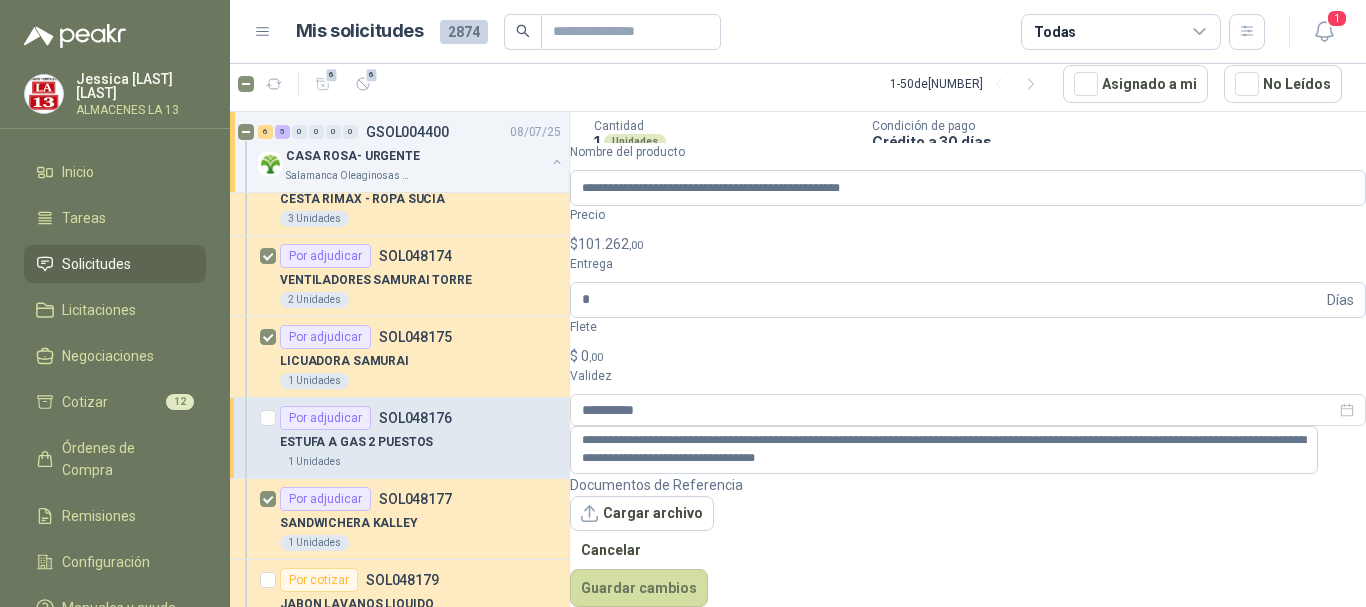 click on "Anticipado" at bounding box center (1044, 358) 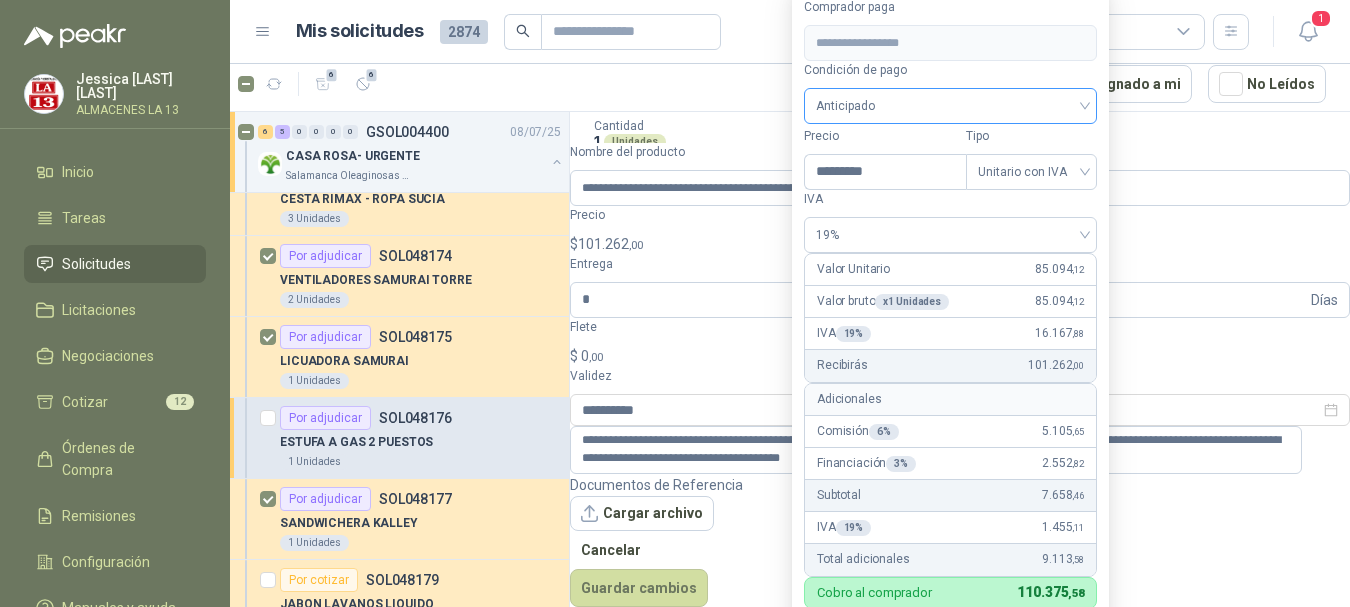click on "Anticipado" at bounding box center [950, 106] 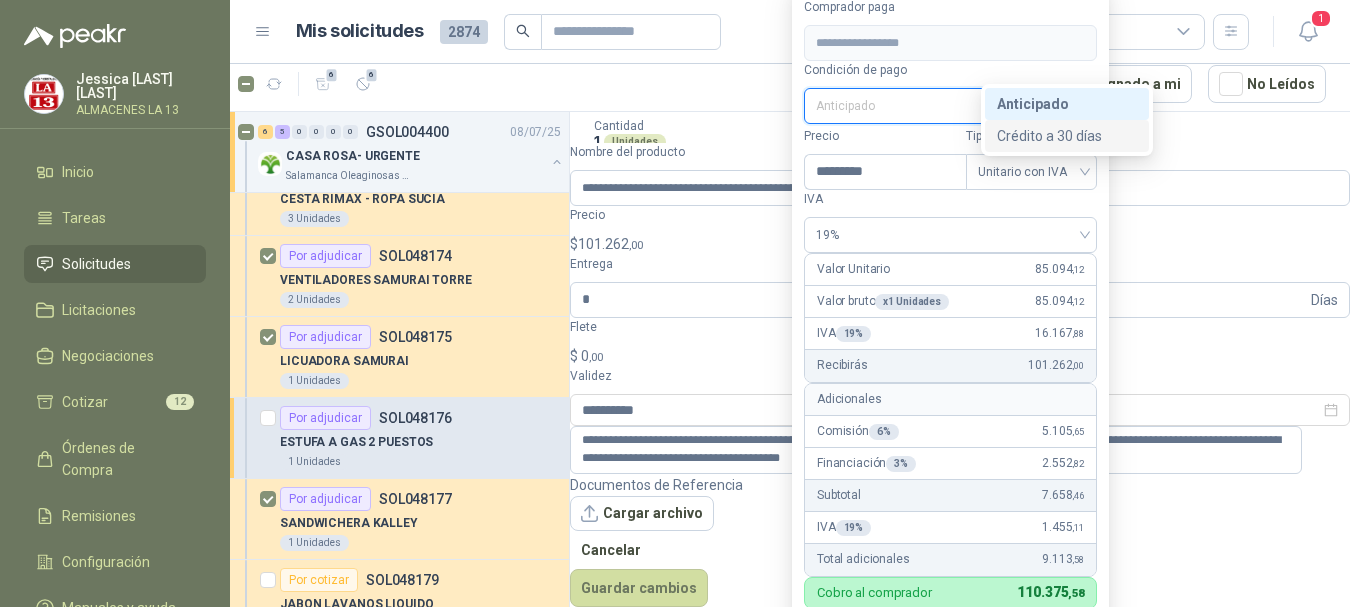 click on "Crédito a 30 días" at bounding box center [1067, 136] 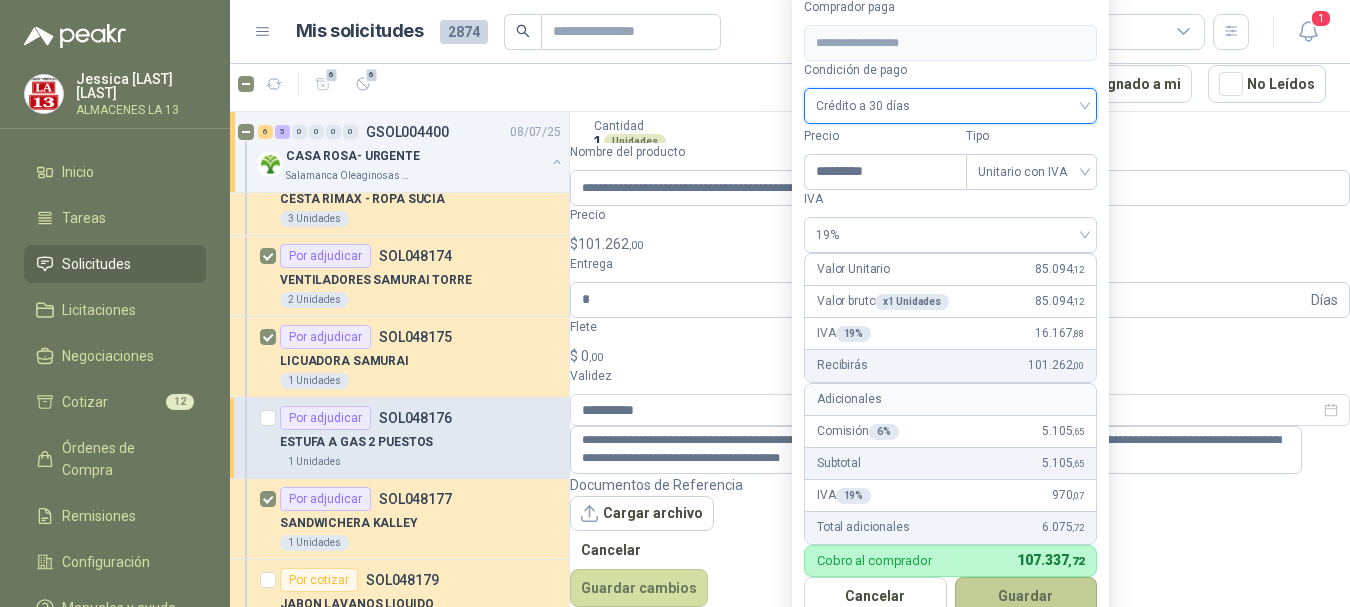 click on "Guardar" at bounding box center (1026, 596) 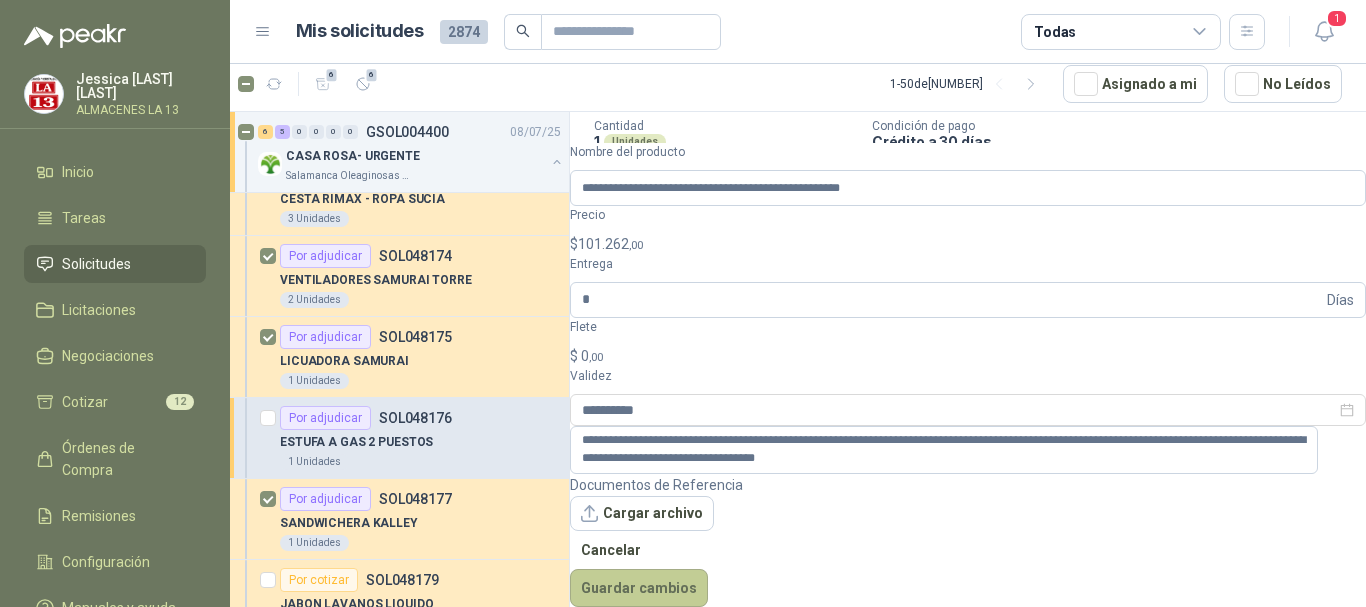 click on "Guardar cambios" at bounding box center [639, 588] 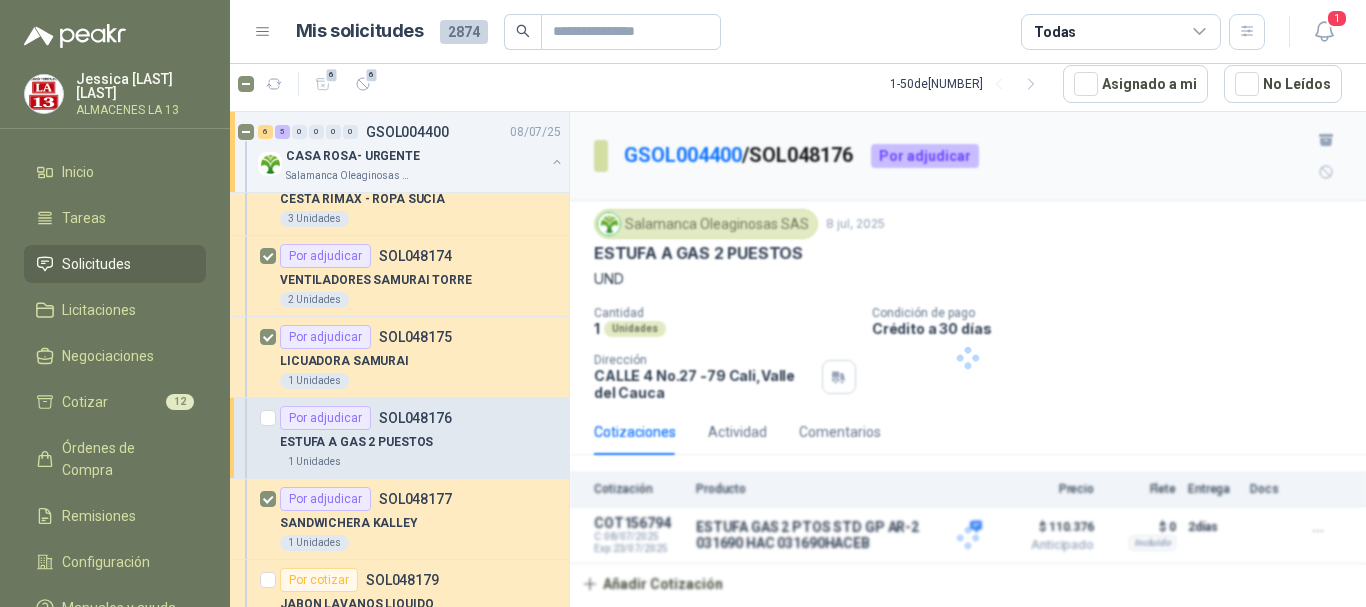 scroll, scrollTop: 0, scrollLeft: 0, axis: both 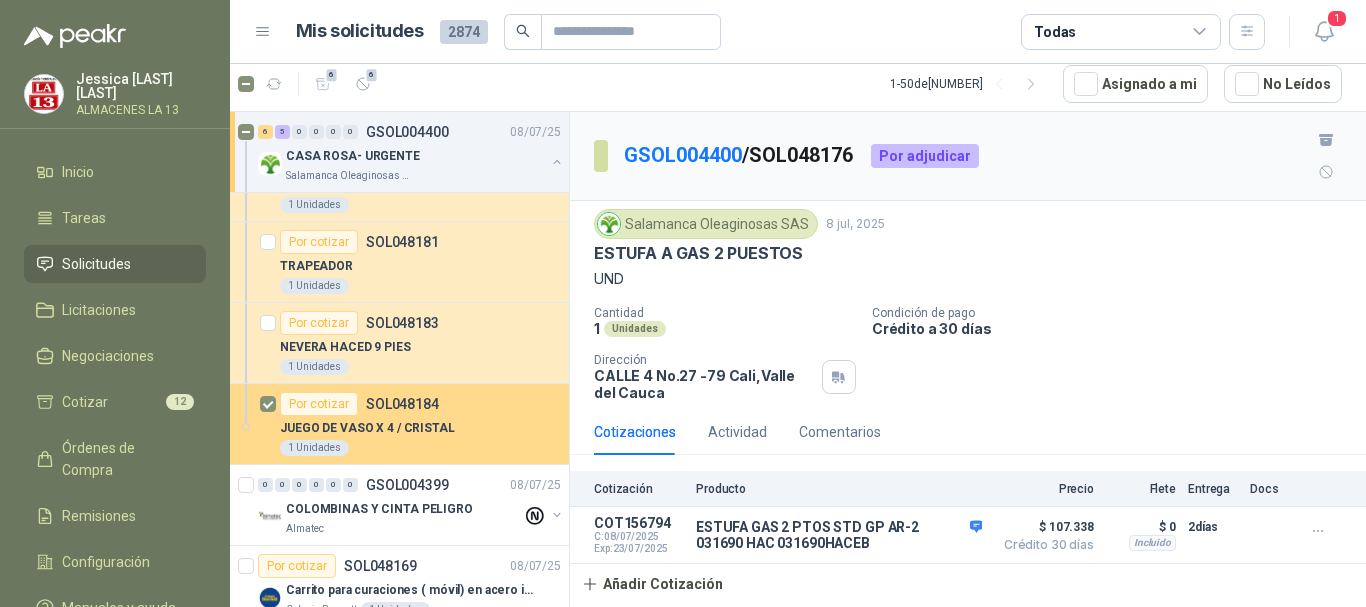 click on "COLOMBINAS Y CINTA PELIGRO" at bounding box center (379, 509) 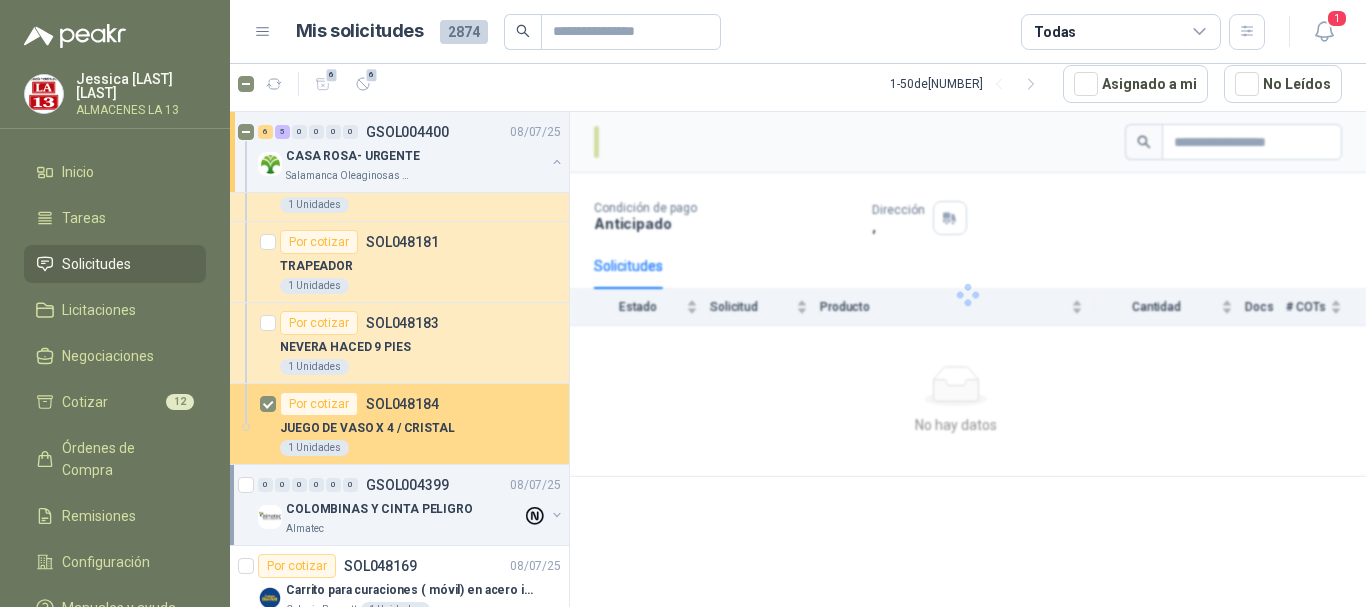 click on "SOL048184" at bounding box center (402, 404) 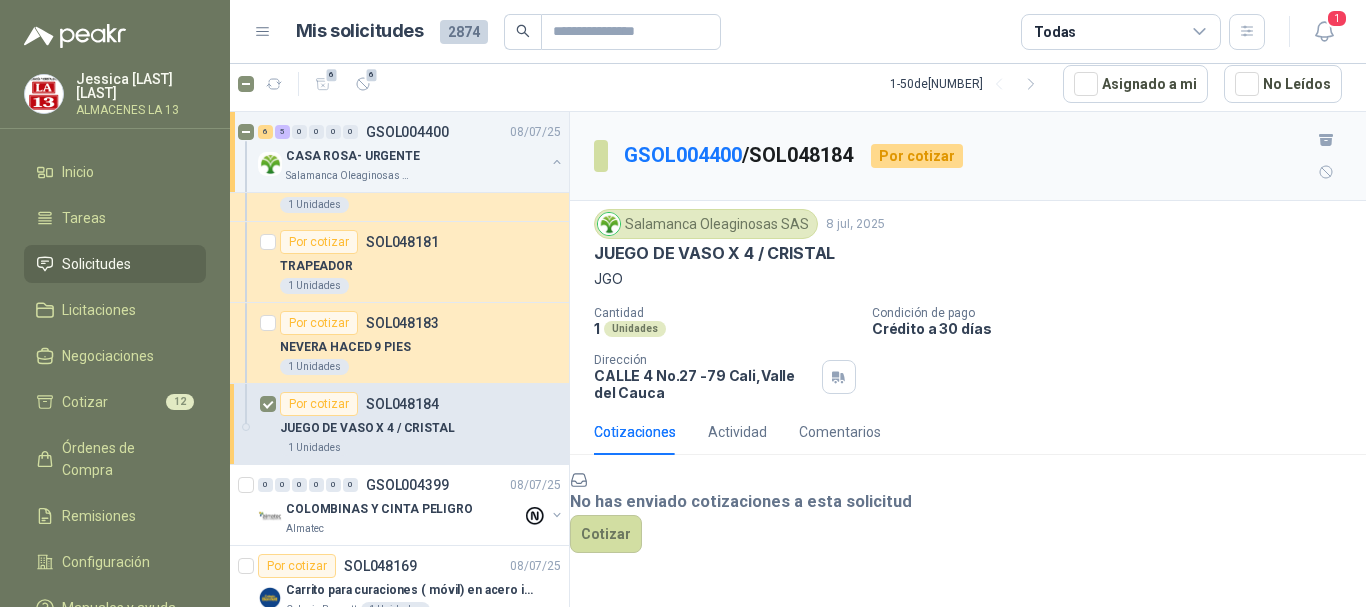 scroll, scrollTop: 88, scrollLeft: 0, axis: vertical 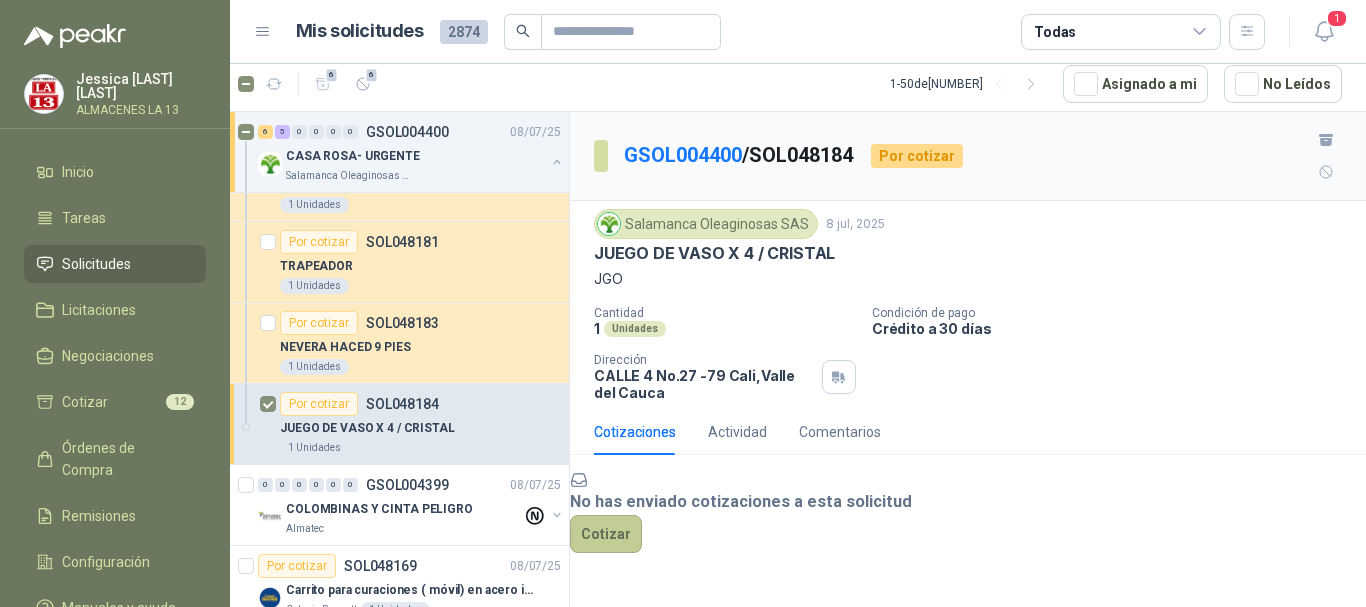 click on "Cotizar" at bounding box center (606, 534) 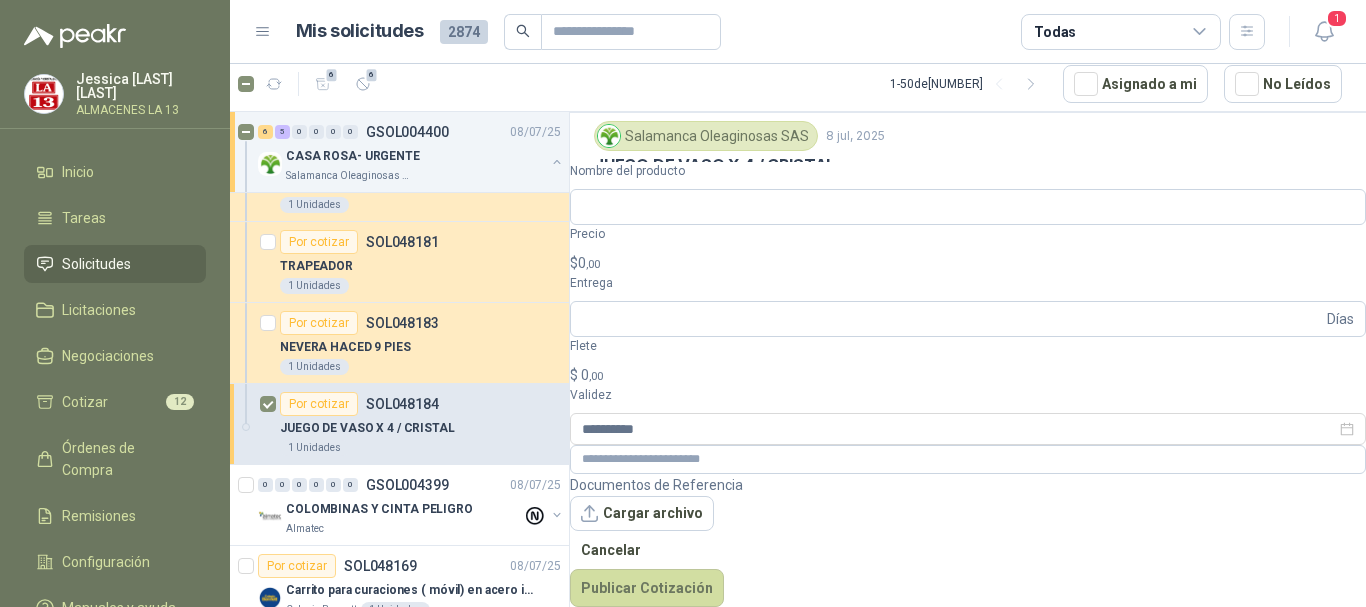 scroll, scrollTop: 74, scrollLeft: 0, axis: vertical 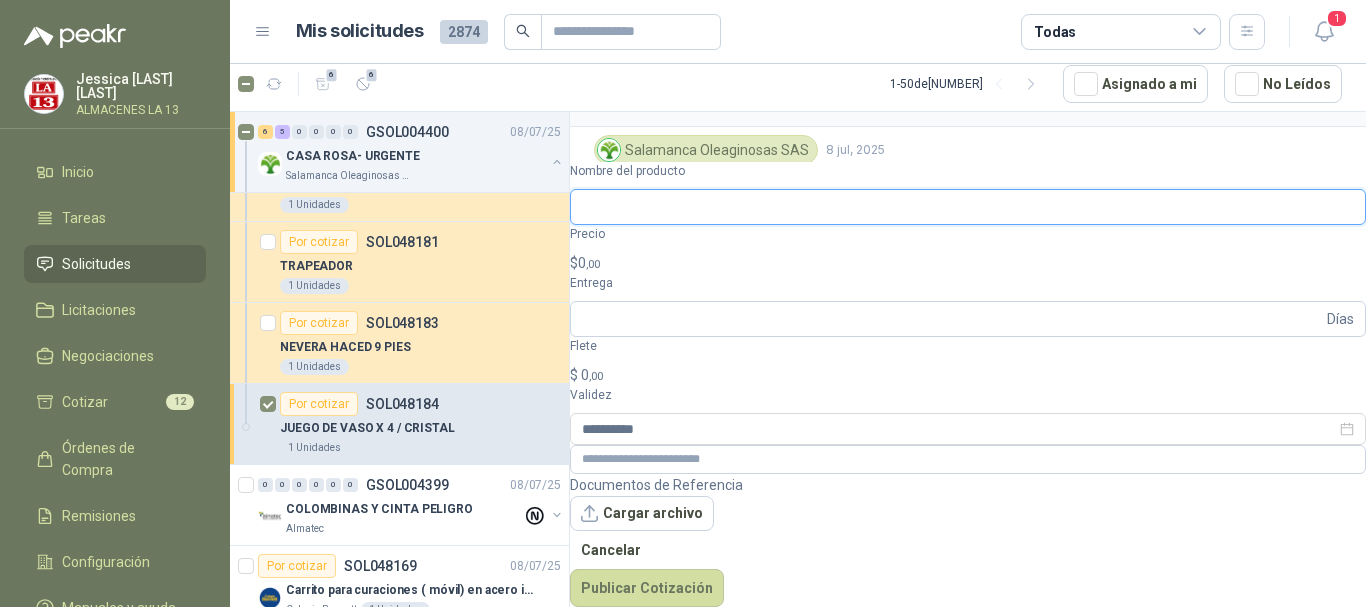 click on "Nombre del producto" at bounding box center (968, 207) 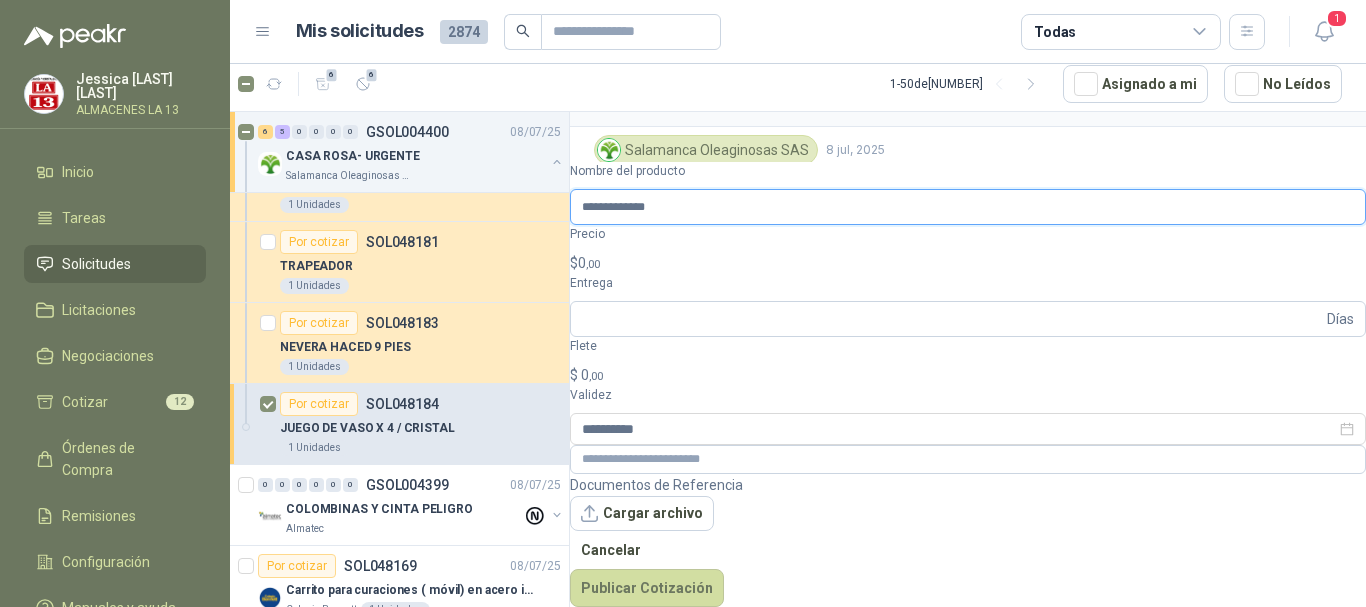 type on "**********" 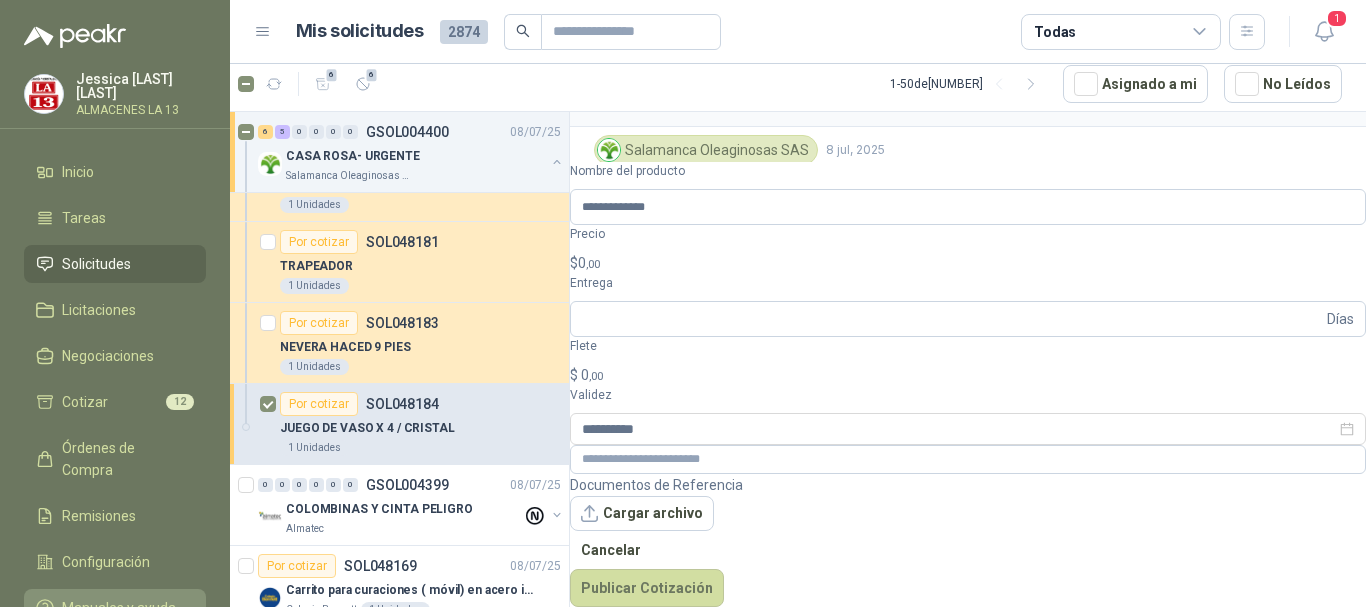 click on "Manuales y ayuda" at bounding box center [119, 608] 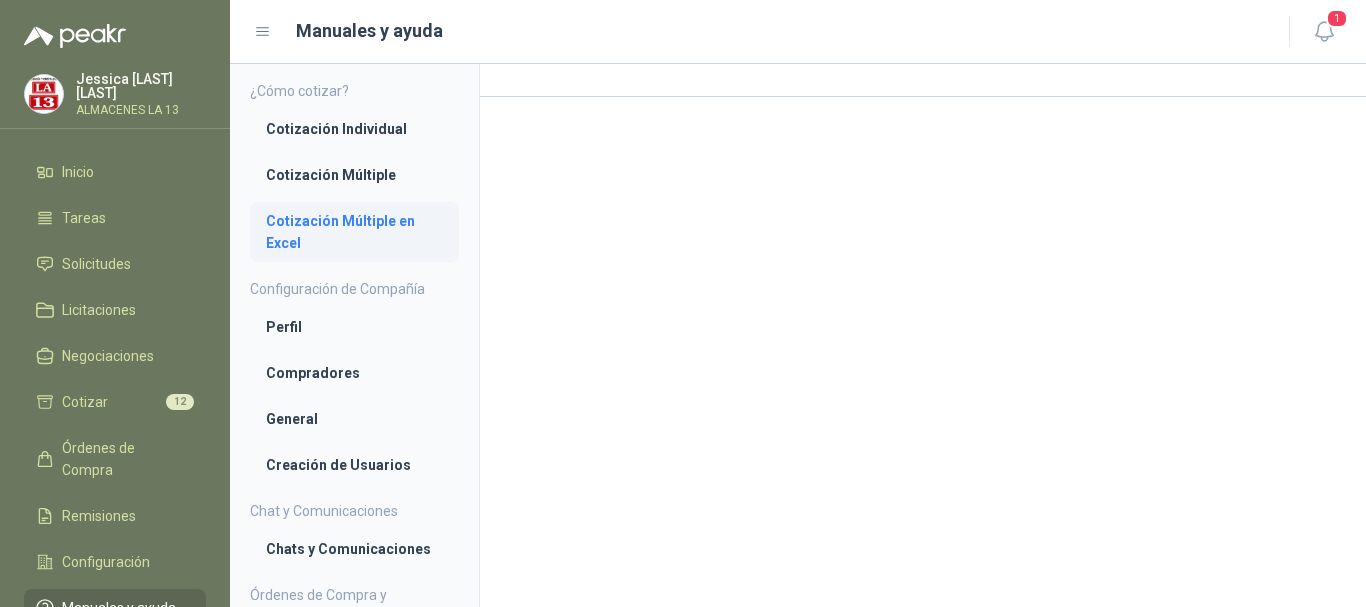 click on "Cotización Múltiple en Excel" at bounding box center (354, 232) 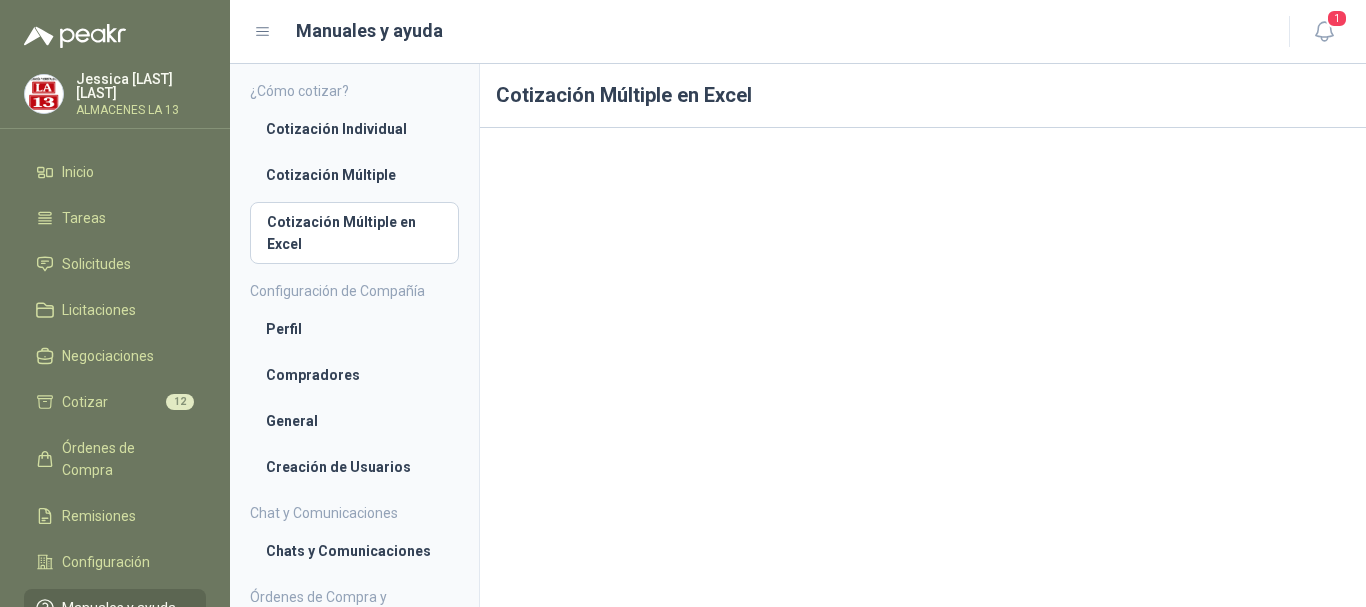 scroll, scrollTop: 31, scrollLeft: 0, axis: vertical 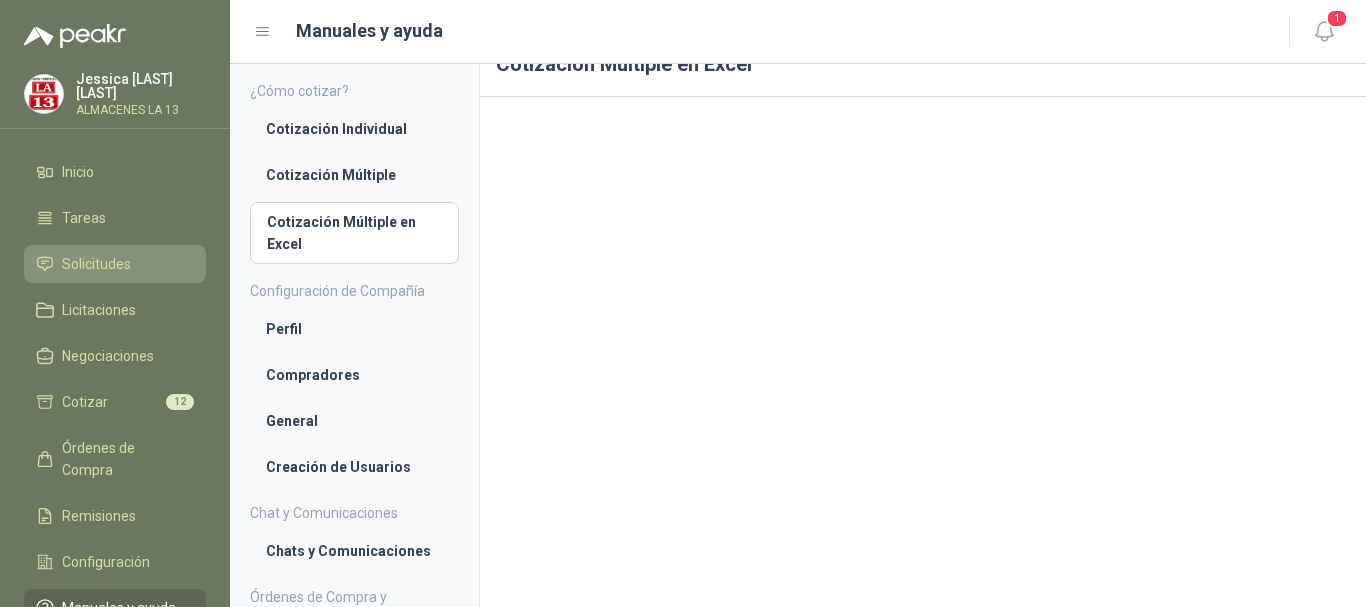 click on "Solicitudes" at bounding box center [96, 264] 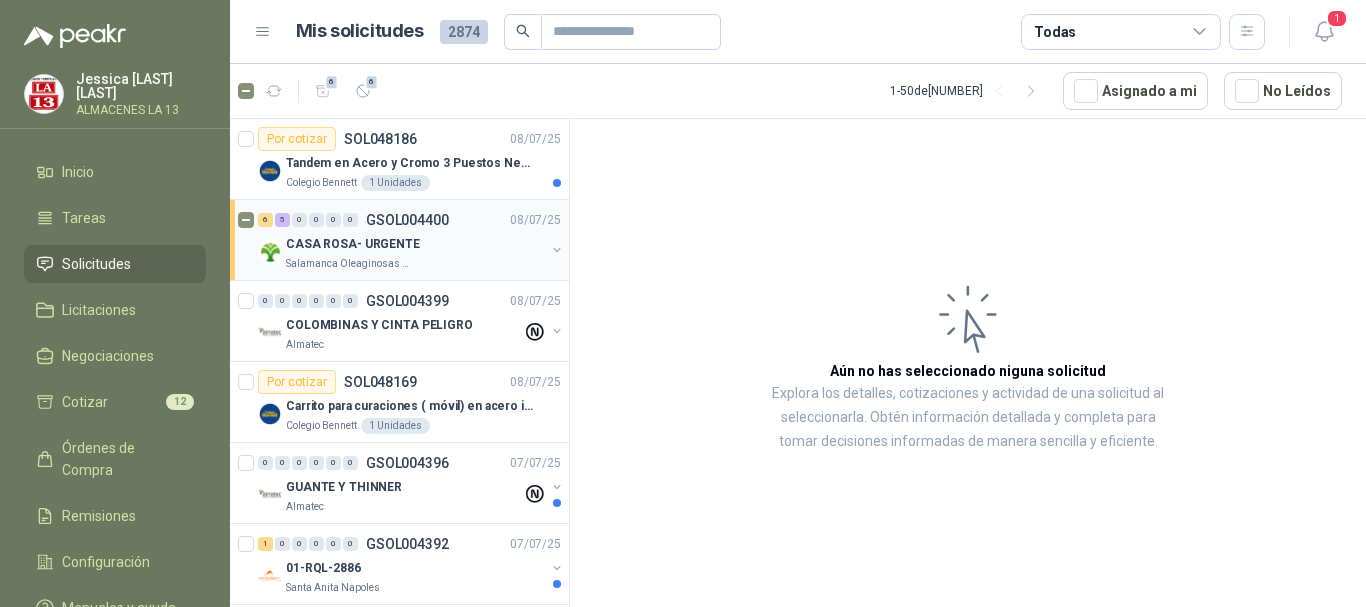 click on "CASA ROSA- URGENTE" at bounding box center (353, 244) 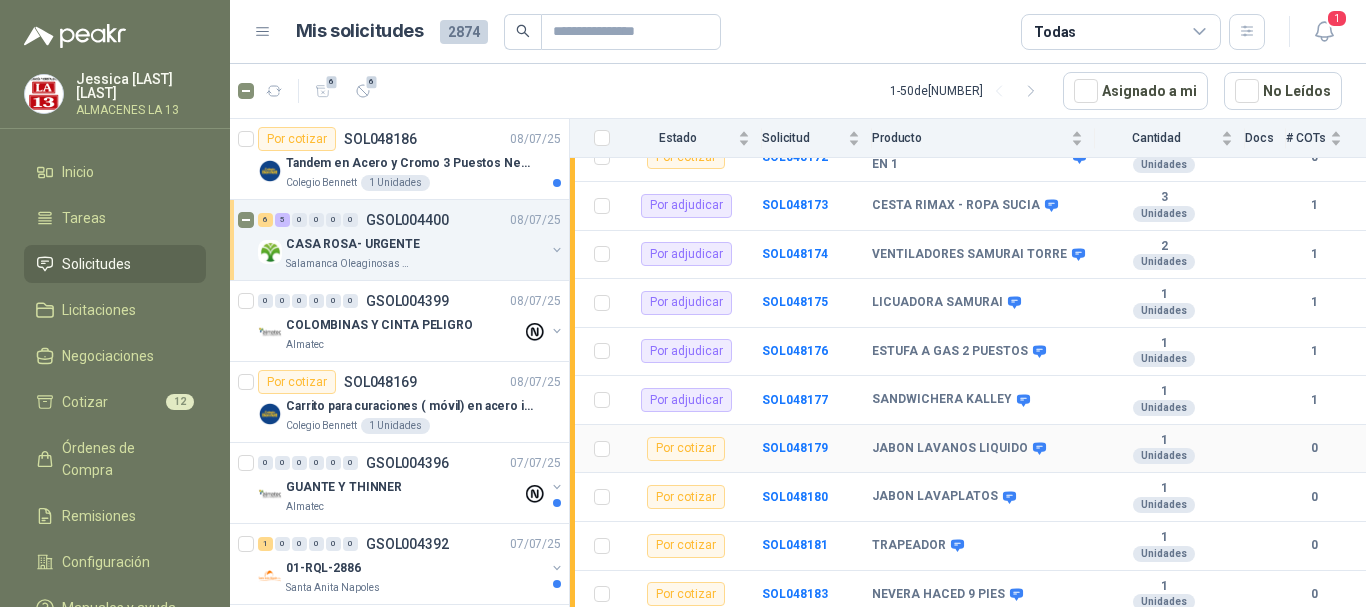 scroll, scrollTop: 307, scrollLeft: 0, axis: vertical 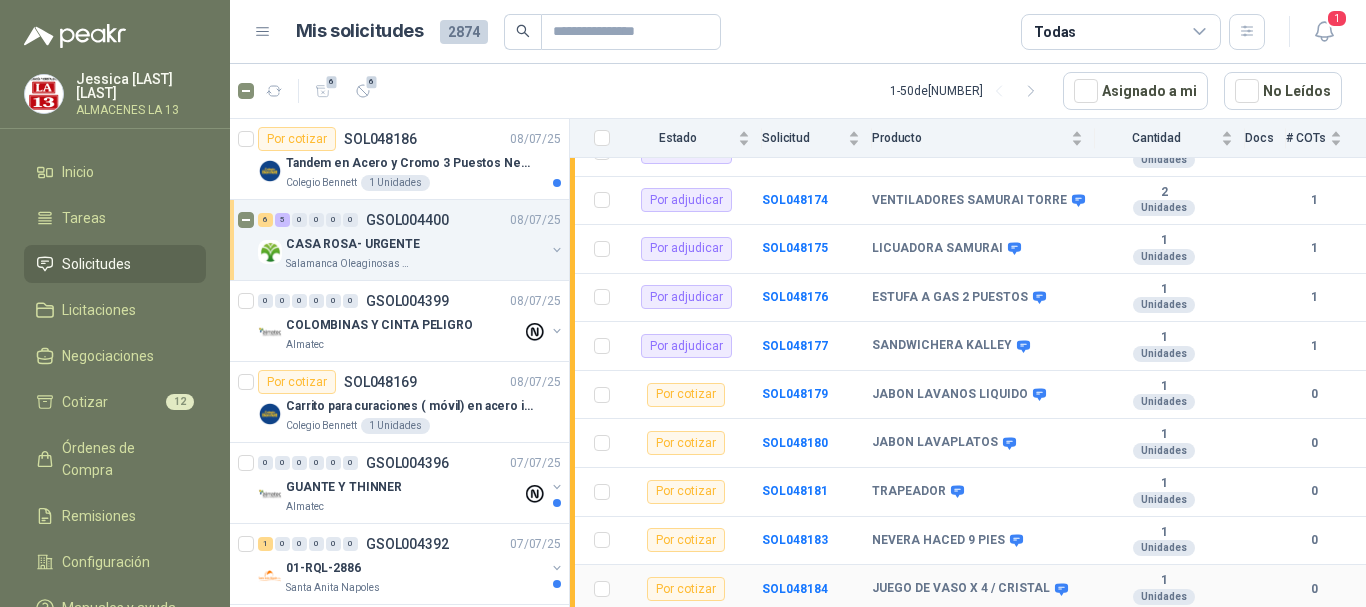 click on "Por cotizar" at bounding box center (686, 589) 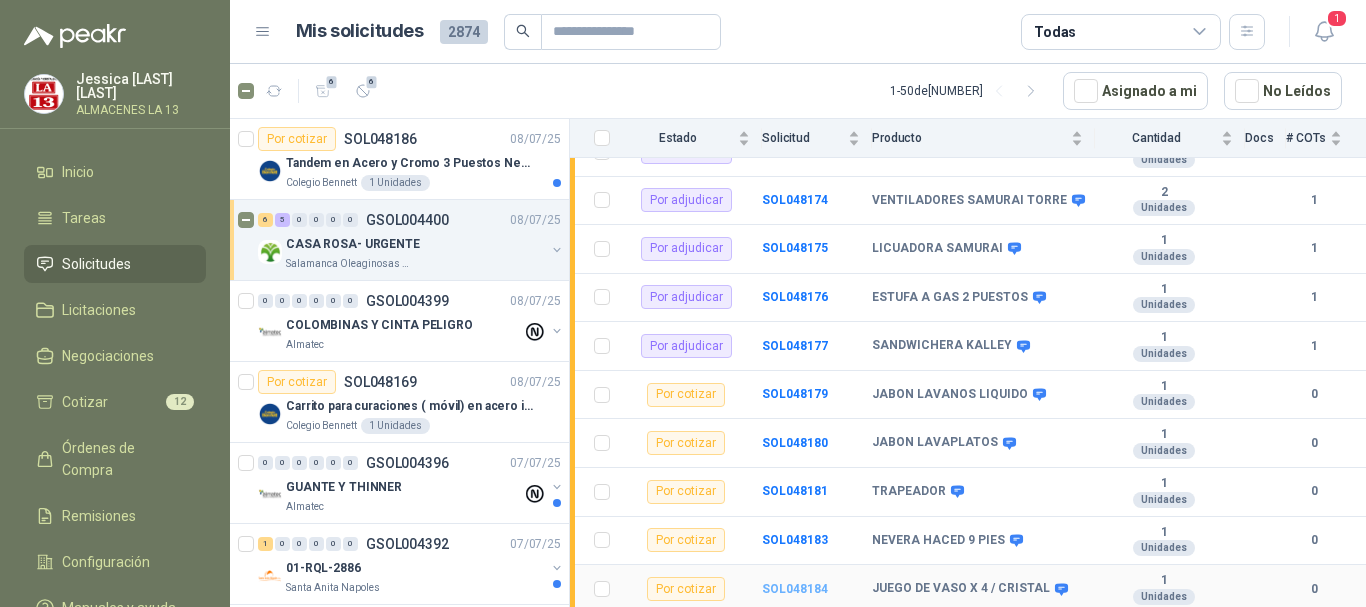 click on "SOL048184" at bounding box center (795, 589) 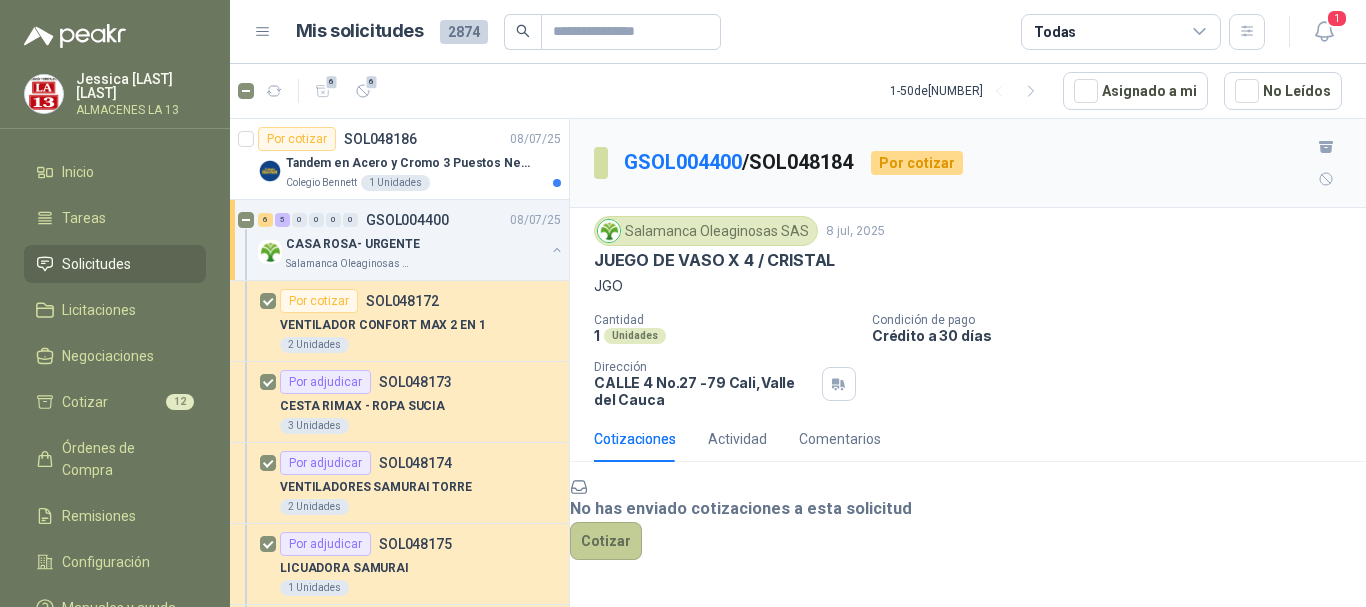 click on "Cotizar" at bounding box center (606, 541) 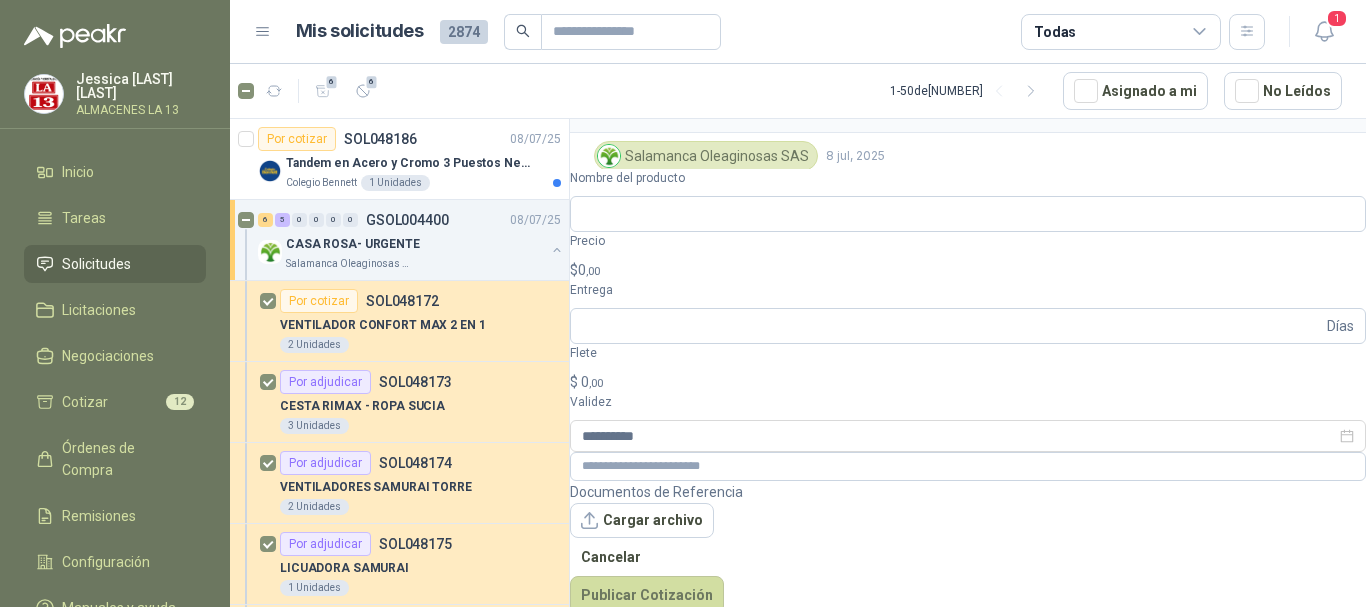 scroll, scrollTop: 74, scrollLeft: 0, axis: vertical 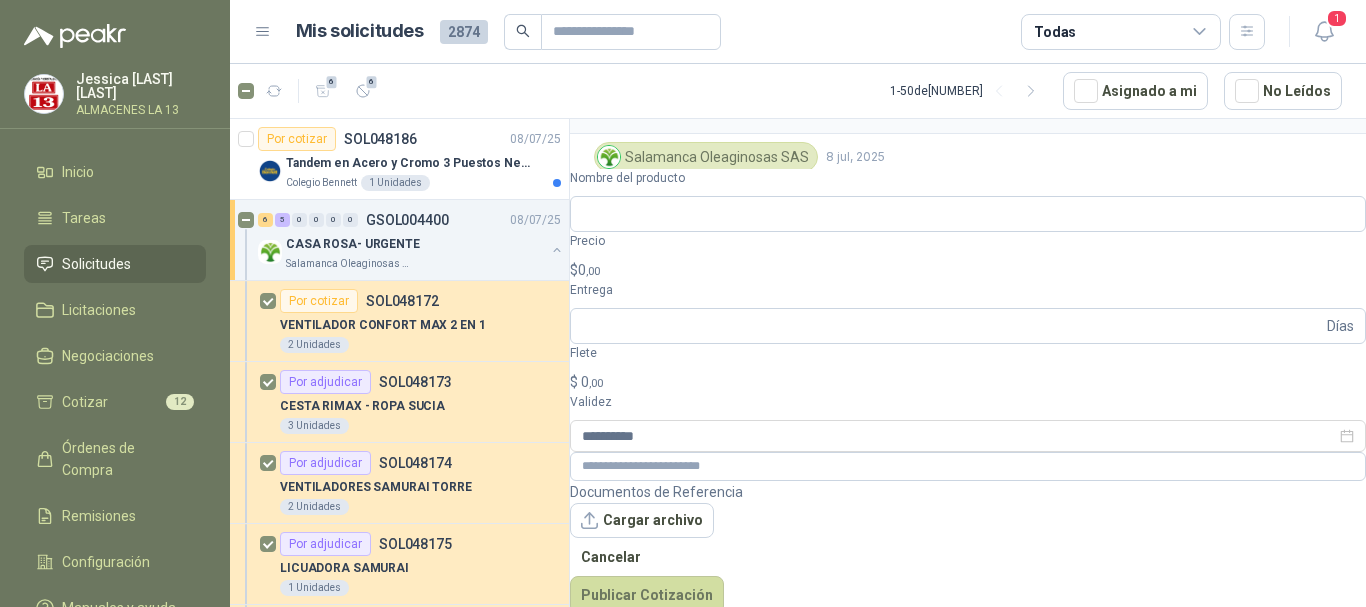 drag, startPoint x: 693, startPoint y: 412, endPoint x: 685, endPoint y: 468, distance: 56.568542 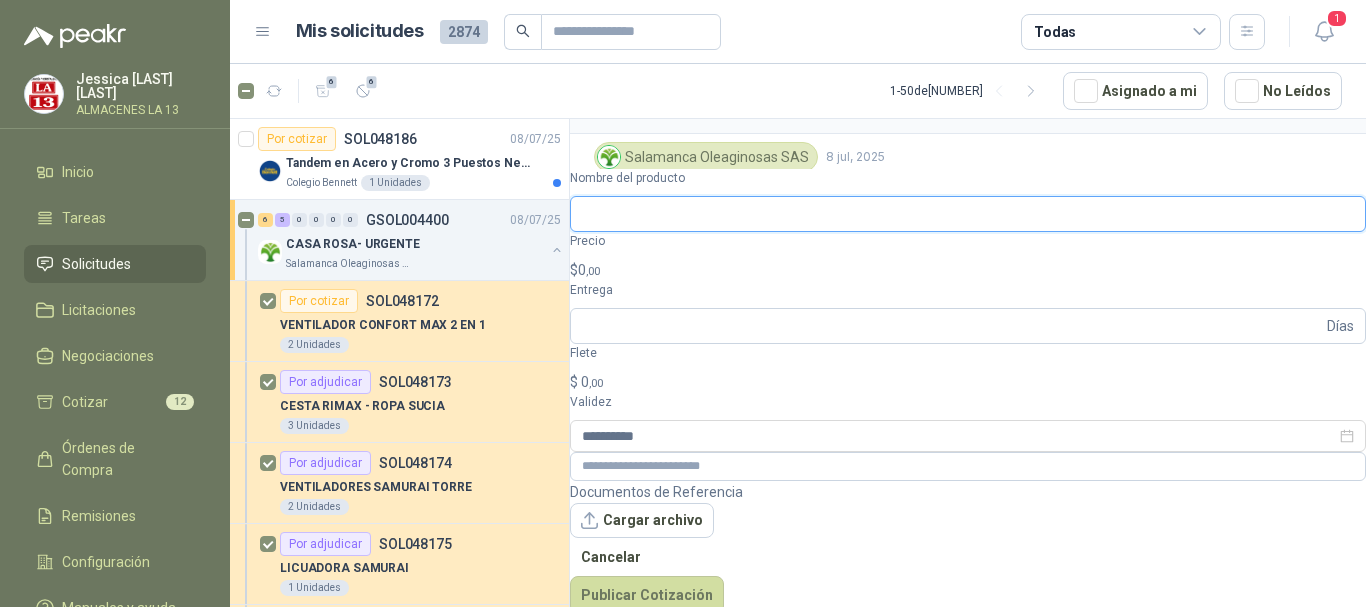 click on "Nombre del producto" at bounding box center (968, 214) 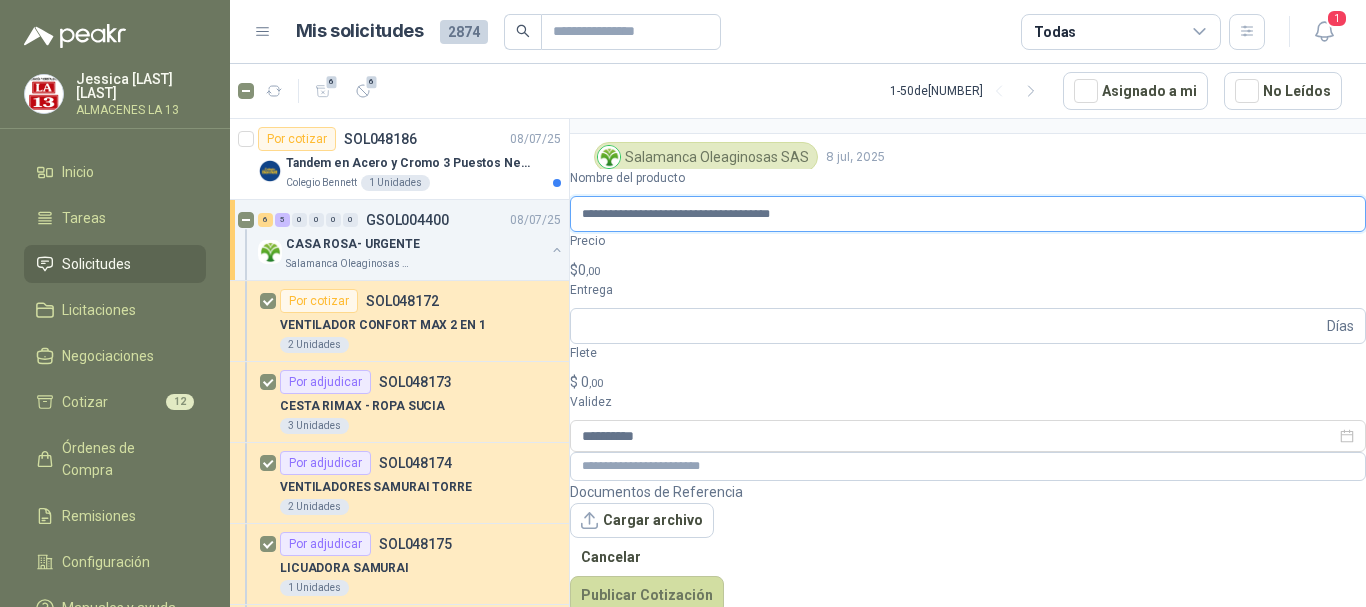 paste on "**********" 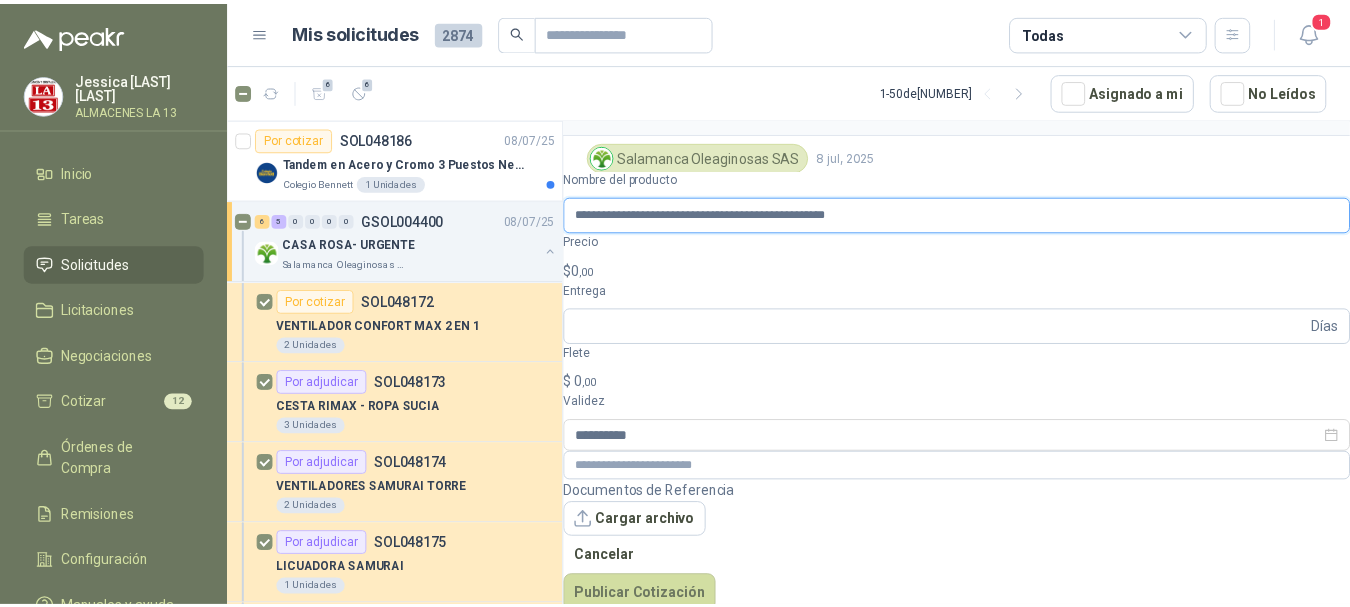 scroll, scrollTop: 0, scrollLeft: 22, axis: horizontal 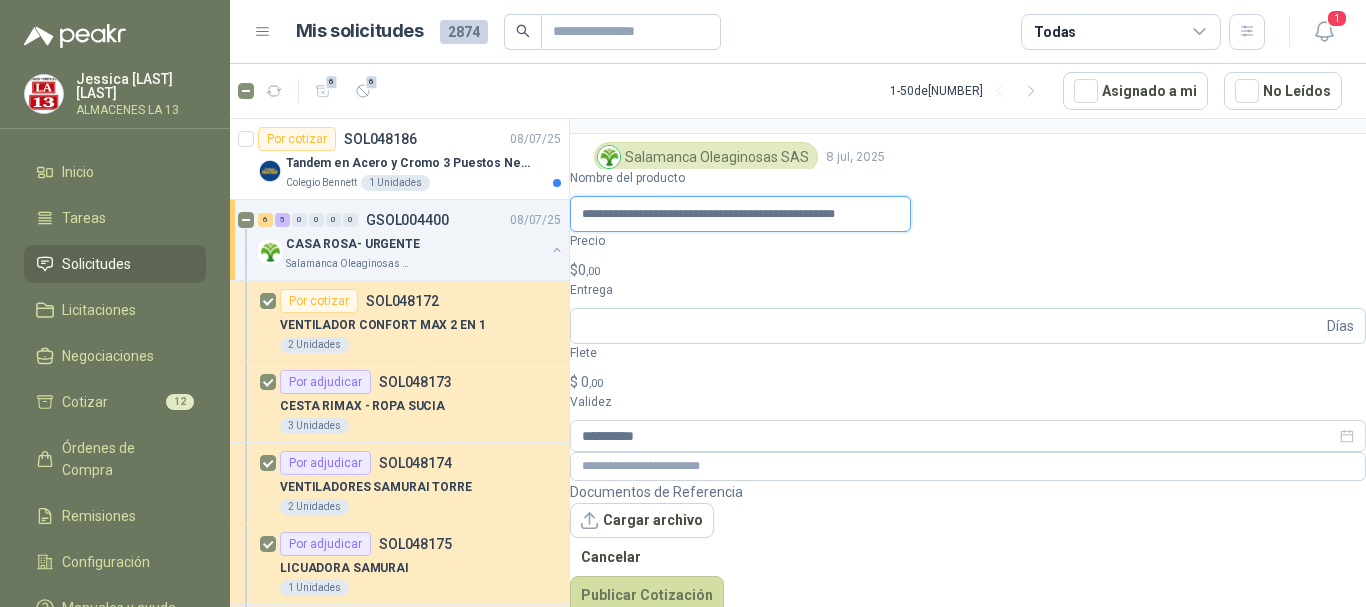 type on "**********" 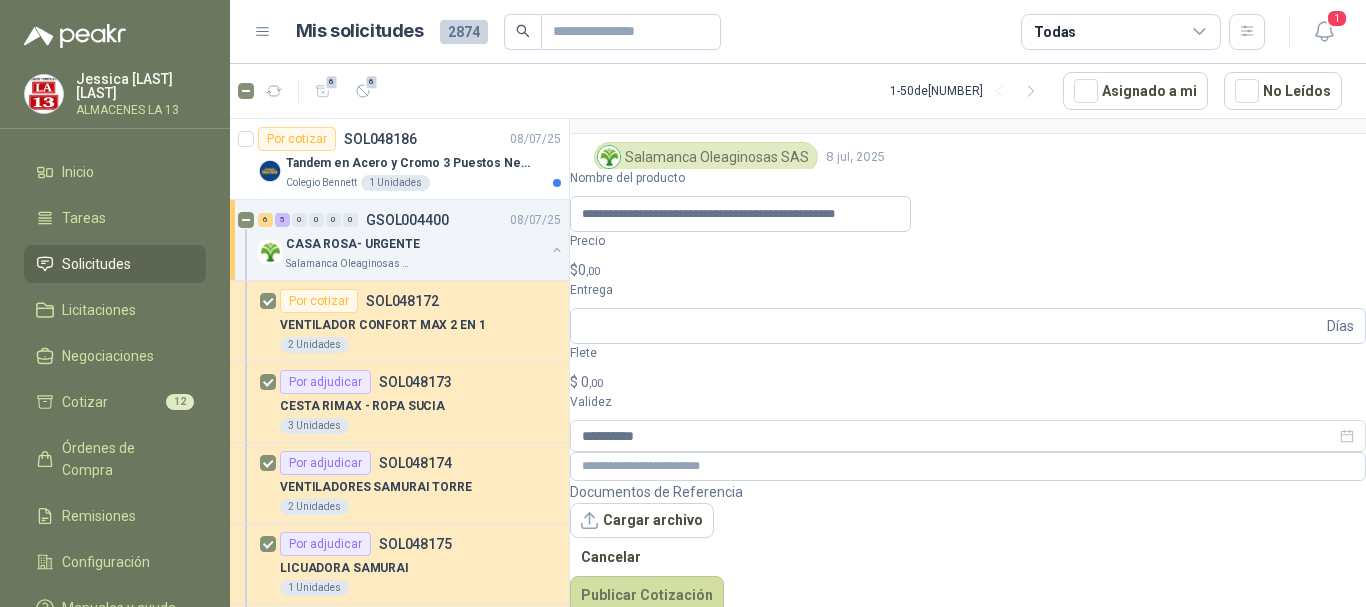 click on "$  0 ,00" at bounding box center [968, 270] 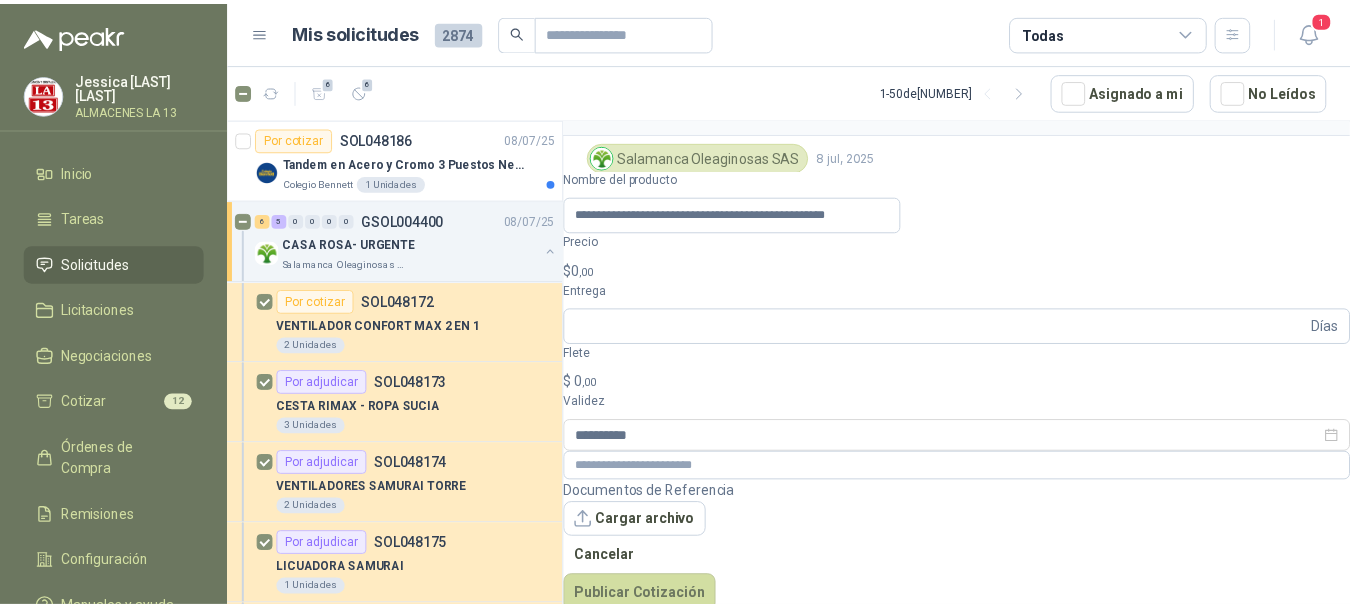 scroll, scrollTop: 0, scrollLeft: 0, axis: both 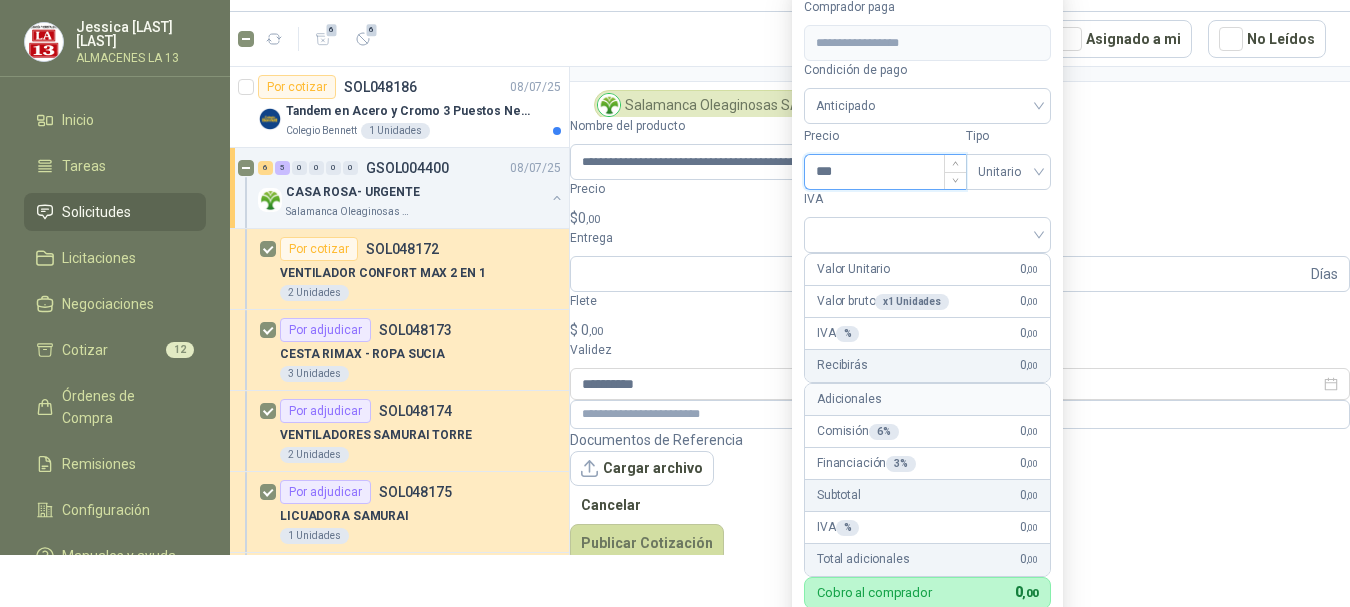 click on "***" at bounding box center (885, 172) 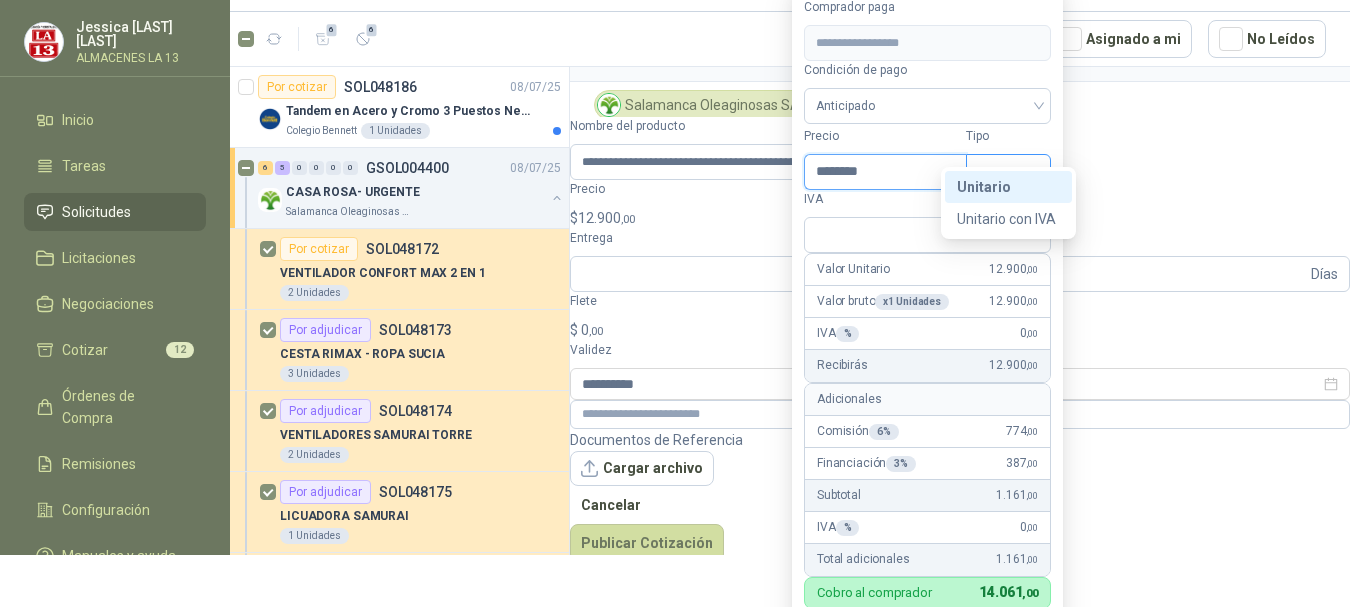 click on "Unitario" at bounding box center (1008, 172) 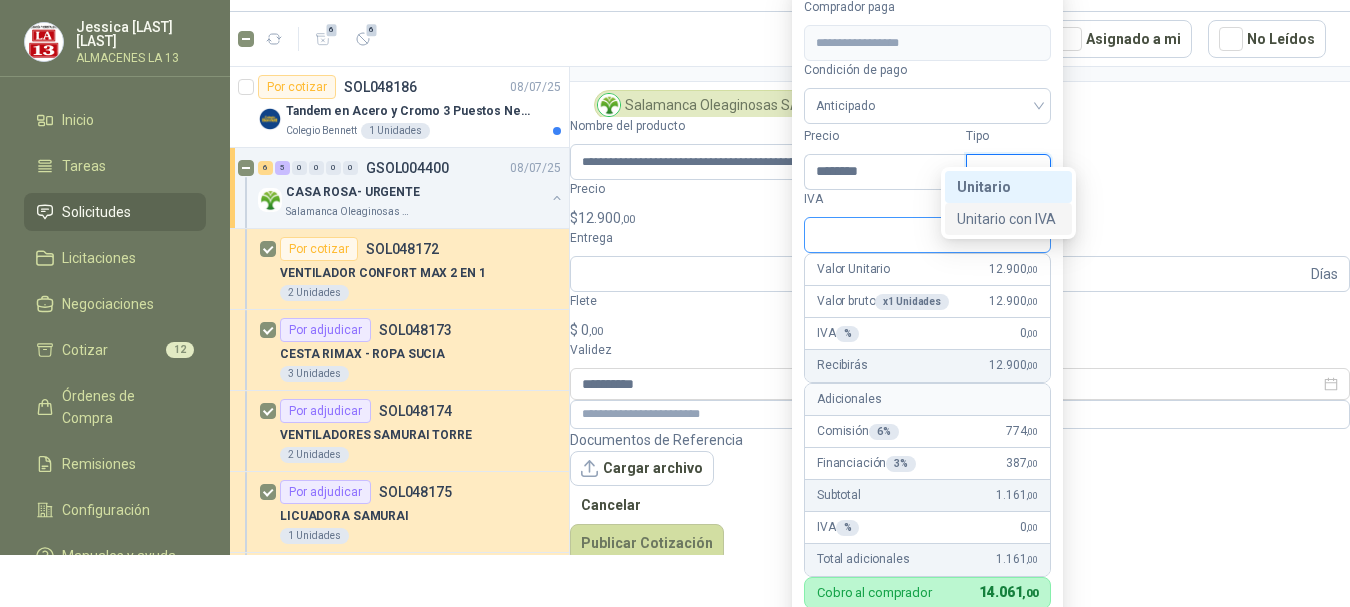 drag, startPoint x: 975, startPoint y: 211, endPoint x: 1086, endPoint y: 152, distance: 125.70601 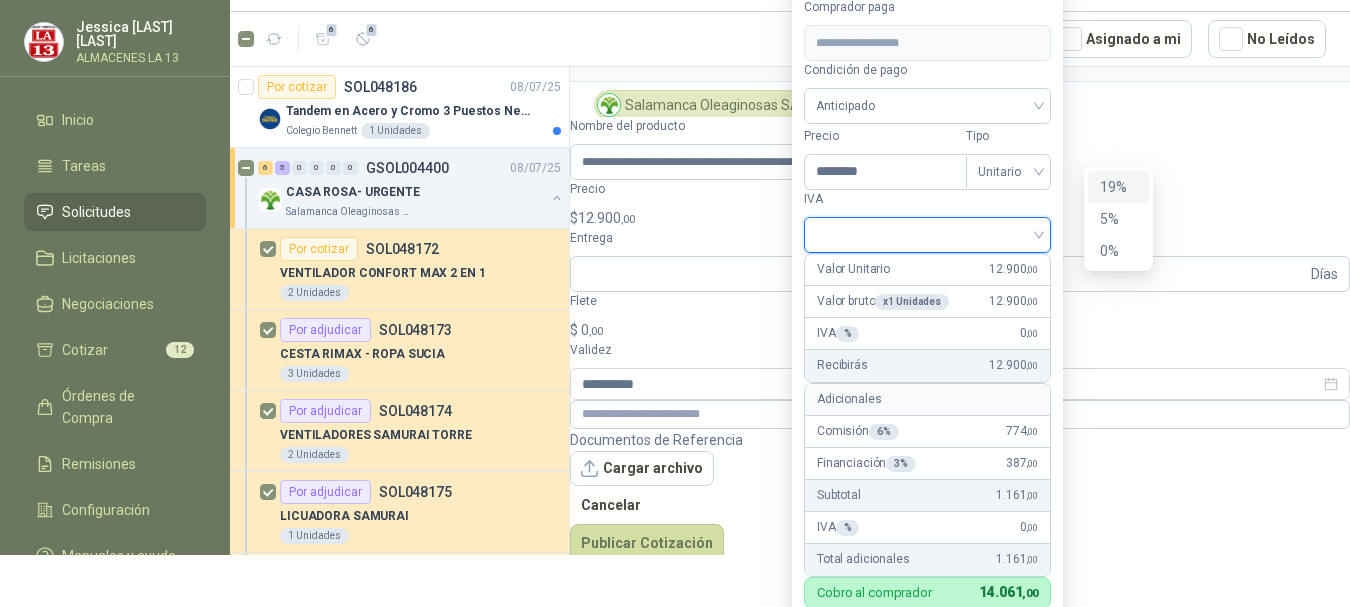 click at bounding box center [927, 233] 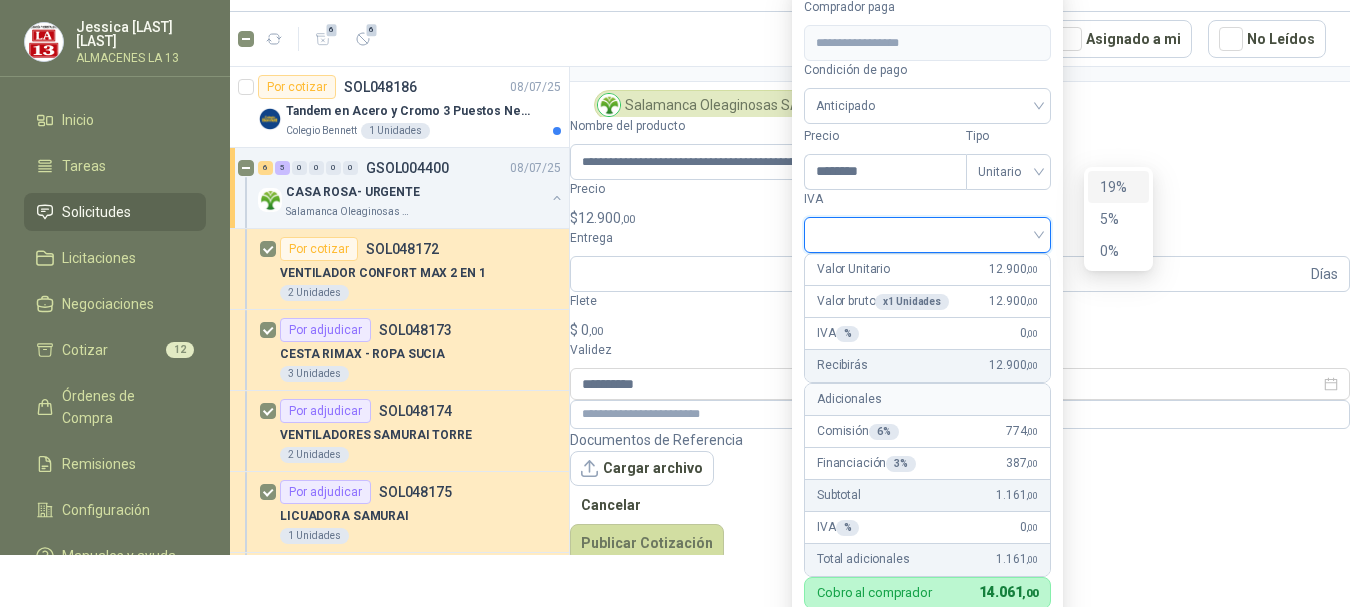 drag, startPoint x: 1113, startPoint y: 188, endPoint x: 1054, endPoint y: 172, distance: 61.13101 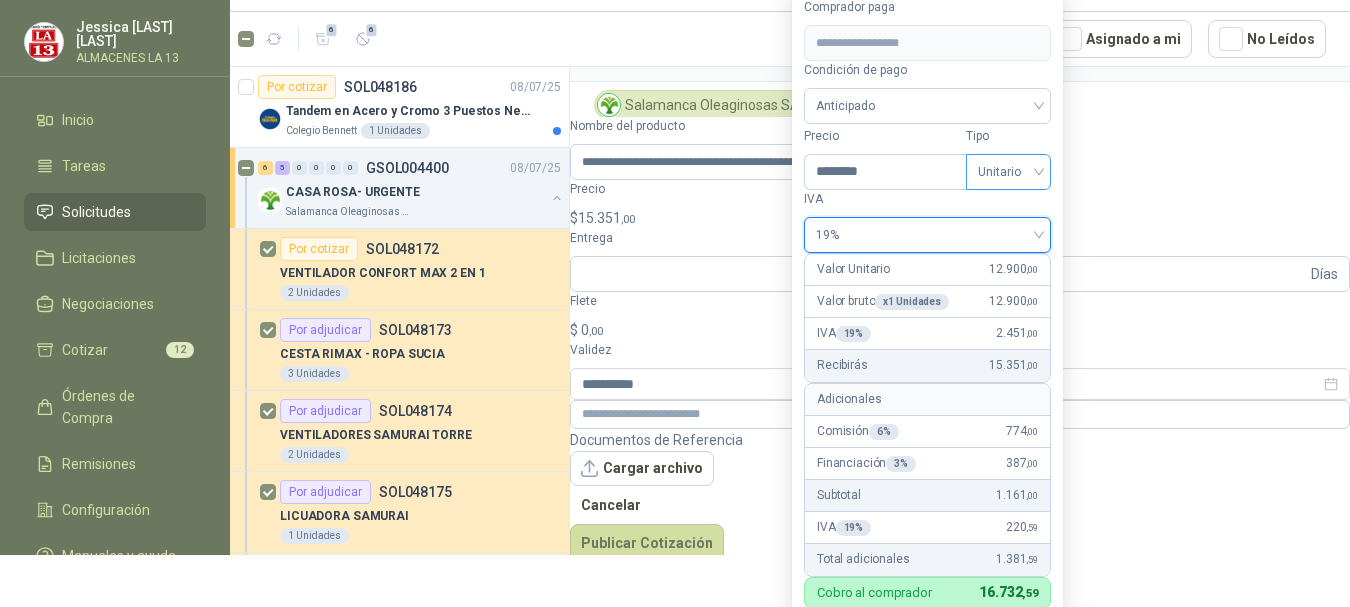click on "Unitario" at bounding box center [1008, 172] 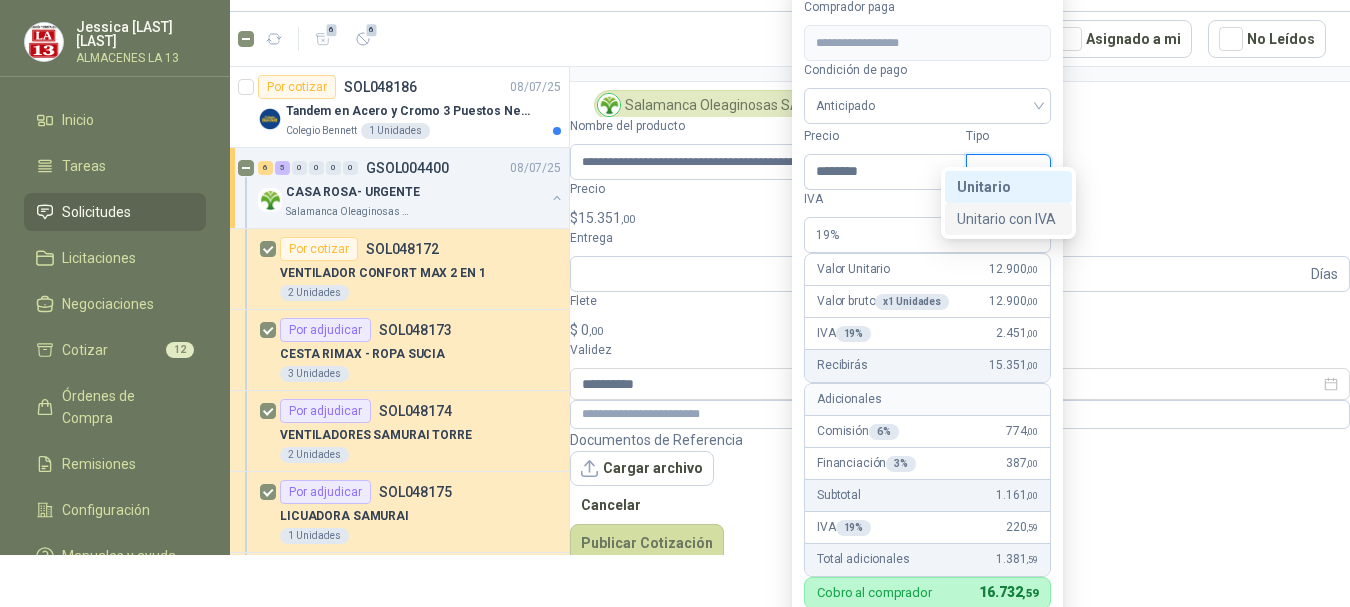 drag, startPoint x: 981, startPoint y: 222, endPoint x: 971, endPoint y: 214, distance: 12.806249 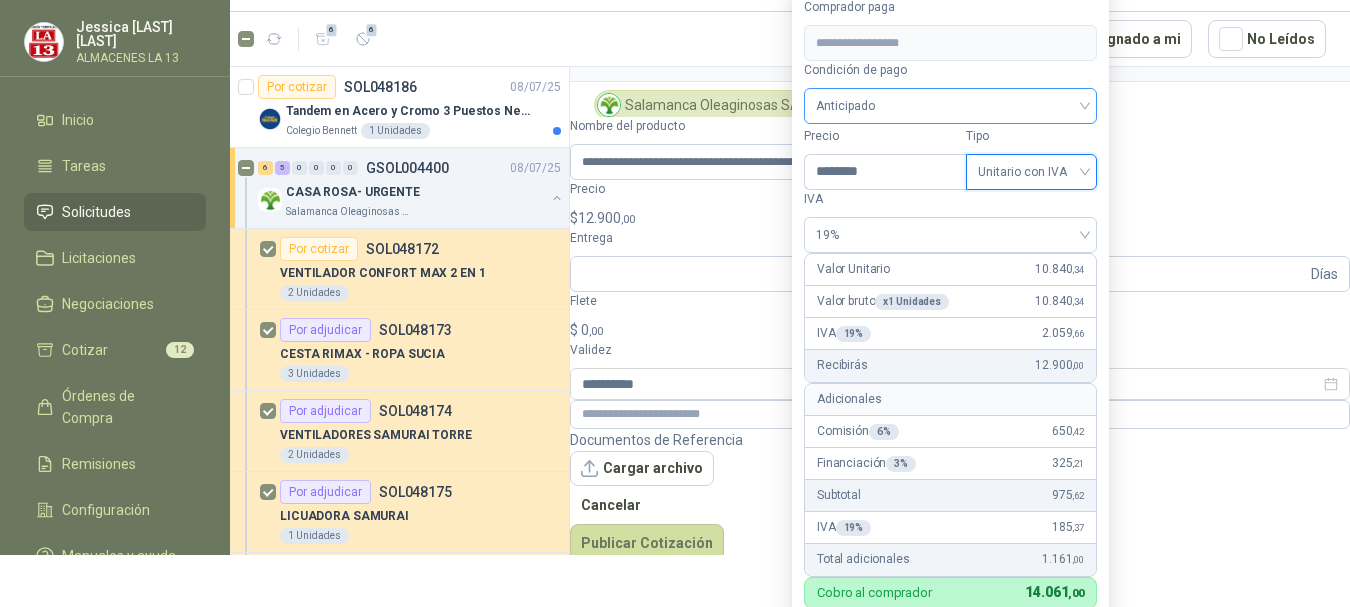 click on "Anticipado" at bounding box center [950, 106] 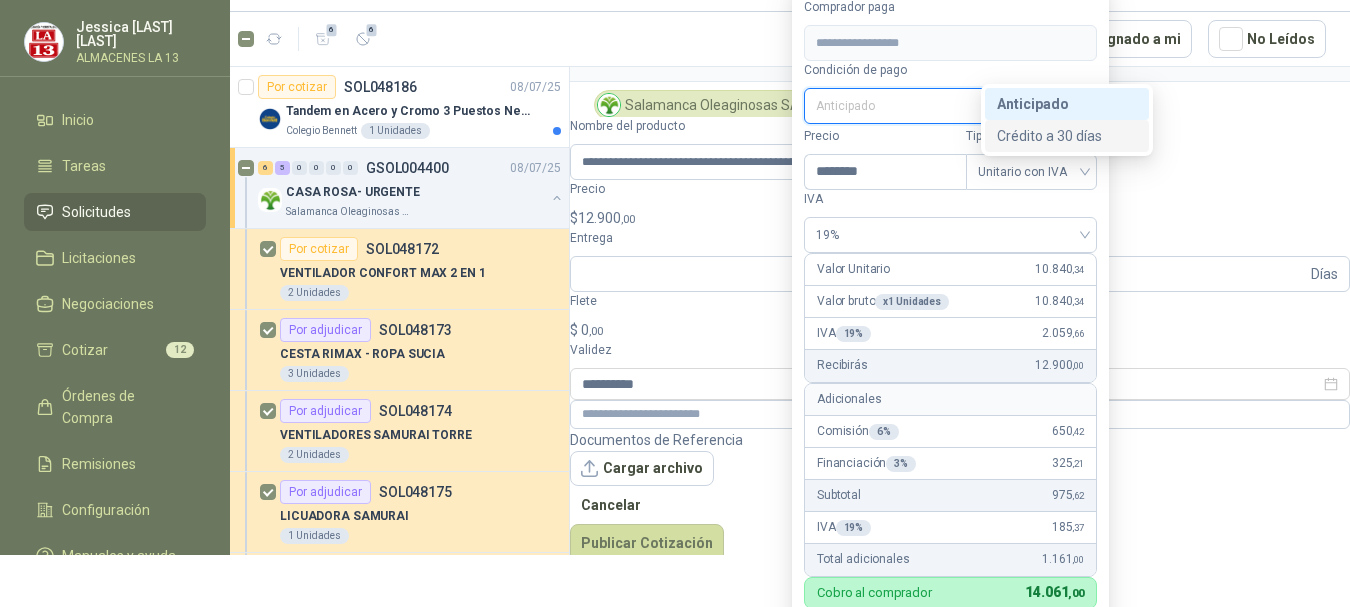 click on "Crédito a 30 días" at bounding box center [0, 0] 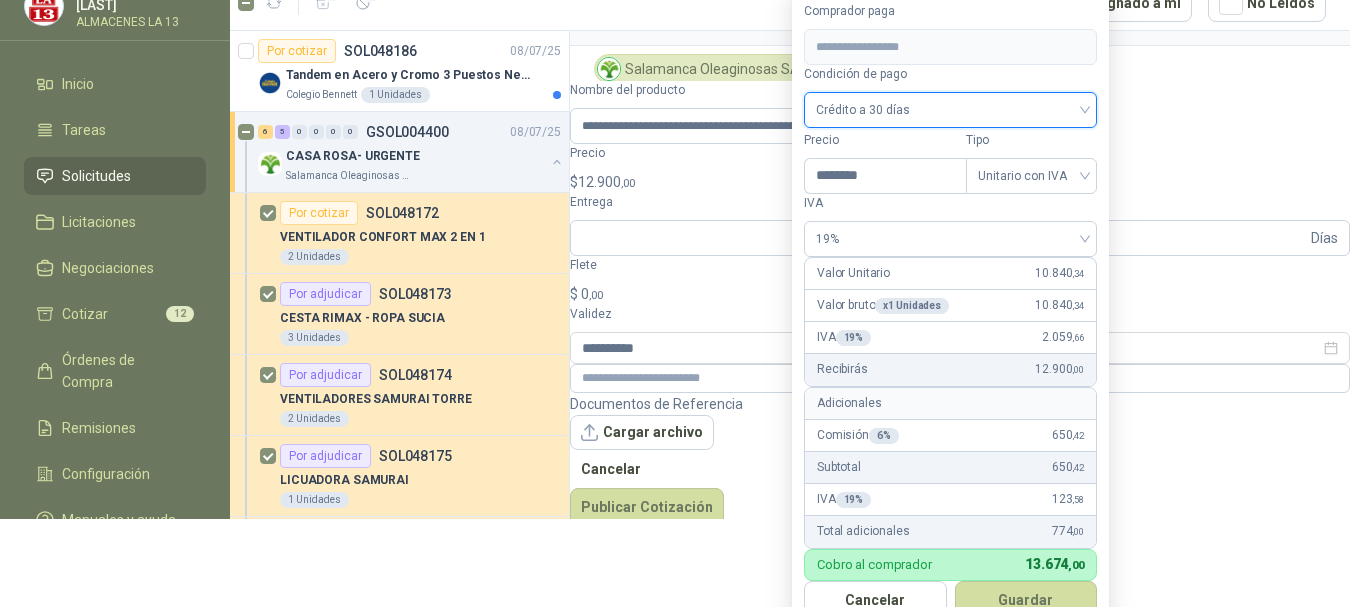 scroll, scrollTop: 92, scrollLeft: 0, axis: vertical 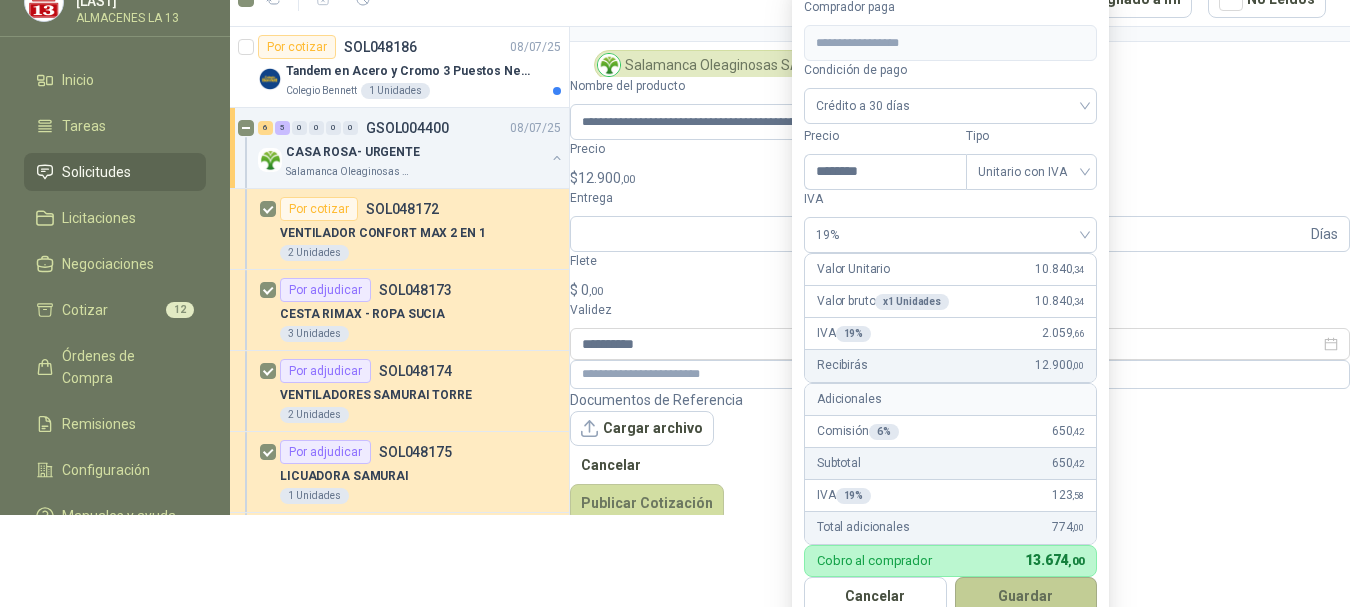 click on "Guardar" at bounding box center (1026, 596) 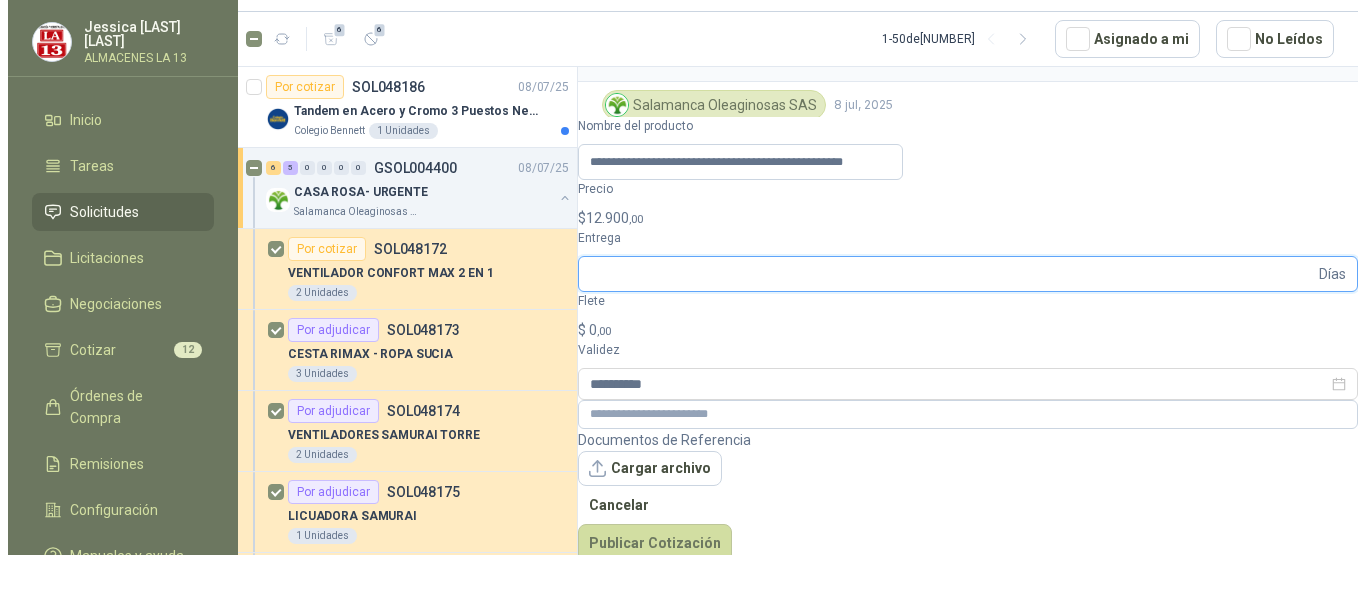 scroll, scrollTop: 0, scrollLeft: 0, axis: both 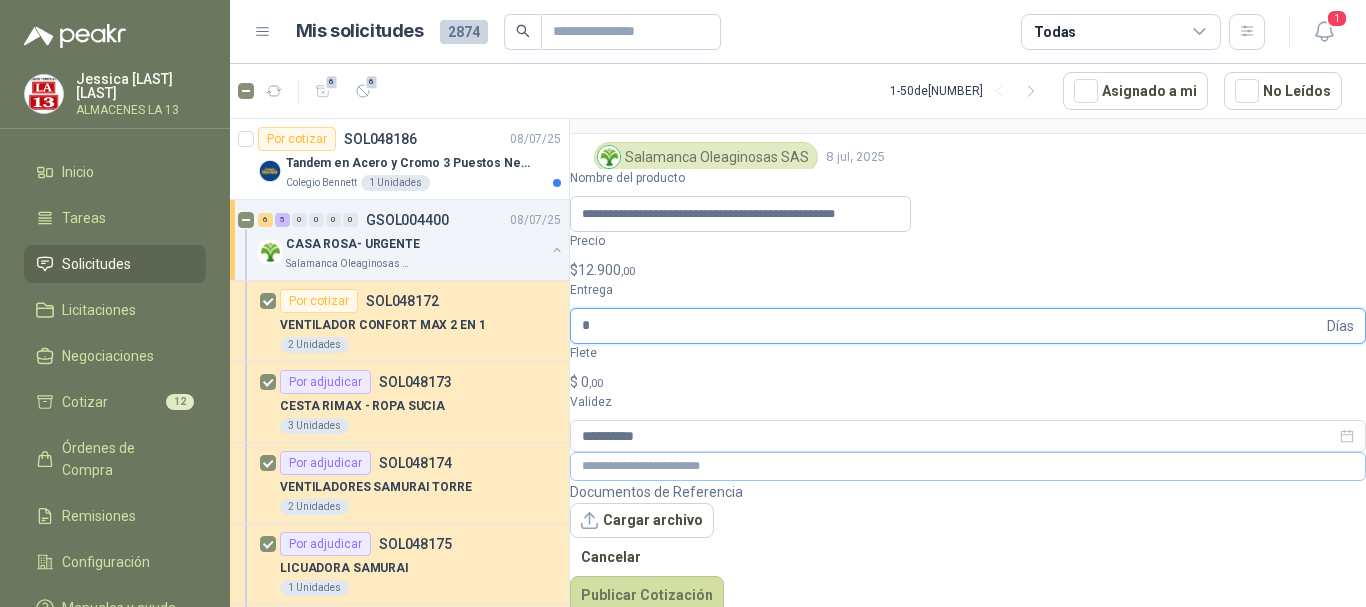 type on "*" 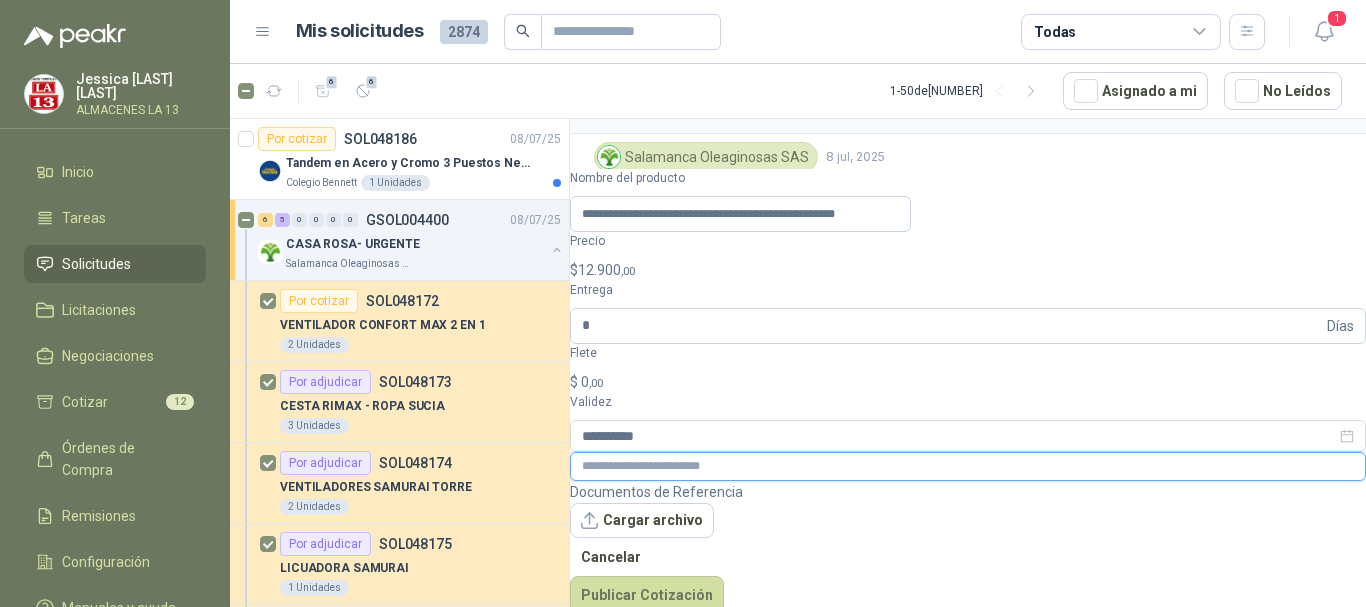 click at bounding box center [968, 466] 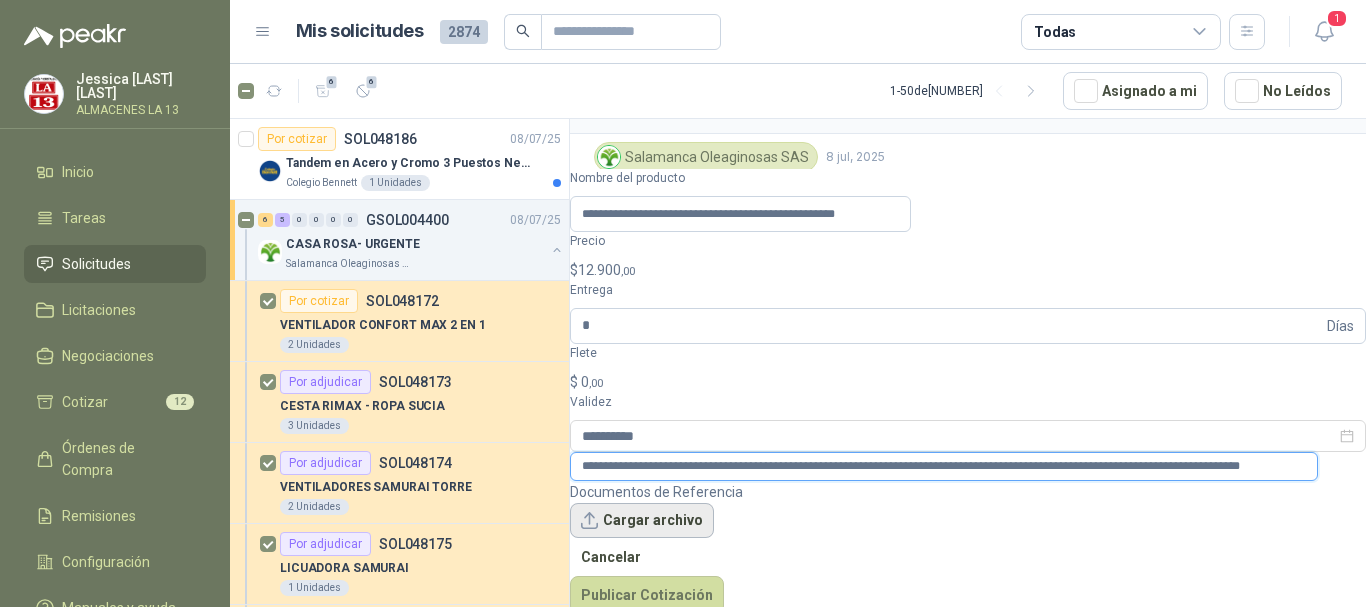 type on "**********" 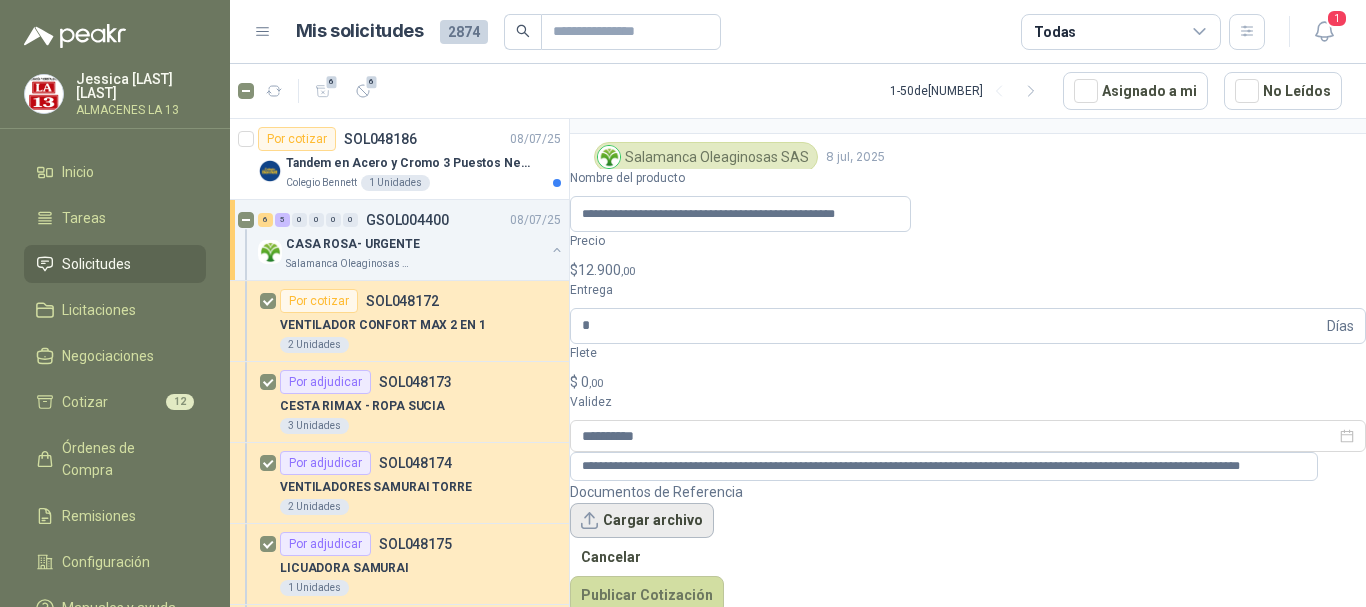 click on "Cargar archivo" at bounding box center [642, 521] 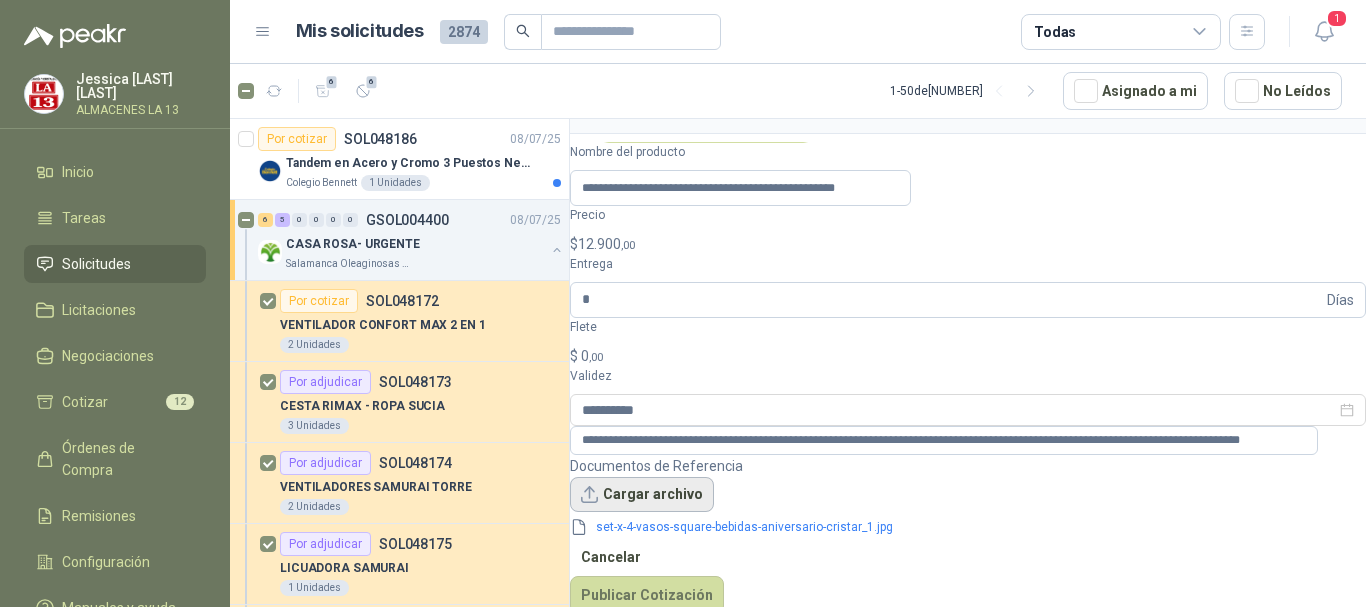scroll, scrollTop: 88, scrollLeft: 0, axis: vertical 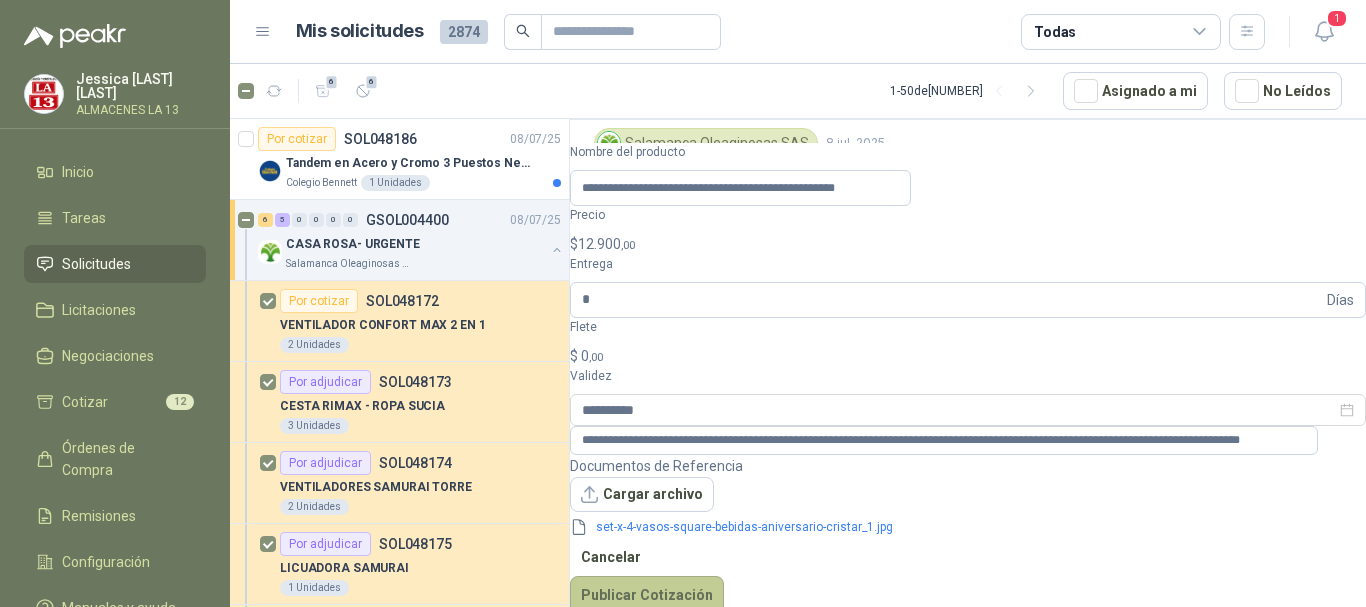click on "Publicar Cotización" at bounding box center (647, 595) 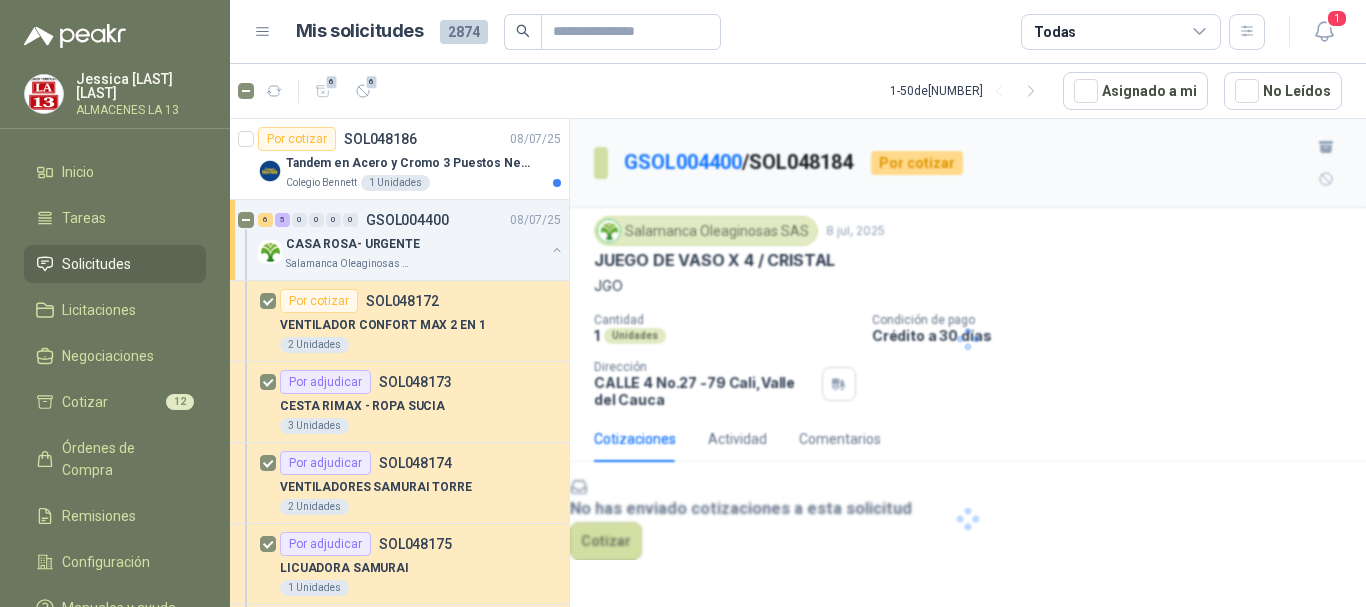 scroll, scrollTop: 0, scrollLeft: 0, axis: both 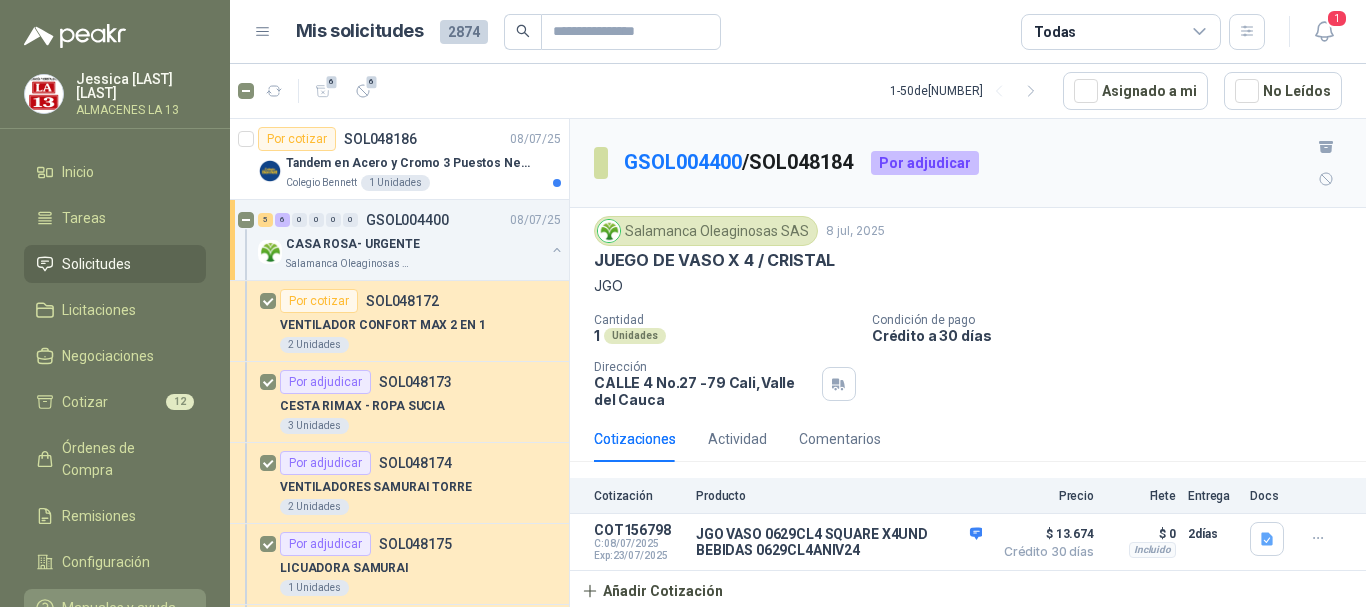 click on "Manuales y ayuda" at bounding box center [119, 608] 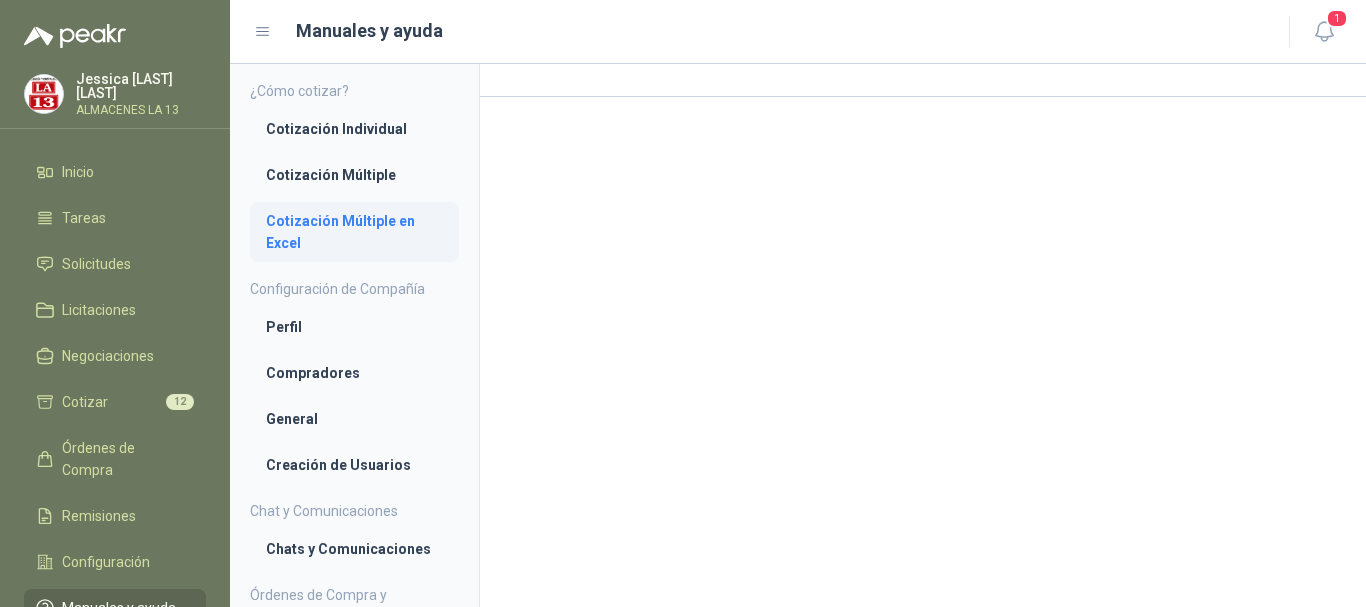 click on "Cotización Múltiple en Excel" at bounding box center (354, 232) 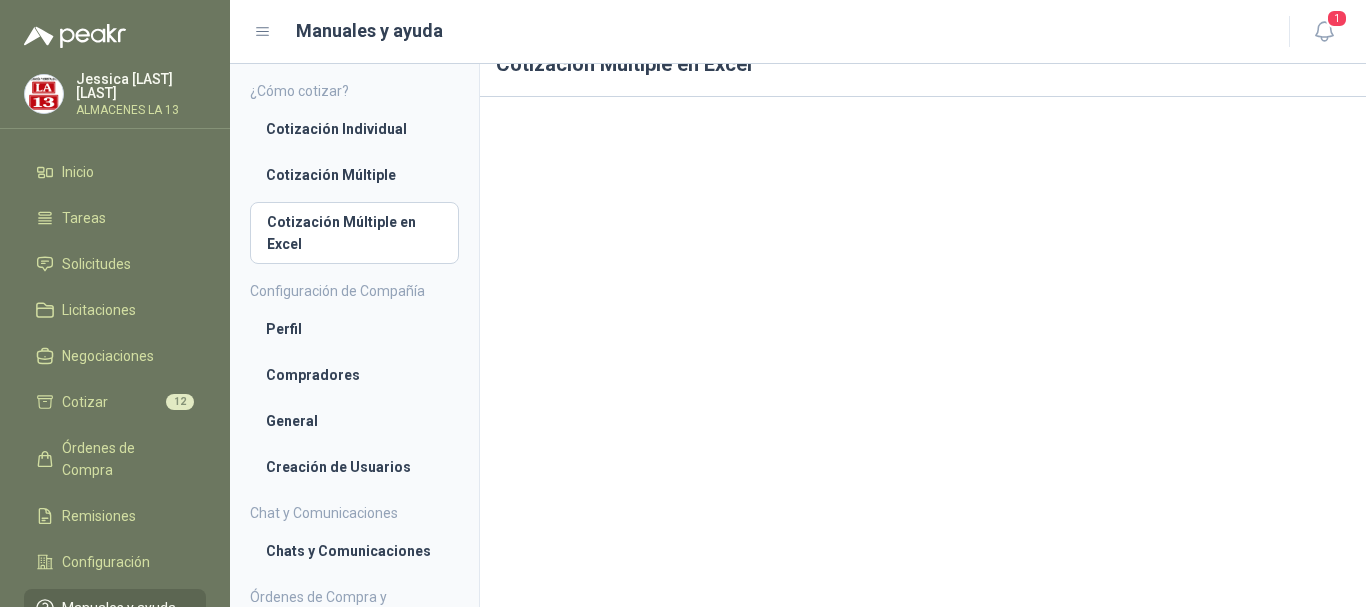scroll, scrollTop: 0, scrollLeft: 0, axis: both 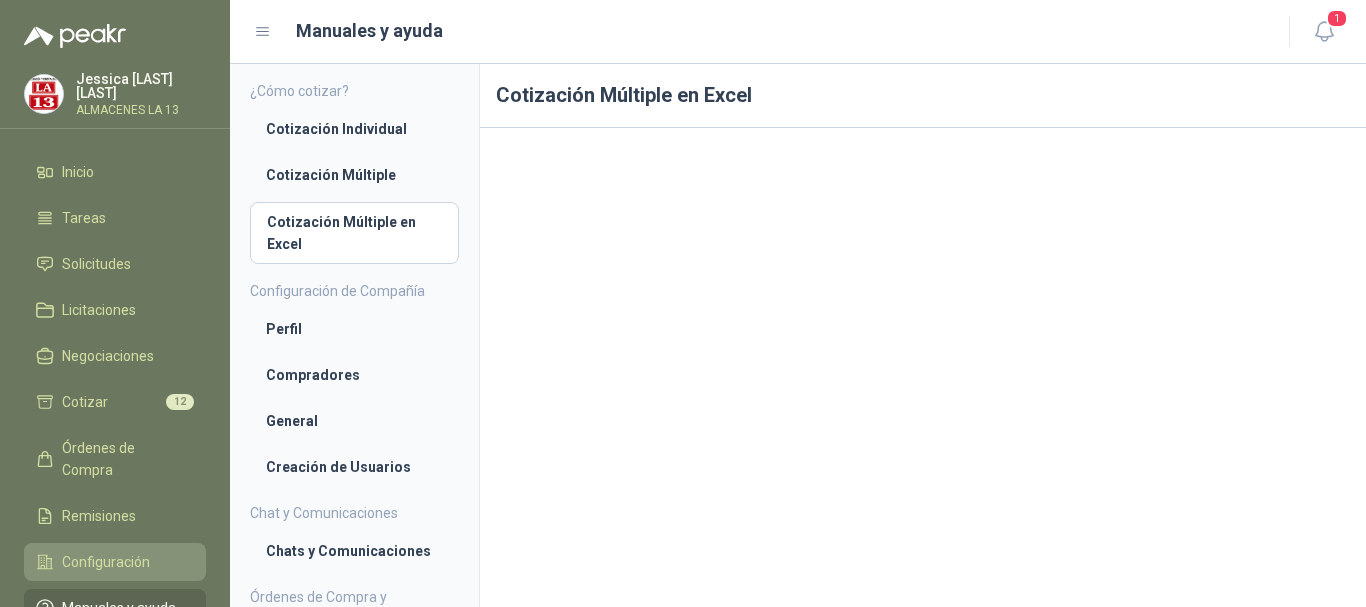 click on "Configuración" at bounding box center [106, 562] 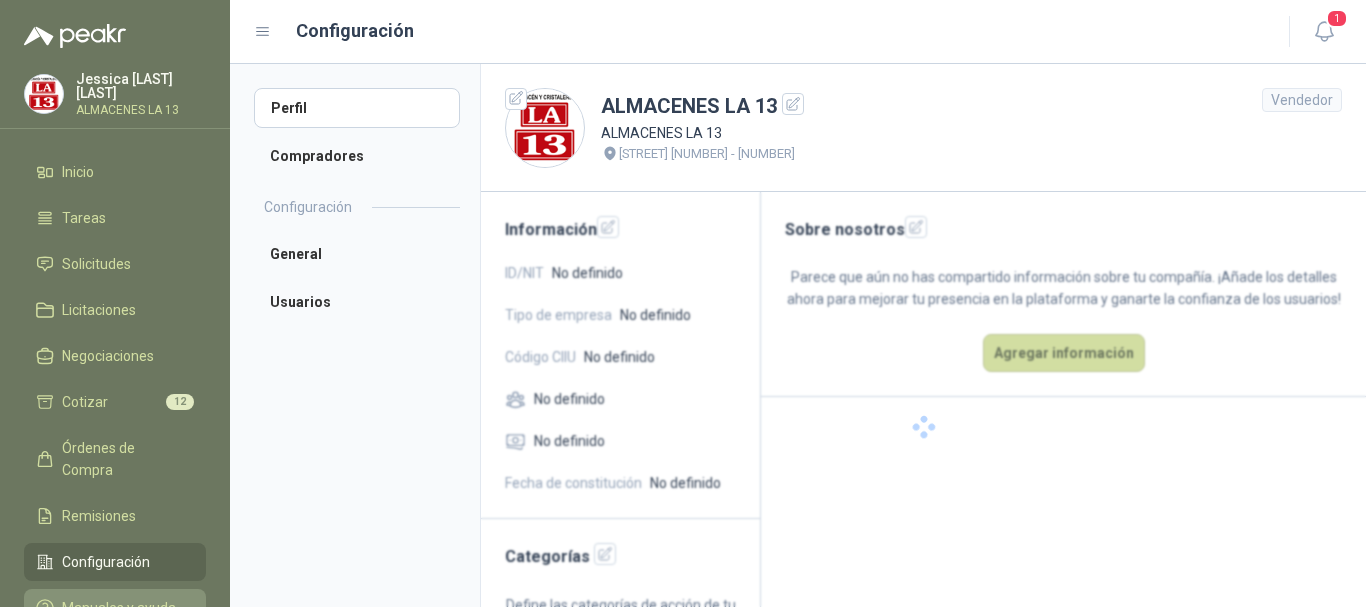 click on "Manuales y ayuda" at bounding box center (119, 608) 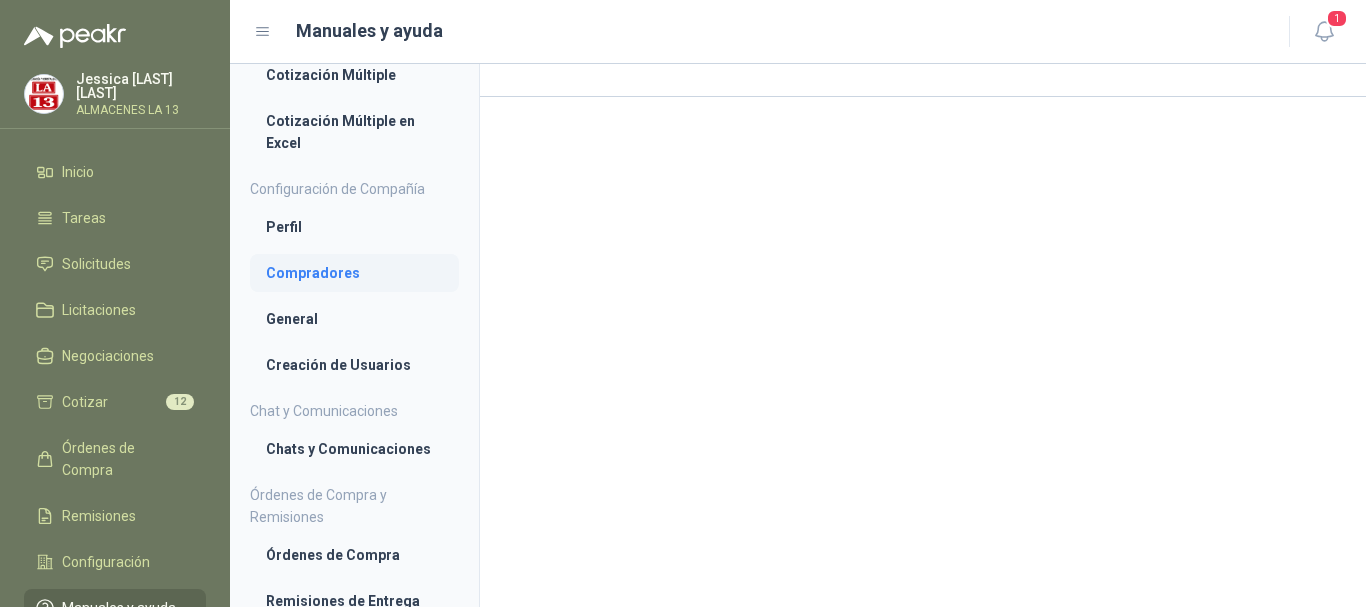 scroll, scrollTop: 0, scrollLeft: 0, axis: both 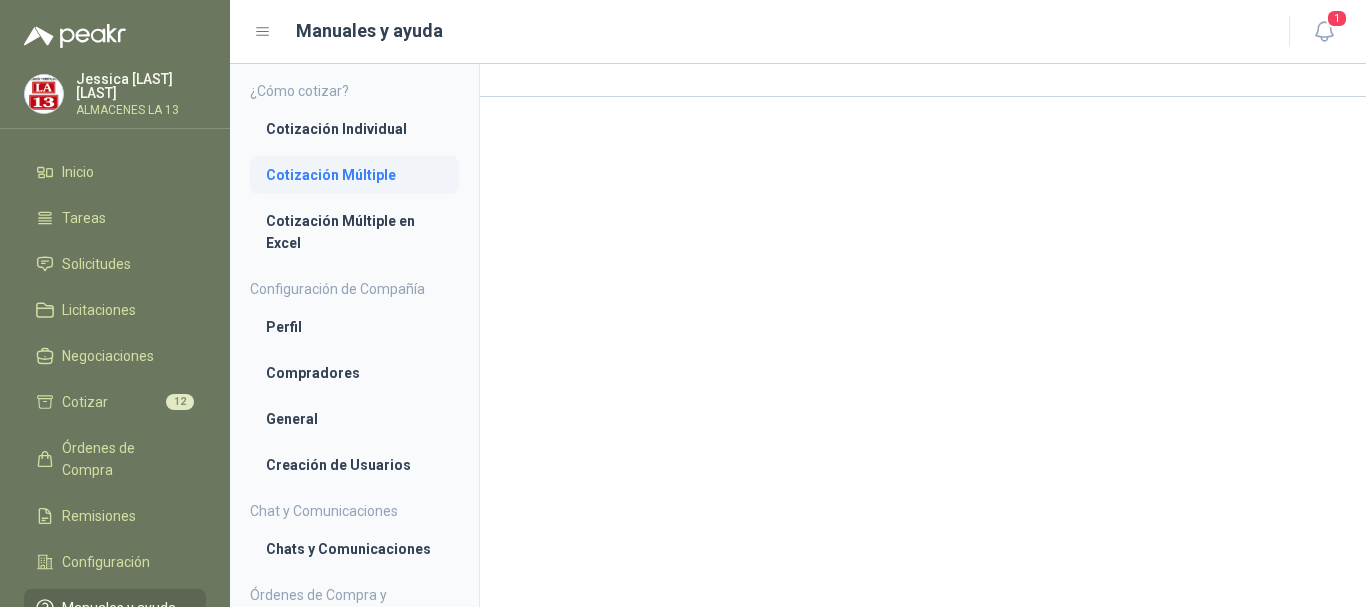 click on "Cotización Múltiple" at bounding box center (354, 175) 